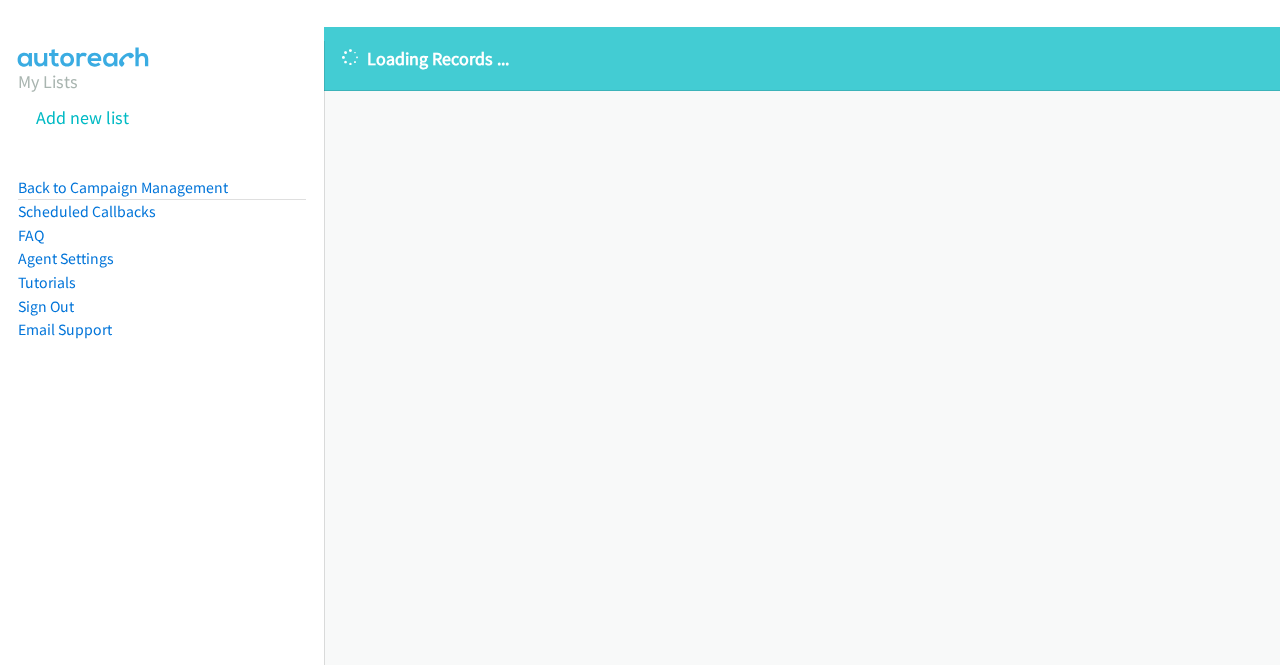 scroll, scrollTop: 0, scrollLeft: 0, axis: both 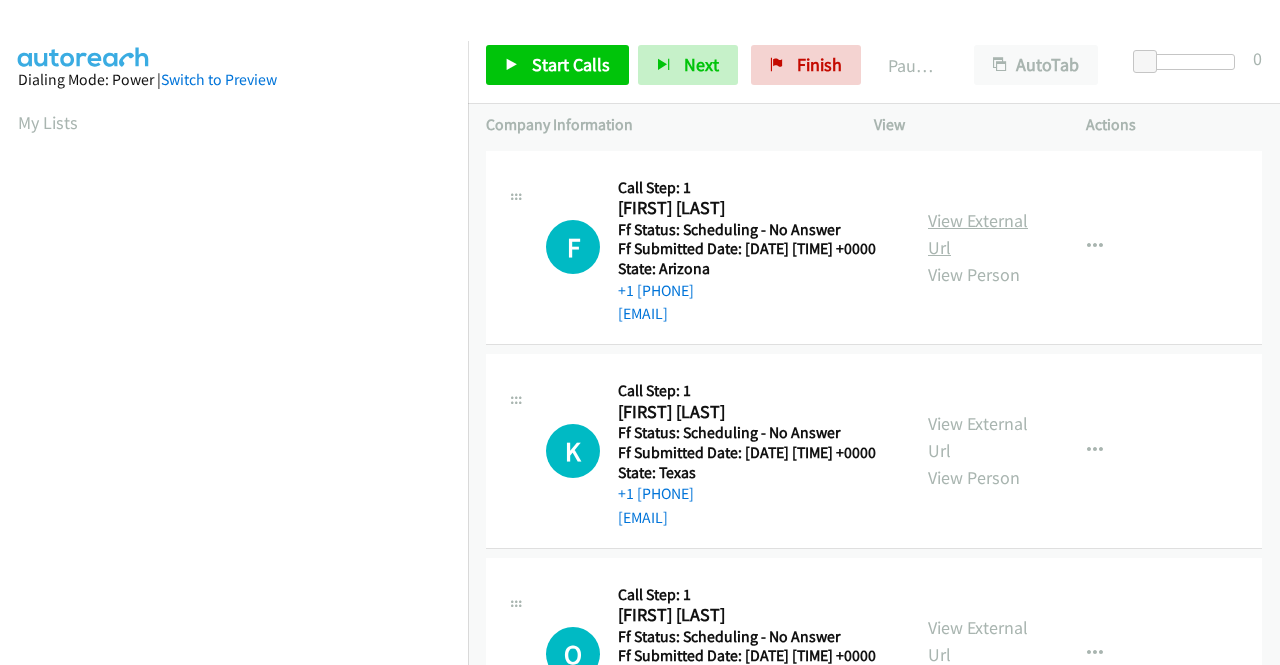 click on "View External Url" at bounding box center (978, 234) 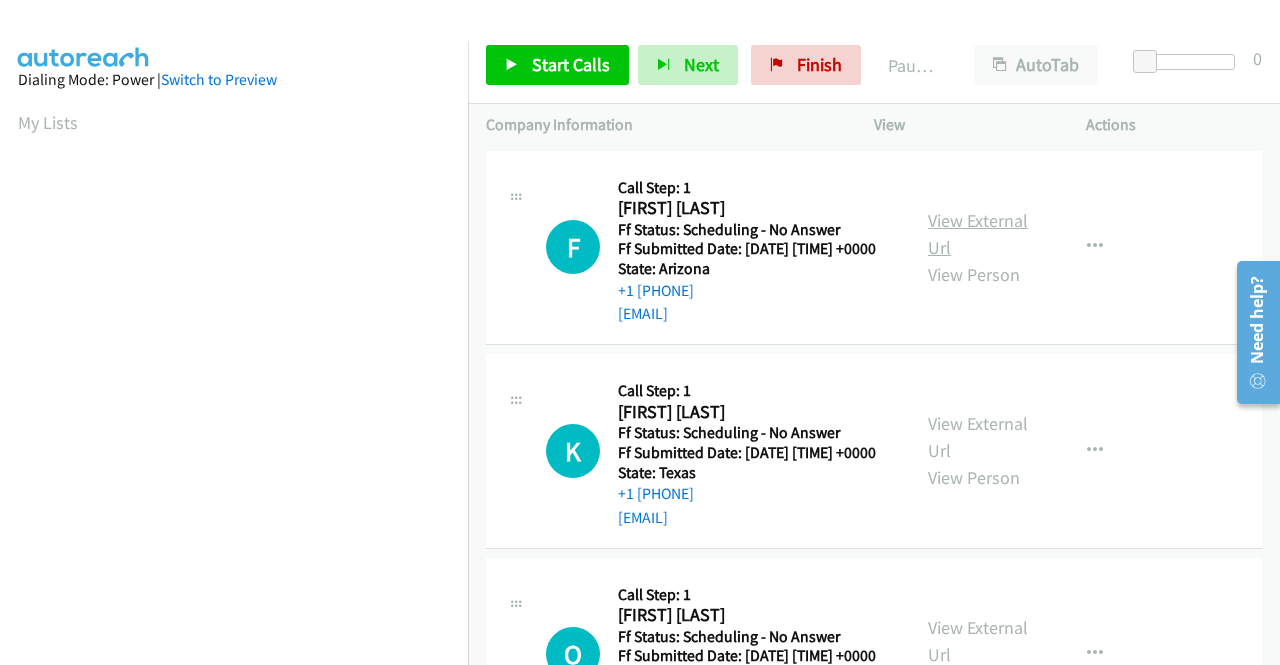 scroll, scrollTop: 0, scrollLeft: 0, axis: both 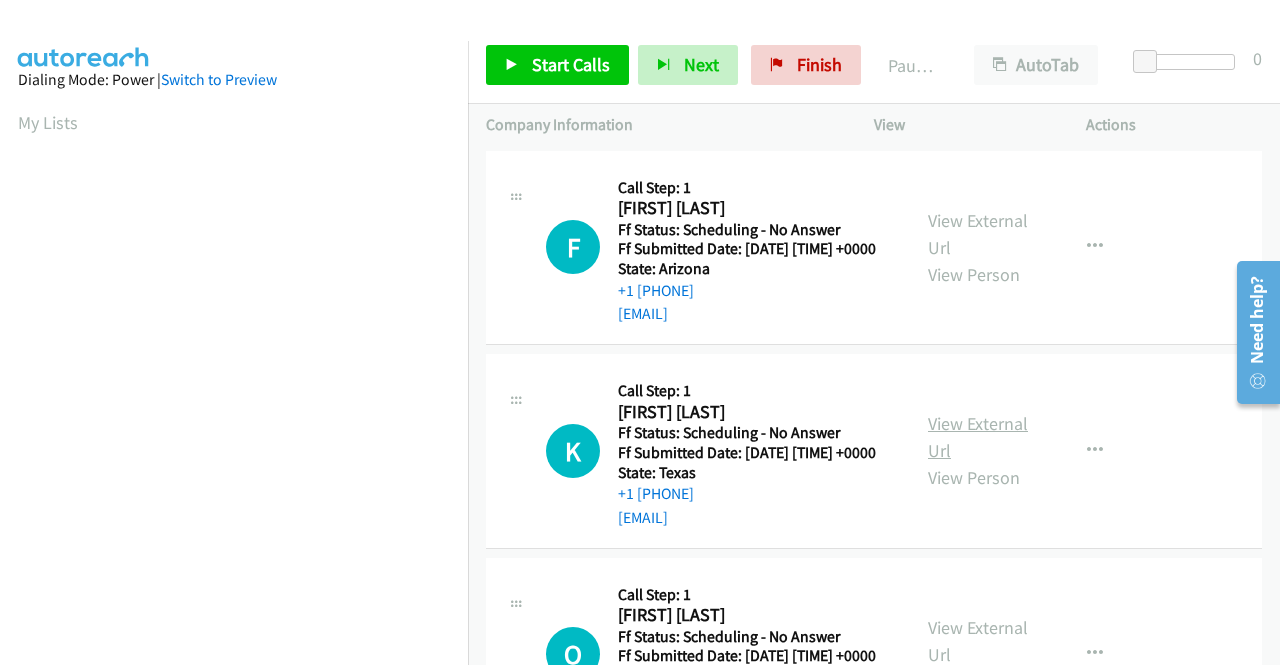 click on "View External Url" at bounding box center (978, 437) 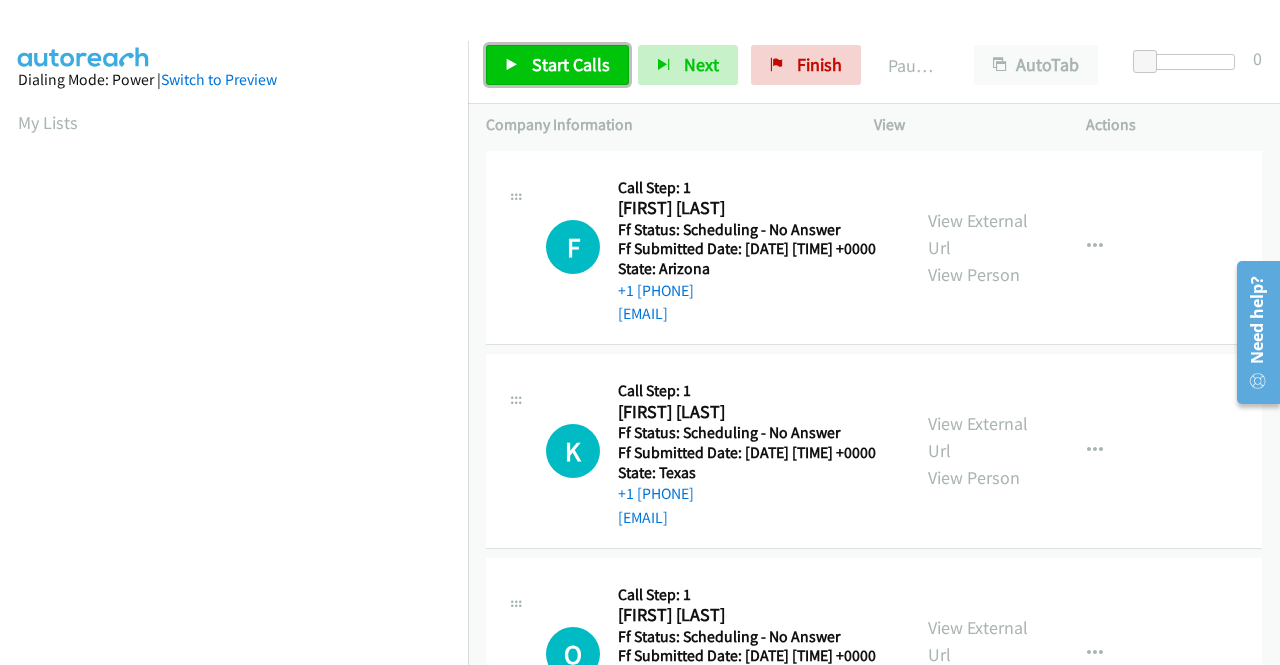 click on "Start Calls" at bounding box center (571, 64) 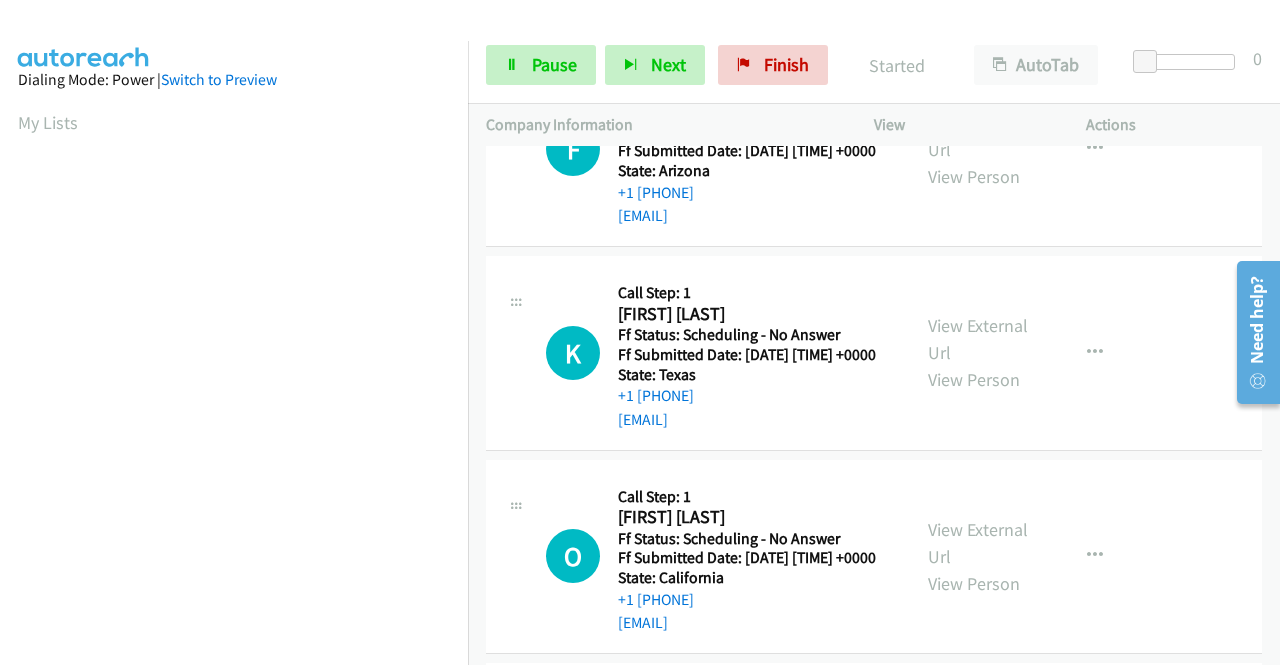 scroll, scrollTop: 200, scrollLeft: 0, axis: vertical 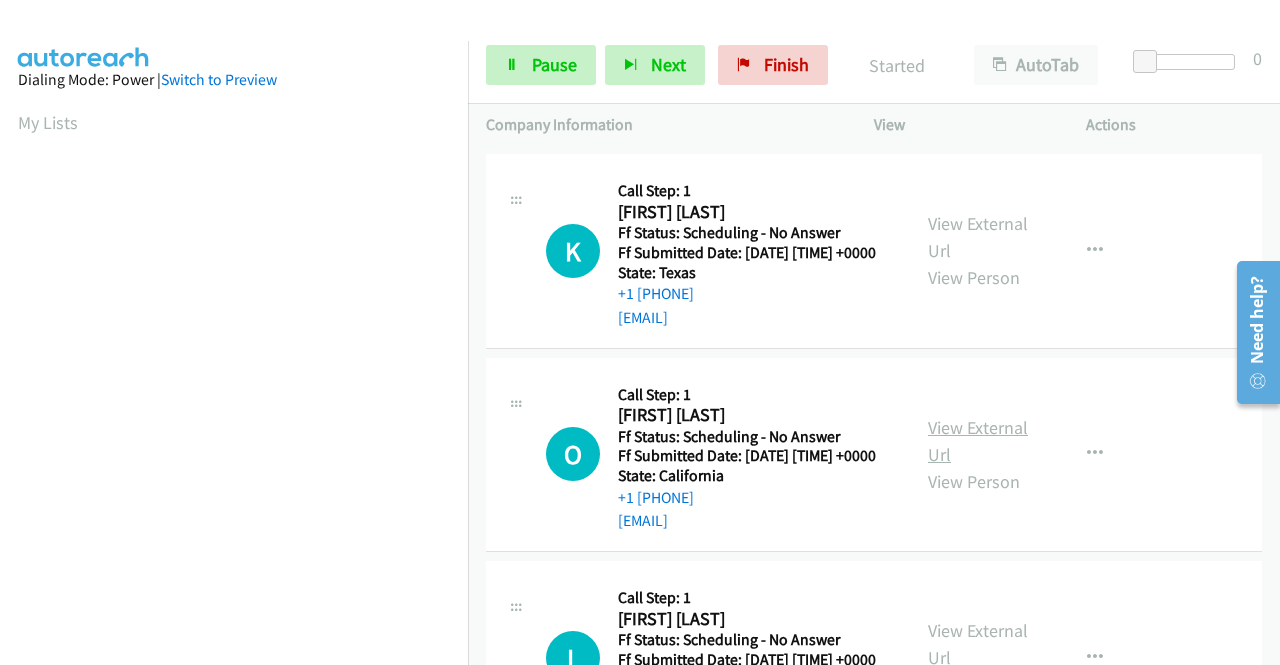 click on "View External Url" at bounding box center [978, 441] 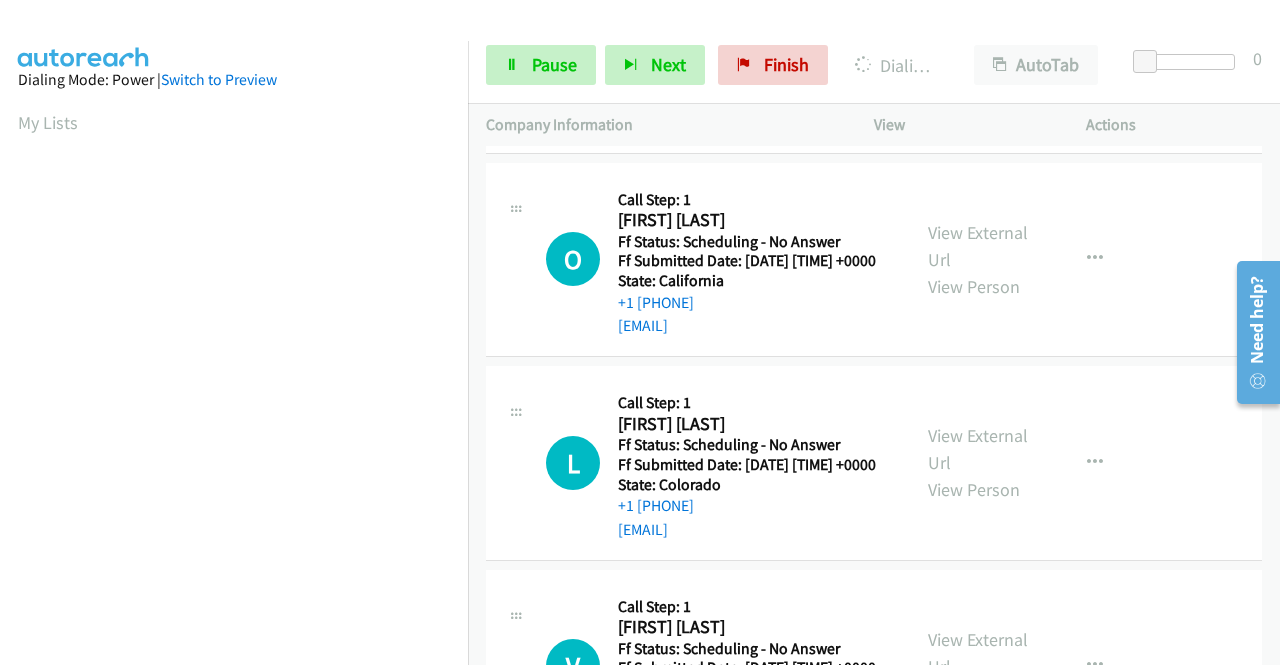 scroll, scrollTop: 400, scrollLeft: 0, axis: vertical 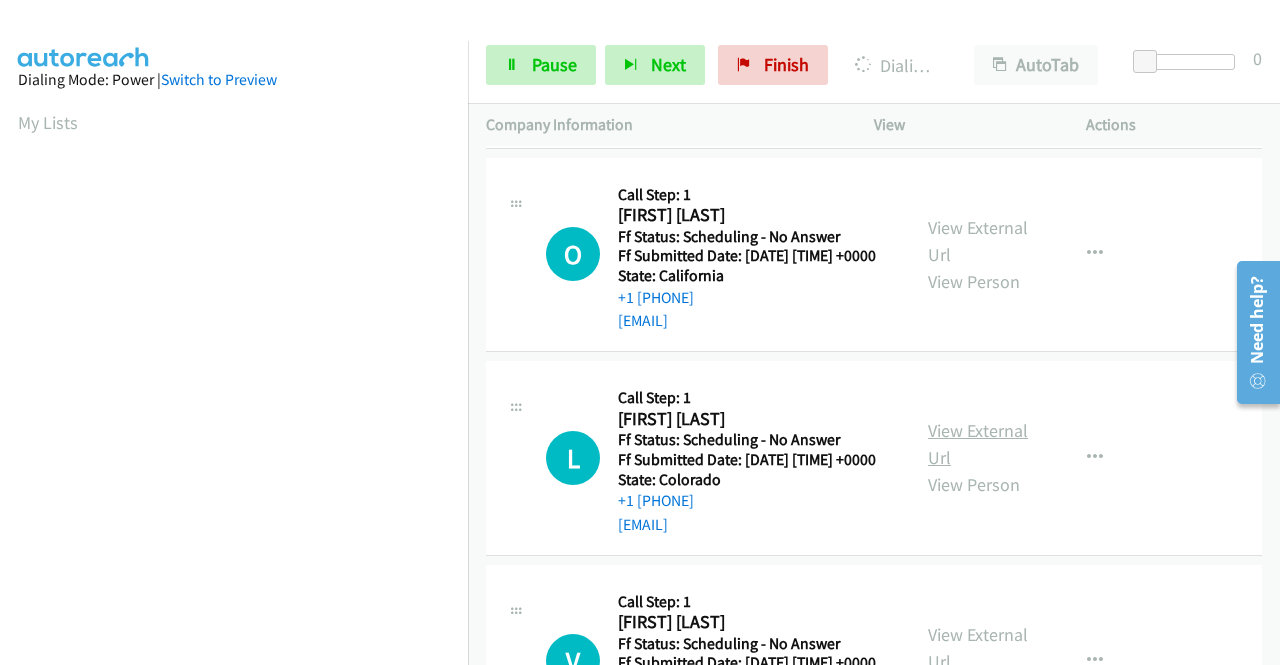 click on "View External Url" at bounding box center [978, 444] 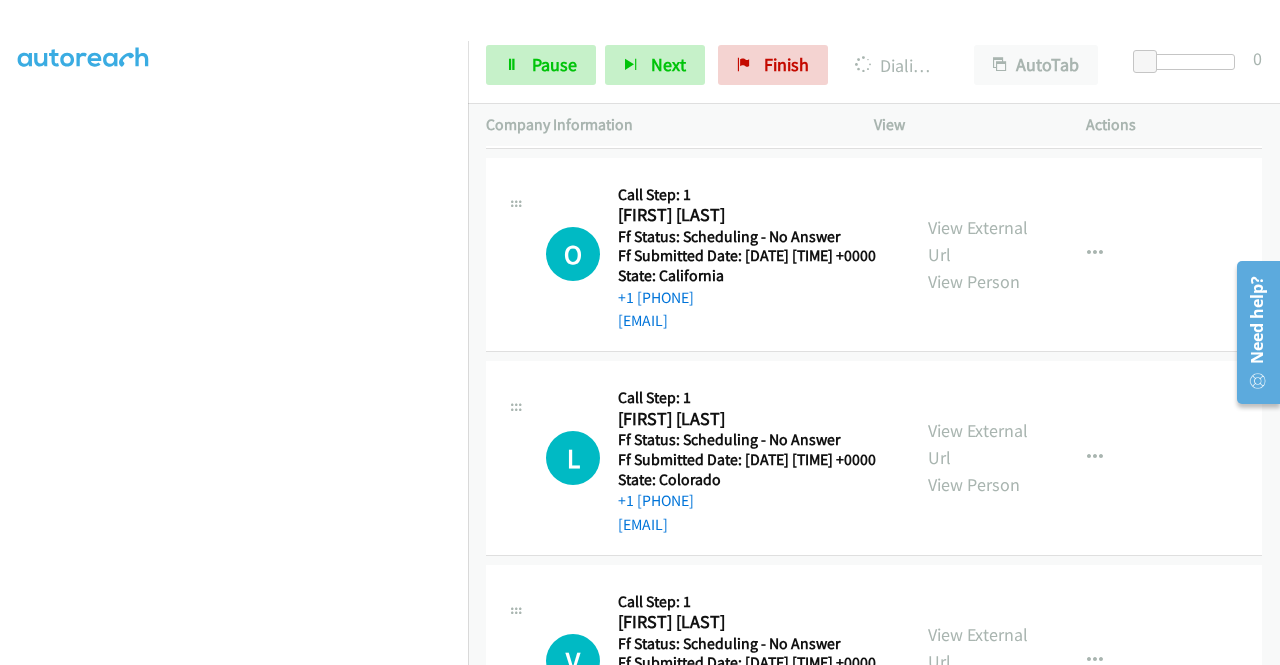 scroll, scrollTop: 456, scrollLeft: 0, axis: vertical 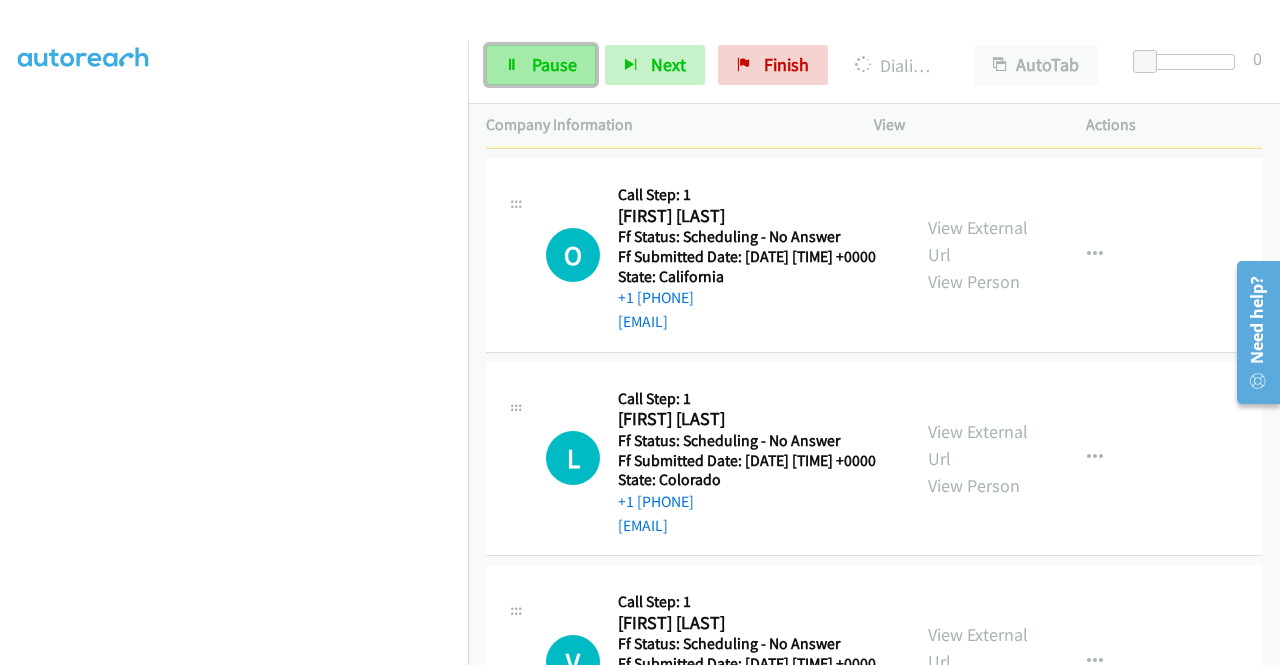click on "Pause" at bounding box center (554, 64) 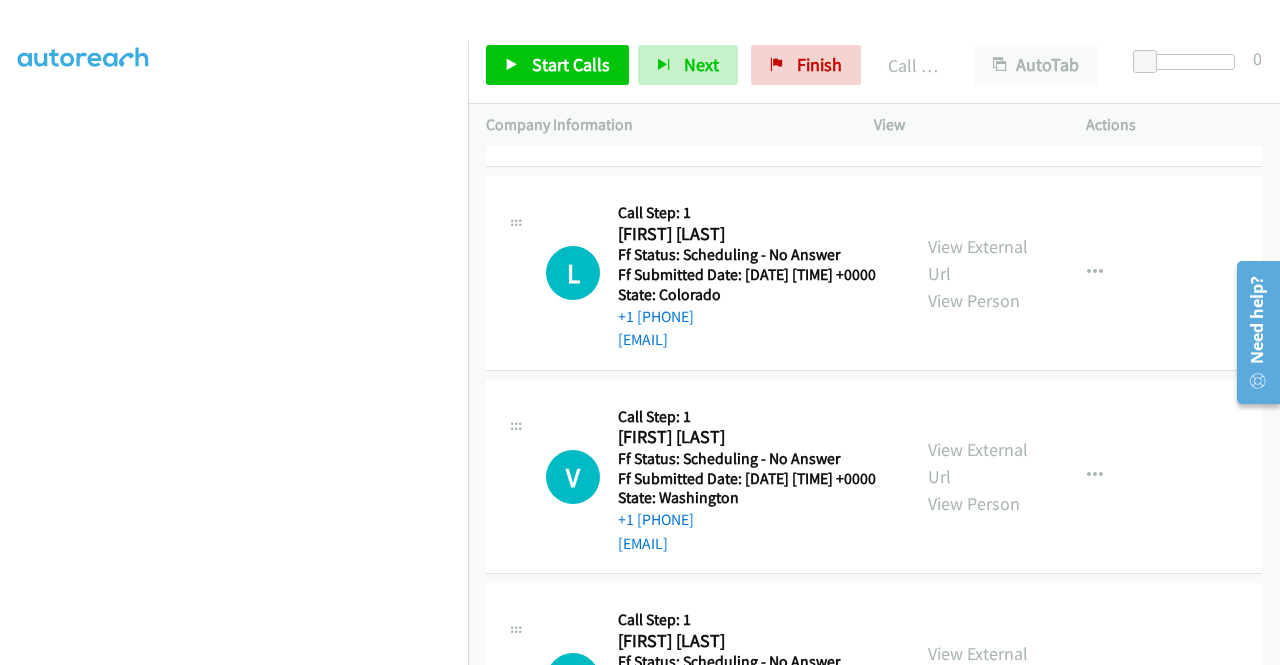 scroll, scrollTop: 742, scrollLeft: 0, axis: vertical 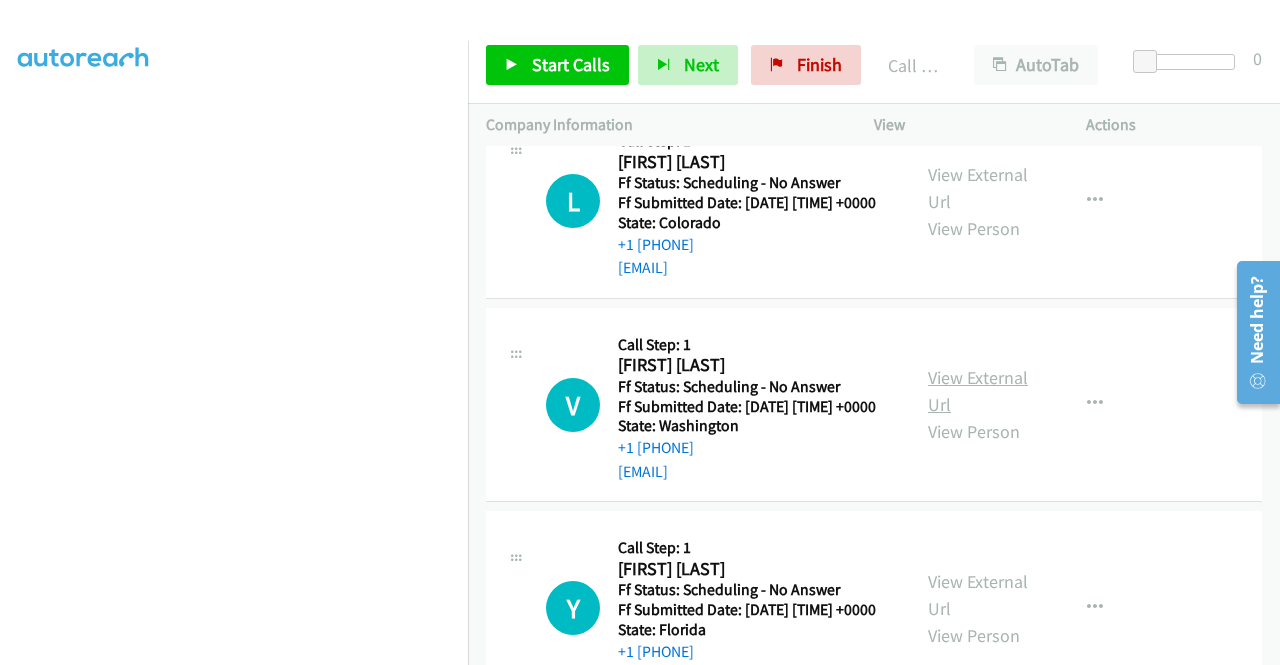 click on "View External Url" at bounding box center (978, 391) 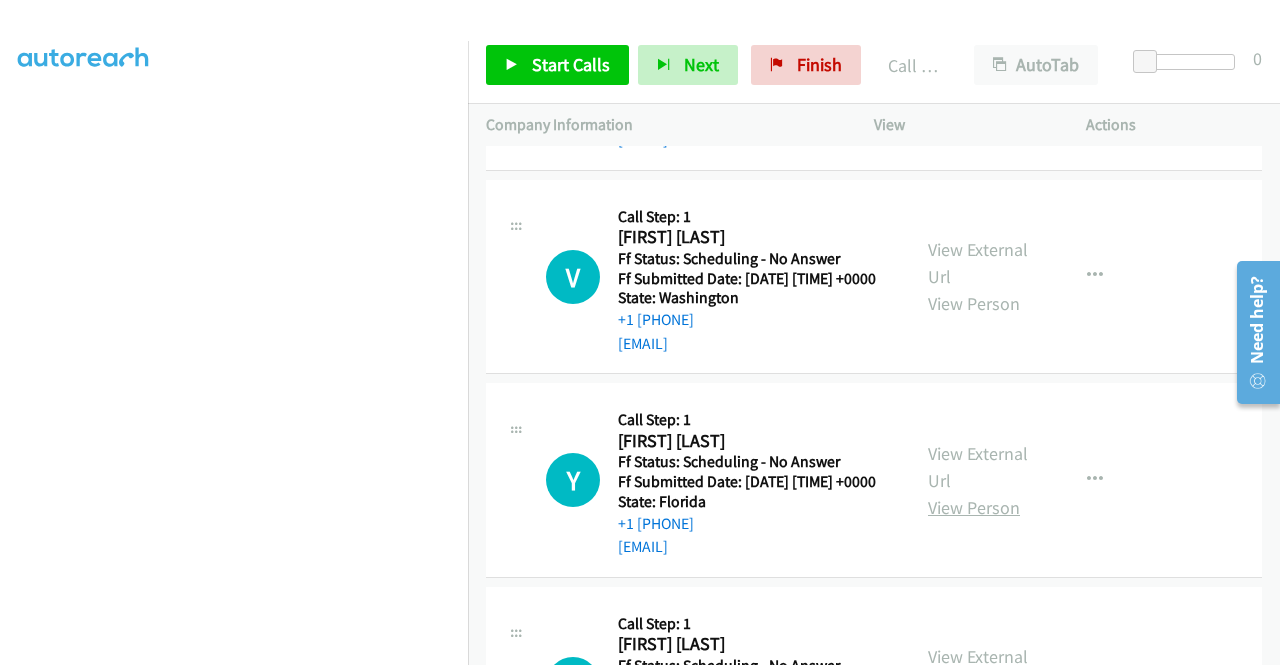 scroll, scrollTop: 942, scrollLeft: 0, axis: vertical 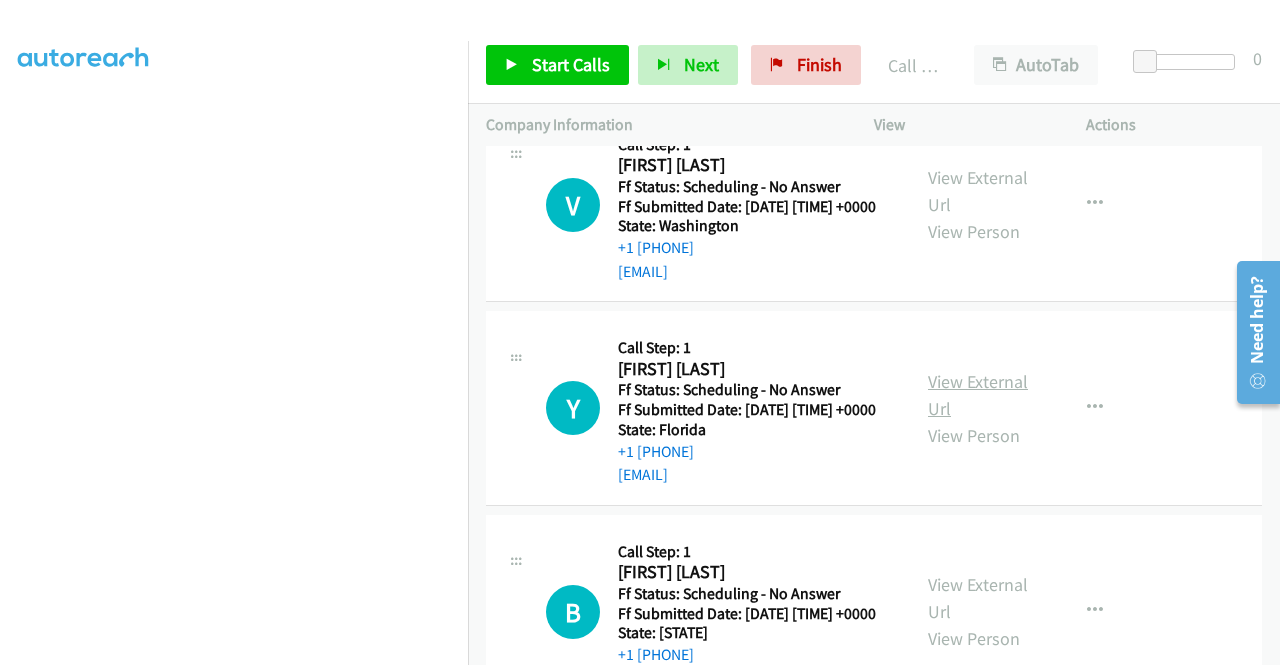 click on "View External Url" at bounding box center (978, 395) 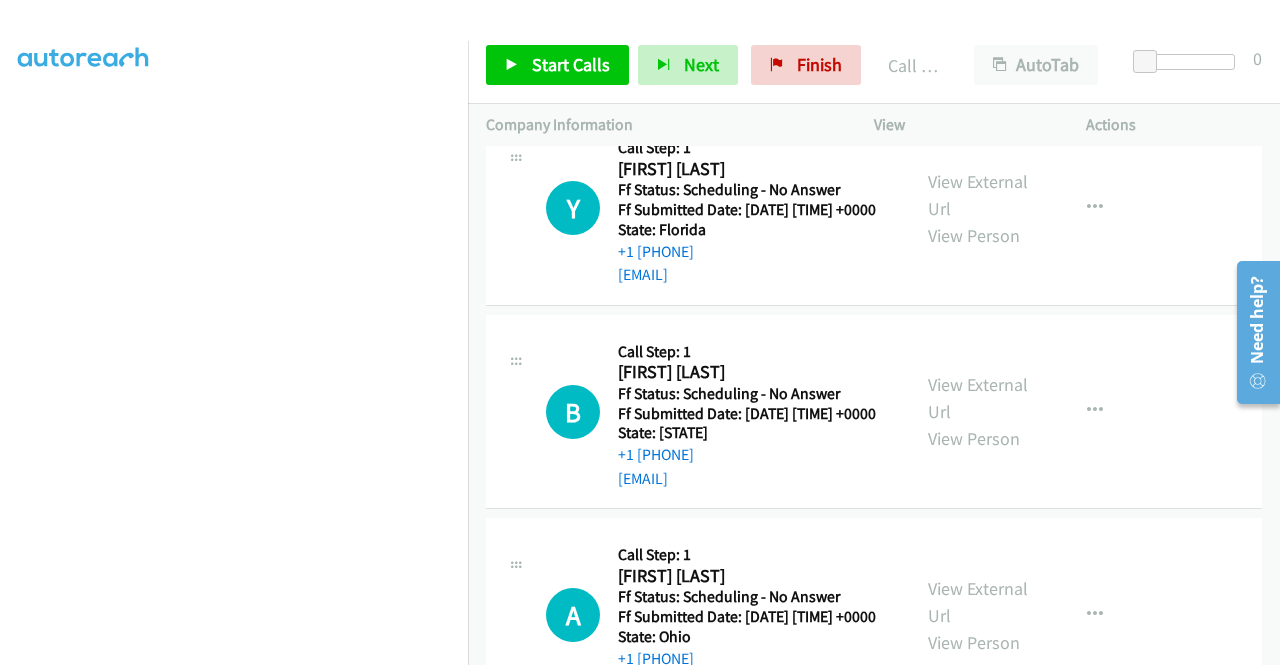 scroll, scrollTop: 1142, scrollLeft: 0, axis: vertical 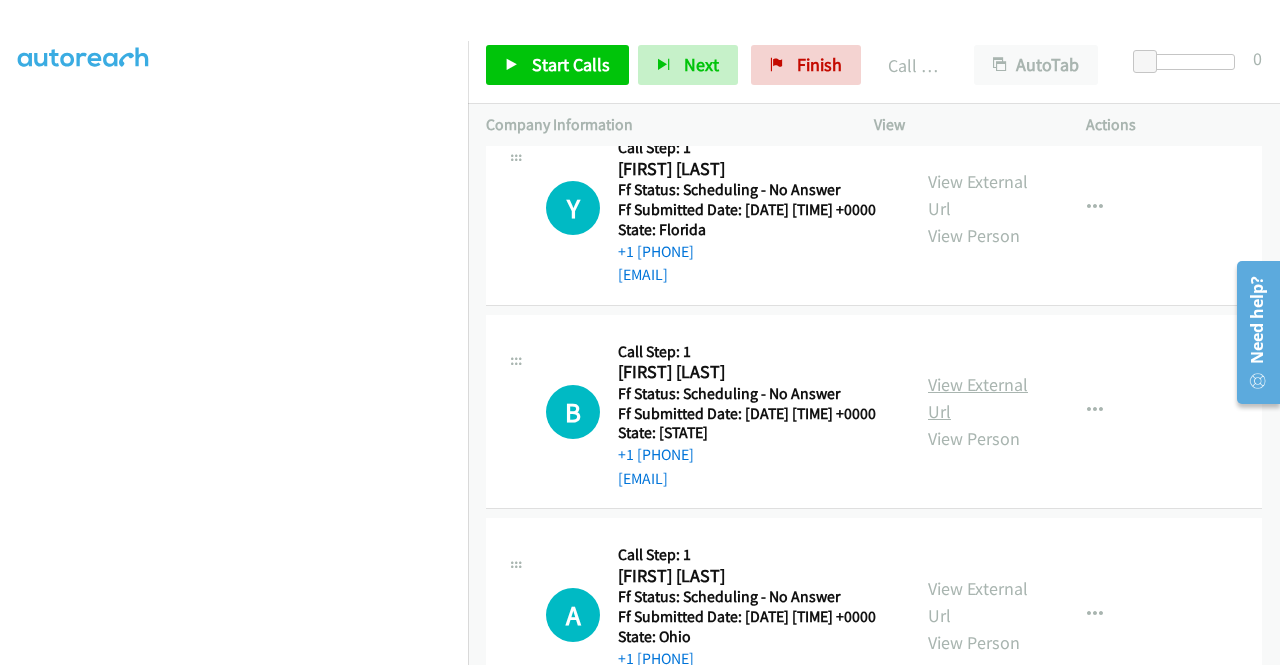 click on "View External Url" at bounding box center [978, 398] 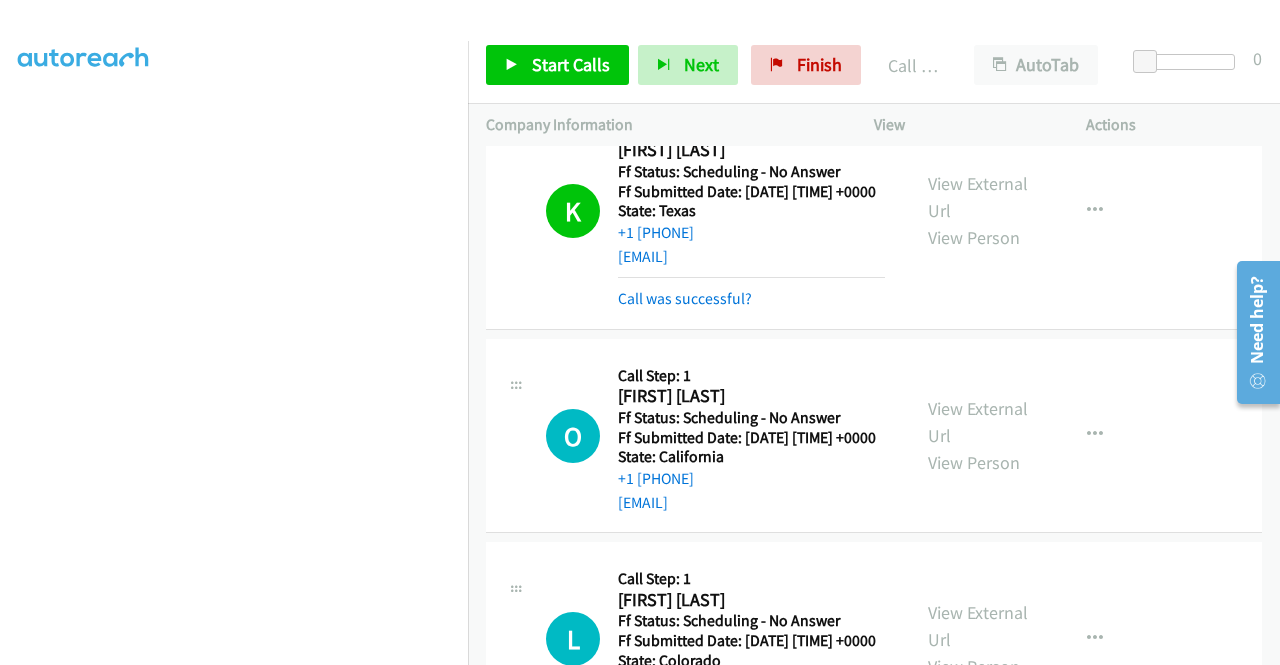 scroll, scrollTop: 242, scrollLeft: 0, axis: vertical 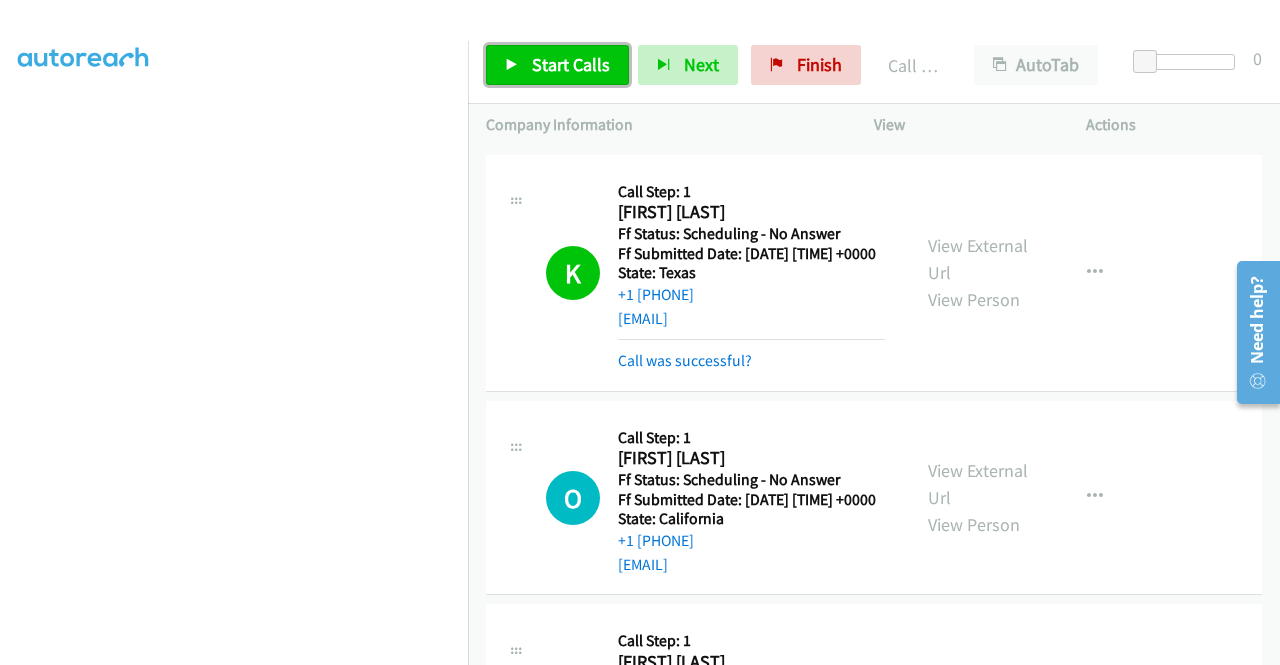 click on "Start Calls" at bounding box center [557, 65] 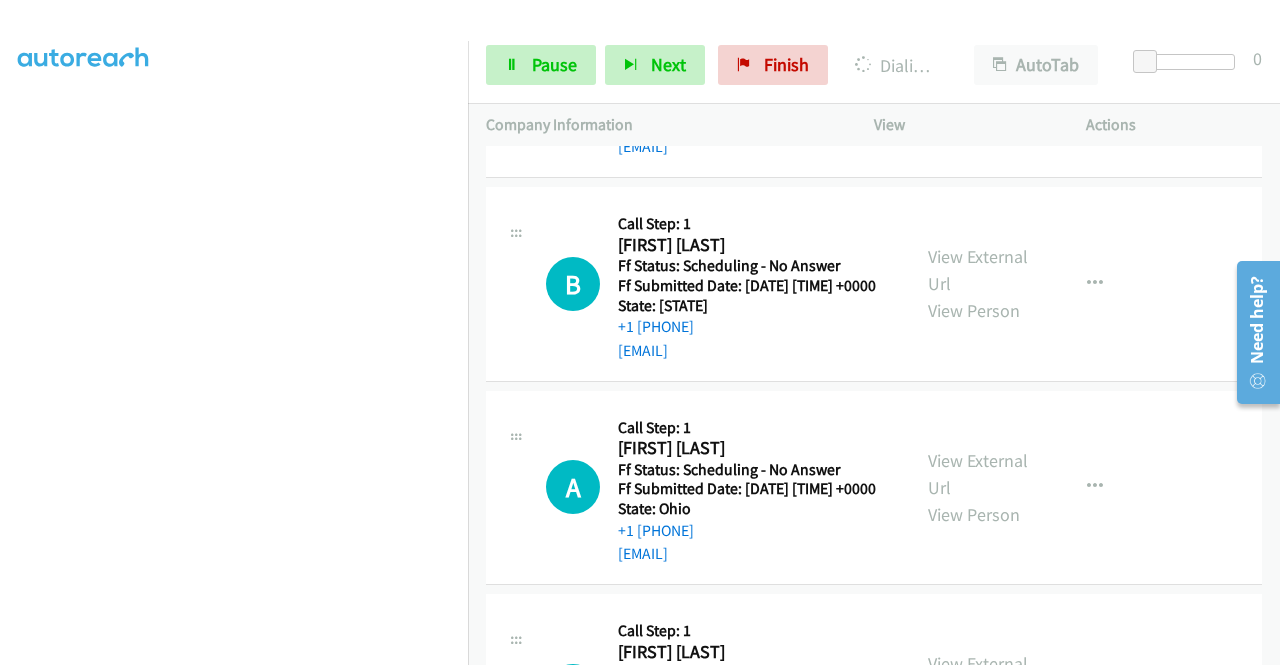 scroll, scrollTop: 1442, scrollLeft: 0, axis: vertical 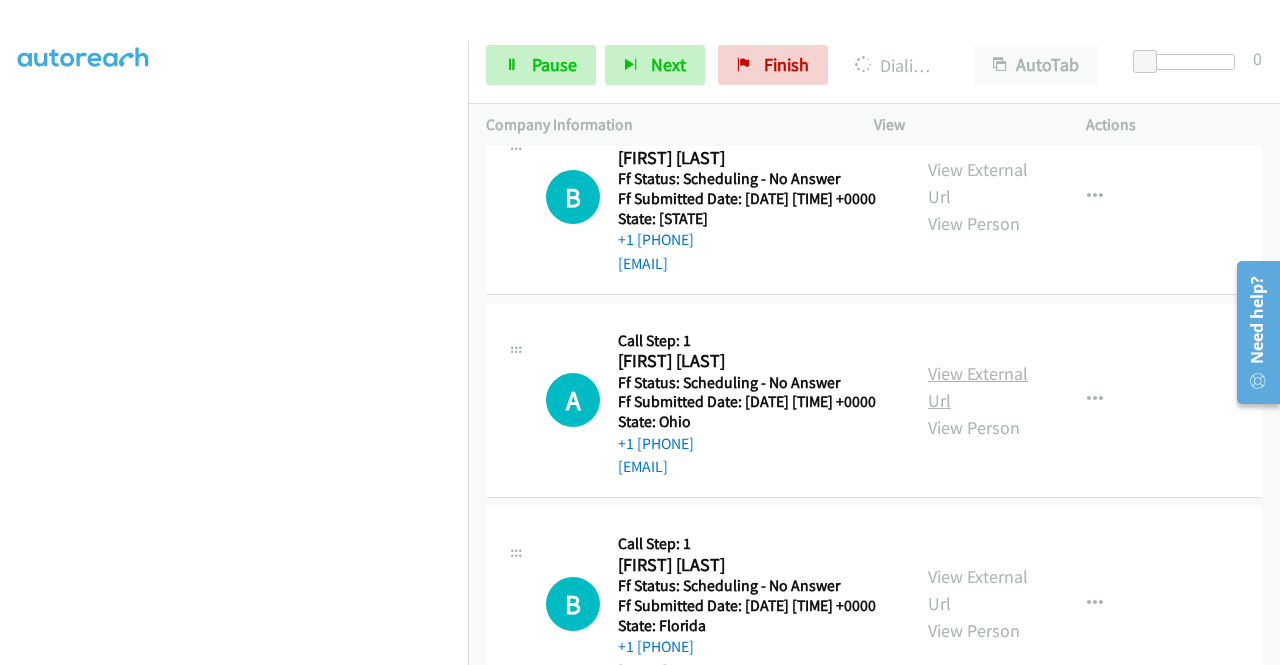 click on "View External Url" at bounding box center (978, 387) 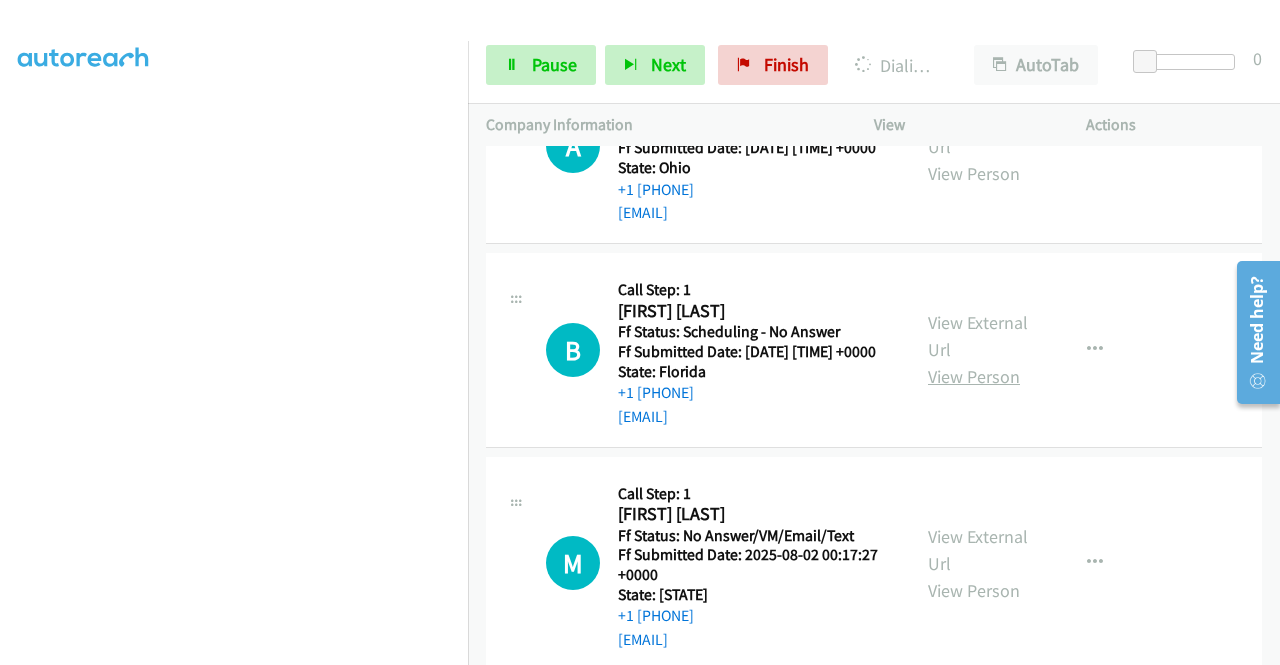 scroll, scrollTop: 1742, scrollLeft: 0, axis: vertical 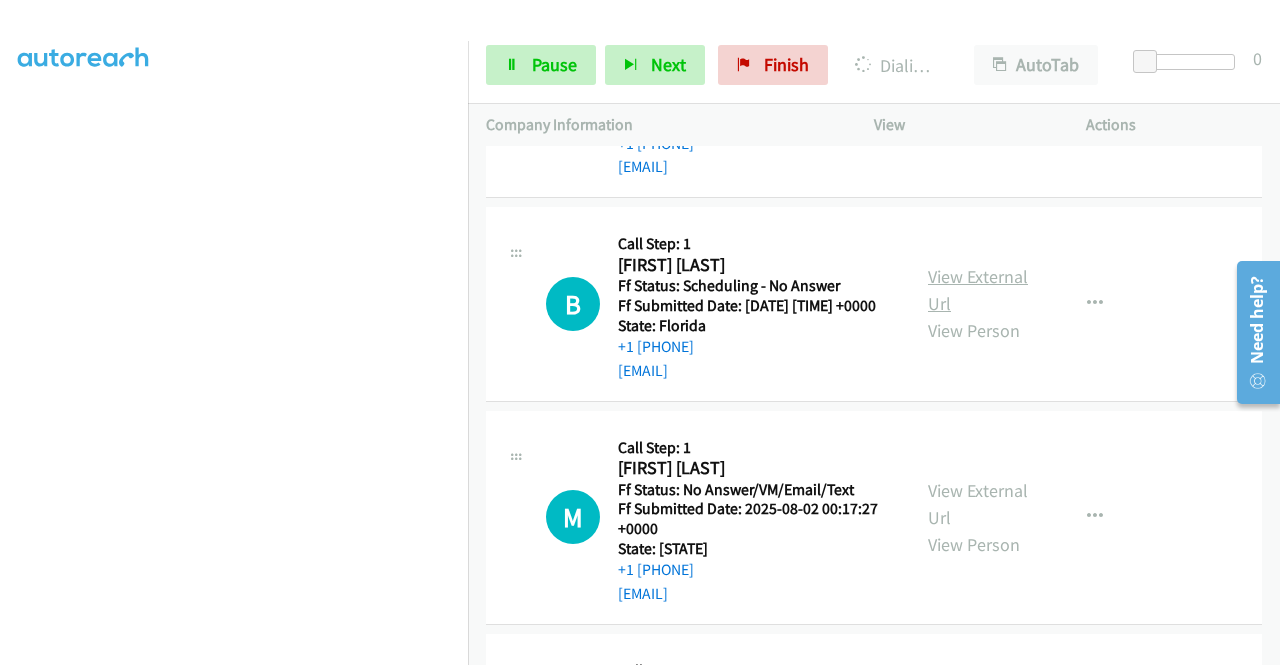 click on "View External Url" at bounding box center [978, 290] 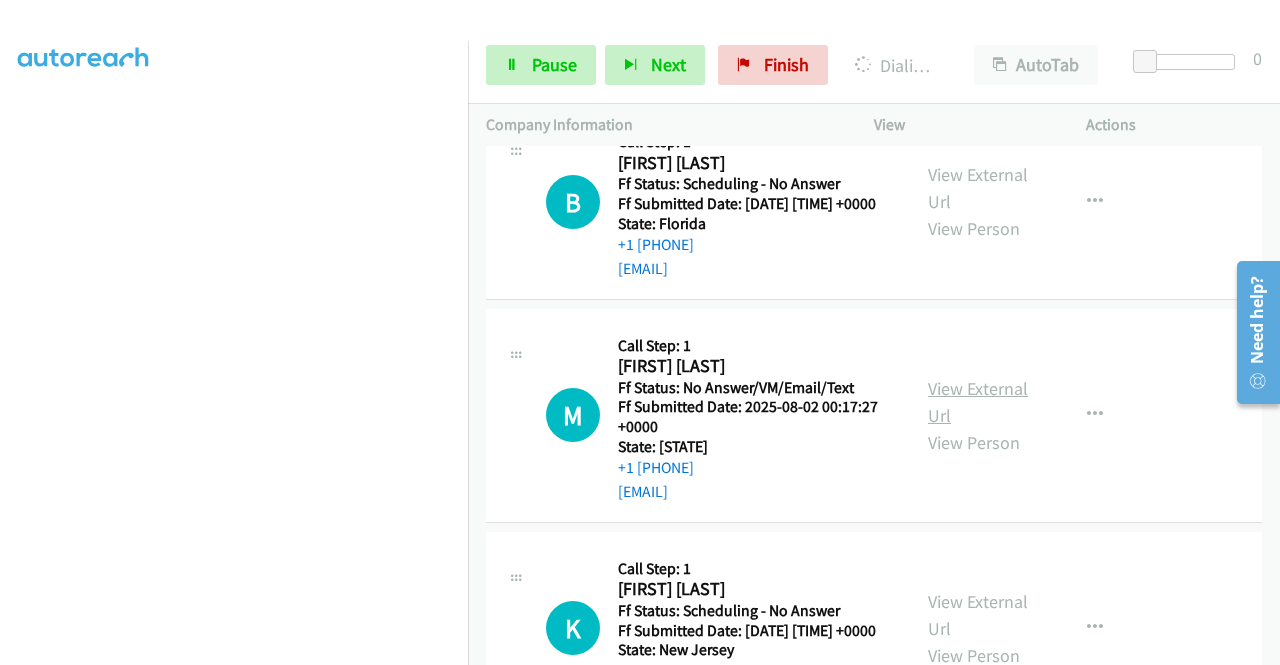 scroll, scrollTop: 1942, scrollLeft: 0, axis: vertical 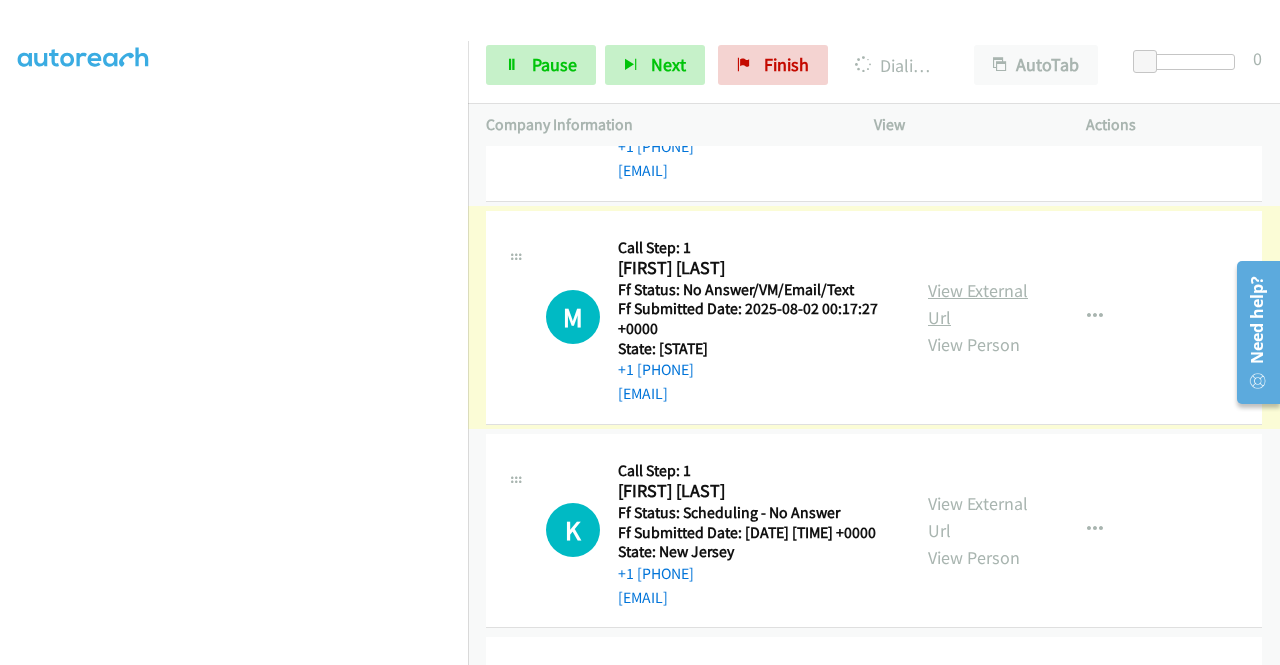 click on "View External Url" at bounding box center (978, 304) 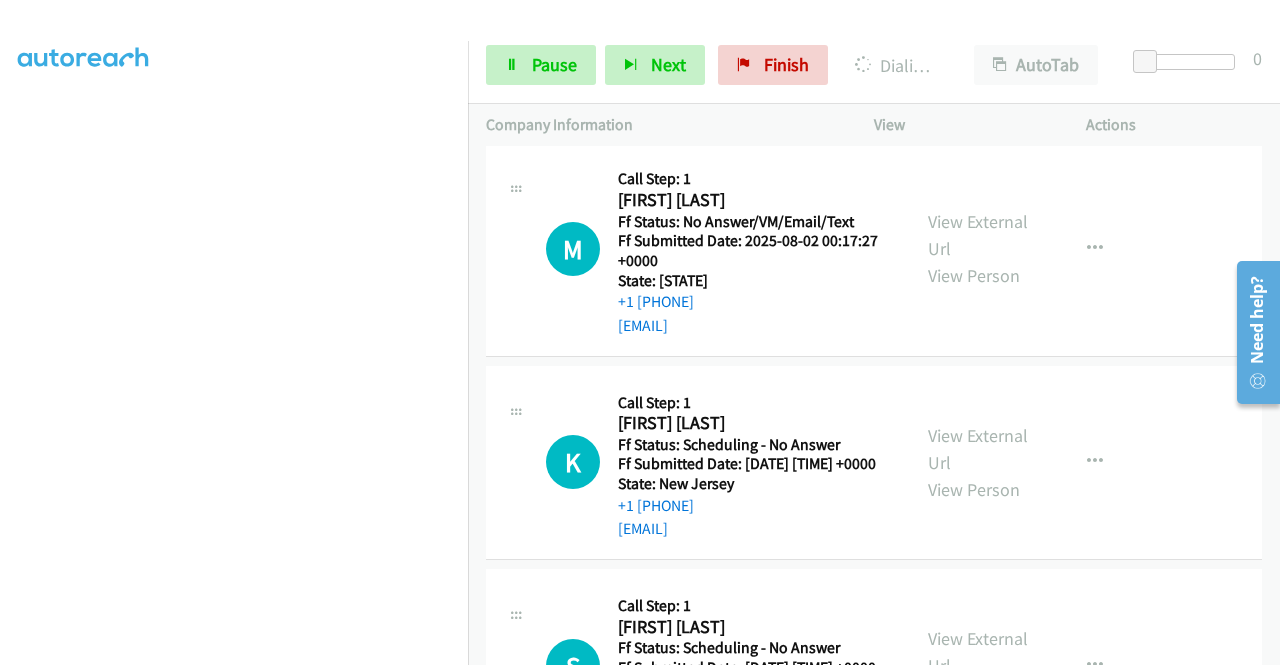 scroll, scrollTop: 2170, scrollLeft: 0, axis: vertical 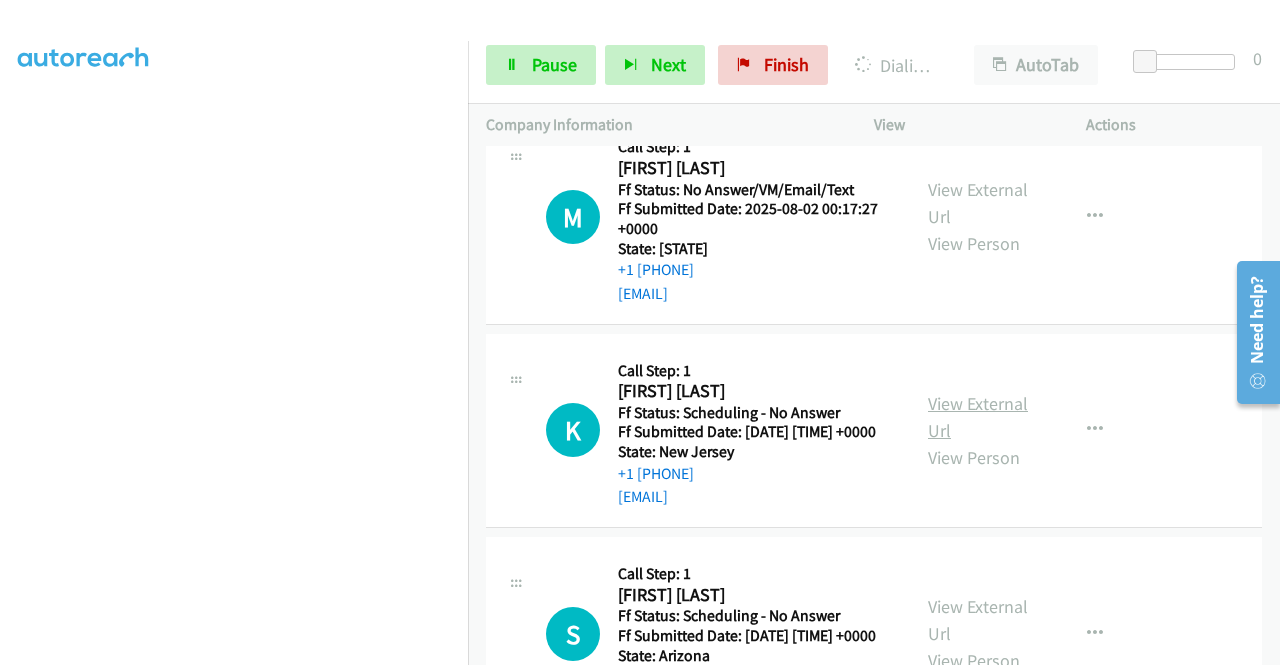click on "View External Url" at bounding box center (978, 417) 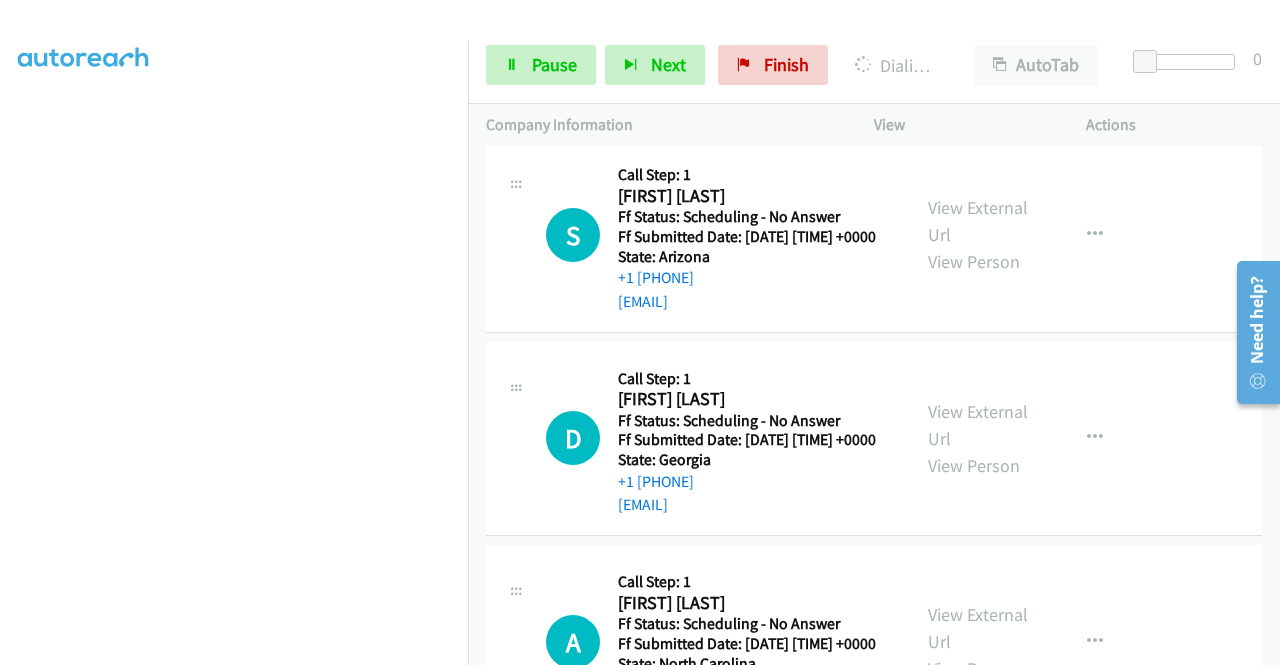 scroll, scrollTop: 2570, scrollLeft: 0, axis: vertical 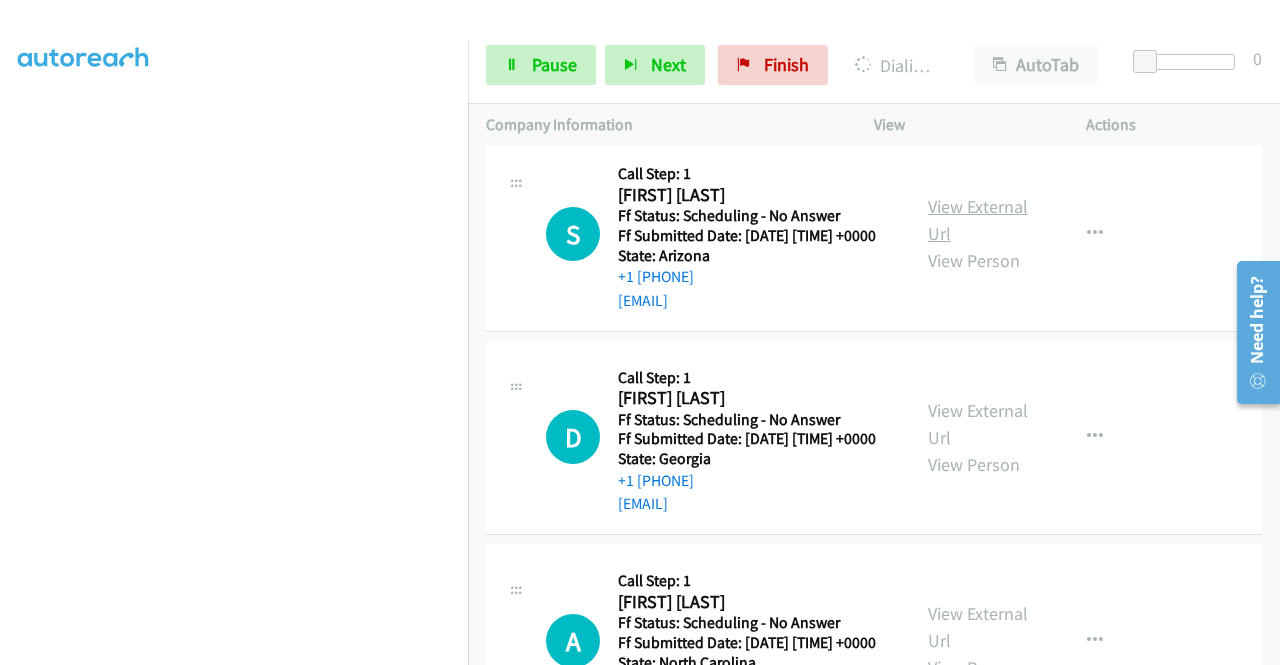 click on "View External Url" at bounding box center (978, 220) 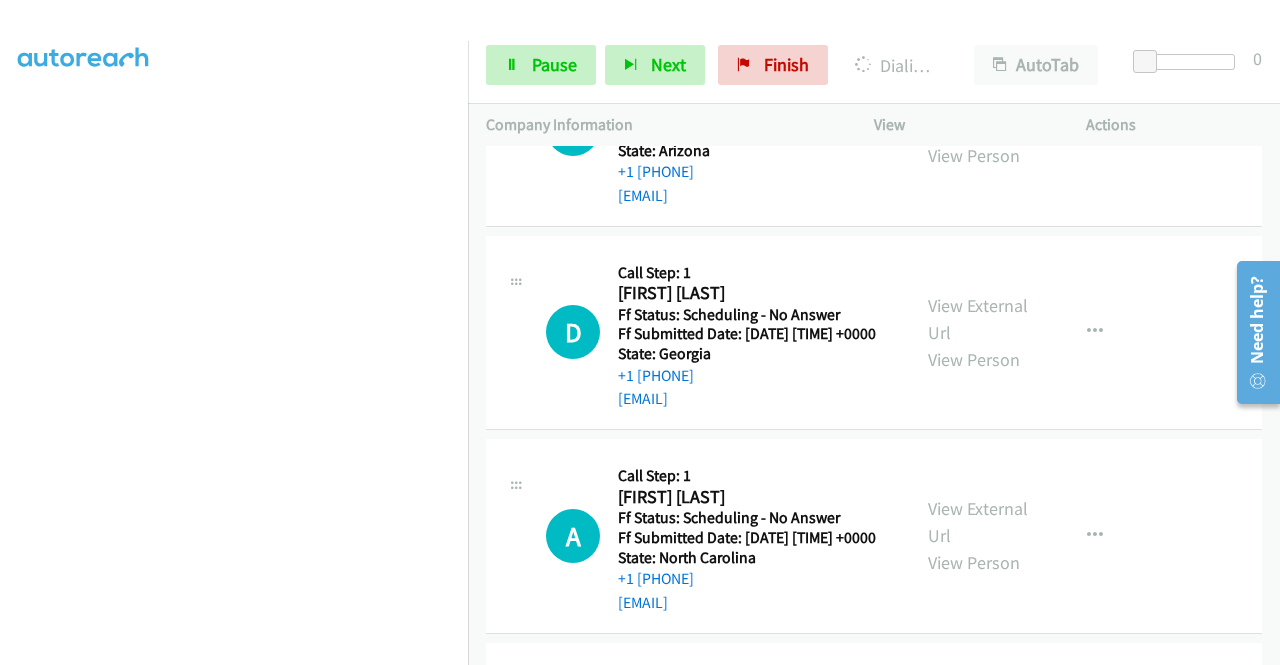 scroll, scrollTop: 2770, scrollLeft: 0, axis: vertical 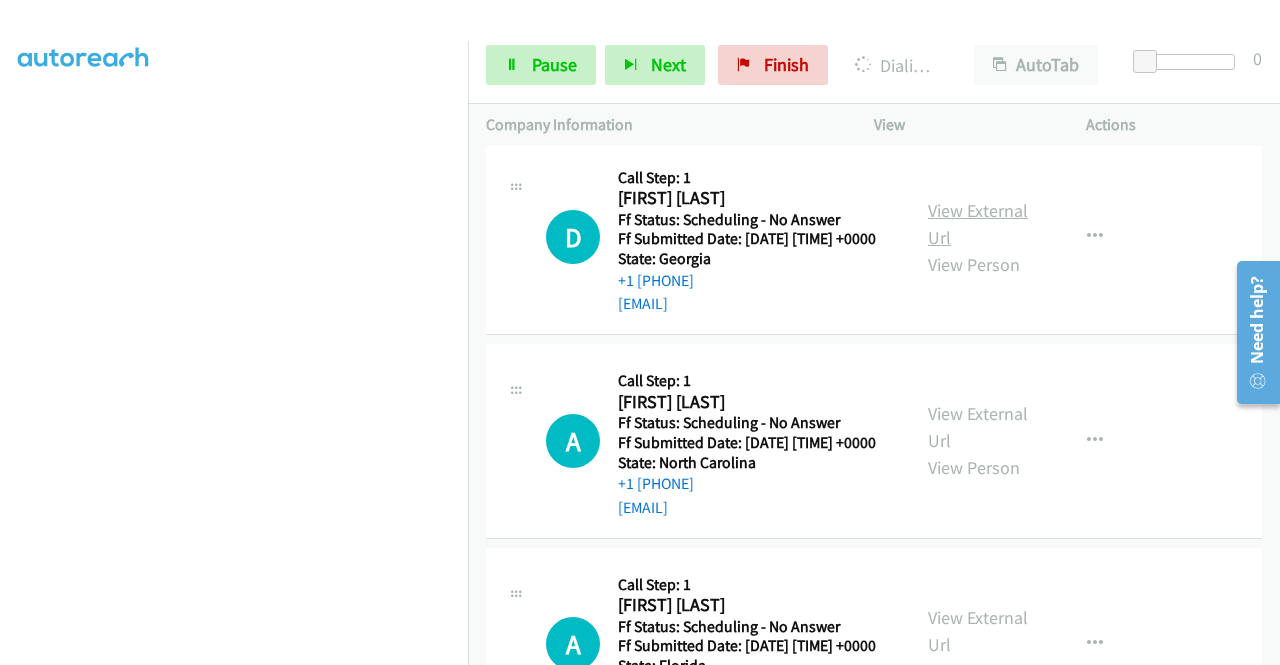 click on "View External Url" at bounding box center (978, 224) 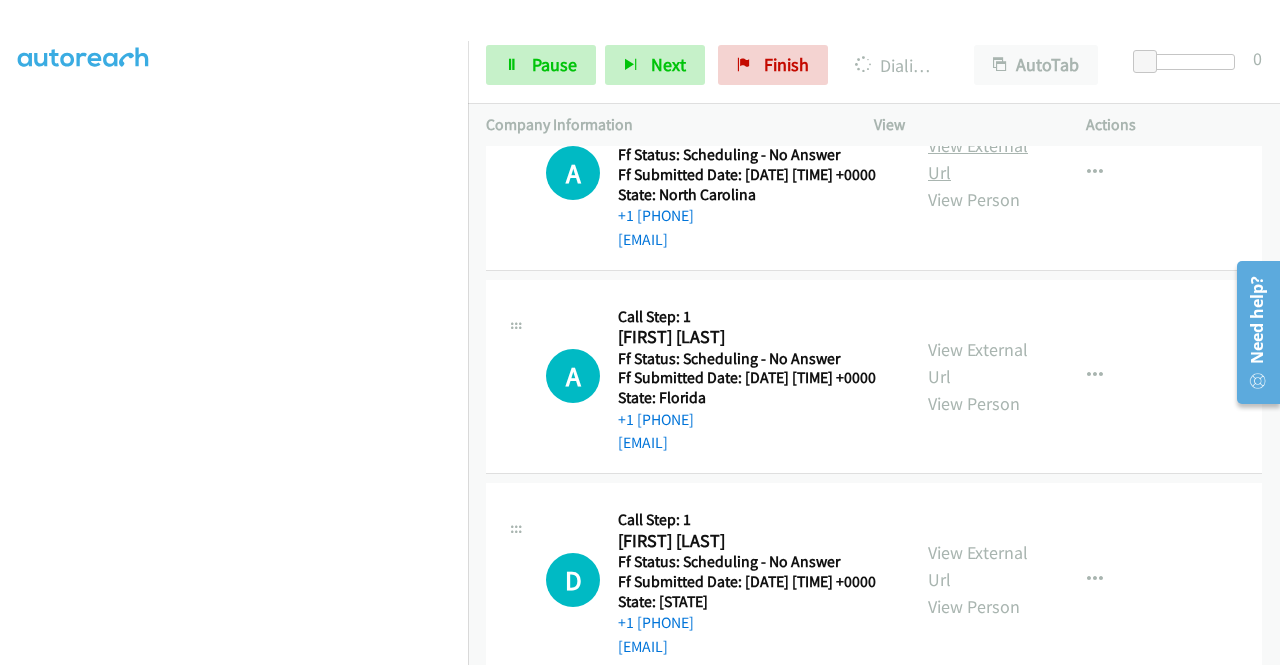 scroll, scrollTop: 3070, scrollLeft: 0, axis: vertical 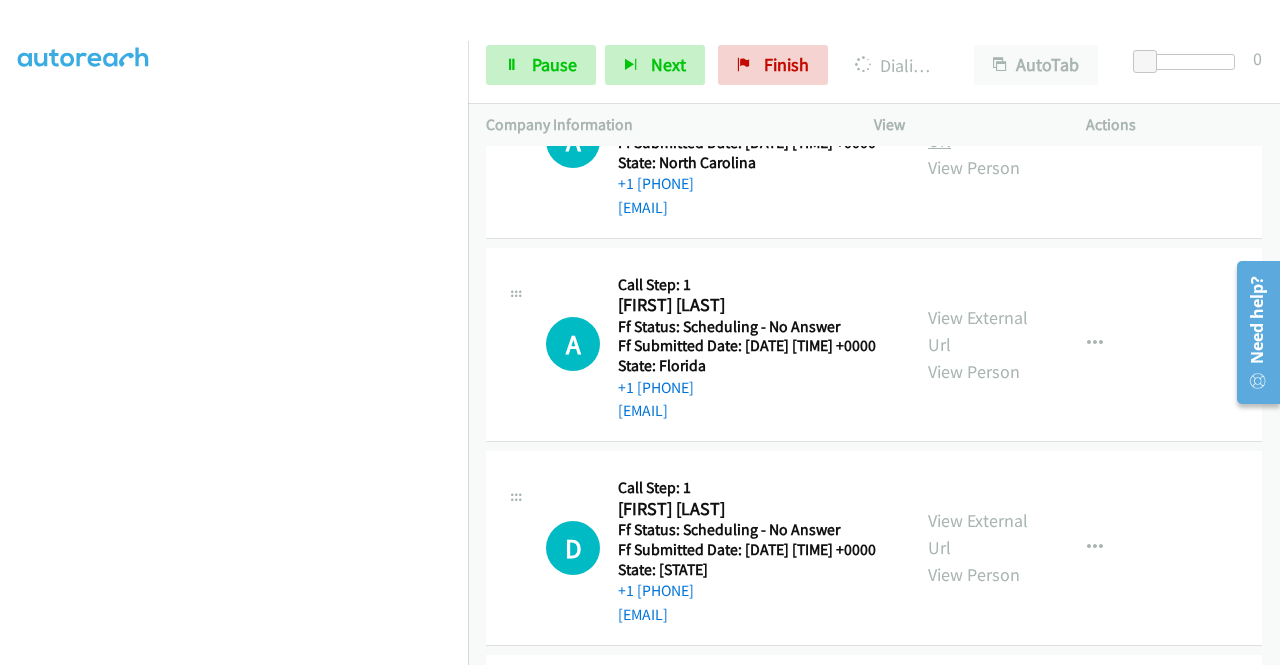 click on "View External Url" at bounding box center [978, 127] 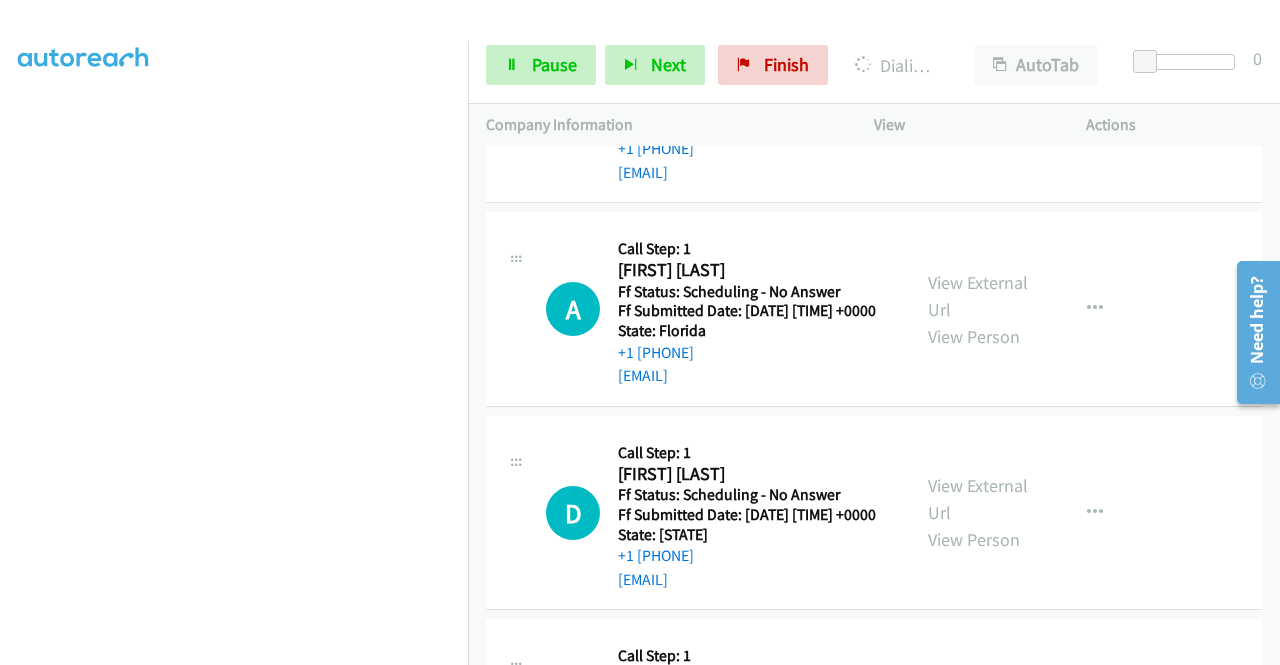 scroll, scrollTop: 3312, scrollLeft: 0, axis: vertical 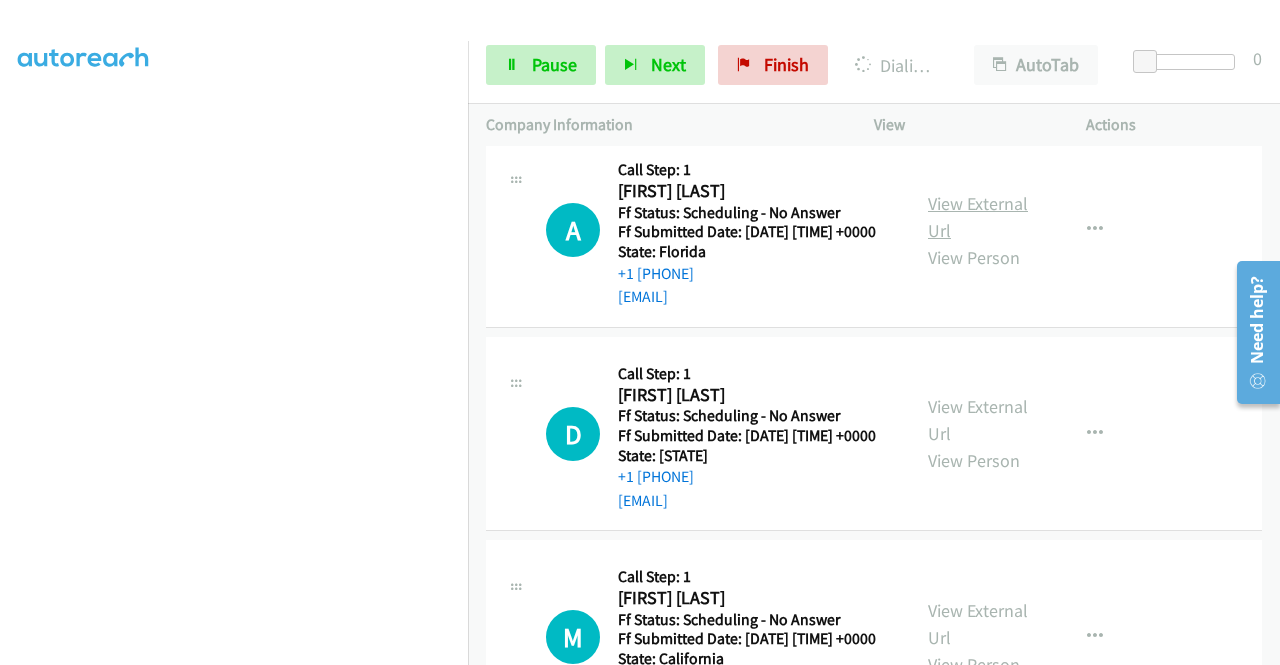click on "View External Url" at bounding box center [978, 217] 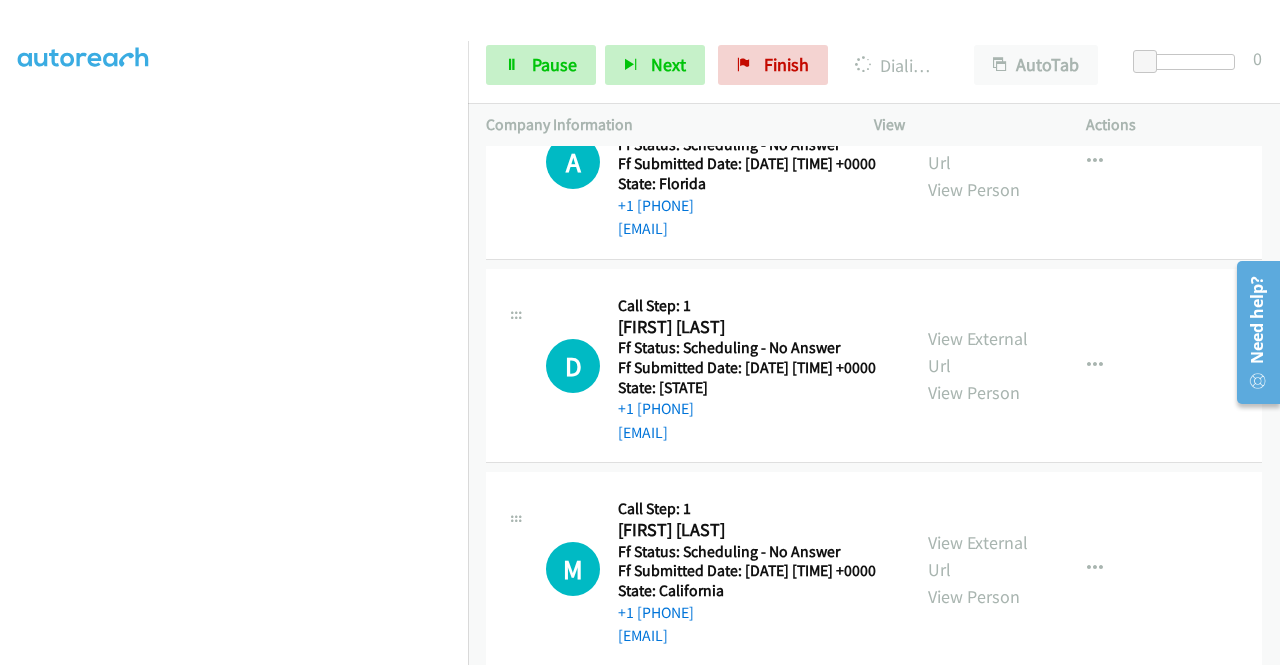 scroll, scrollTop: 3412, scrollLeft: 0, axis: vertical 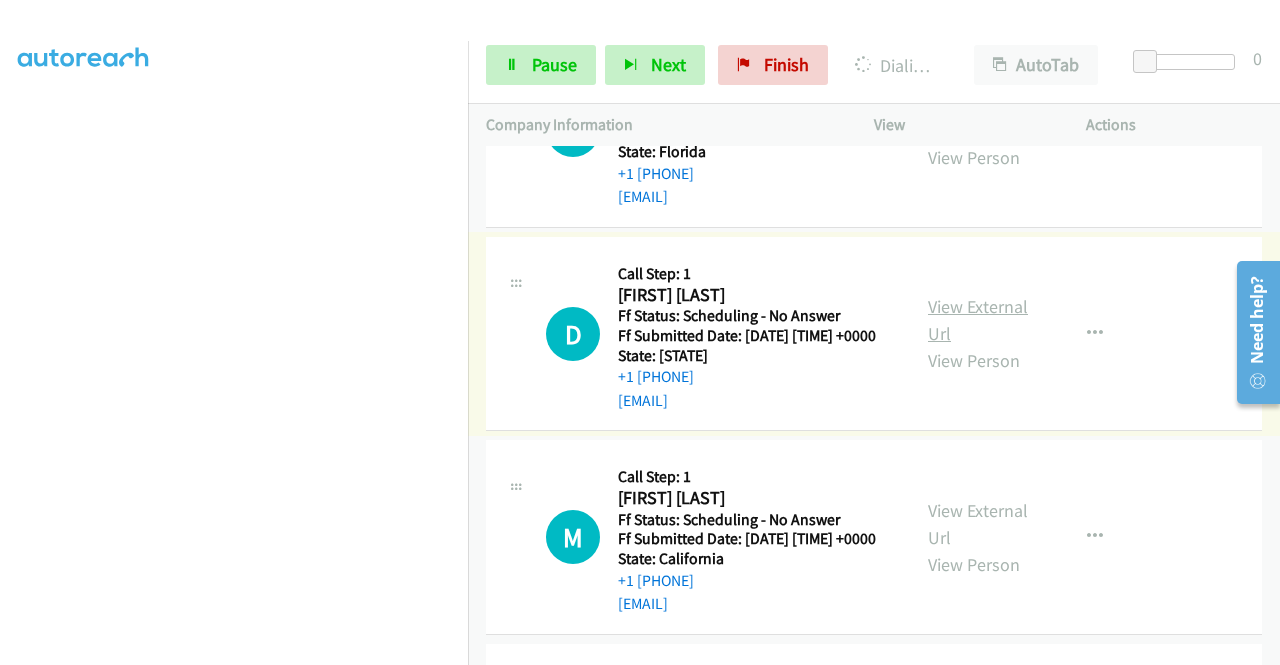 click on "View External Url" at bounding box center [978, 320] 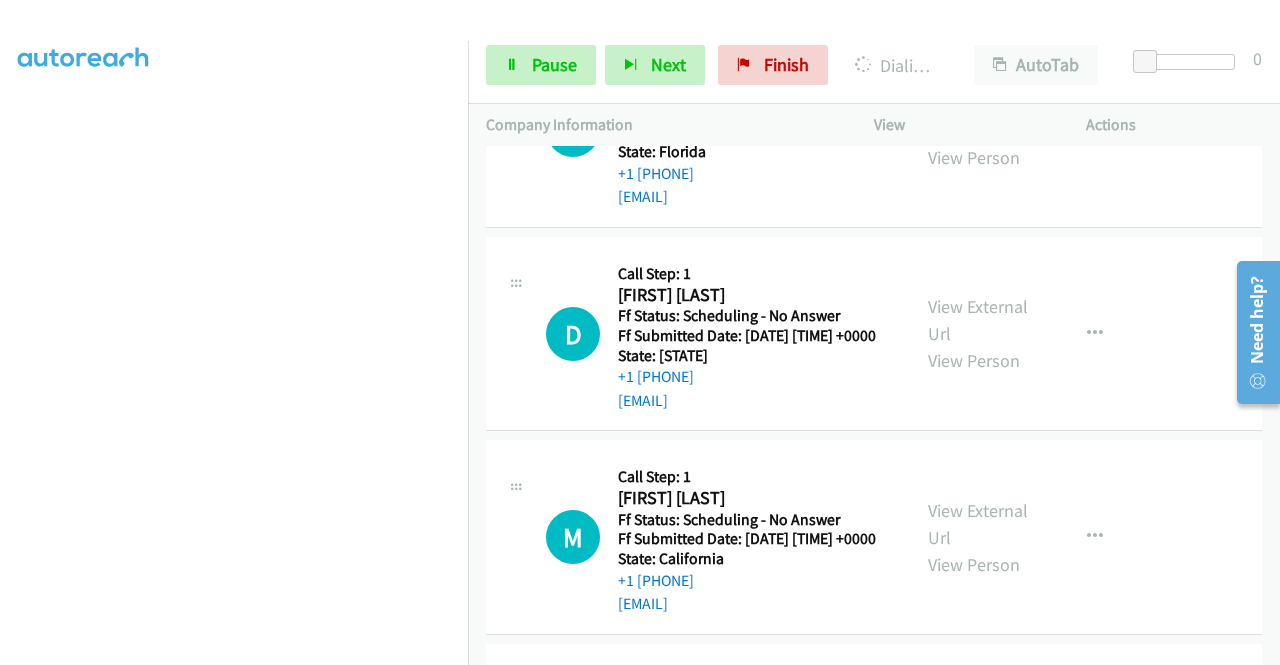 click on "A
Callback Scheduled
Call Step: 1
[FIRST] [LAST]
America/New_York
Ff Status: Scheduling - No Answer
Ff Submitted Date: [DATE] [TIME] +0000
State: [STATE]
+1 [PHONE]
[EMAIL]
Call was successful?
View External Url
View Person
View ExternalUrl
Email
Schedule/Manage Callback
Skip Call
Add to do not call list" at bounding box center (874, 131) 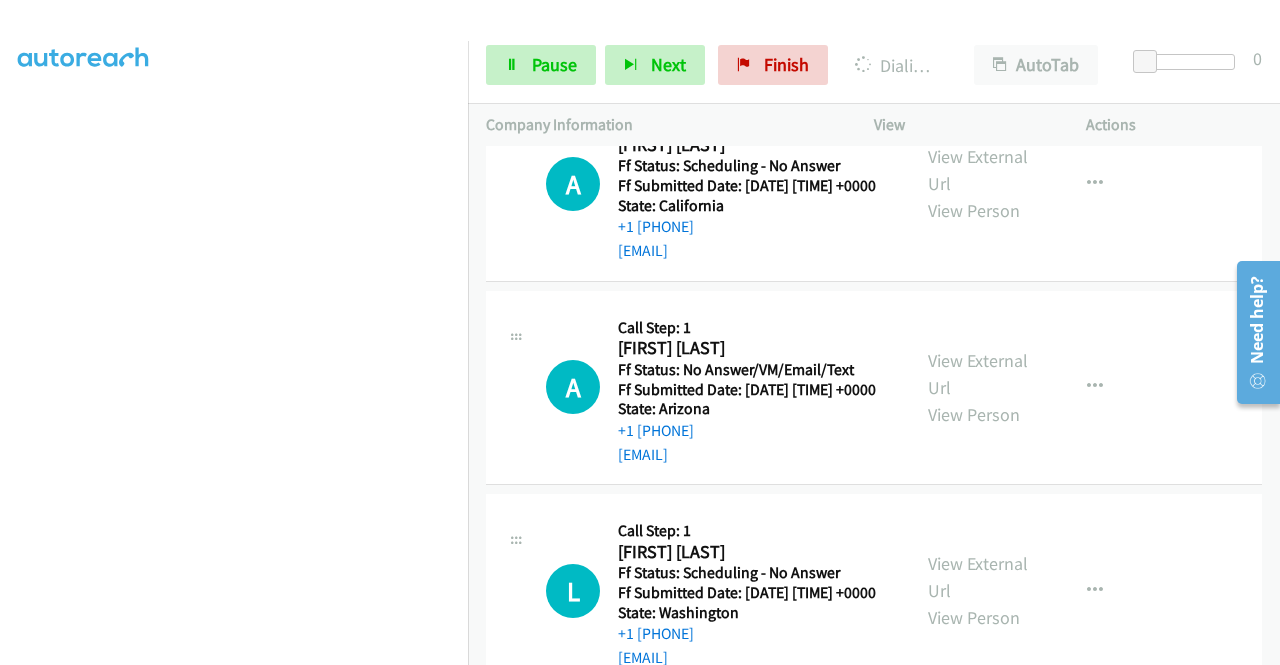 scroll, scrollTop: 3754, scrollLeft: 0, axis: vertical 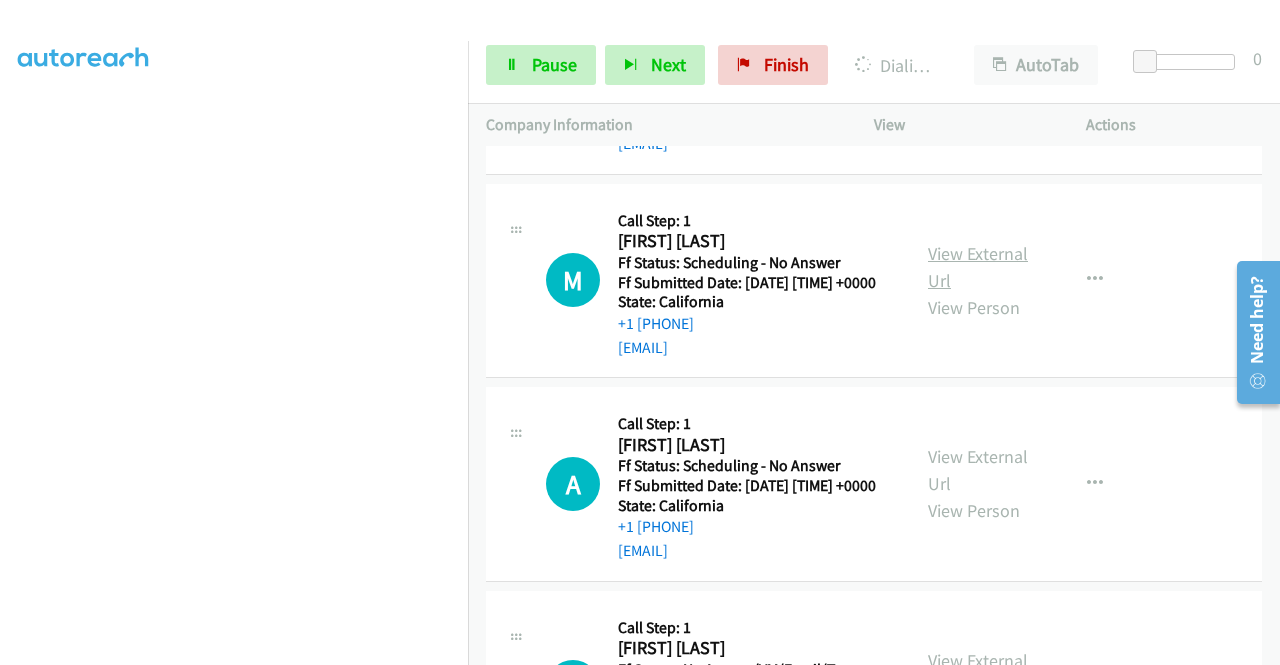 click on "View External Url" at bounding box center (978, 267) 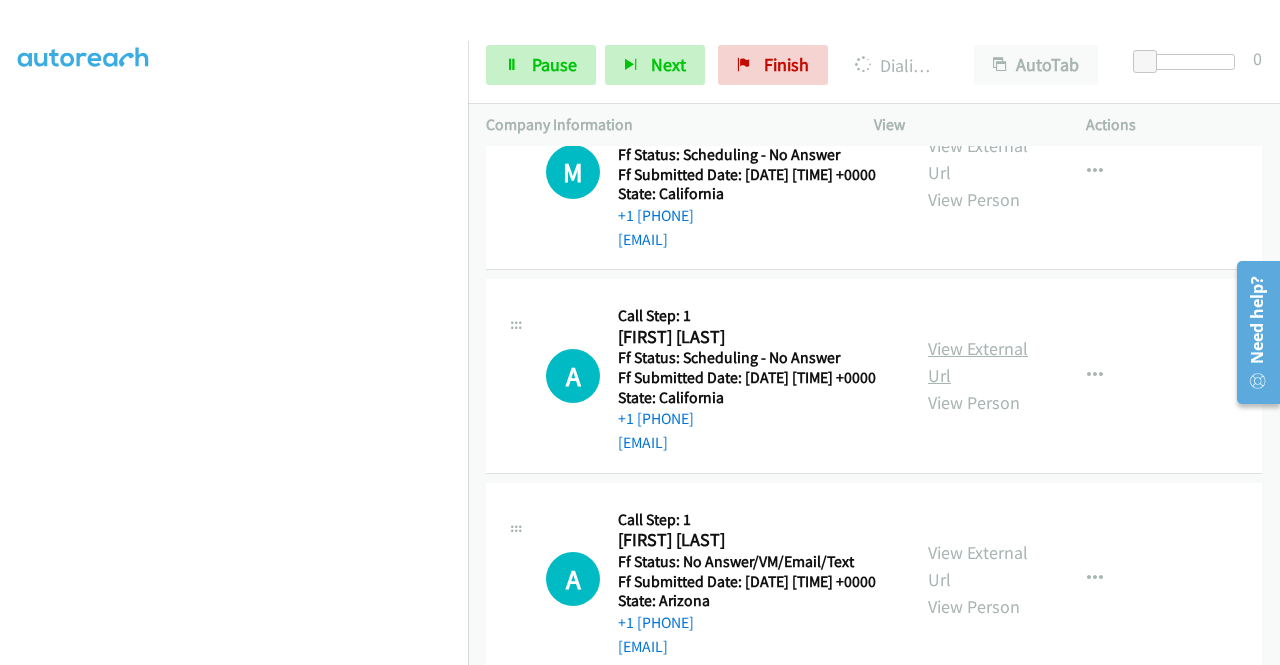 scroll, scrollTop: 4054, scrollLeft: 0, axis: vertical 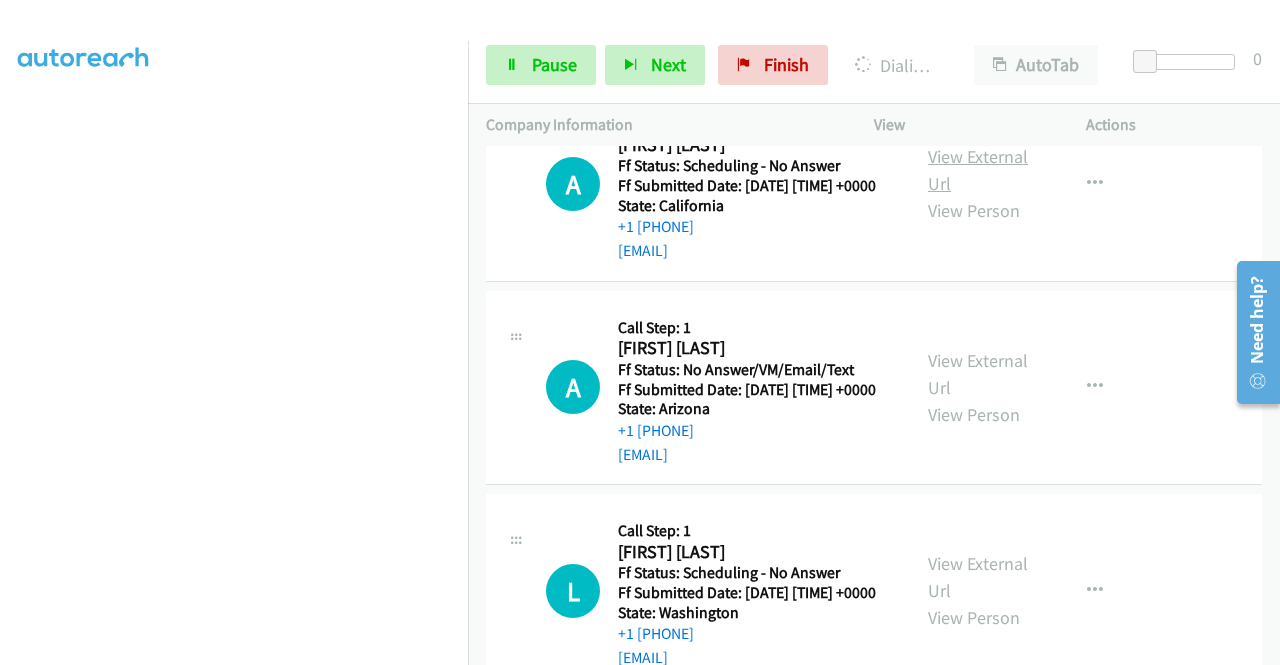 click on "View External Url" at bounding box center [978, 170] 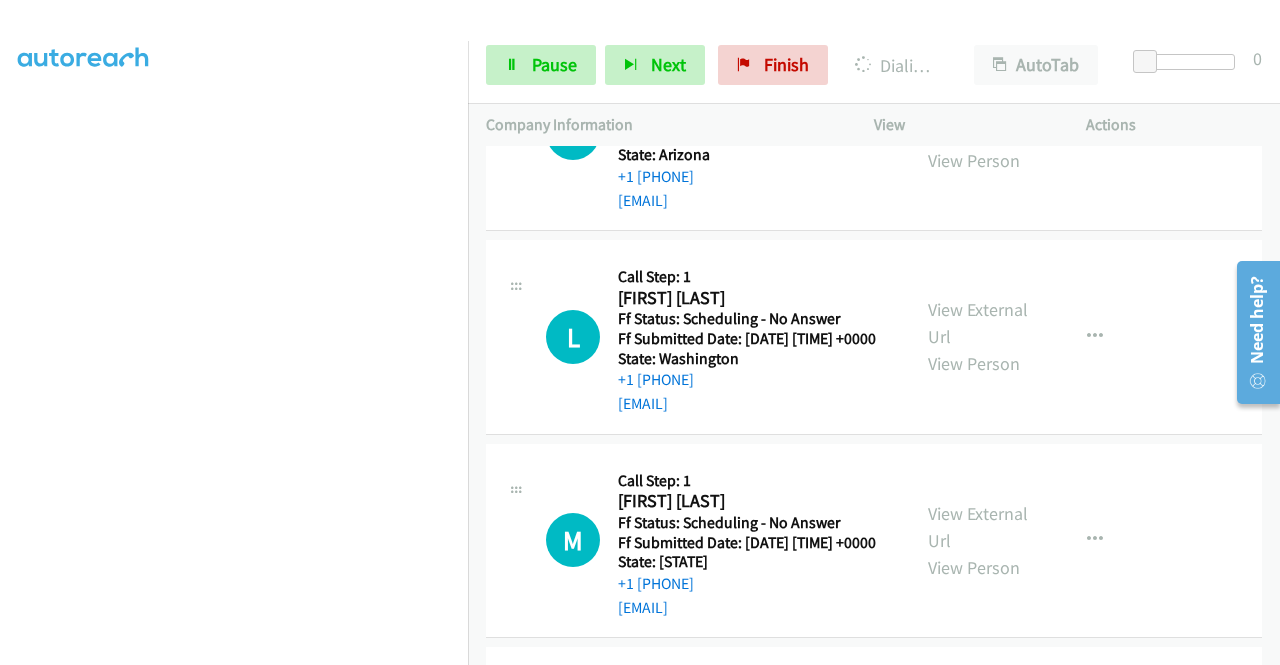 scroll, scrollTop: 4354, scrollLeft: 0, axis: vertical 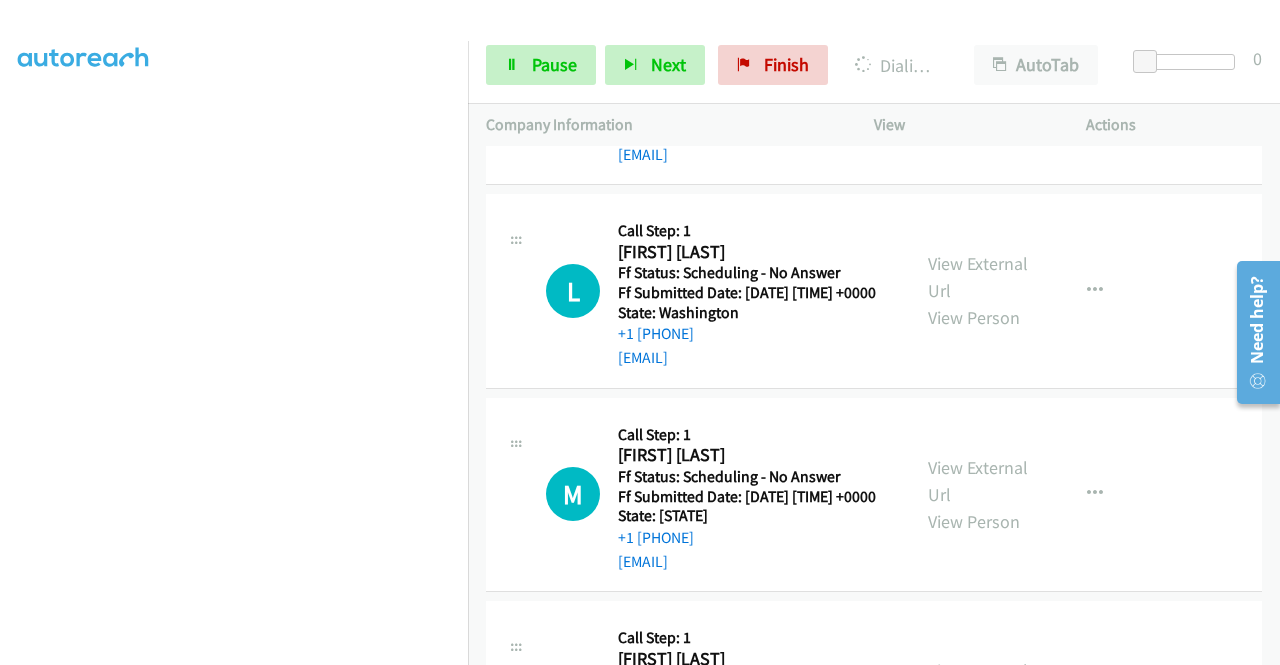 click on "View External Url" at bounding box center [978, 74] 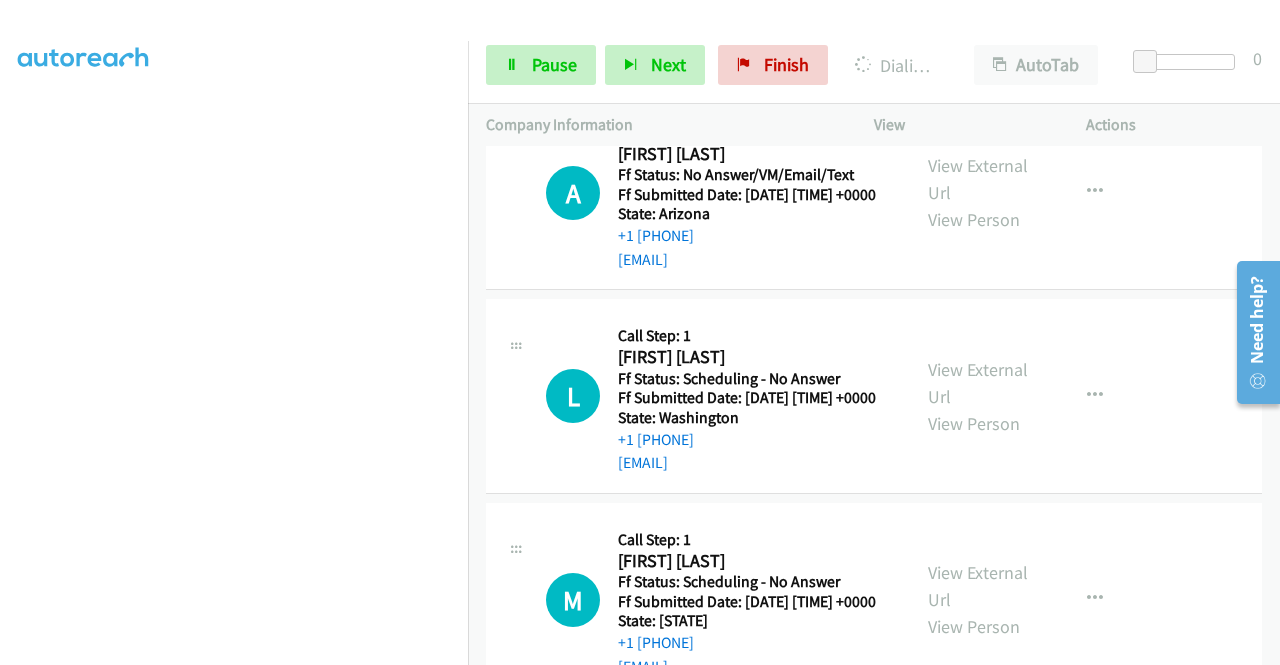 scroll, scrollTop: 4696, scrollLeft: 0, axis: vertical 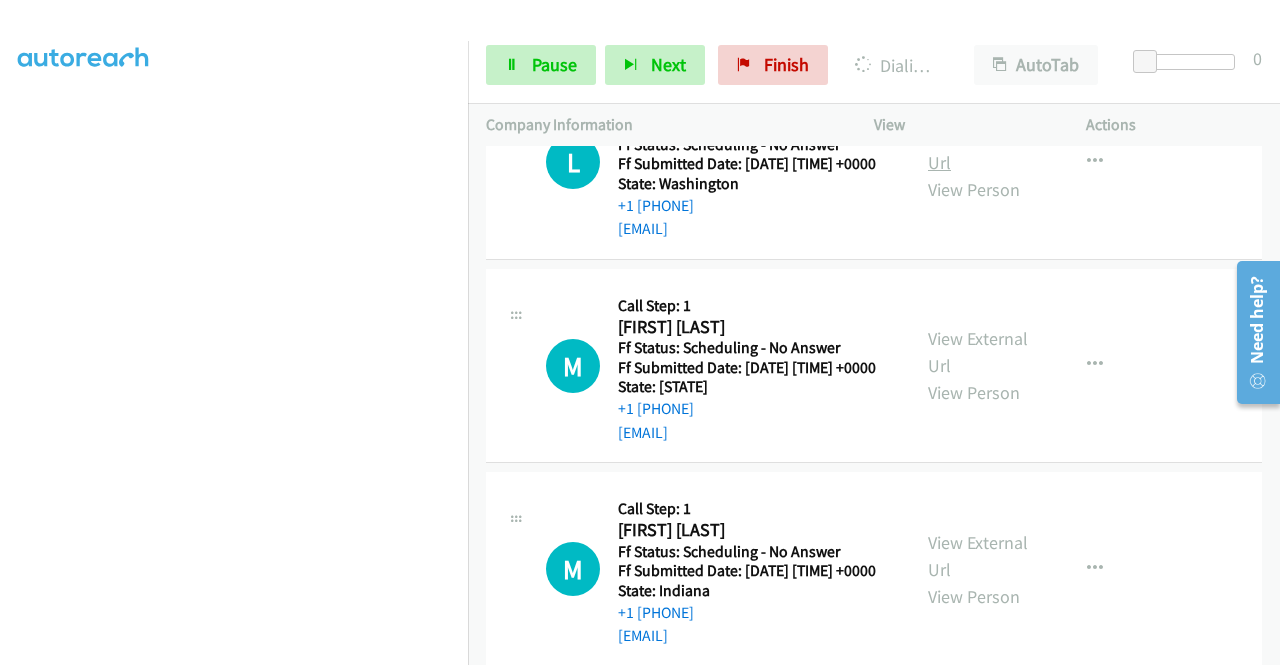 click on "View External Url" at bounding box center [978, 149] 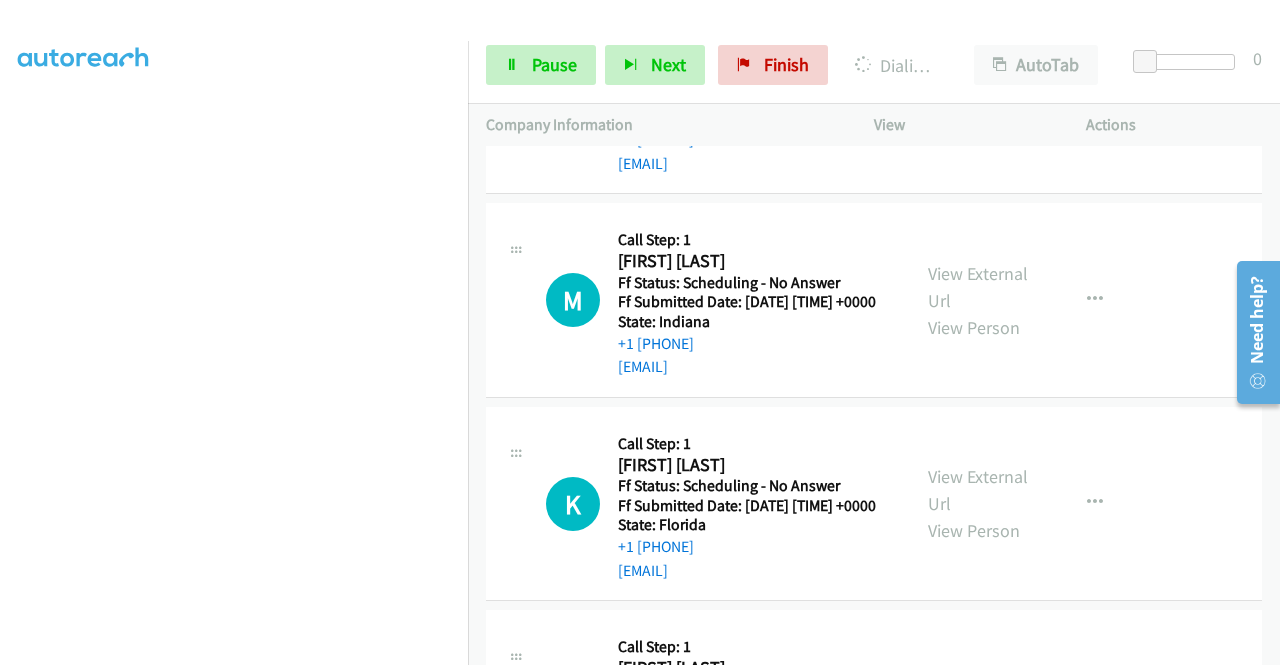 scroll, scrollTop: 4996, scrollLeft: 0, axis: vertical 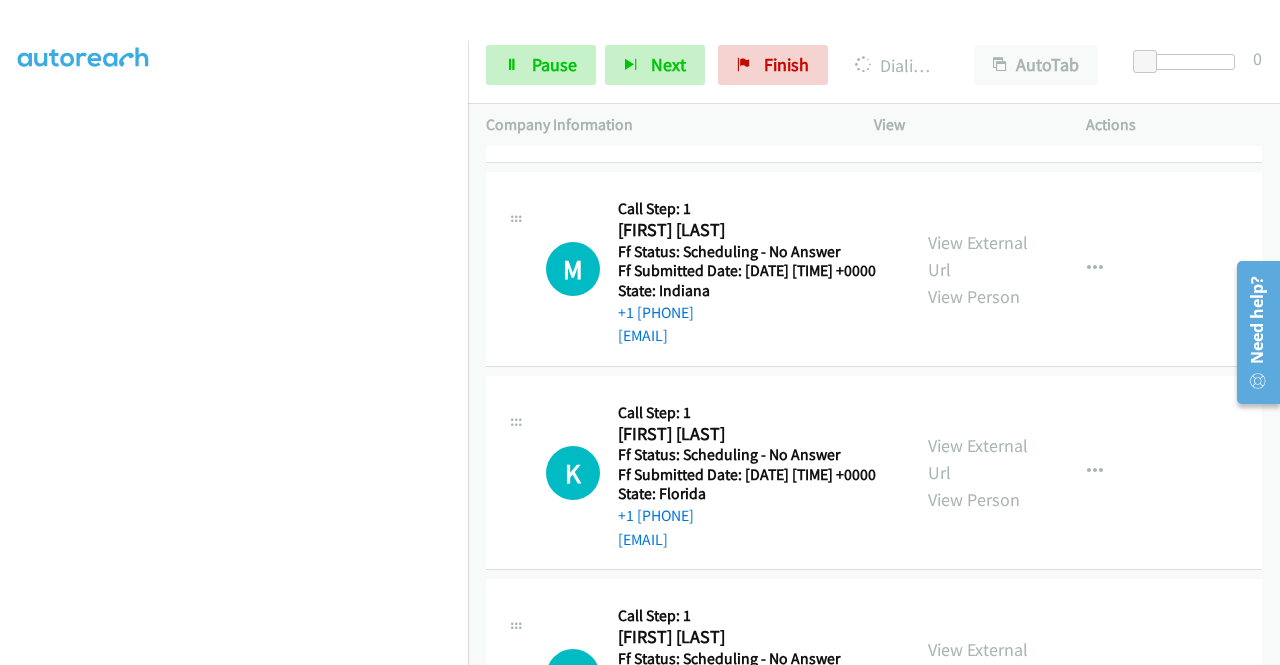 click on "View External Url" at bounding box center [978, 52] 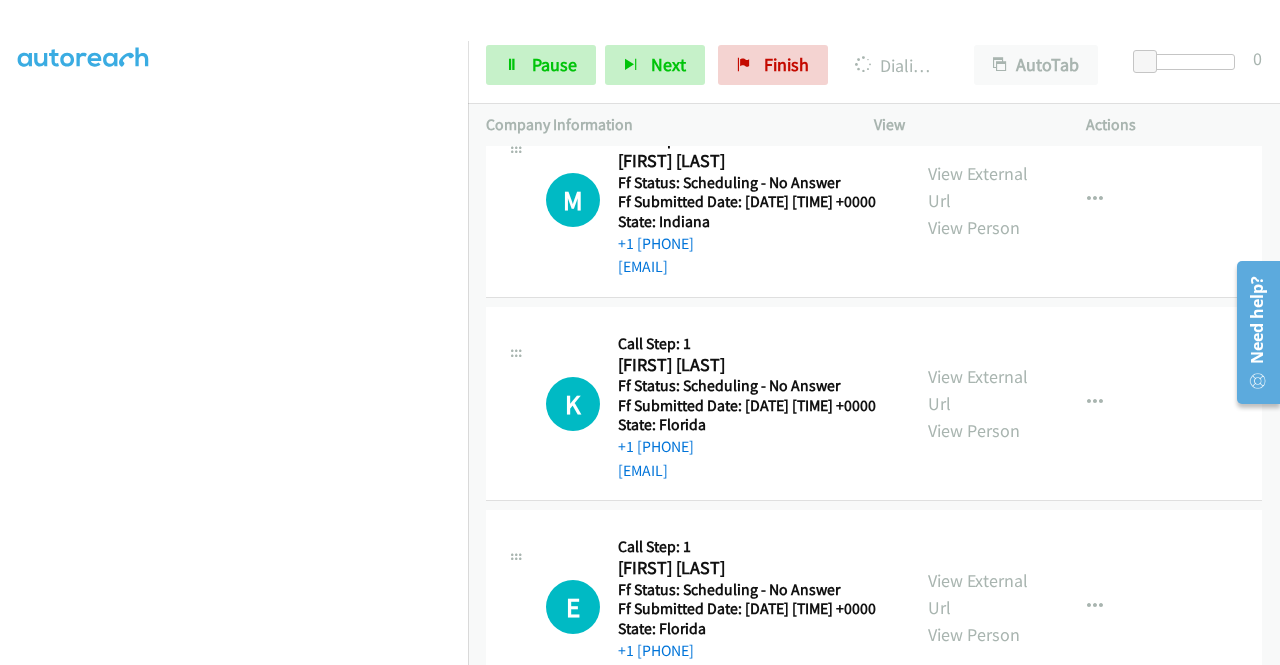 scroll, scrollTop: 5096, scrollLeft: 0, axis: vertical 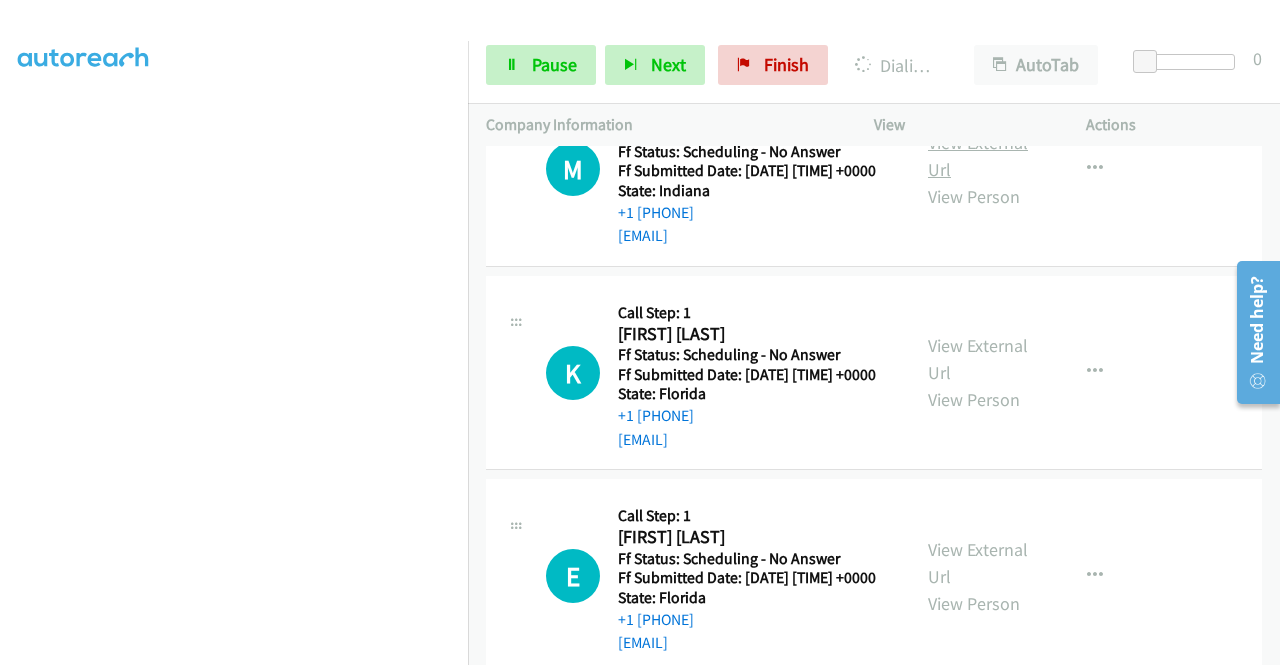 click on "View External Url" at bounding box center [978, 156] 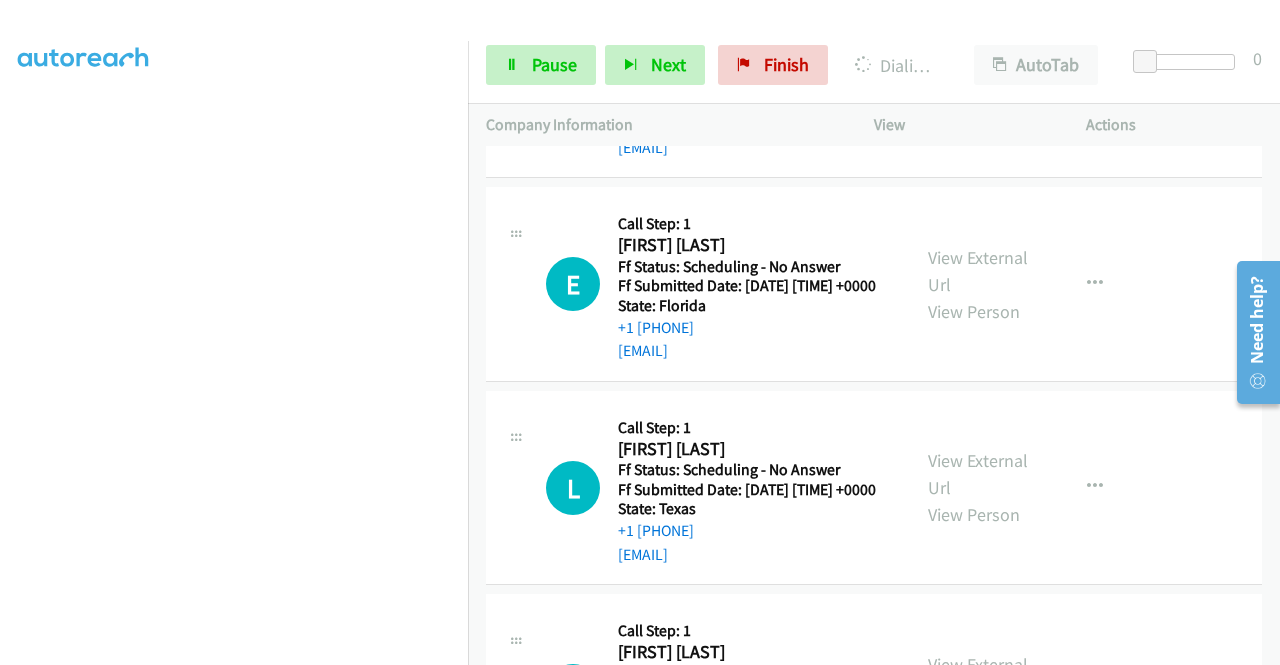 scroll, scrollTop: 5396, scrollLeft: 0, axis: vertical 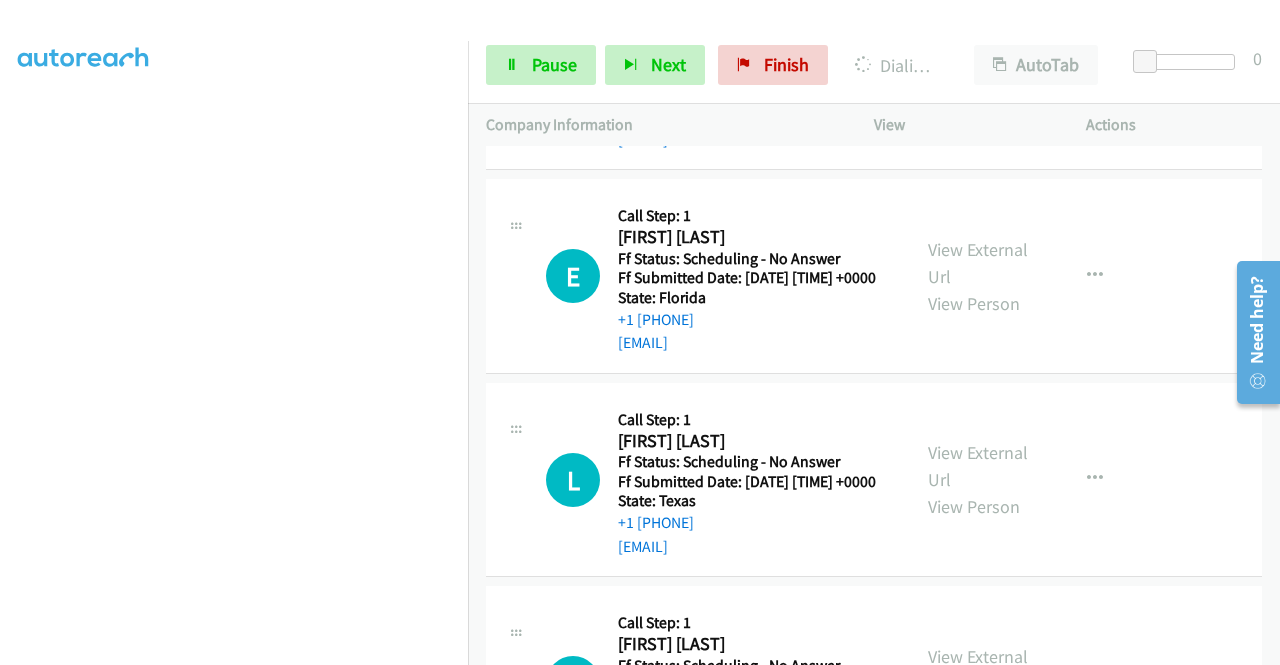 click on "View External Url" at bounding box center (978, 59) 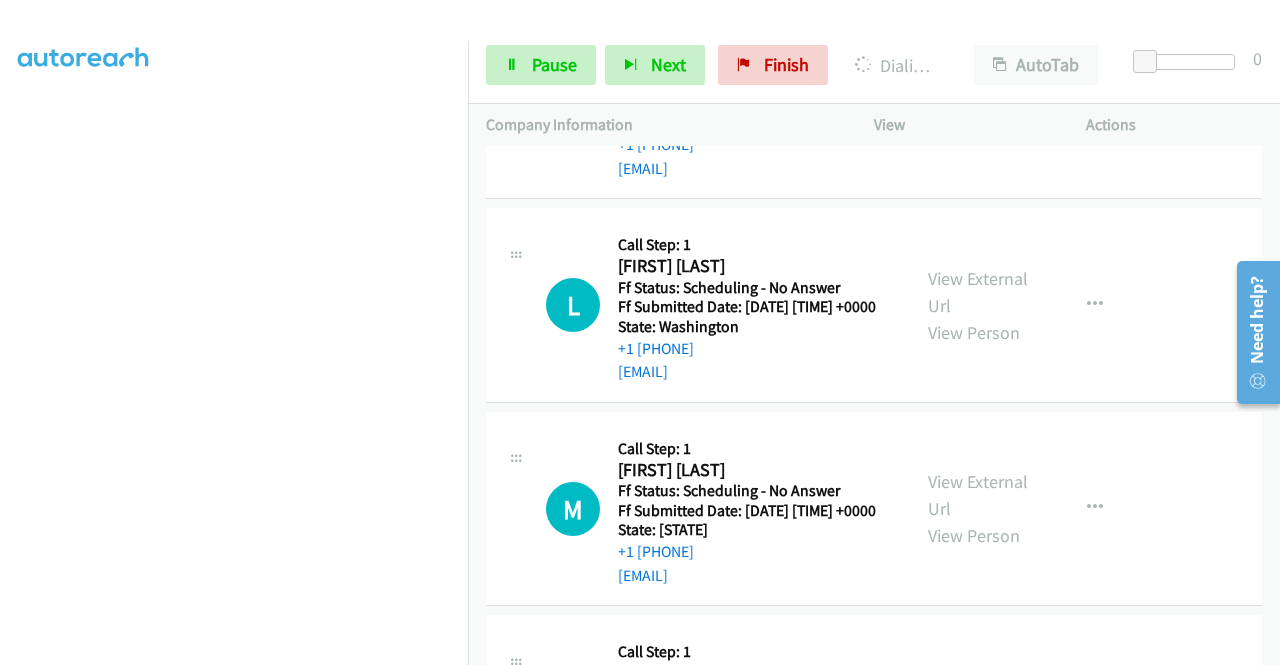scroll, scrollTop: 4496, scrollLeft: 0, axis: vertical 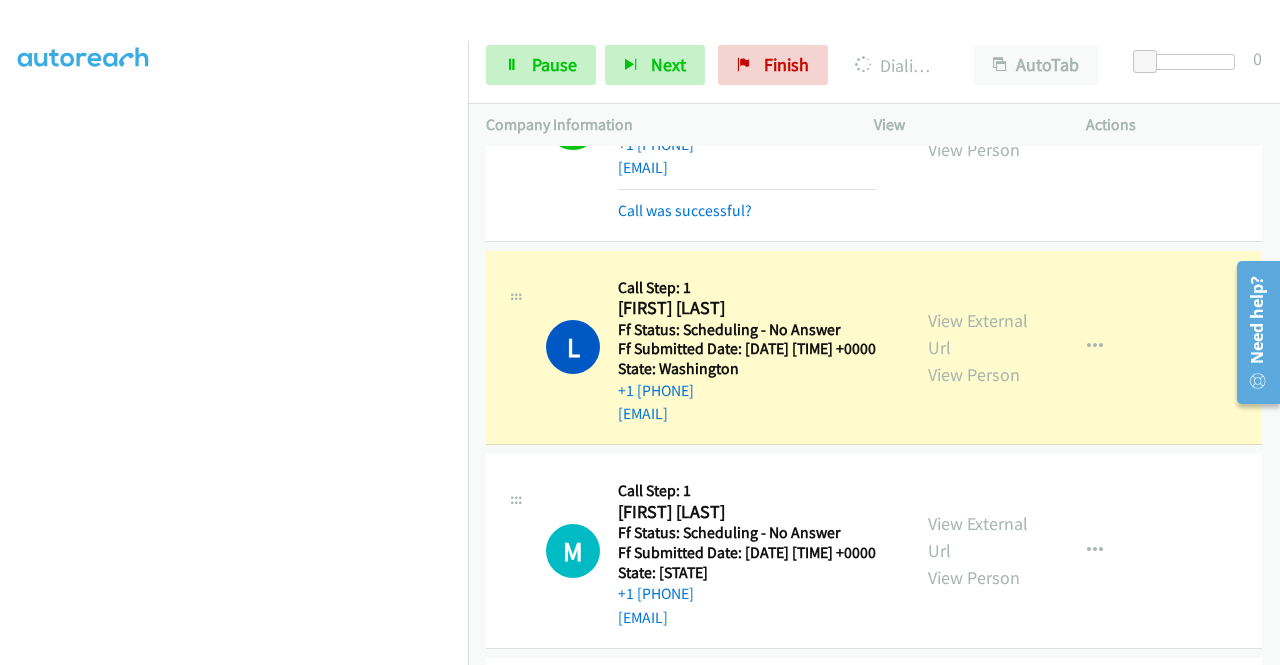 click on "Call was successful?" at bounding box center (685, -36) 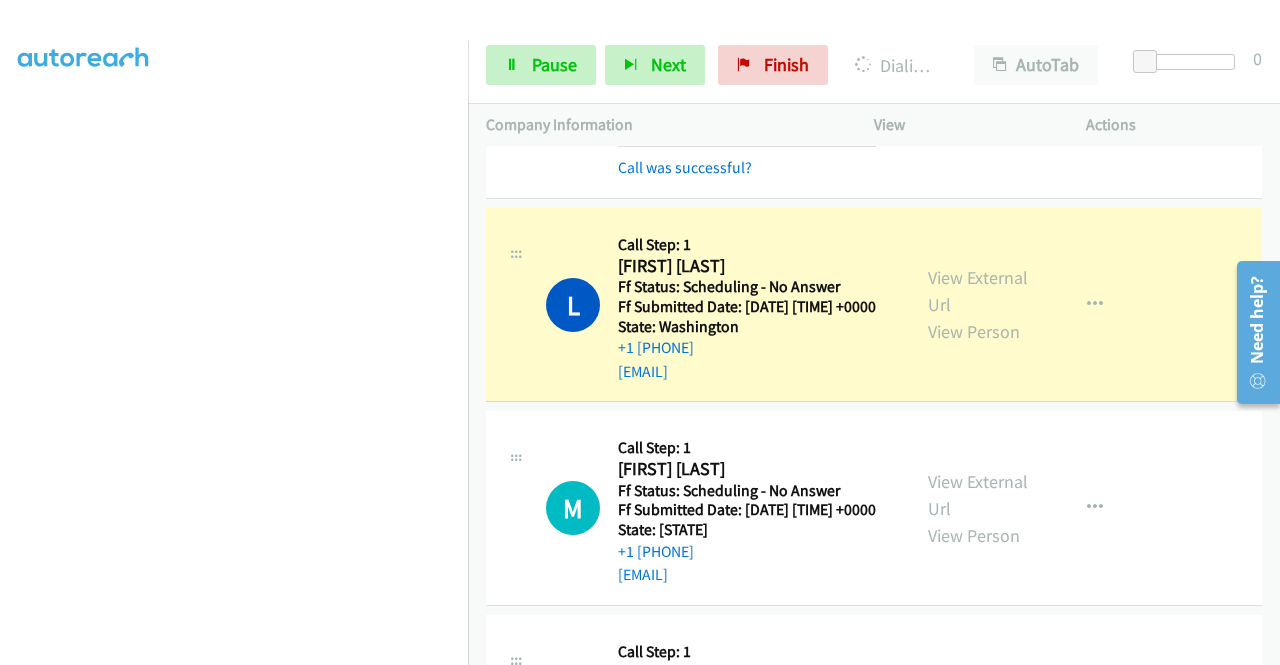 scroll, scrollTop: 4575, scrollLeft: 0, axis: vertical 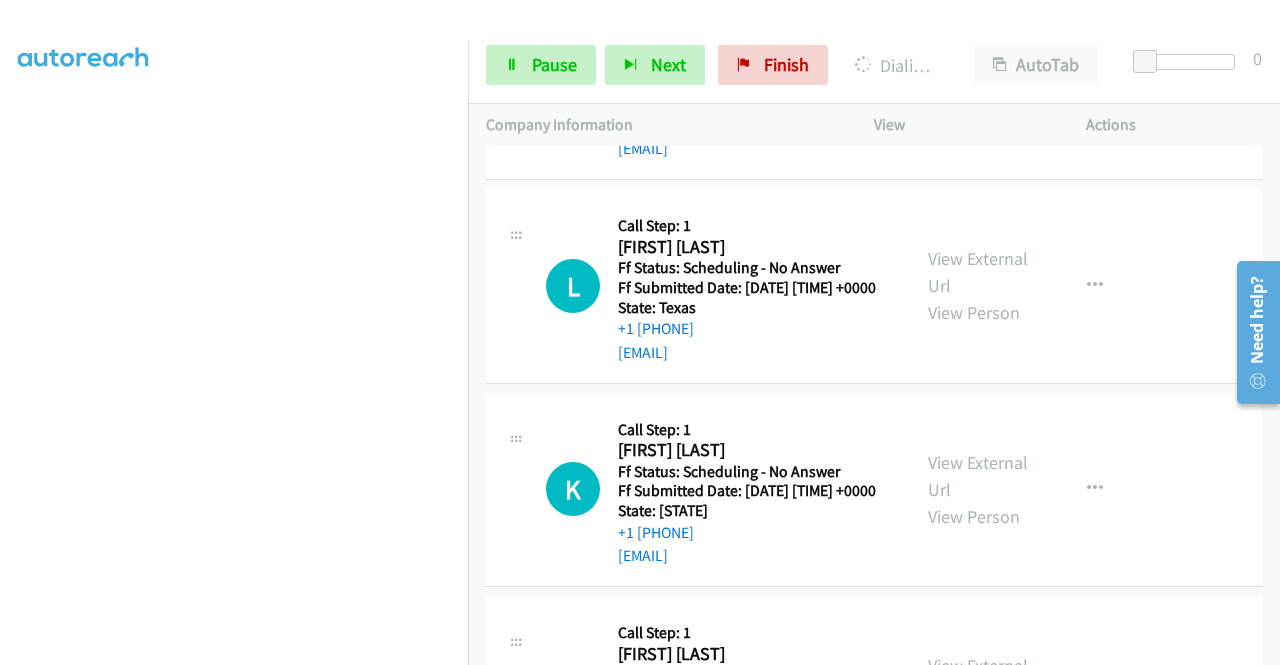 click on "View External Url" at bounding box center [978, 69] 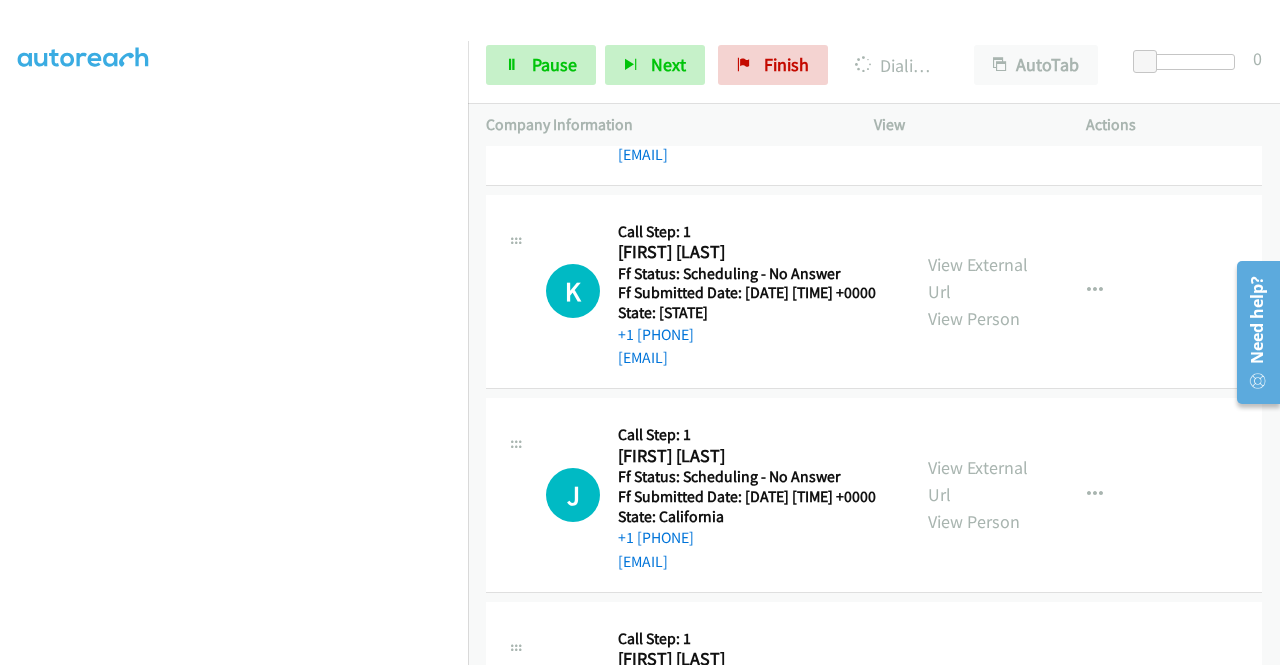 scroll, scrollTop: 5875, scrollLeft: 0, axis: vertical 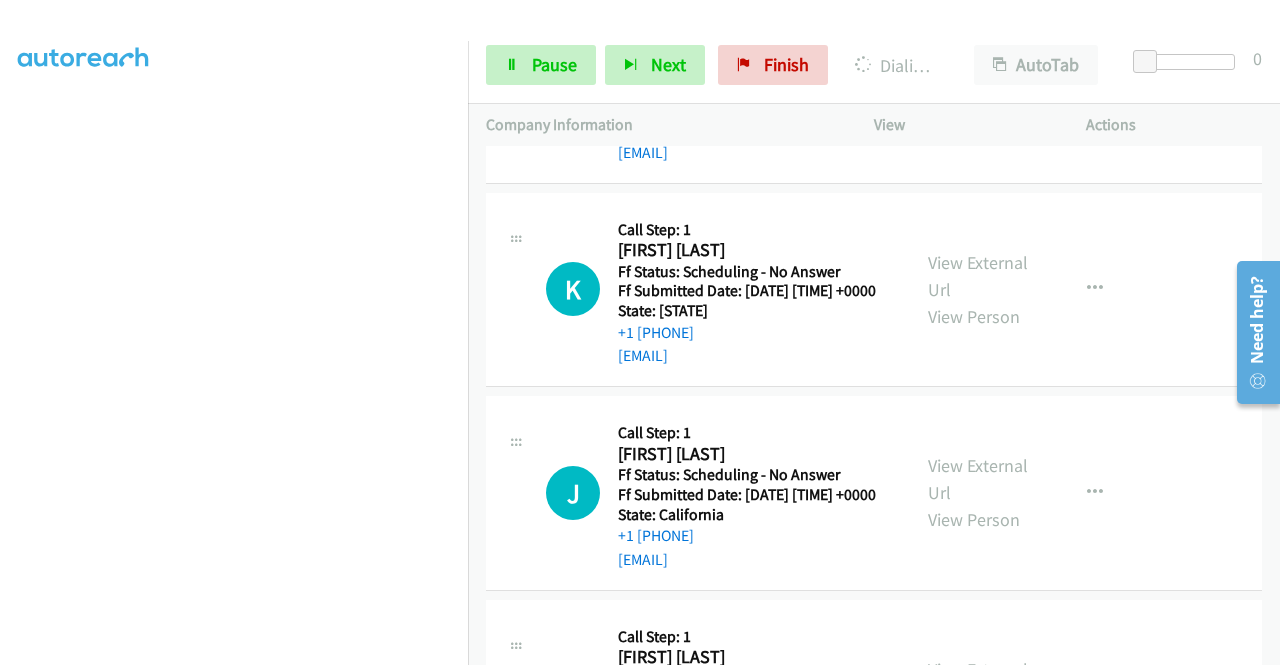 click on "View External Url" at bounding box center [978, 72] 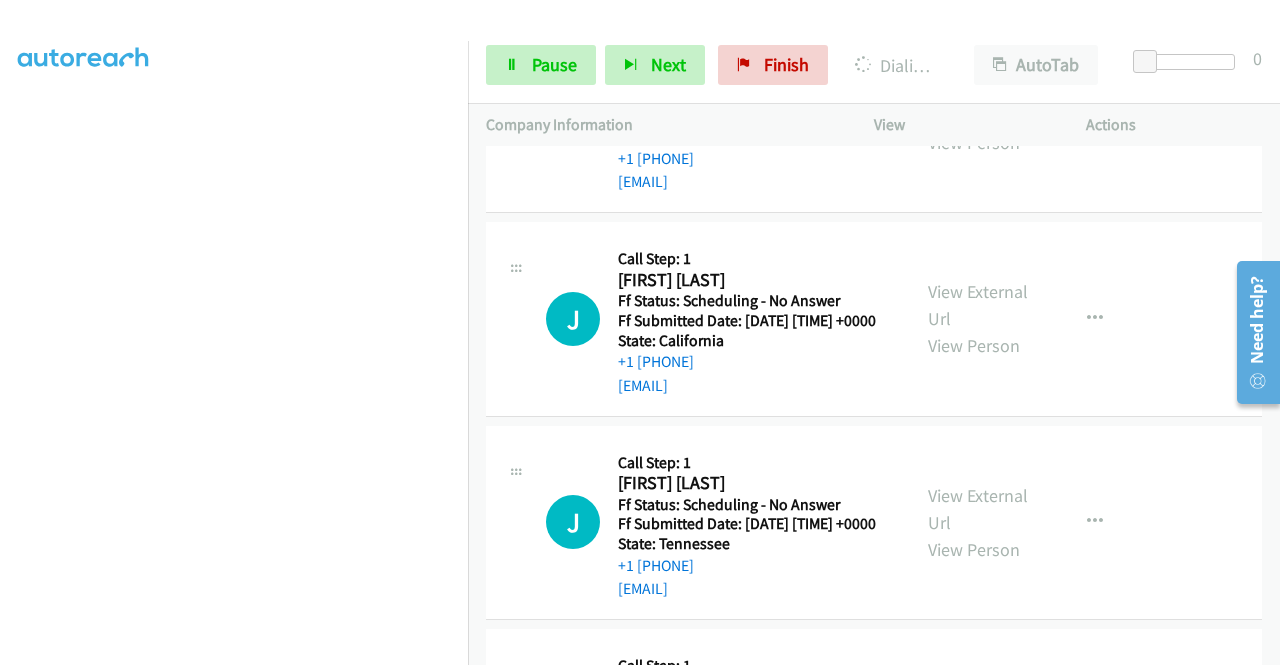 scroll, scrollTop: 6075, scrollLeft: 0, axis: vertical 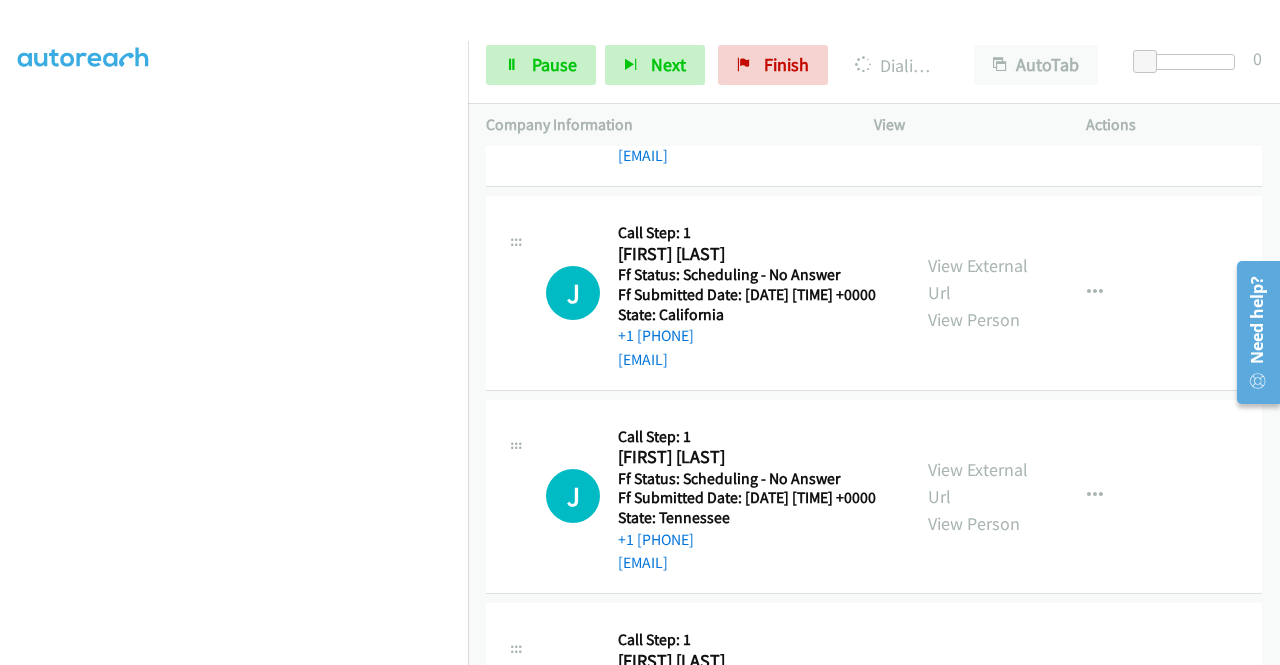 click on "View External Url" at bounding box center (978, 76) 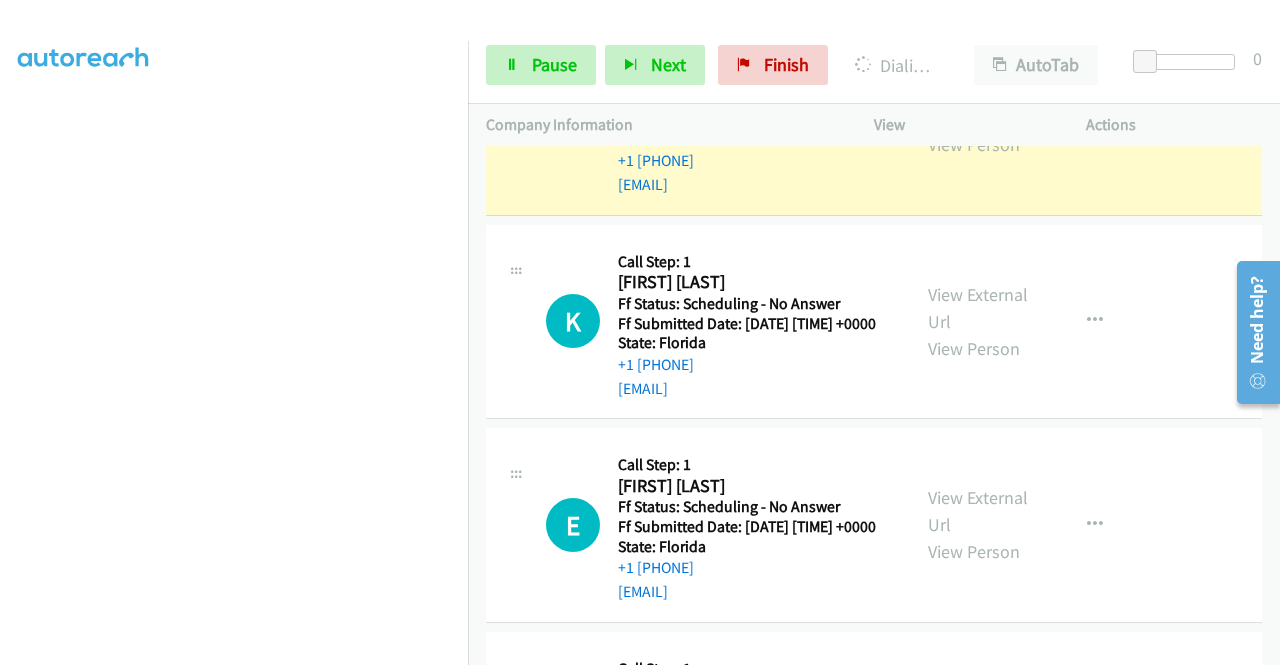 scroll, scrollTop: 5375, scrollLeft: 0, axis: vertical 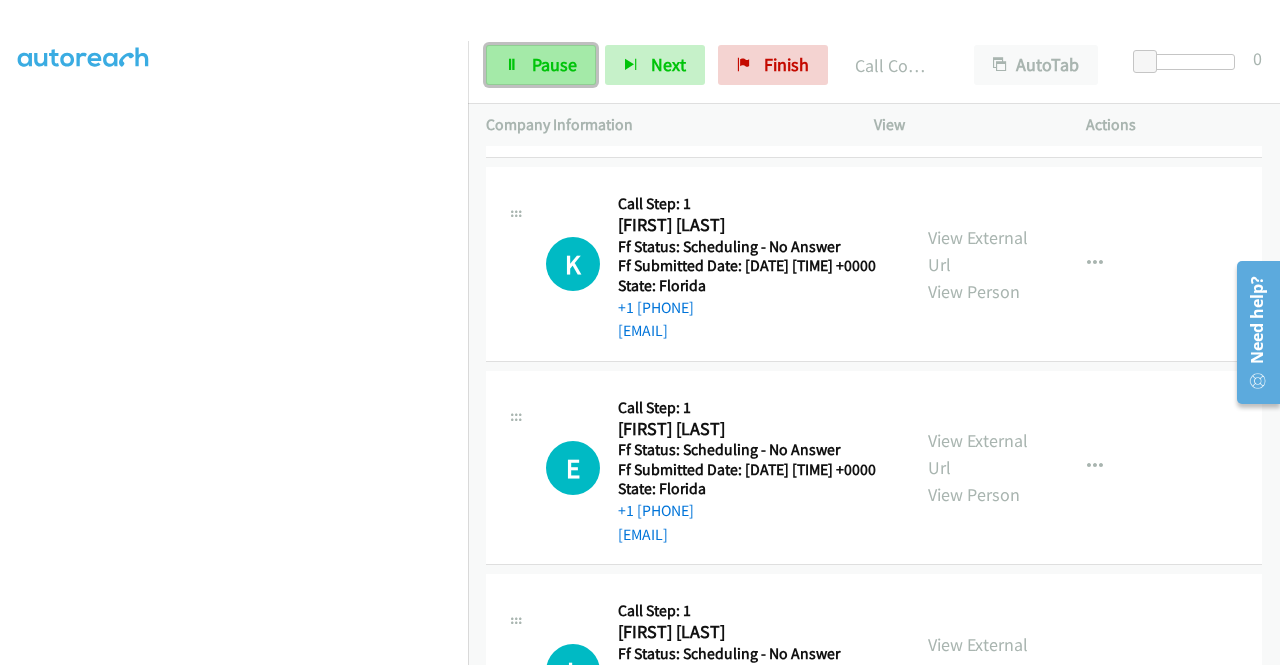 click on "Pause" at bounding box center [554, 64] 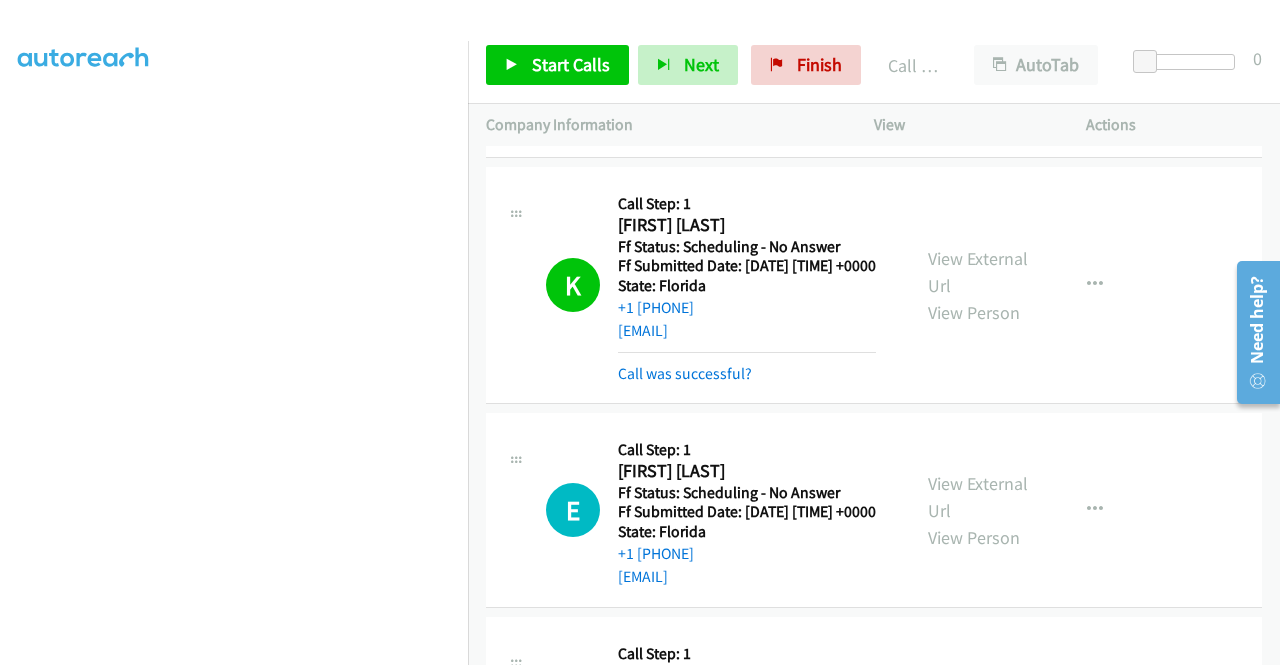 scroll, scrollTop: 456, scrollLeft: 0, axis: vertical 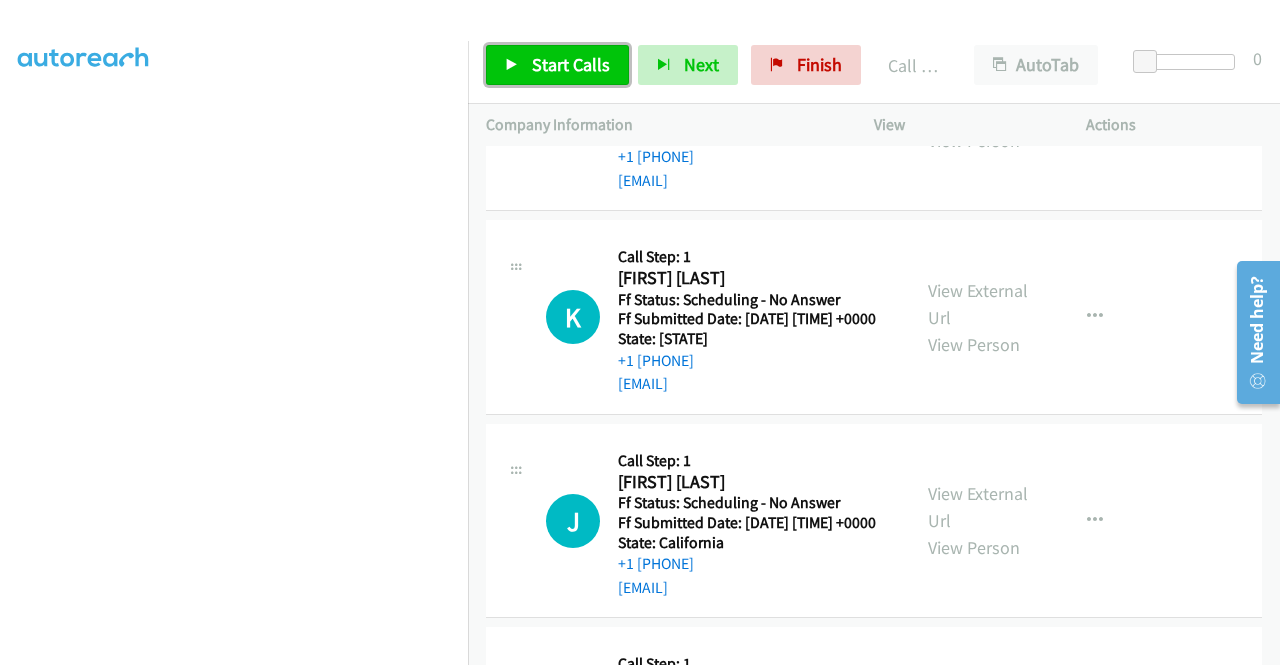 click on "Start Calls" at bounding box center (571, 64) 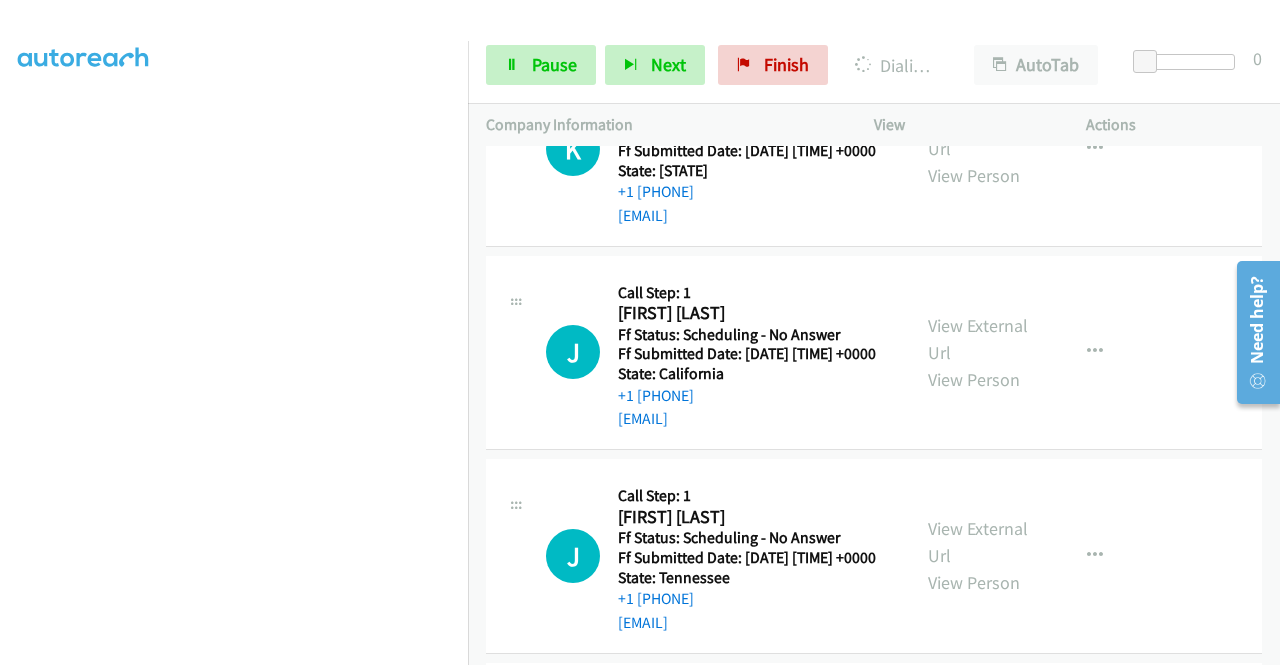 scroll, scrollTop: 6375, scrollLeft: 0, axis: vertical 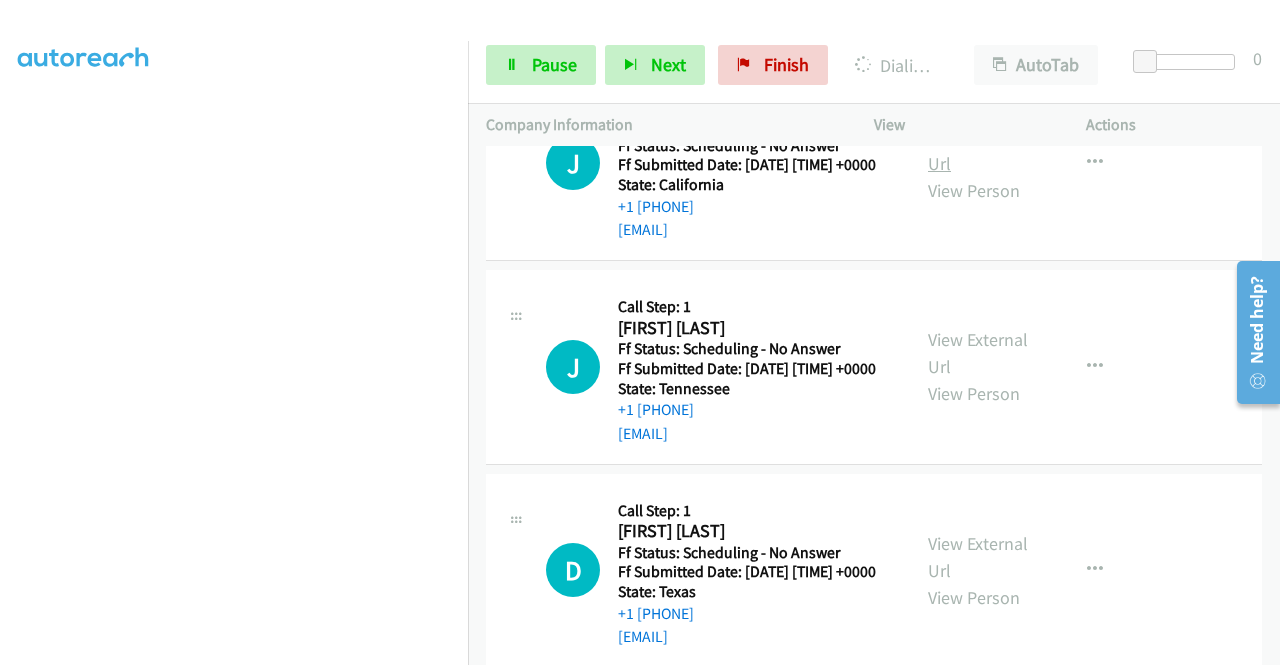 click on "View External Url" at bounding box center [978, 150] 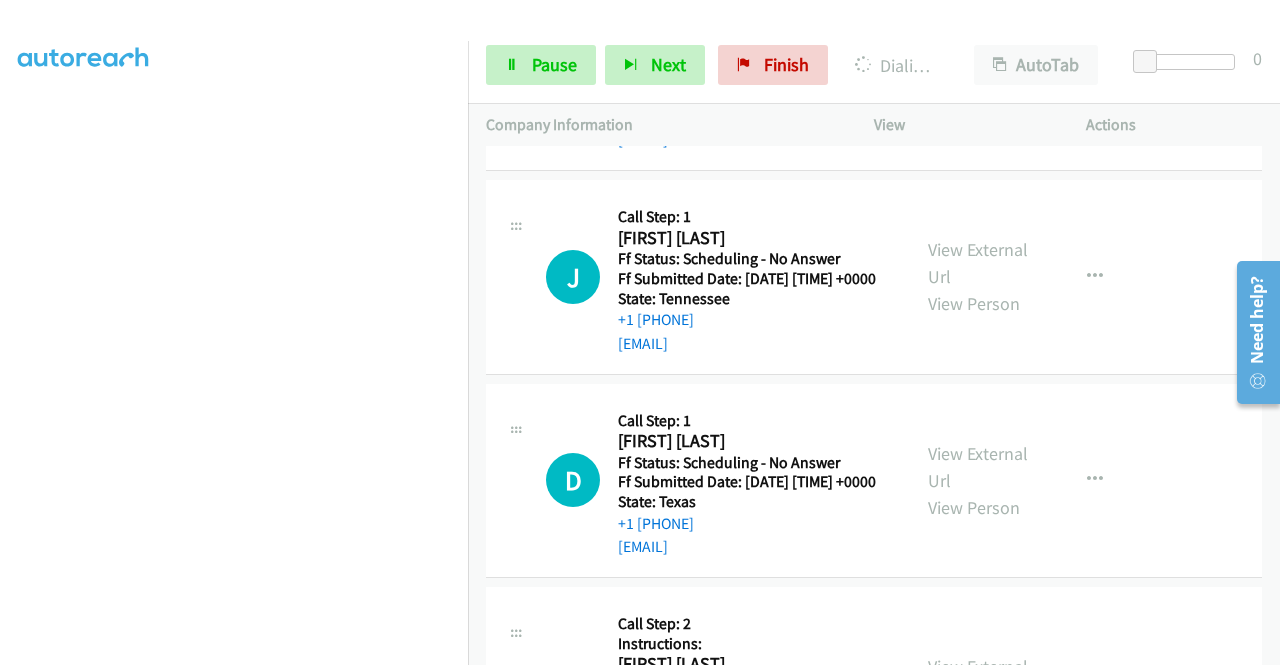 scroll, scrollTop: 6575, scrollLeft: 0, axis: vertical 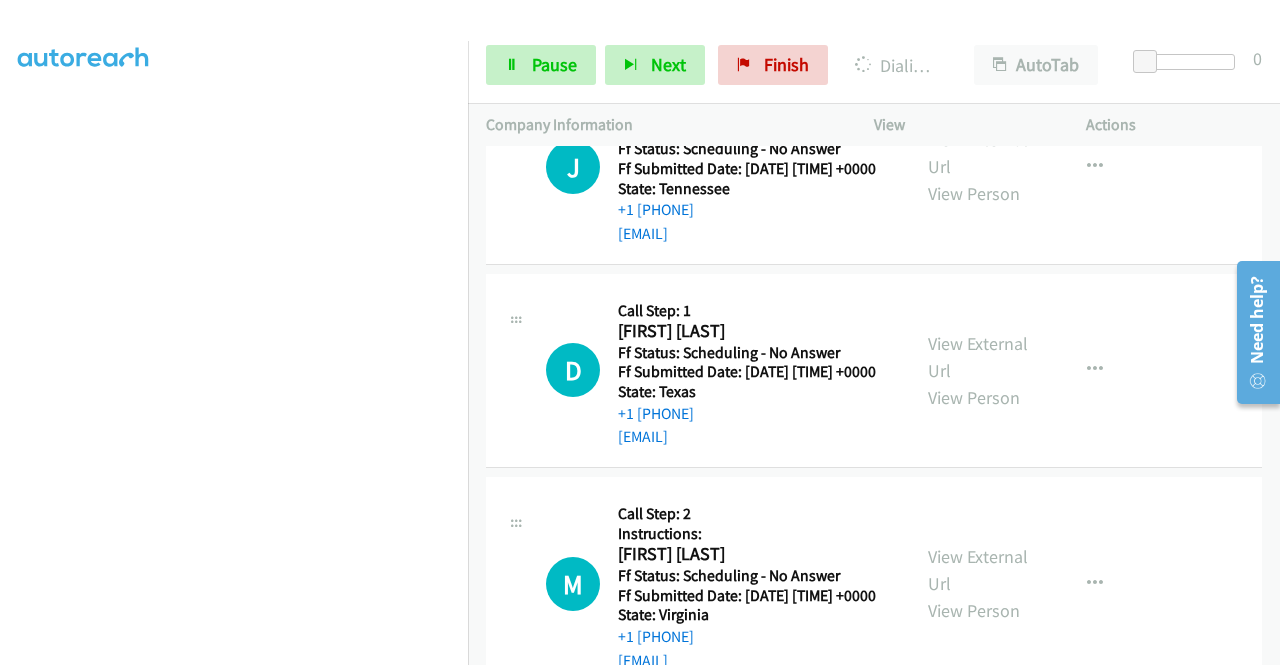click on "View External Url
View Person" at bounding box center [980, 166] 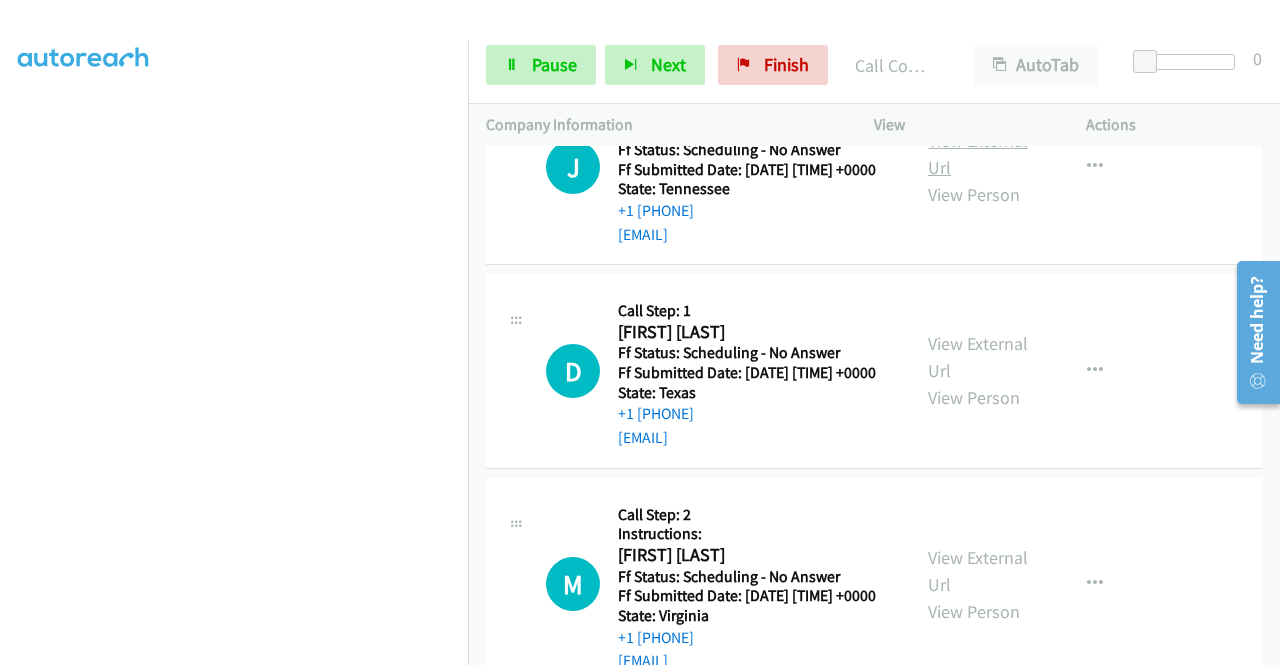 click on "View External Url" at bounding box center [978, 154] 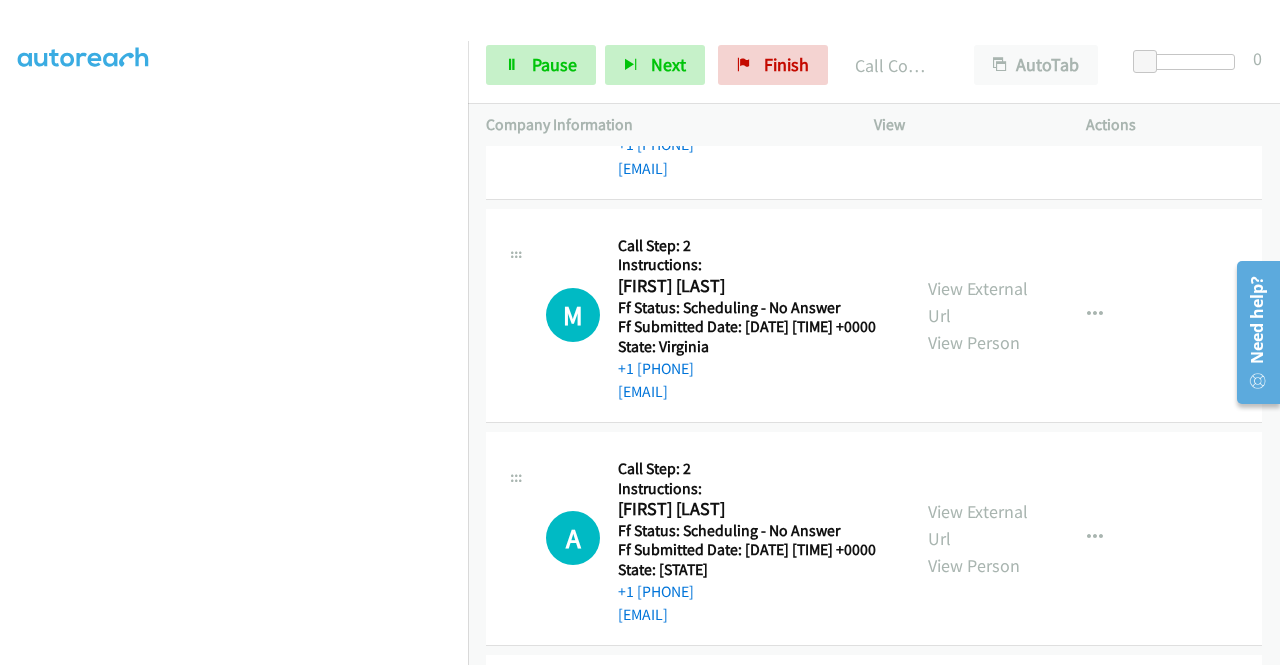 scroll, scrollTop: 6917, scrollLeft: 0, axis: vertical 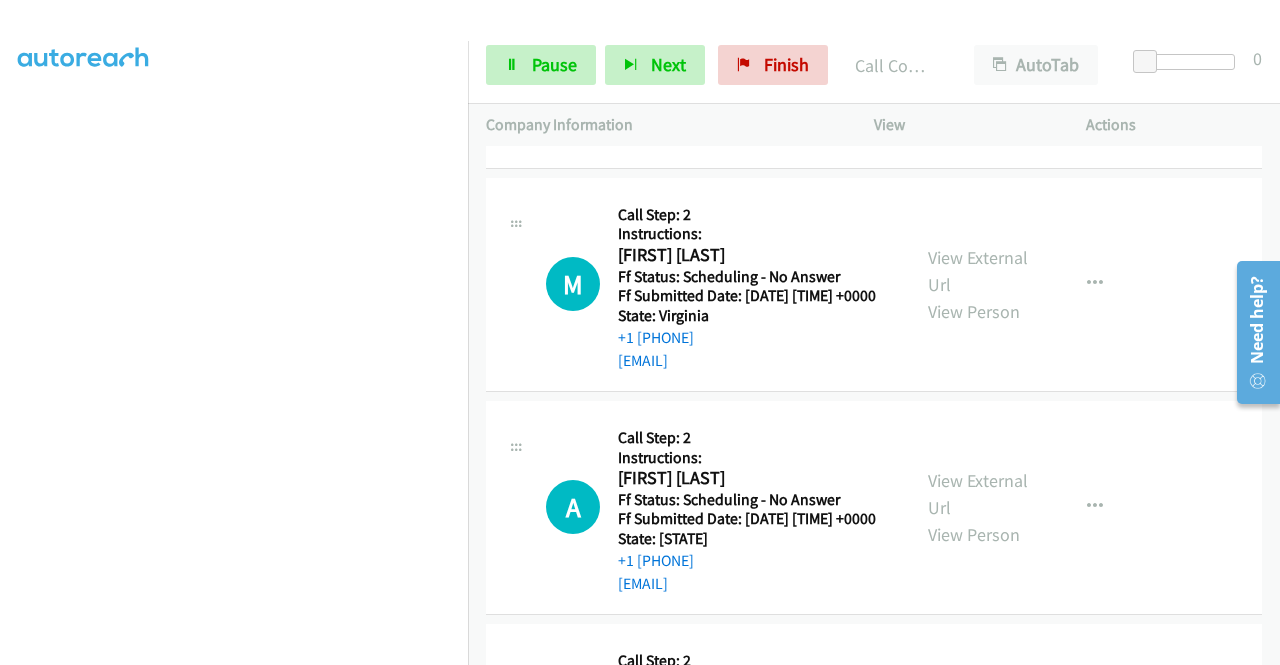 click on "View External Url" at bounding box center (978, 57) 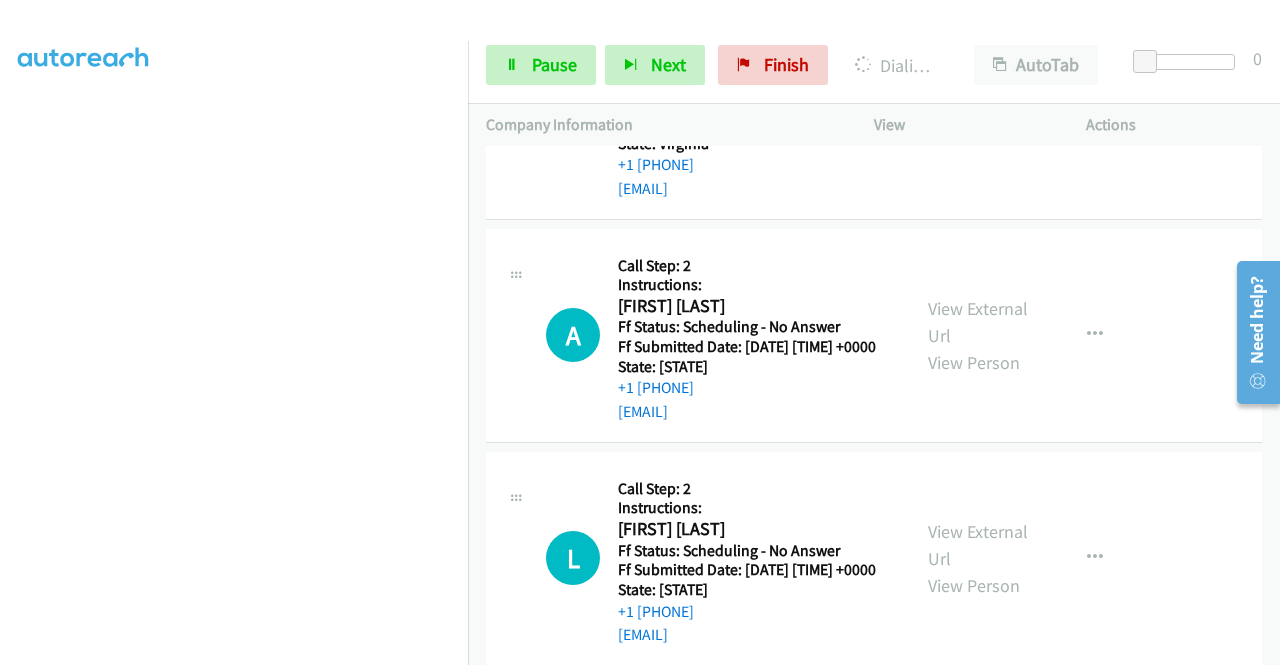 scroll, scrollTop: 7217, scrollLeft: 0, axis: vertical 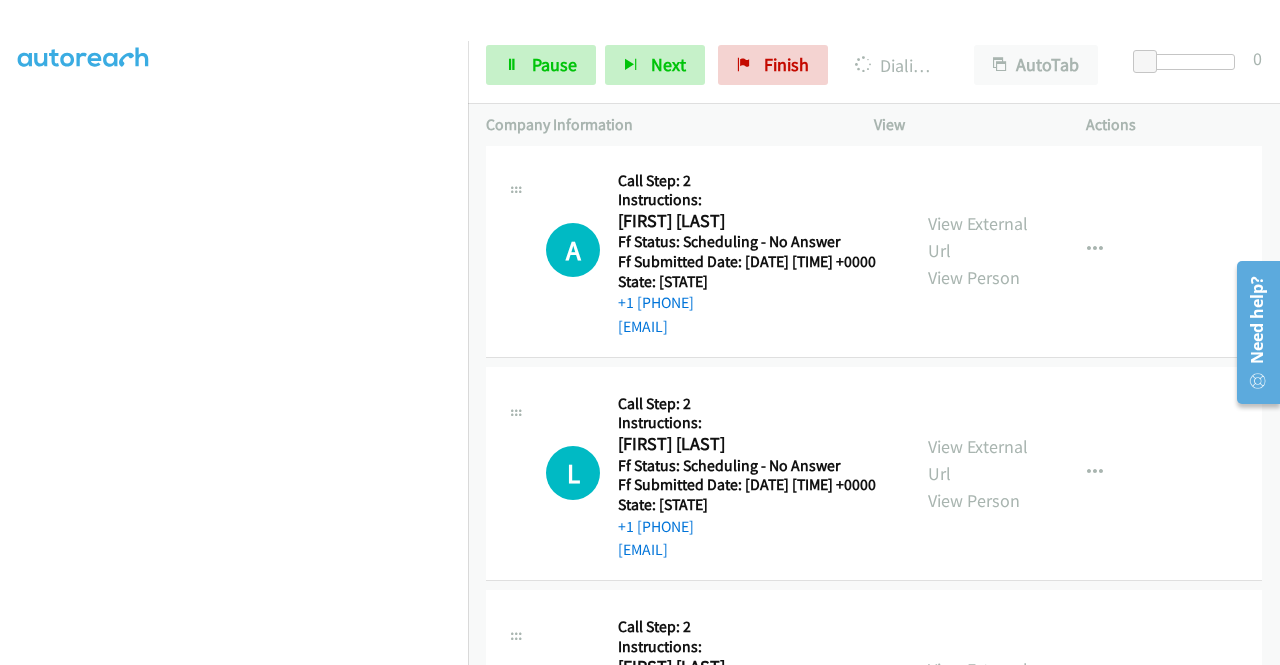 click on "View External Url" at bounding box center [978, 13] 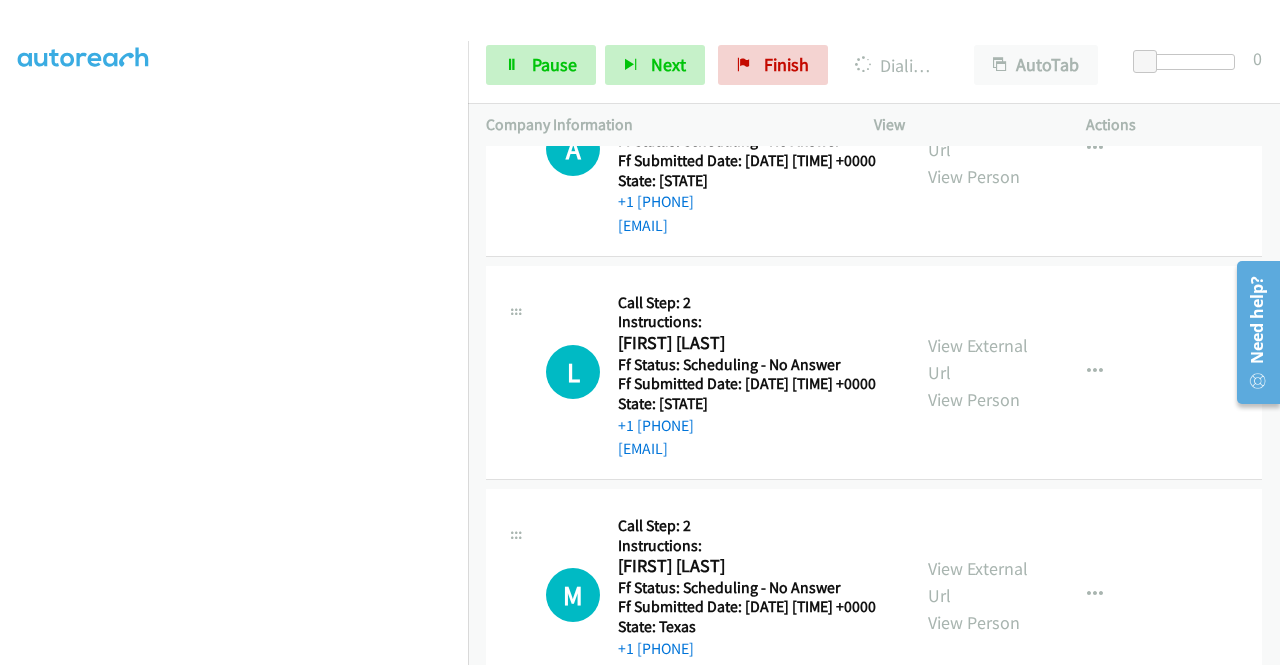 scroll, scrollTop: 7417, scrollLeft: 0, axis: vertical 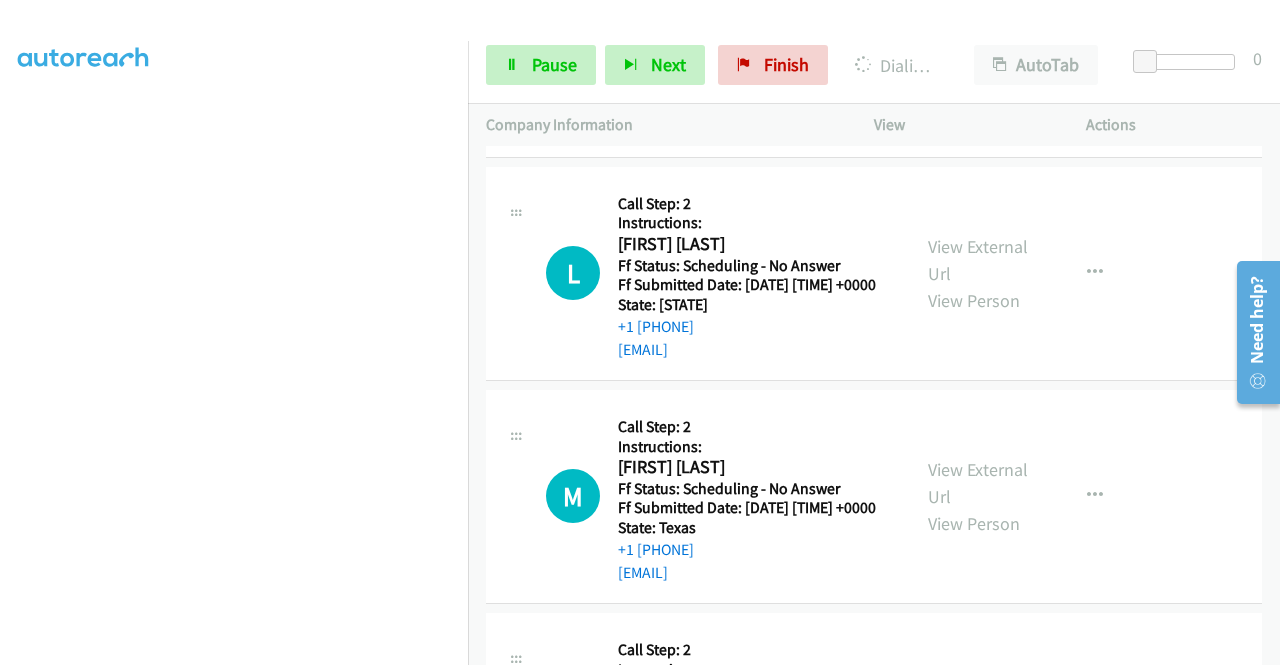 click on "View External Url" at bounding box center [978, 37] 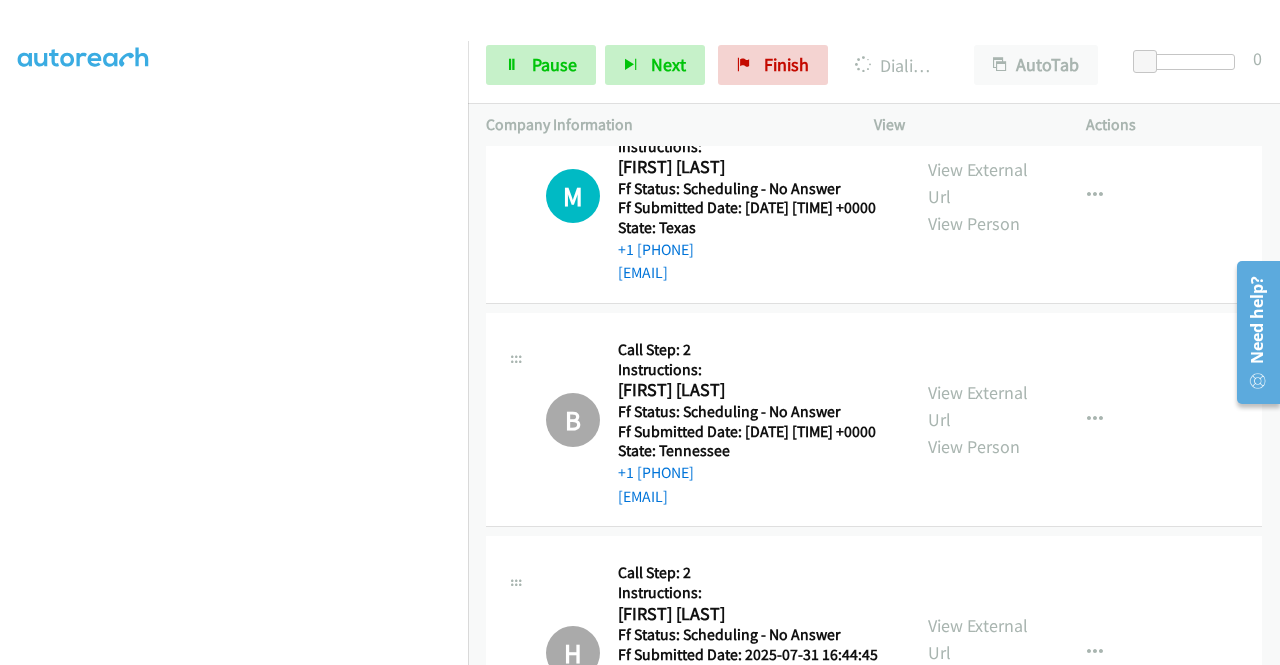 scroll, scrollTop: 7917, scrollLeft: 0, axis: vertical 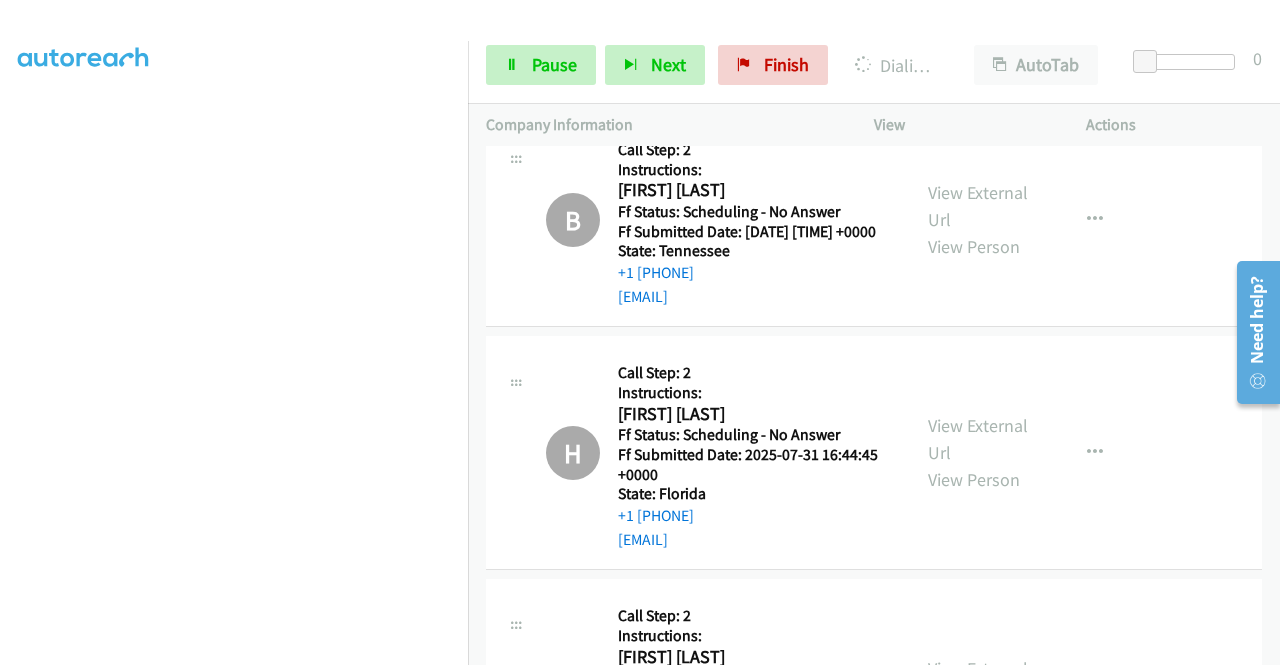click on "View External Url" at bounding box center [978, -240] 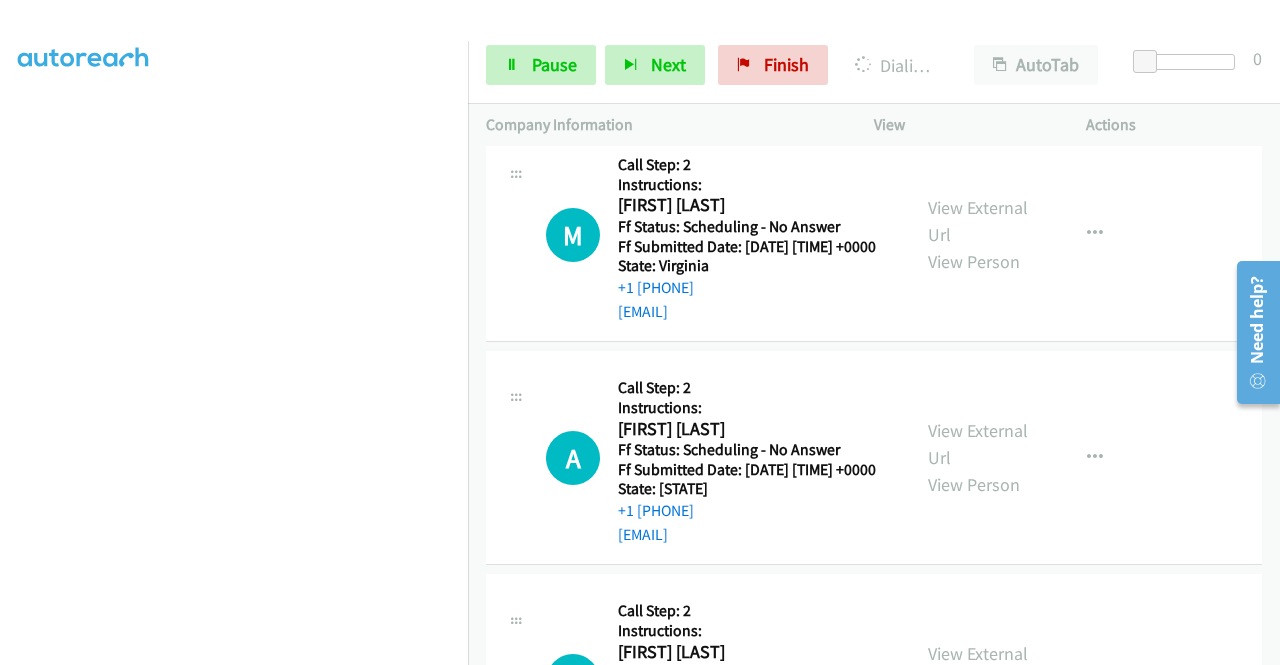 scroll, scrollTop: 6959, scrollLeft: 0, axis: vertical 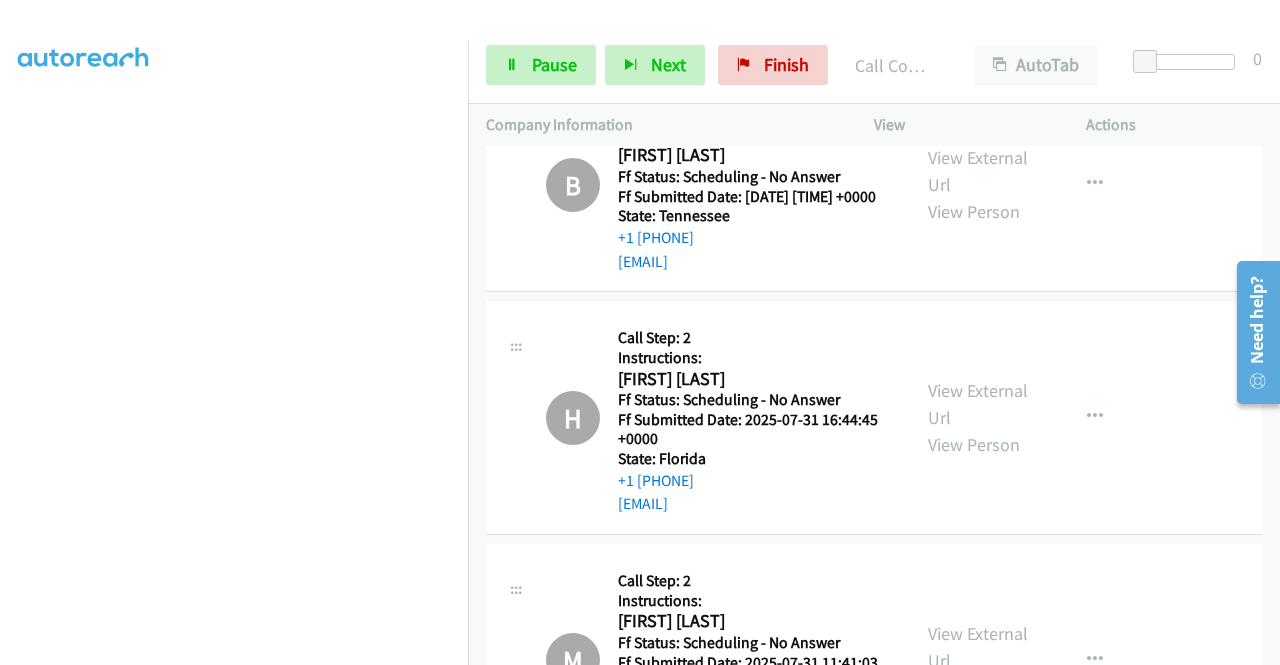 click on "View External Url" at bounding box center [978, -52] 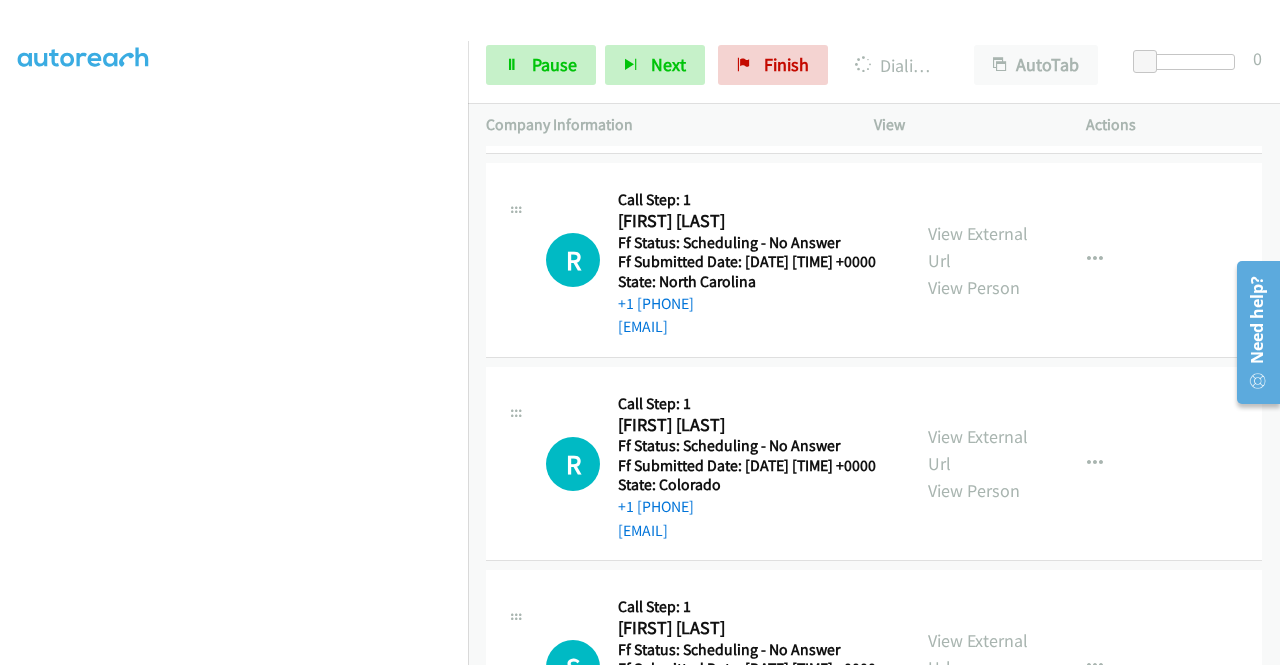 scroll, scrollTop: 9502, scrollLeft: 0, axis: vertical 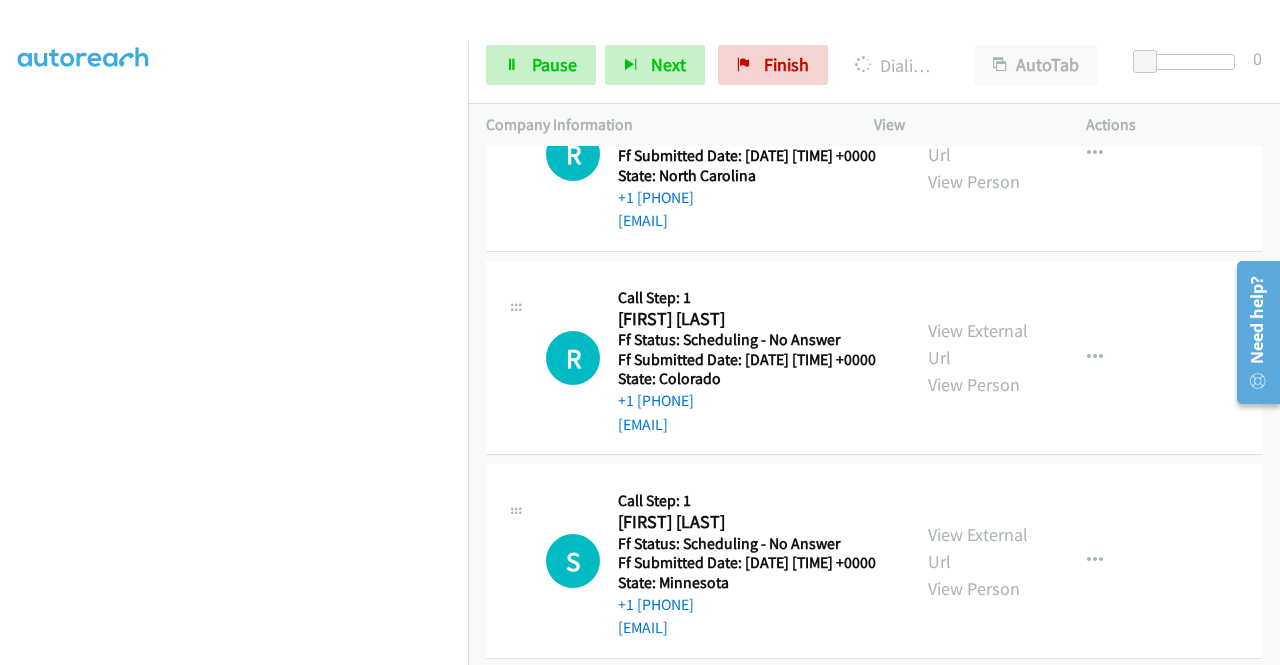 click on "View External Url" at bounding box center (978, -266) 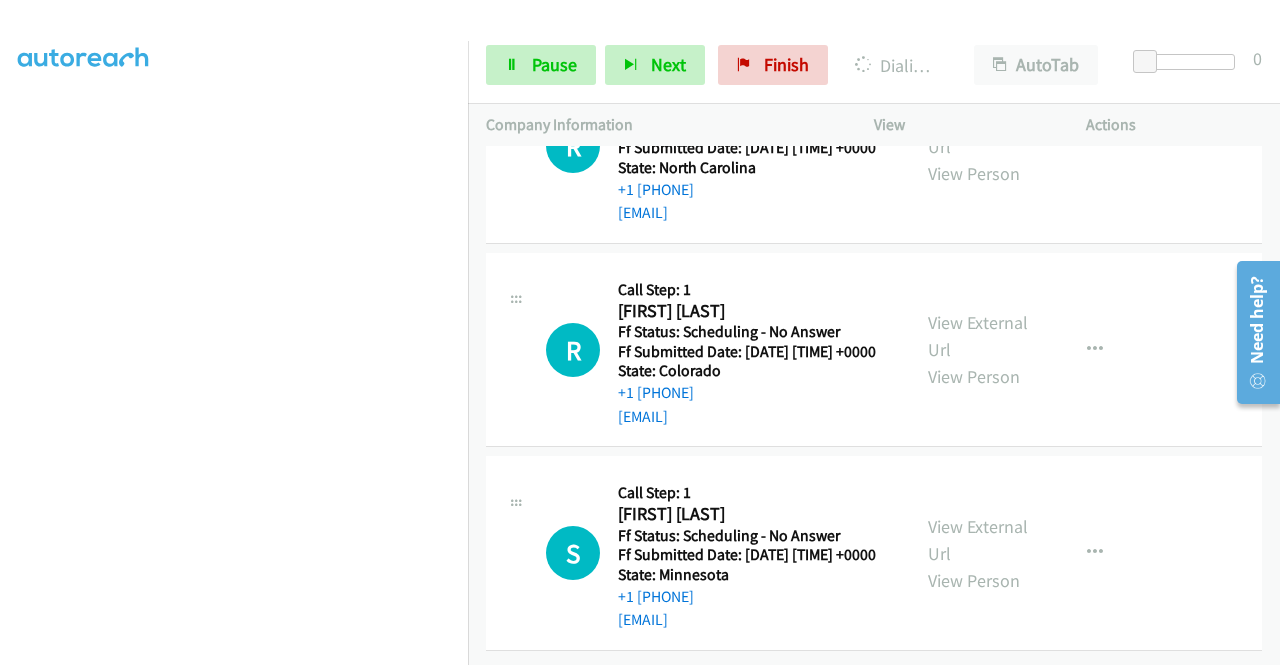 scroll, scrollTop: 9802, scrollLeft: 0, axis: vertical 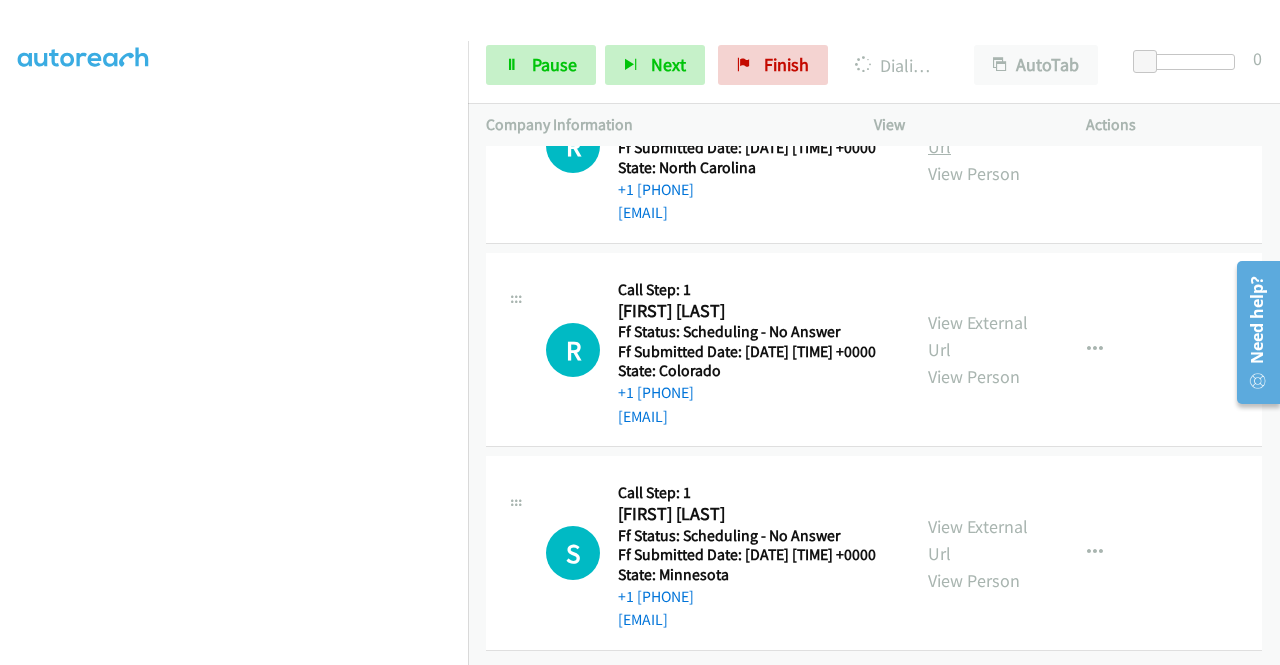 click on "View External Url" at bounding box center [978, 133] 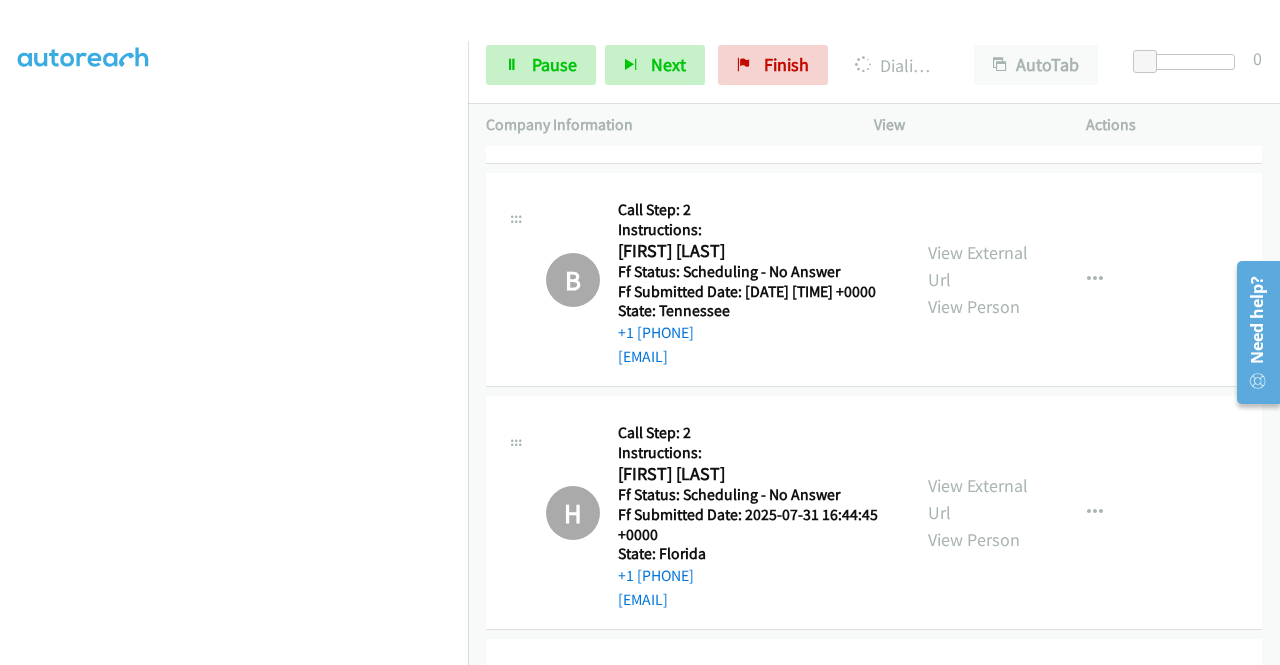 scroll, scrollTop: 8102, scrollLeft: 0, axis: vertical 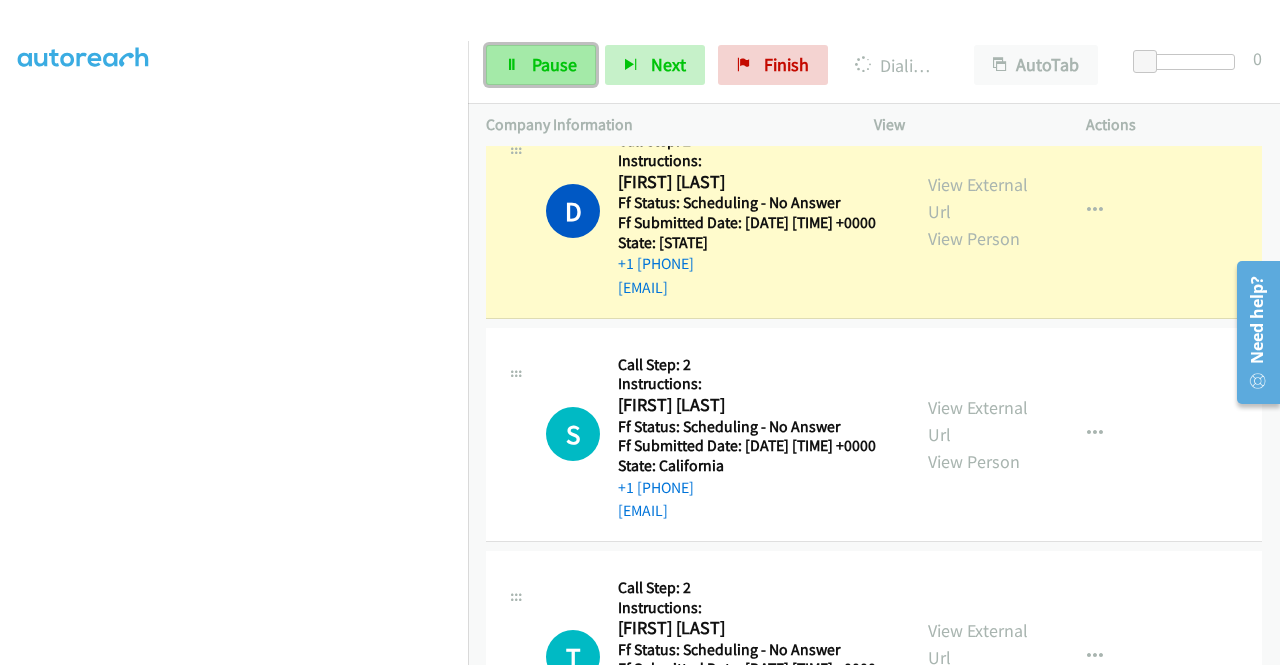 click on "Pause" at bounding box center [554, 64] 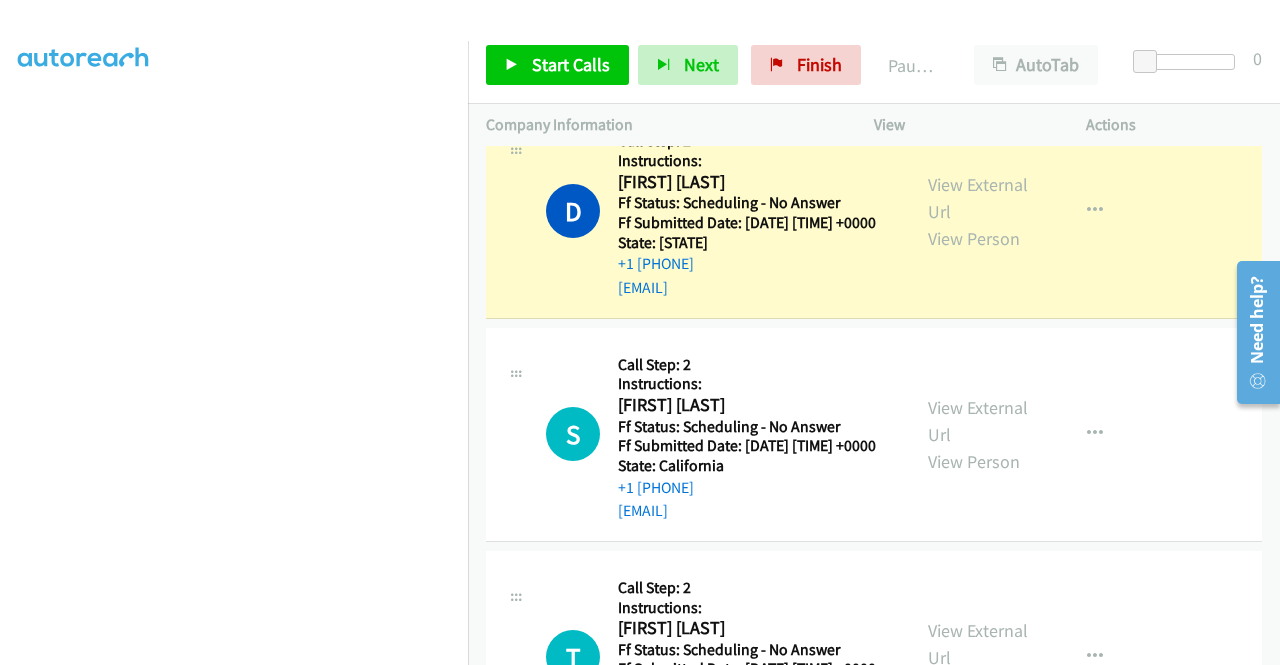 scroll, scrollTop: 10602, scrollLeft: 0, axis: vertical 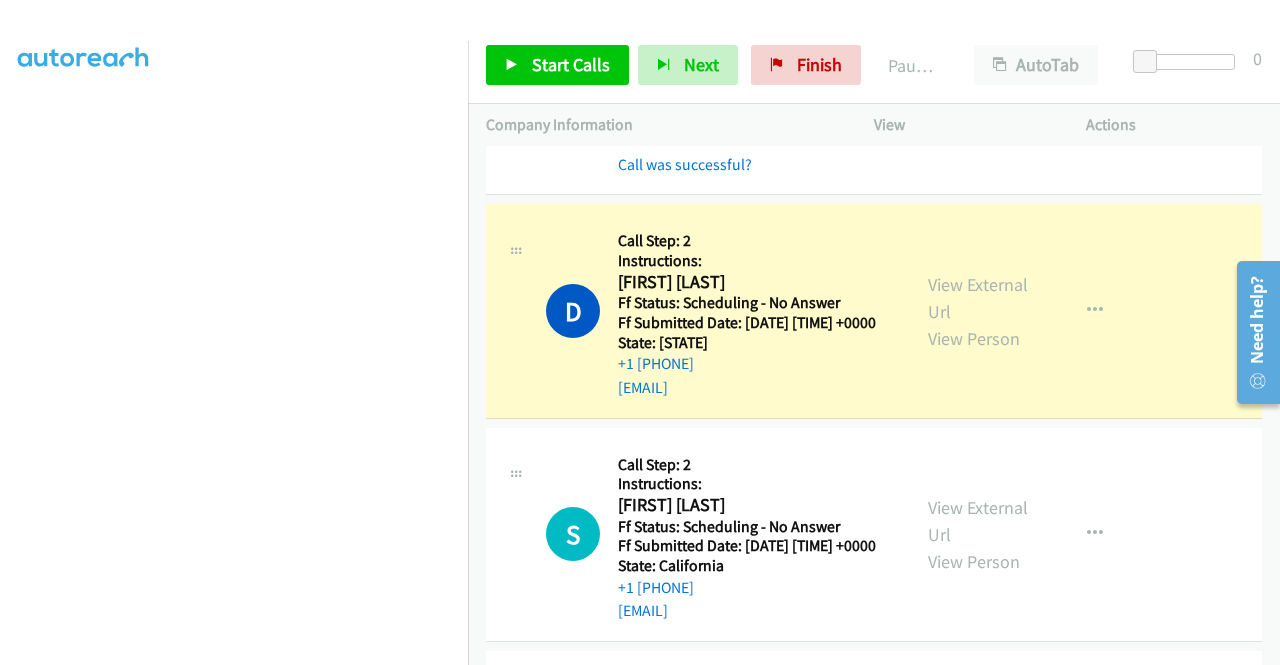 click on "View External Url" at bounding box center (978, -446) 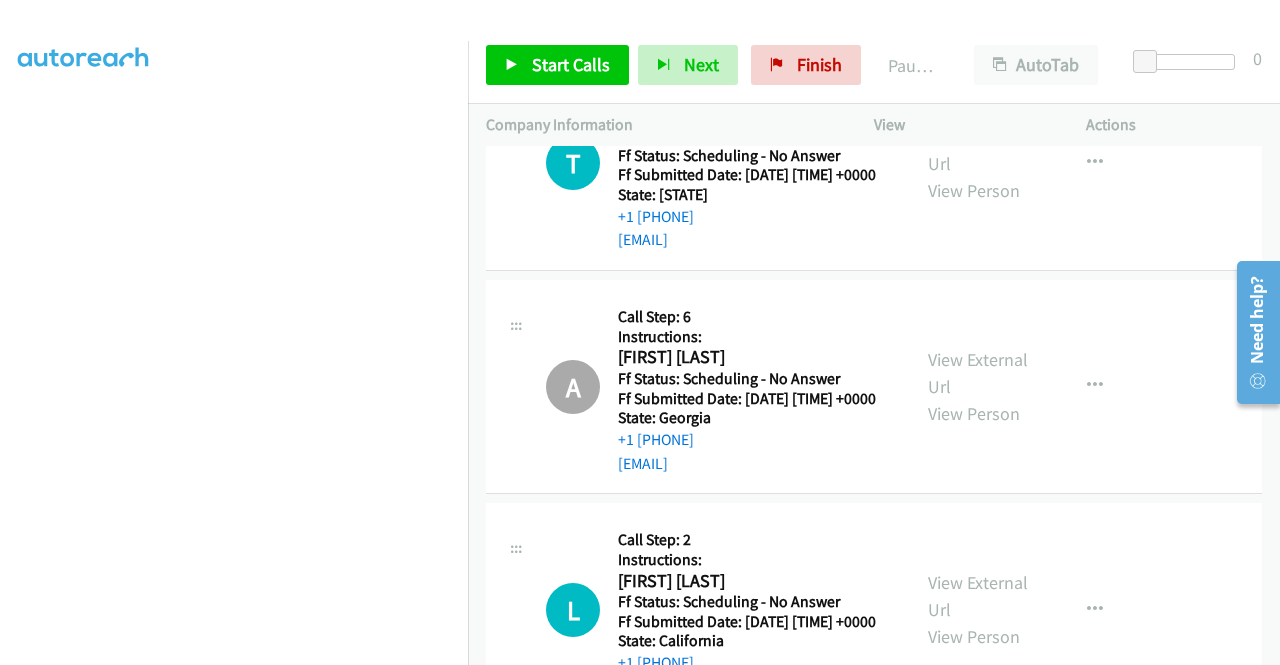 scroll, scrollTop: 11302, scrollLeft: 0, axis: vertical 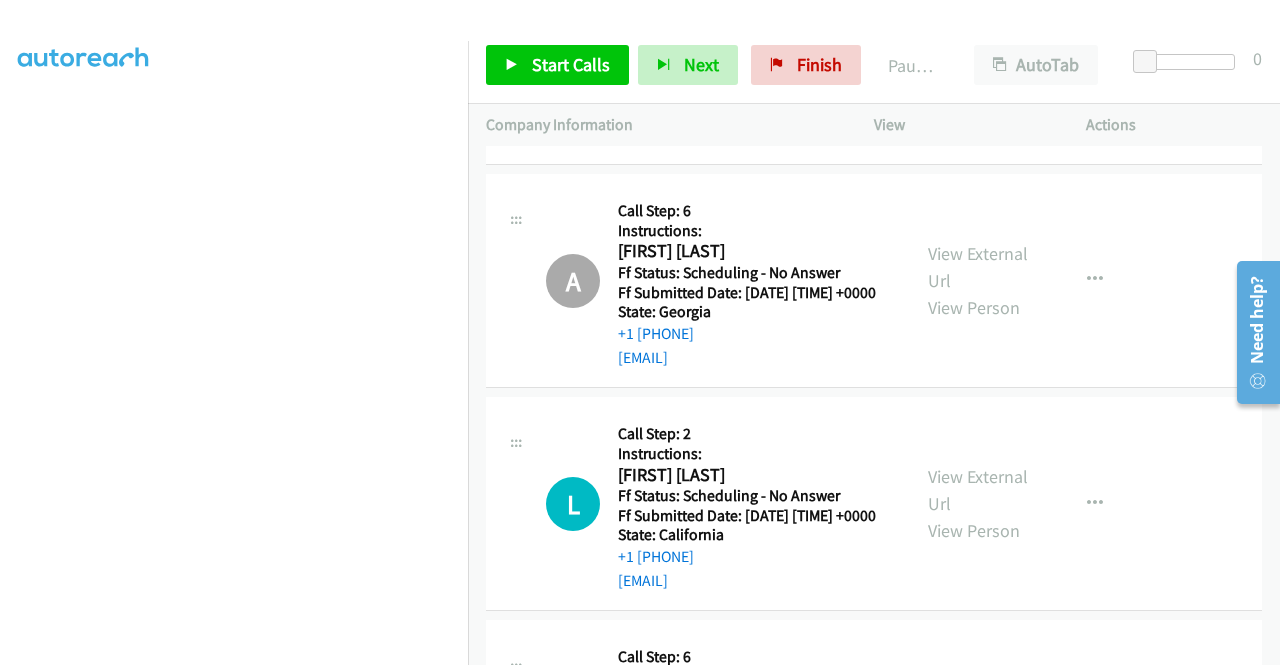 click on "View External Url" at bounding box center (978, -402) 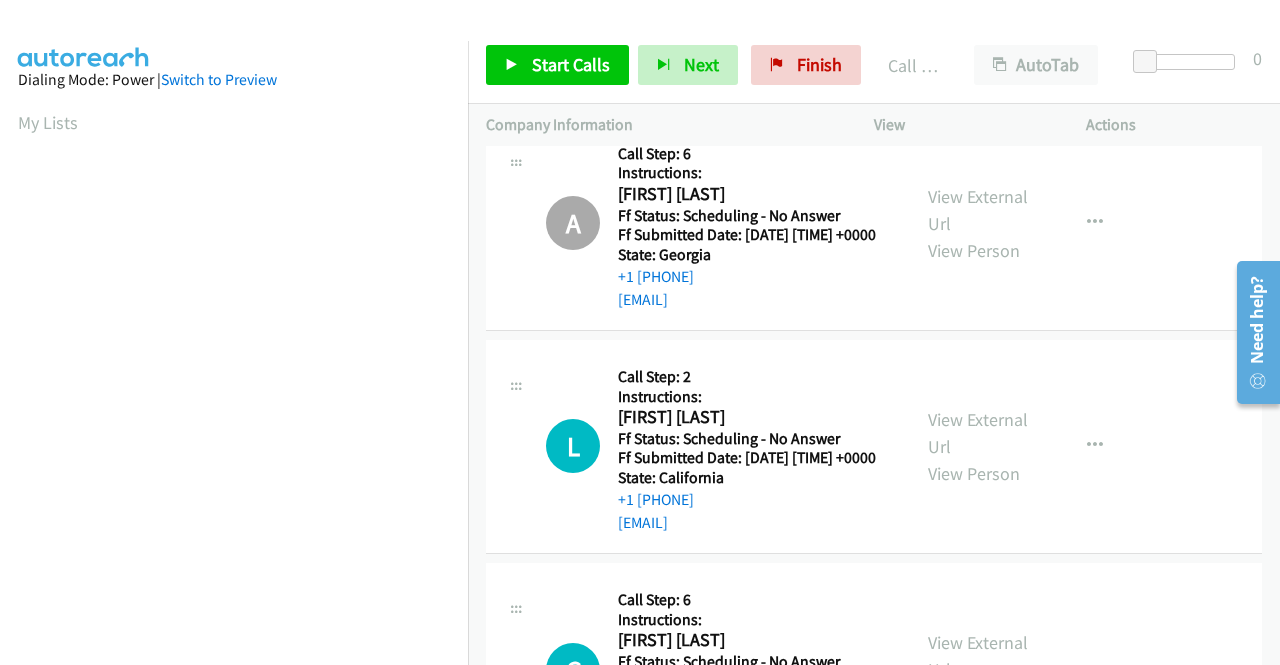 scroll, scrollTop: 456, scrollLeft: 0, axis: vertical 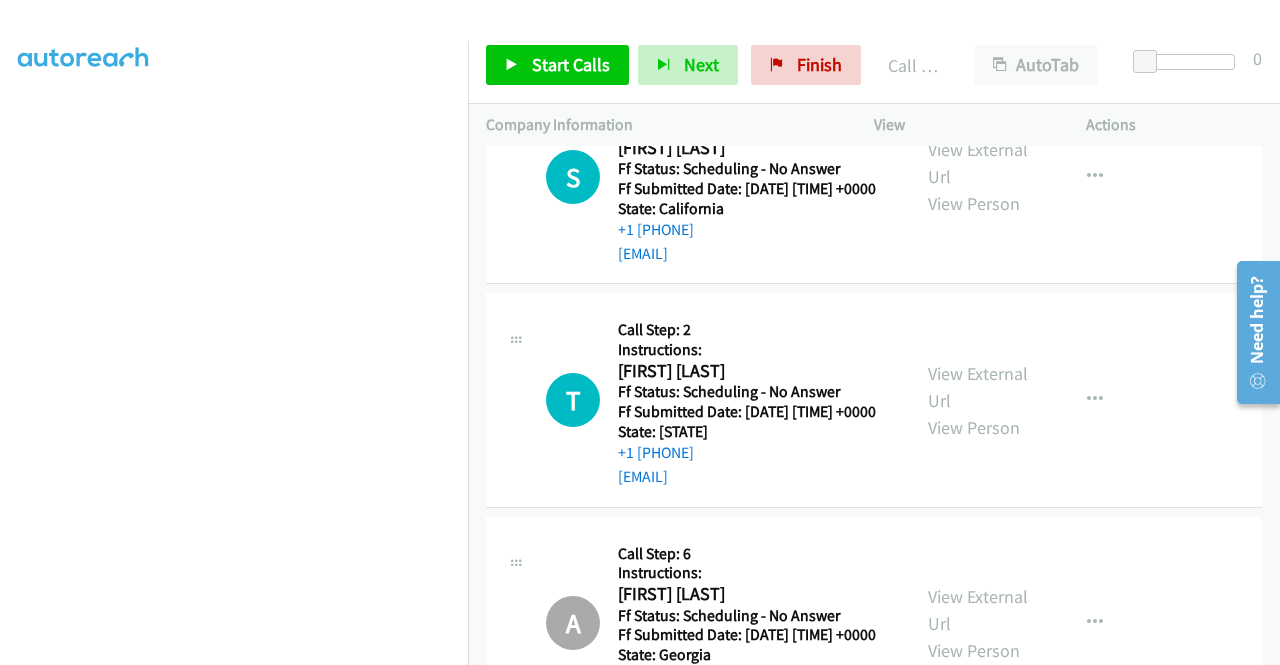 click on "View External Url" at bounding box center [978, -357] 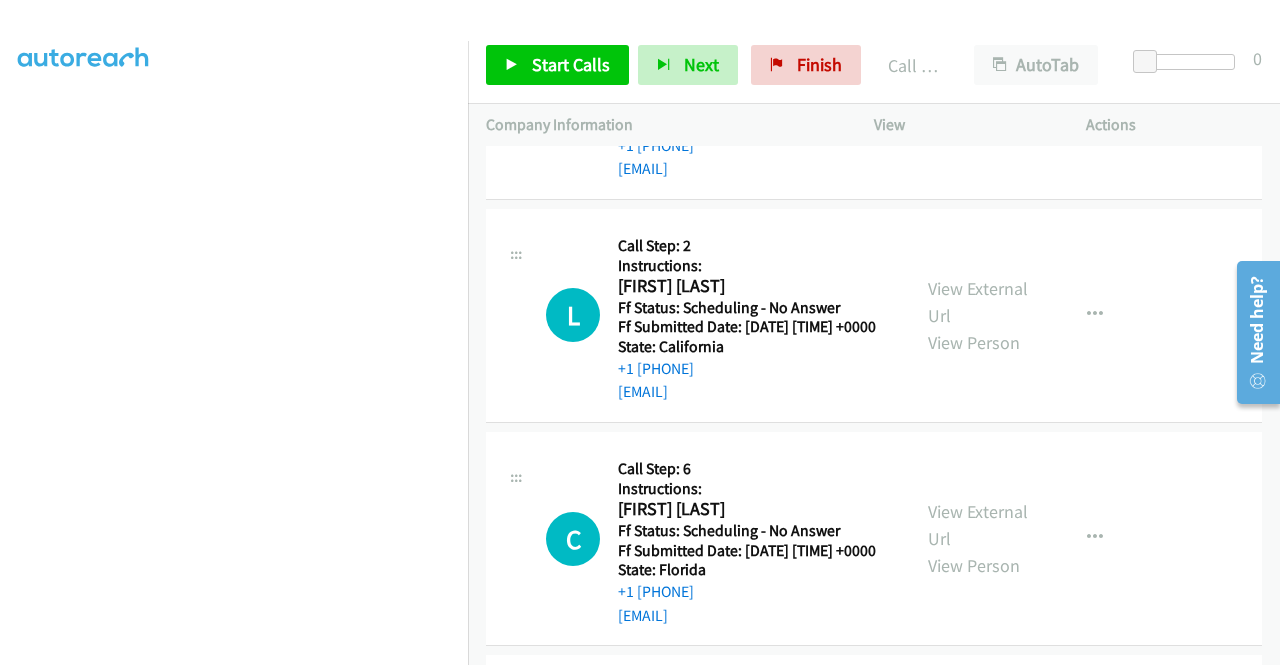 scroll, scrollTop: 11502, scrollLeft: 0, axis: vertical 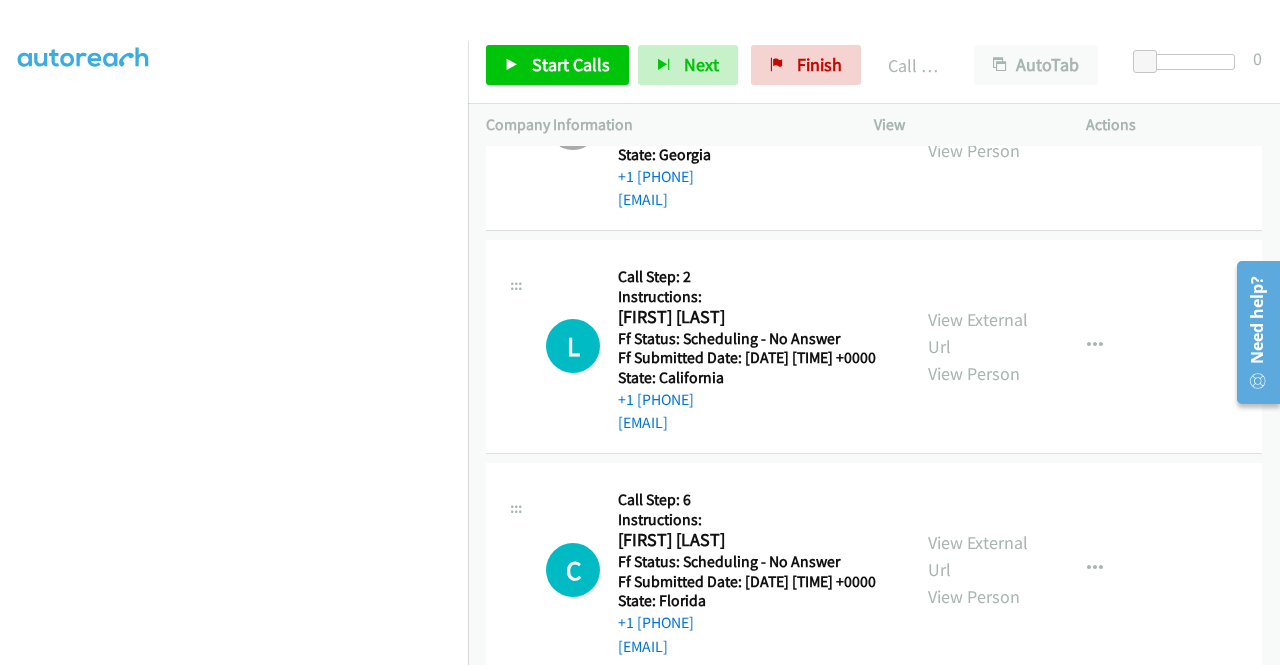 click on "View External Url" at bounding box center [978, -337] 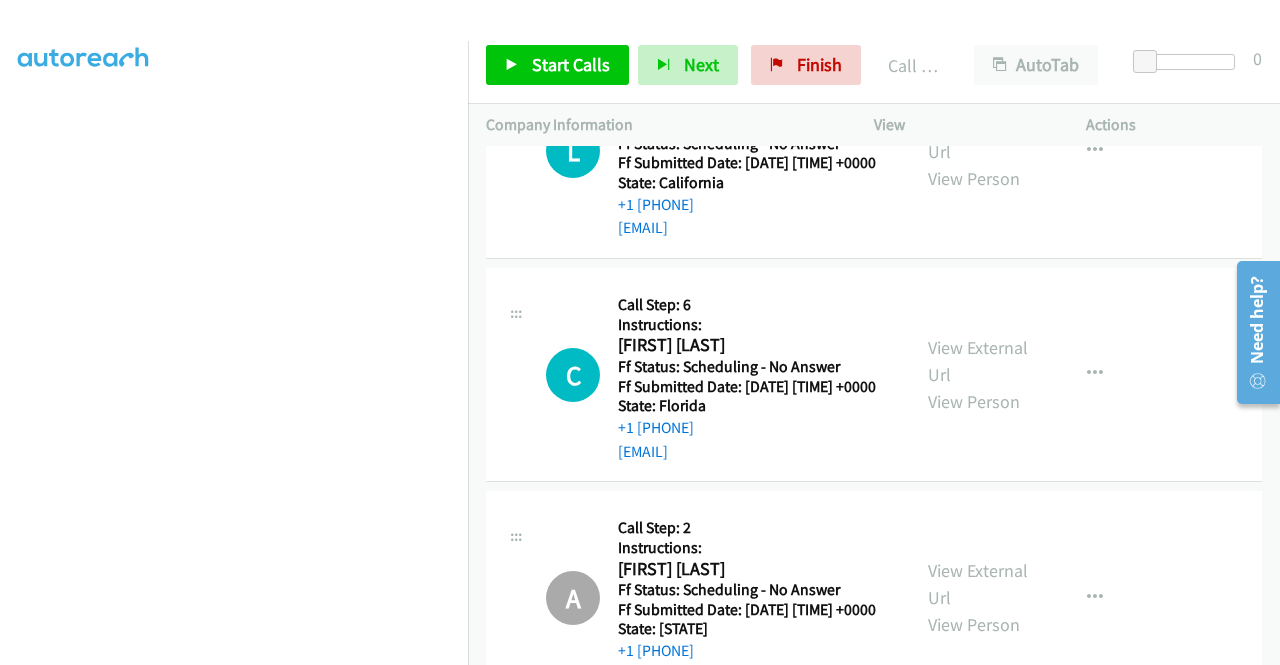 scroll, scrollTop: 11702, scrollLeft: 0, axis: vertical 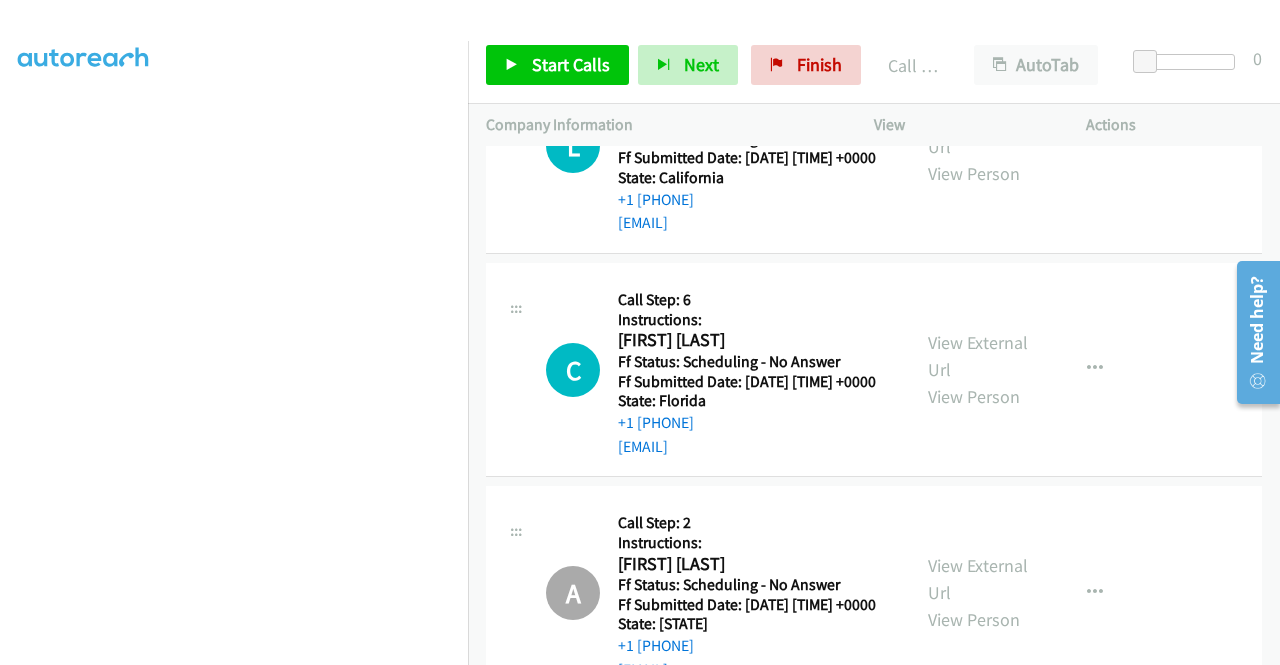 click on "View External Url" at bounding box center [978, -313] 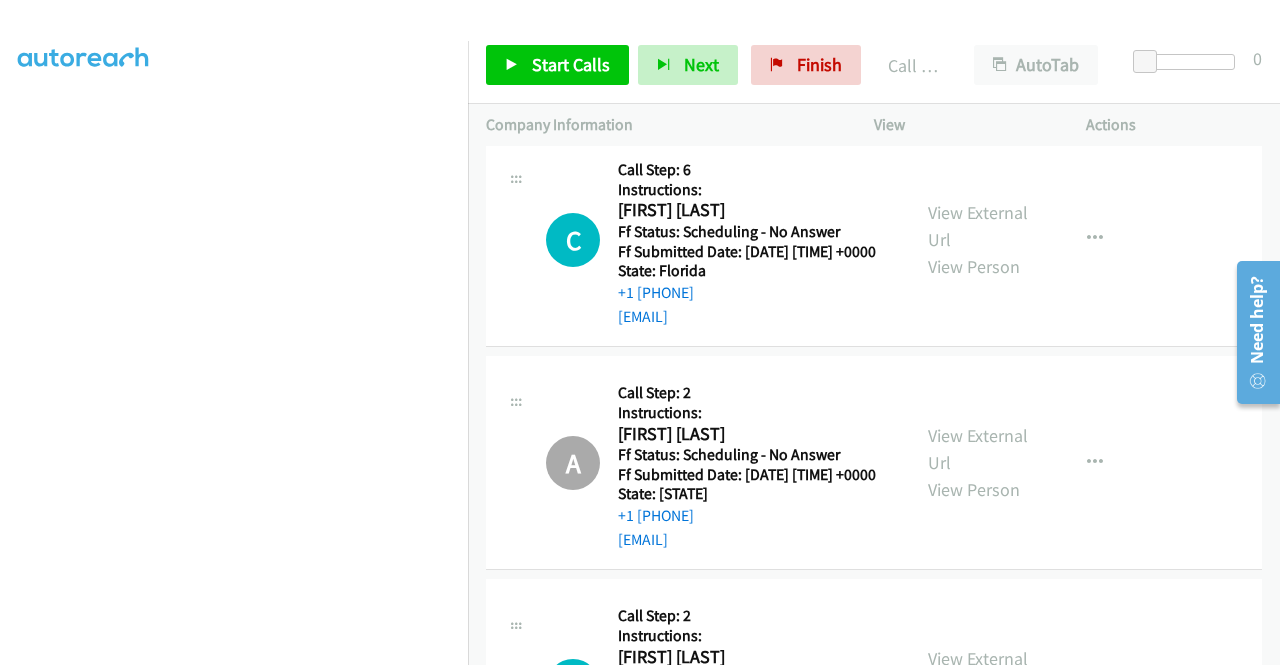 scroll, scrollTop: 11802, scrollLeft: 0, axis: vertical 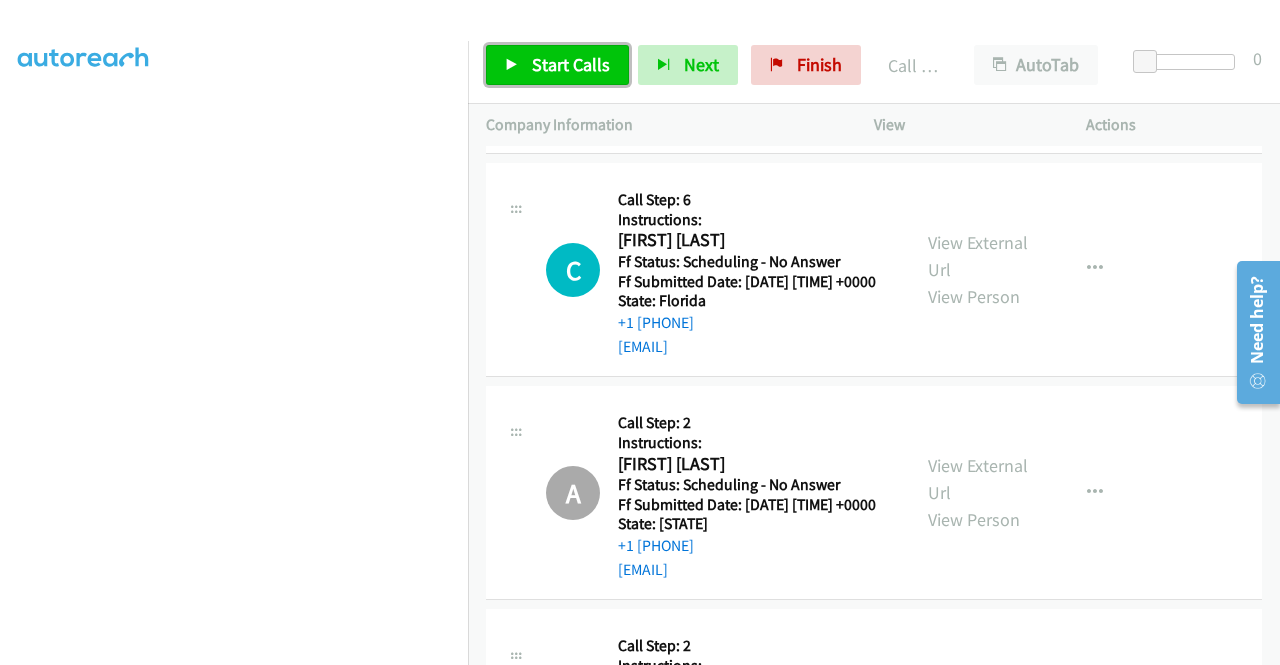 click on "Start Calls" at bounding box center [571, 64] 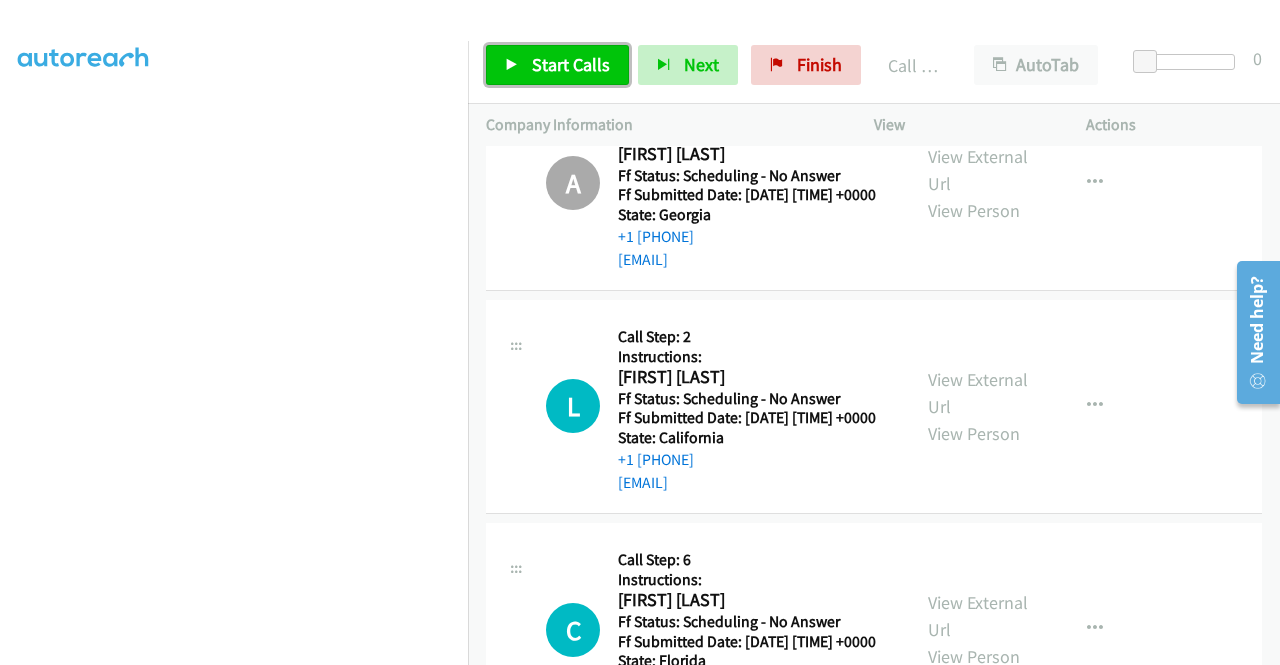 scroll, scrollTop: 11402, scrollLeft: 0, axis: vertical 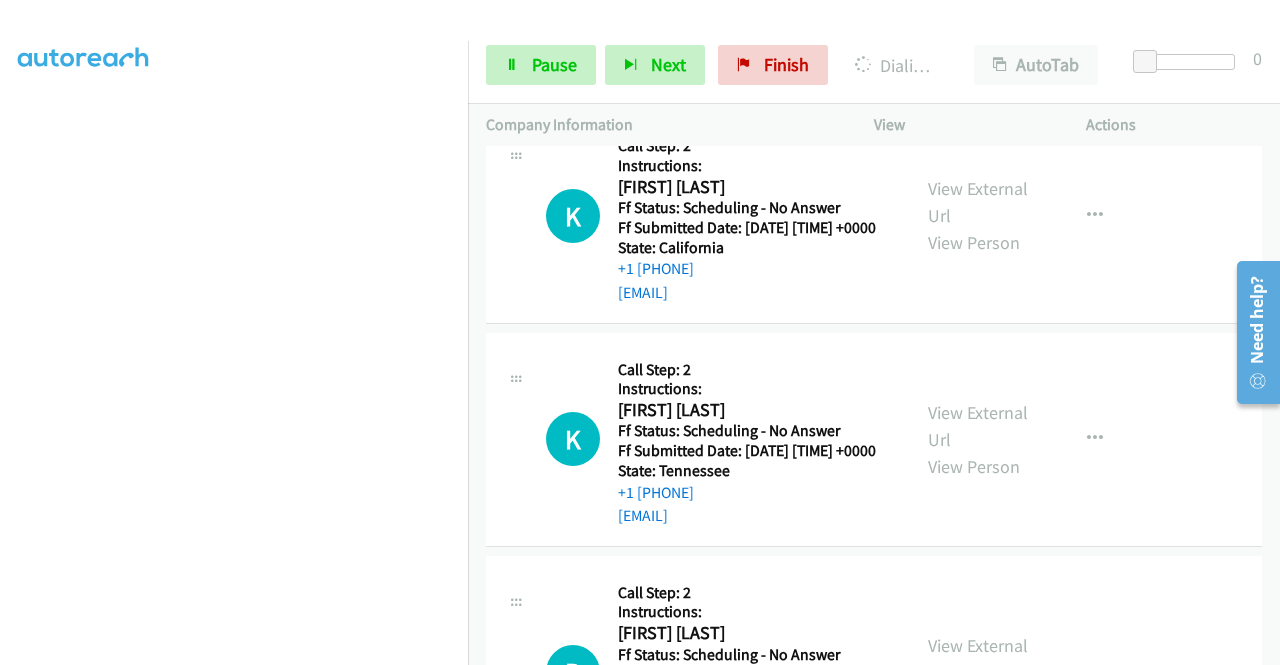 click on "View External Url" at bounding box center (978, -467) 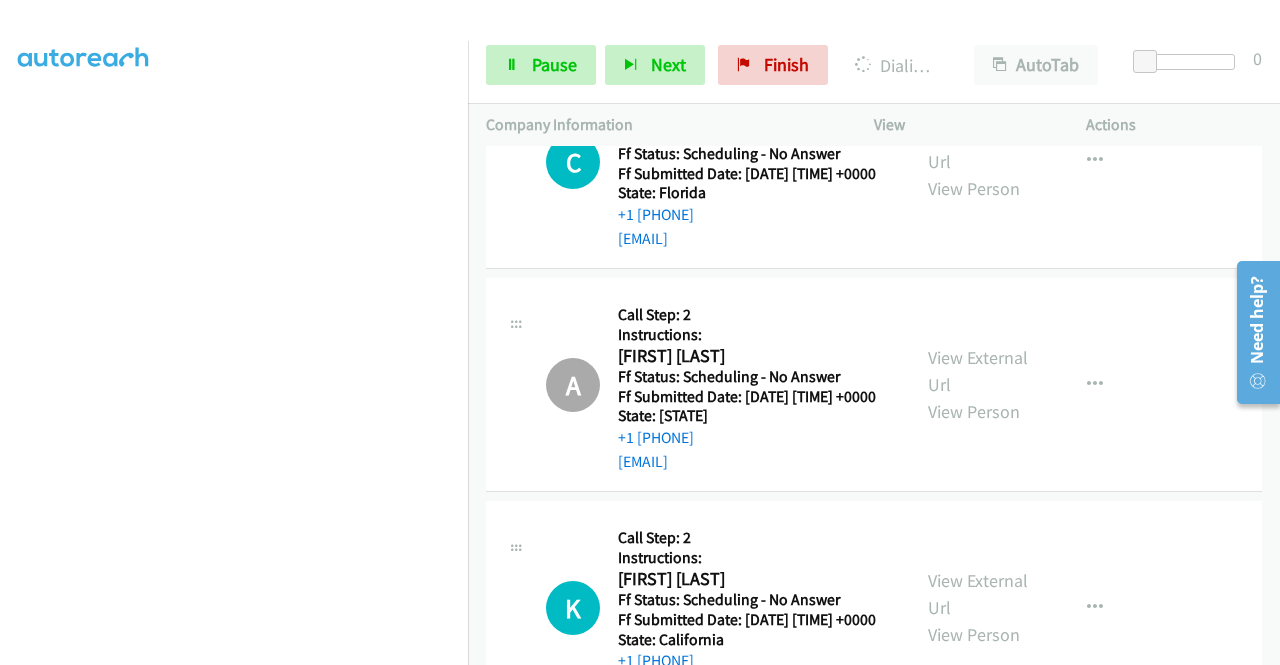 scroll, scrollTop: 11702, scrollLeft: 0, axis: vertical 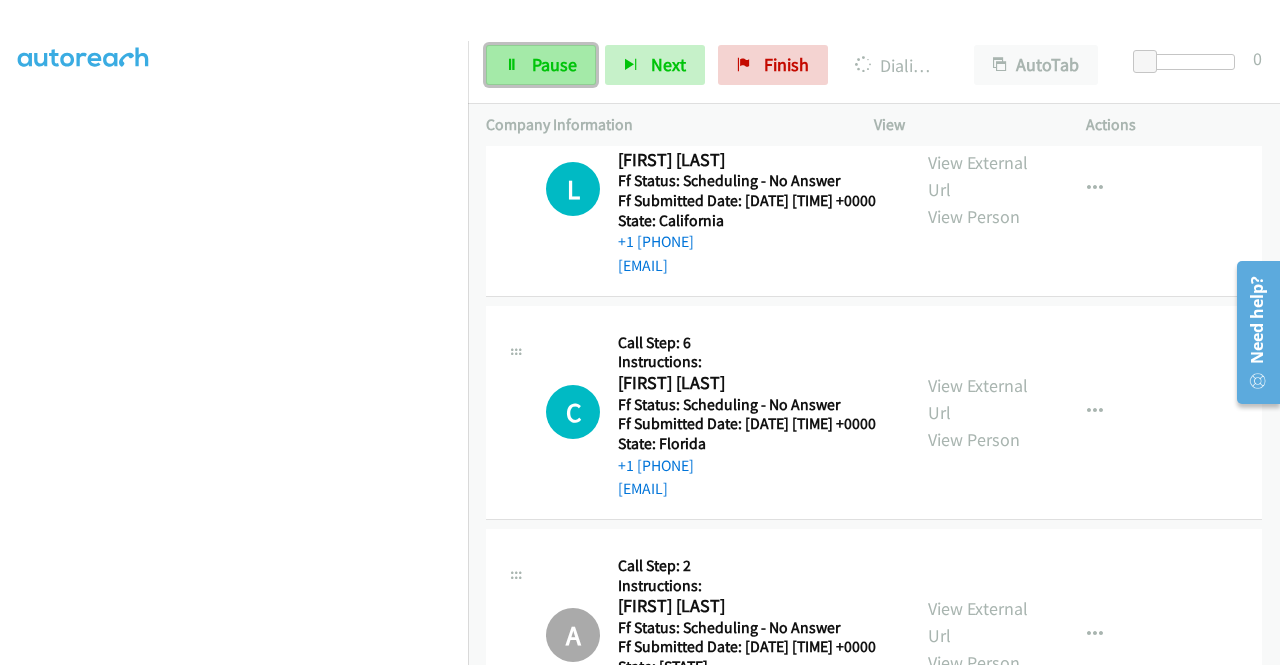 click on "Pause" at bounding box center [541, 65] 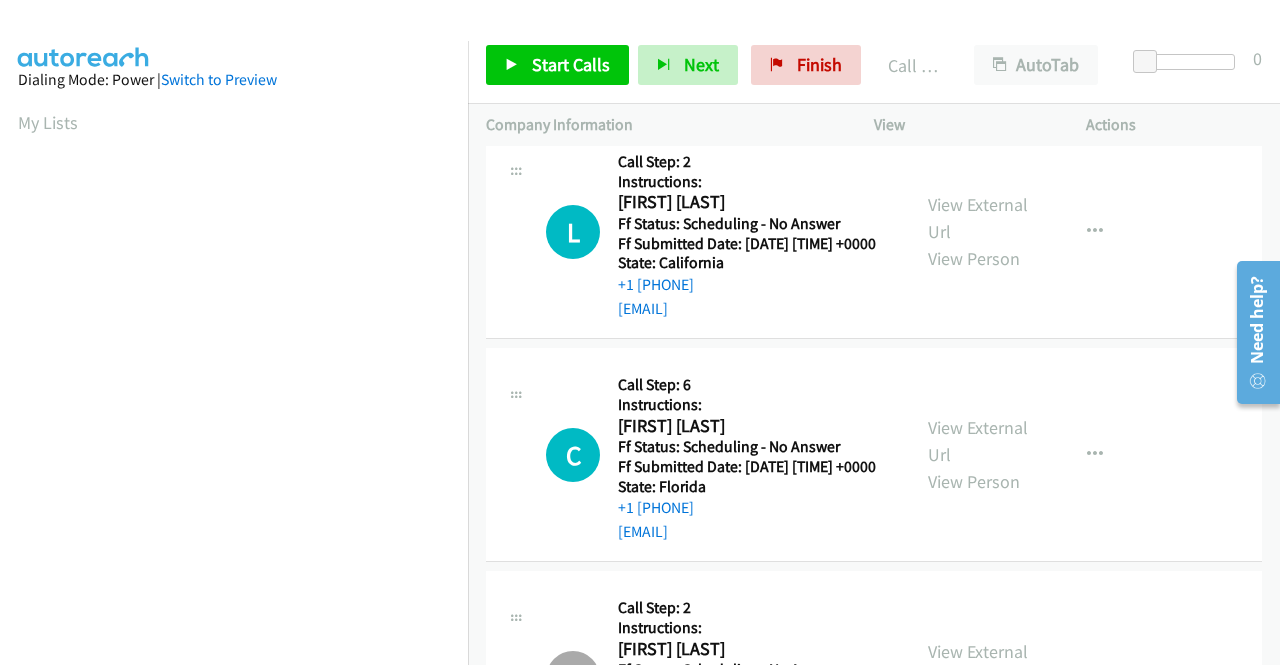 scroll, scrollTop: 456, scrollLeft: 0, axis: vertical 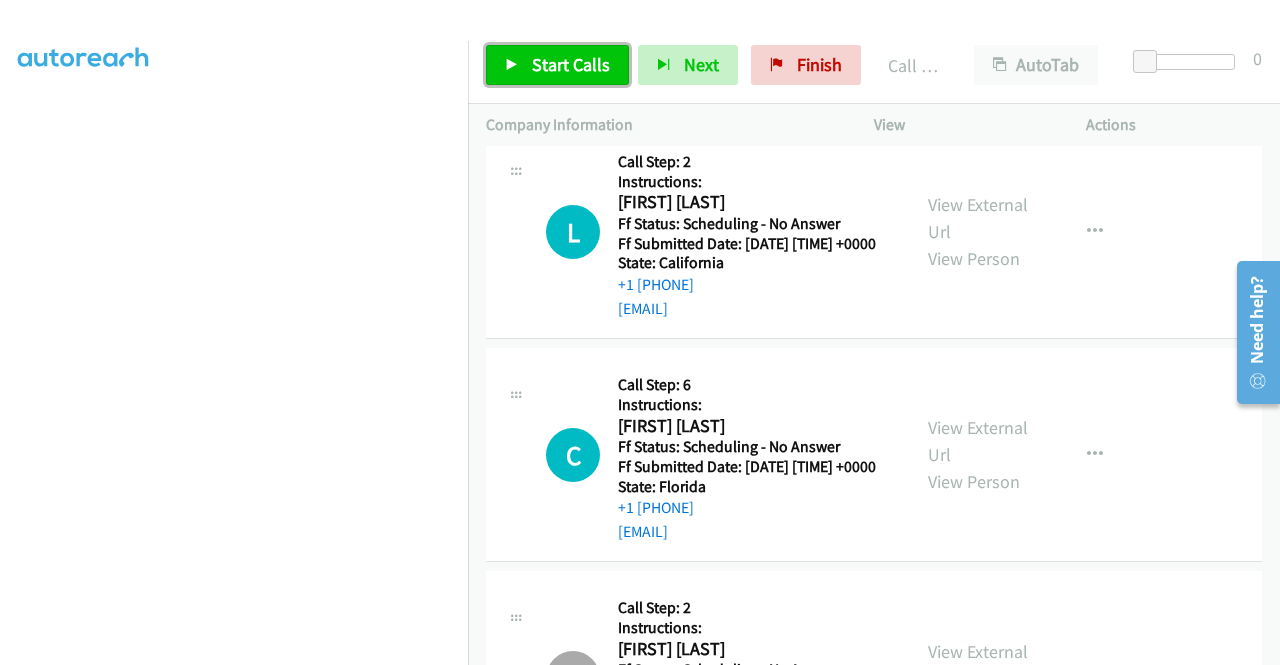 click on "Start Calls" at bounding box center (571, 64) 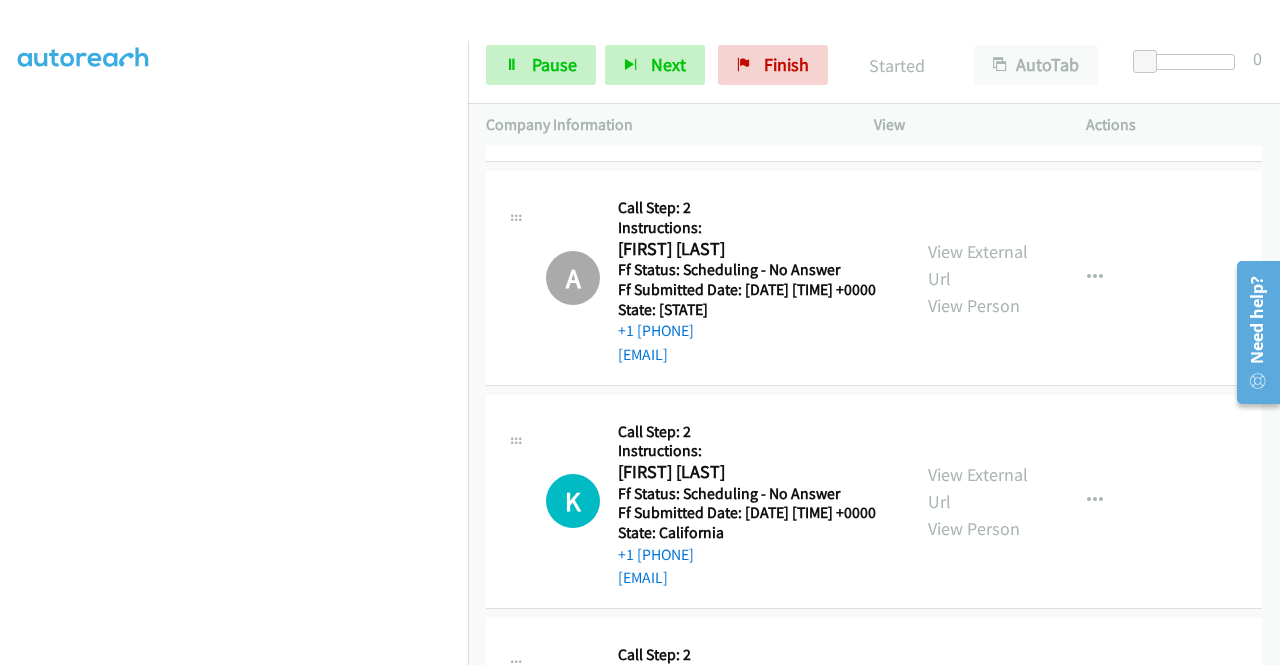 scroll, scrollTop: 12402, scrollLeft: 0, axis: vertical 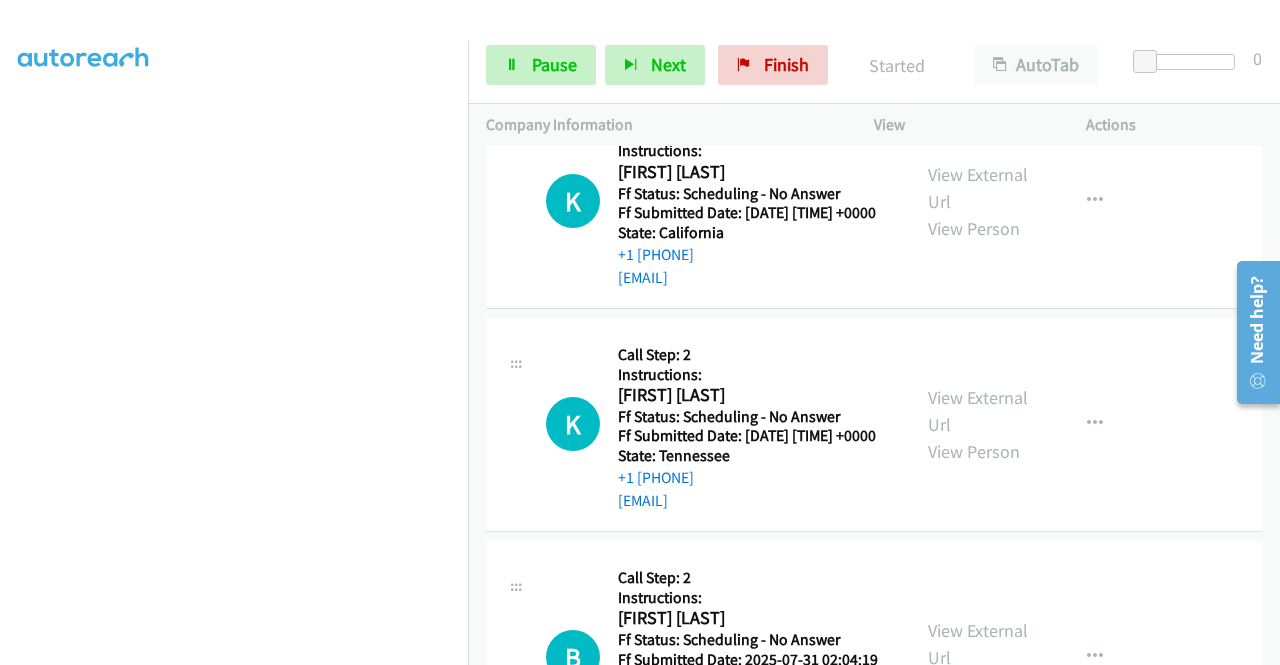 click on "View External Url" at bounding box center (978, -482) 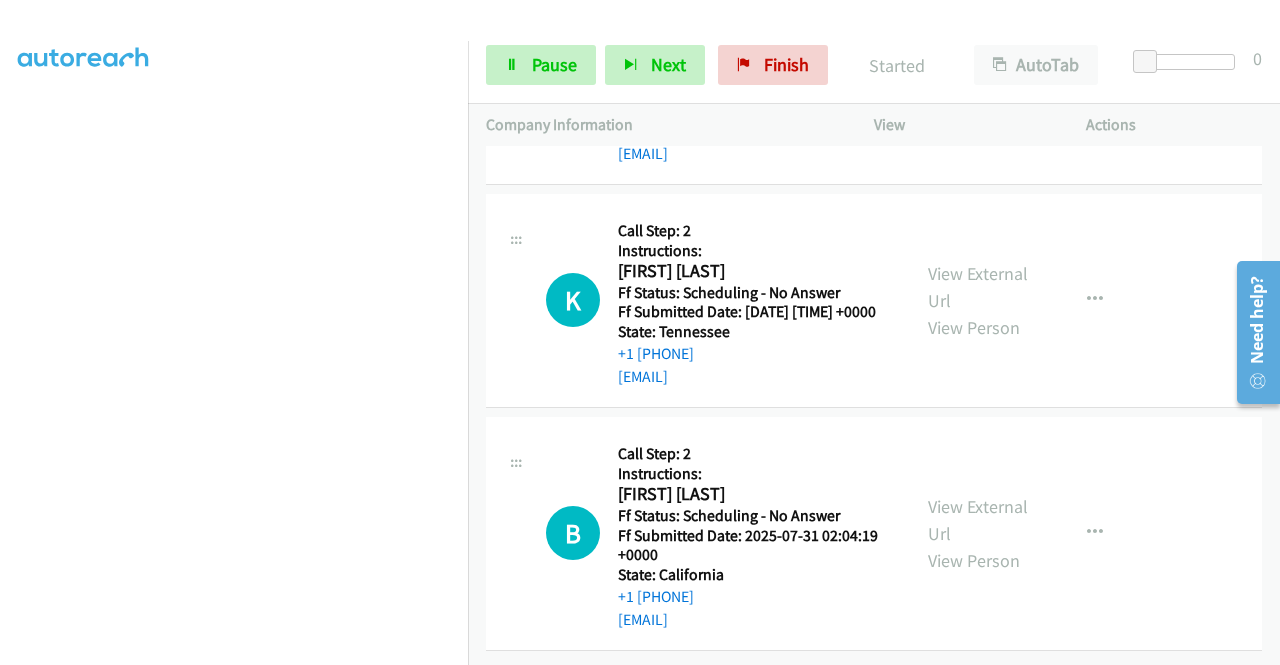 scroll, scrollTop: 12502, scrollLeft: 0, axis: vertical 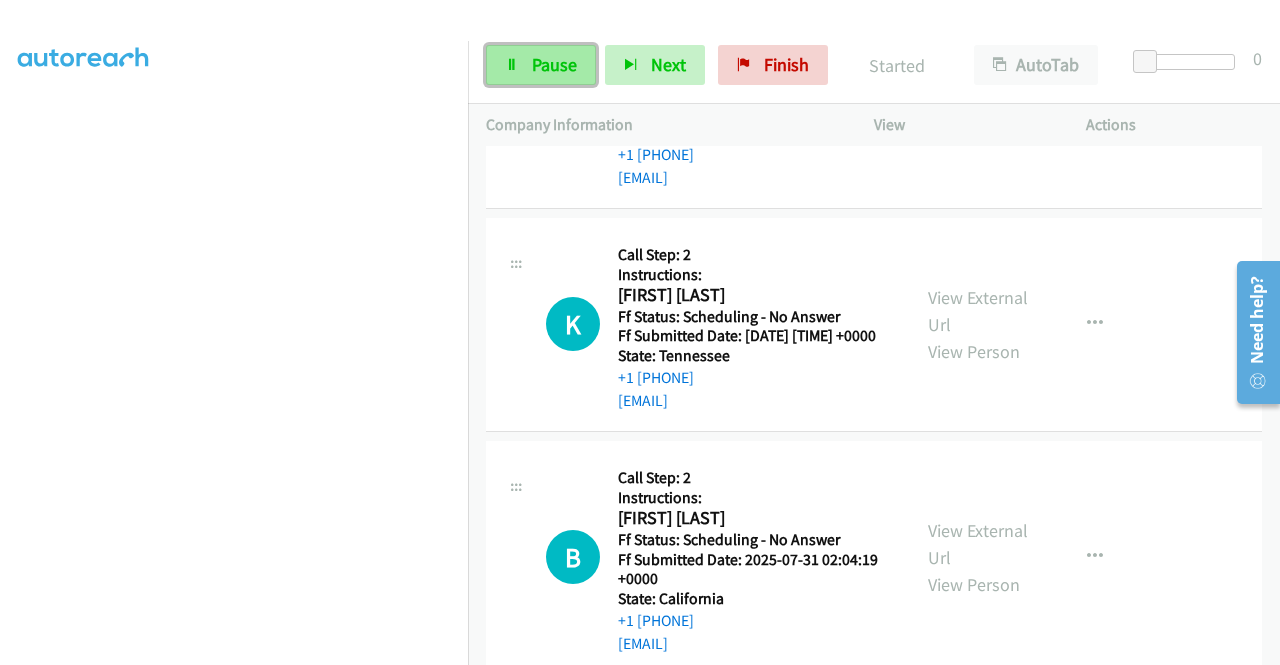 click on "Pause" at bounding box center [541, 65] 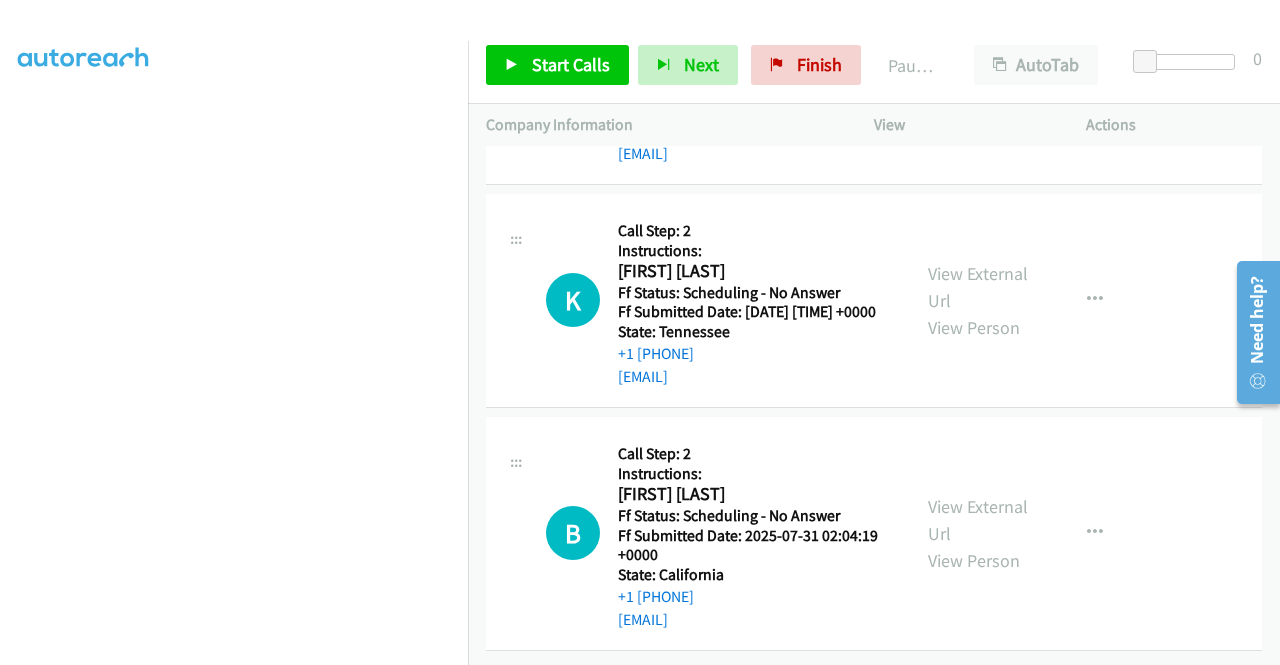 scroll, scrollTop: 12702, scrollLeft: 0, axis: vertical 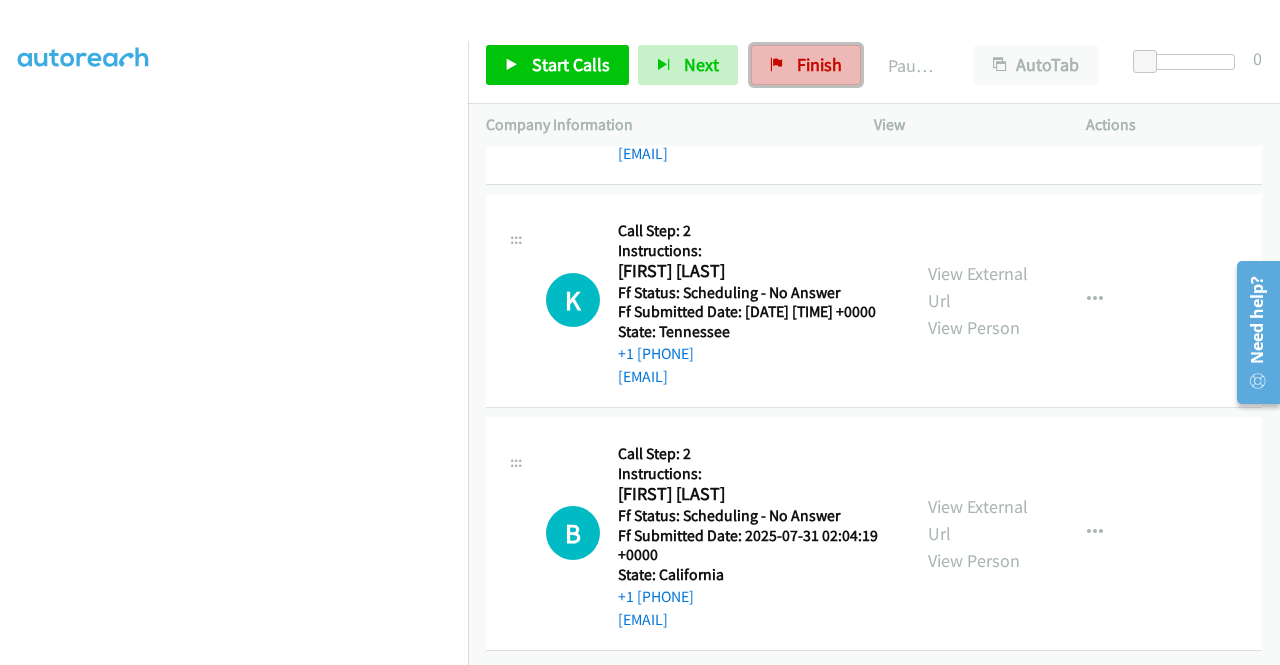 click on "Finish" at bounding box center (819, 64) 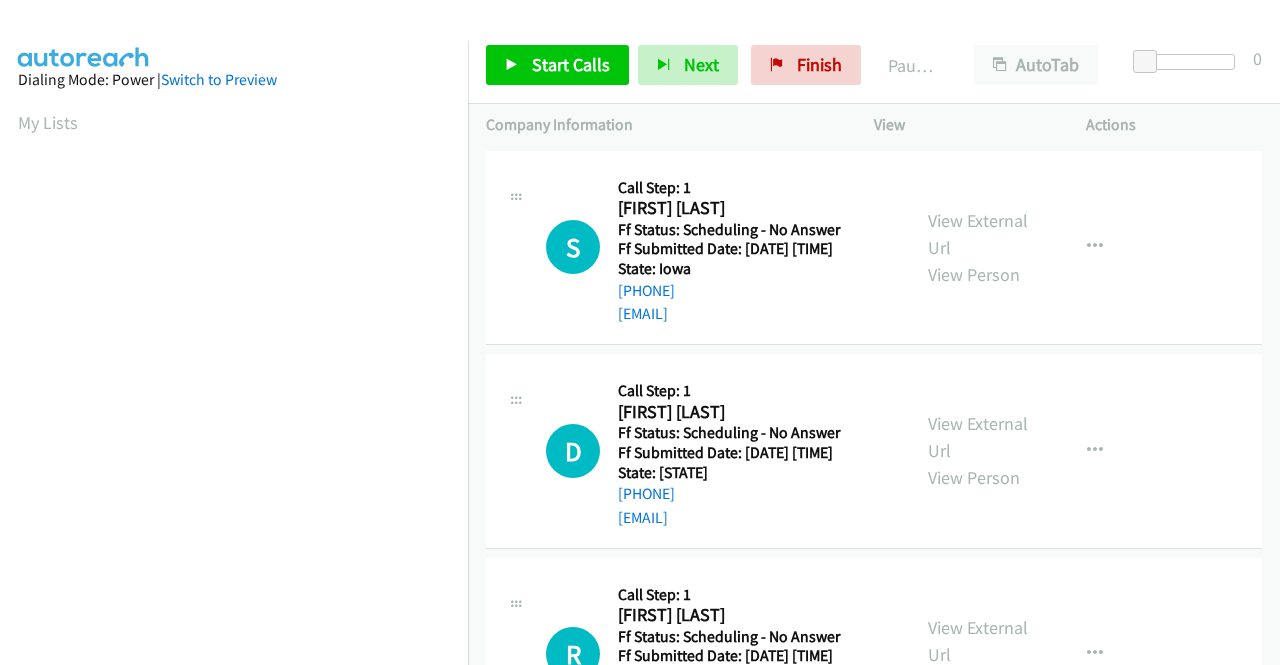 scroll, scrollTop: 0, scrollLeft: 0, axis: both 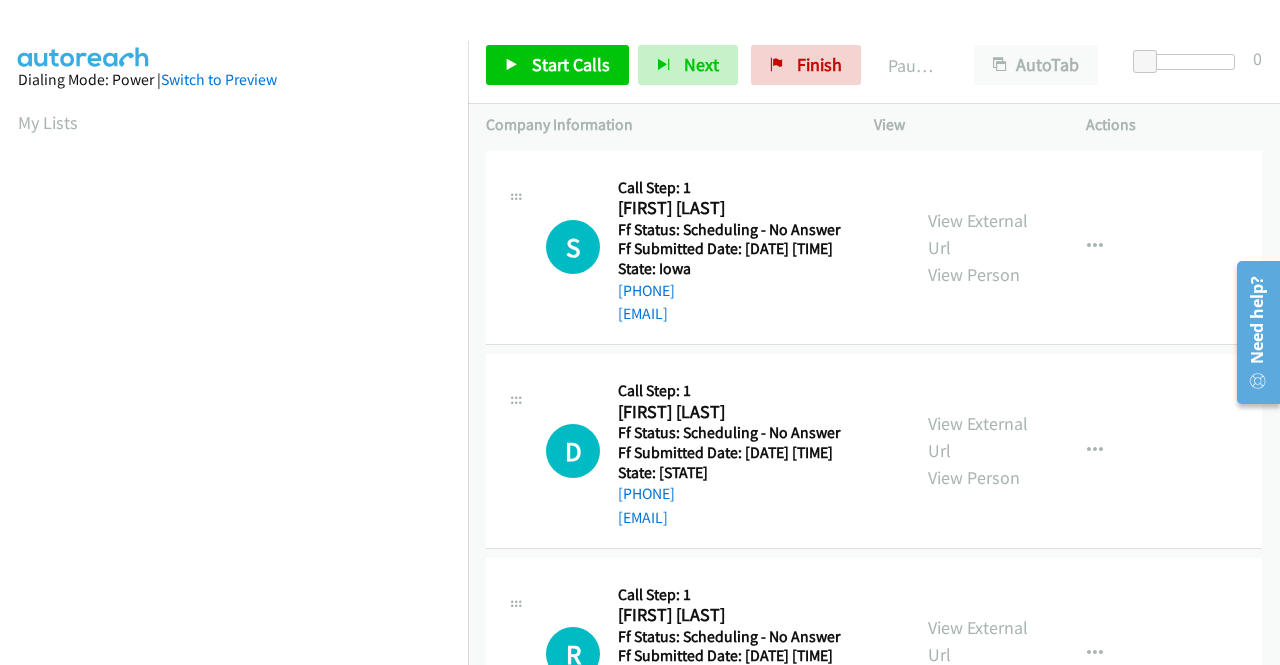 drag, startPoint x: 1174, startPoint y: 371, endPoint x: 1040, endPoint y: 285, distance: 159.22311 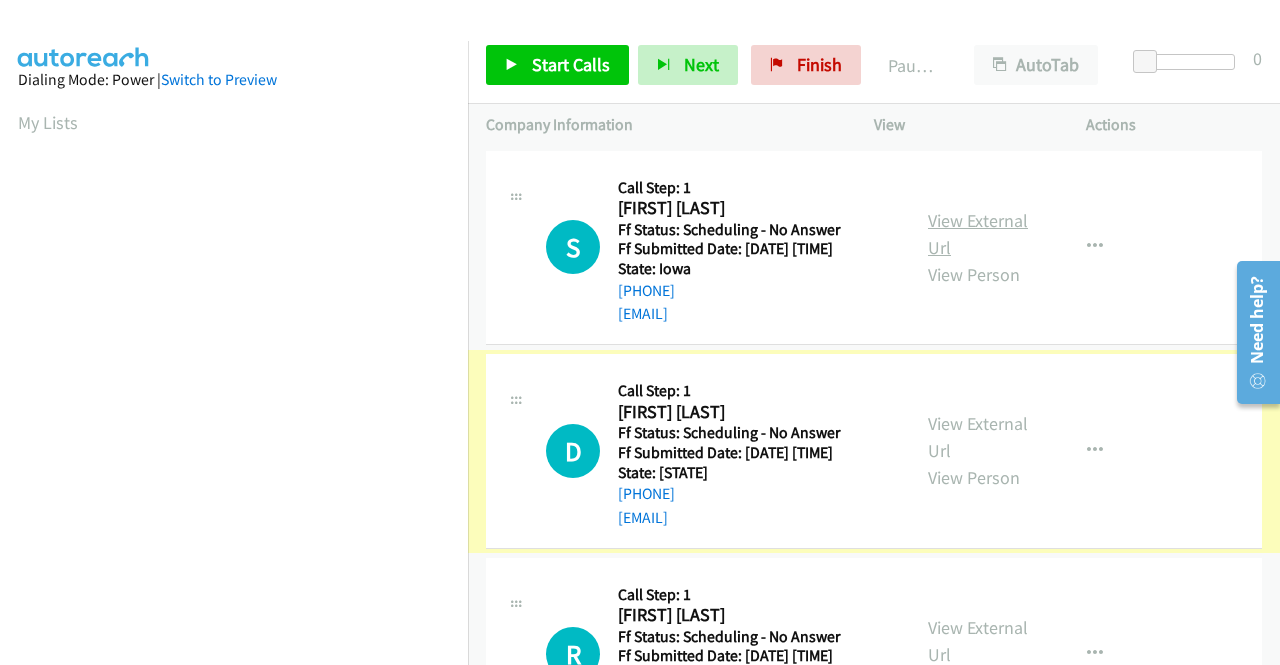 click on "View External Url" at bounding box center [978, 234] 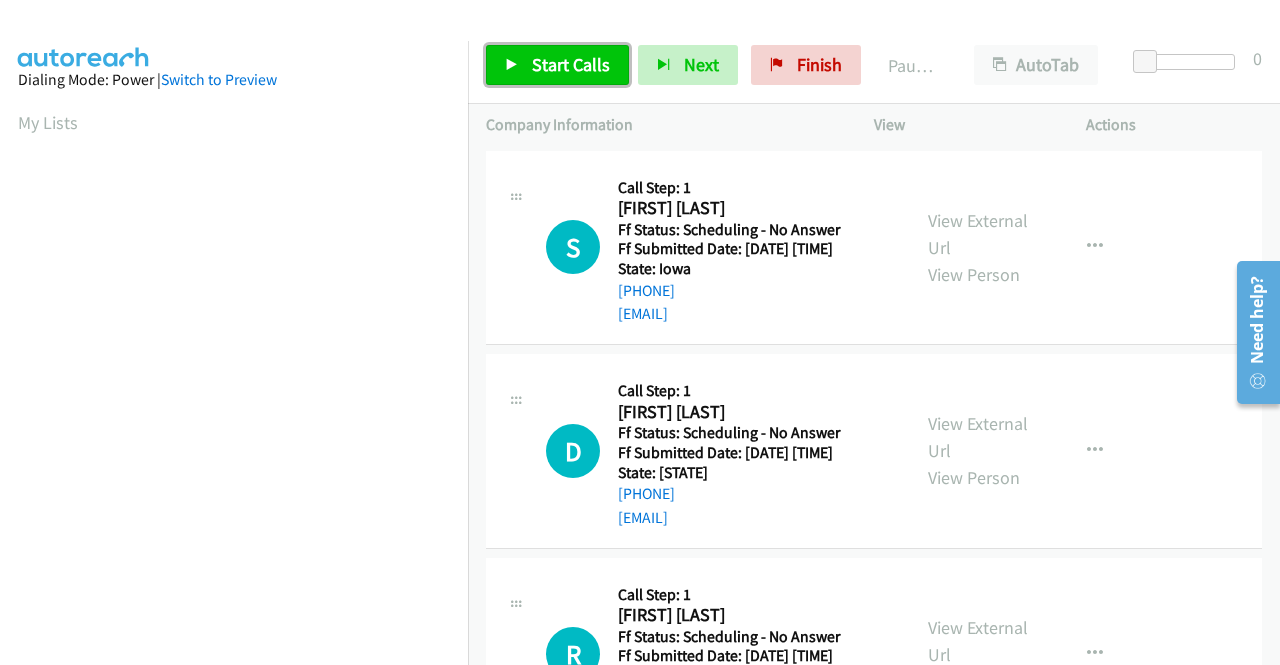 click on "Start Calls" at bounding box center [571, 64] 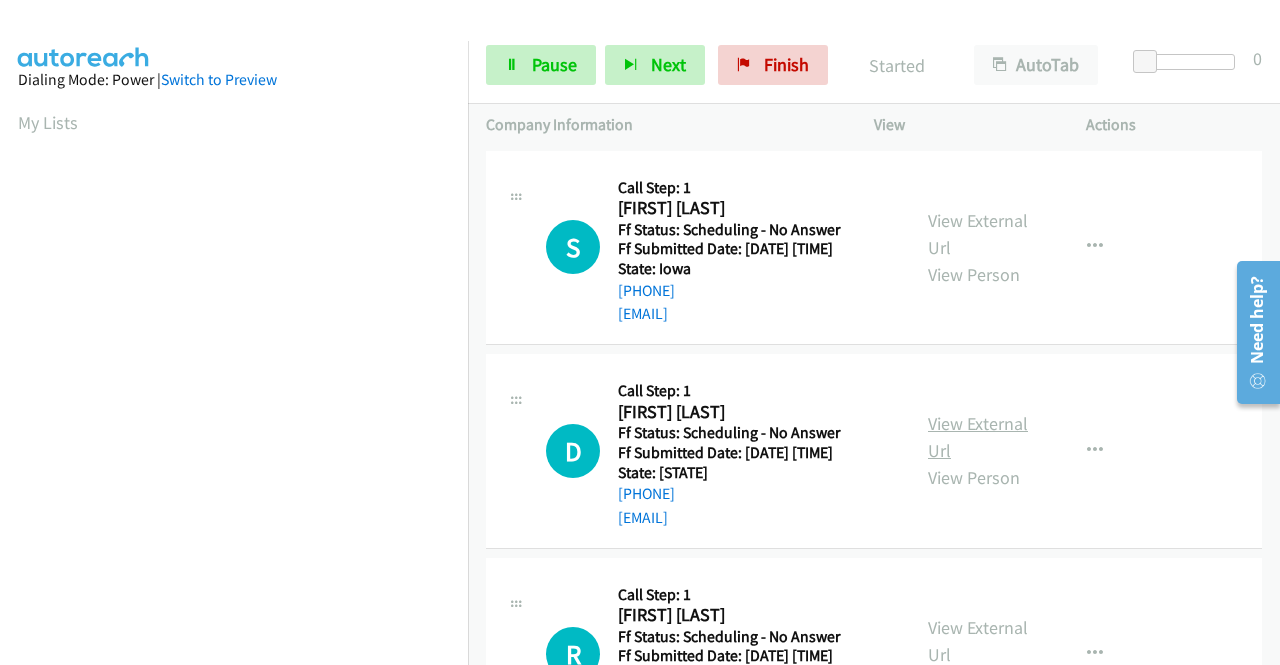 click on "View External Url" at bounding box center (978, 437) 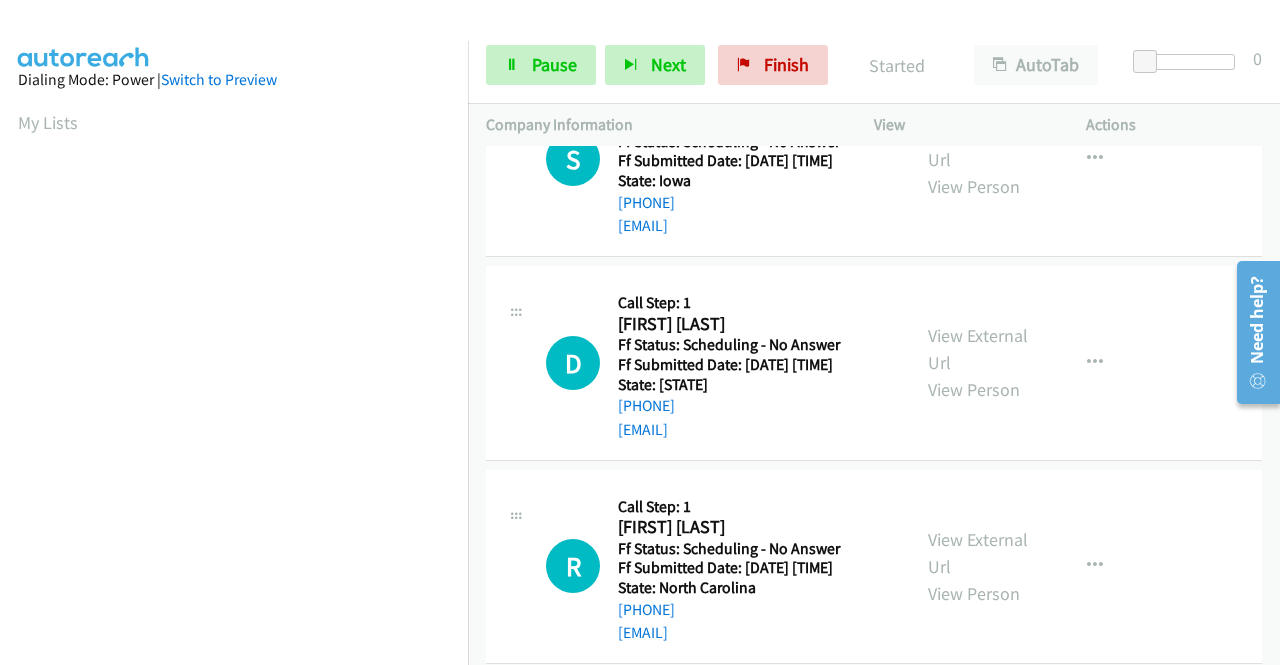 scroll, scrollTop: 200, scrollLeft: 0, axis: vertical 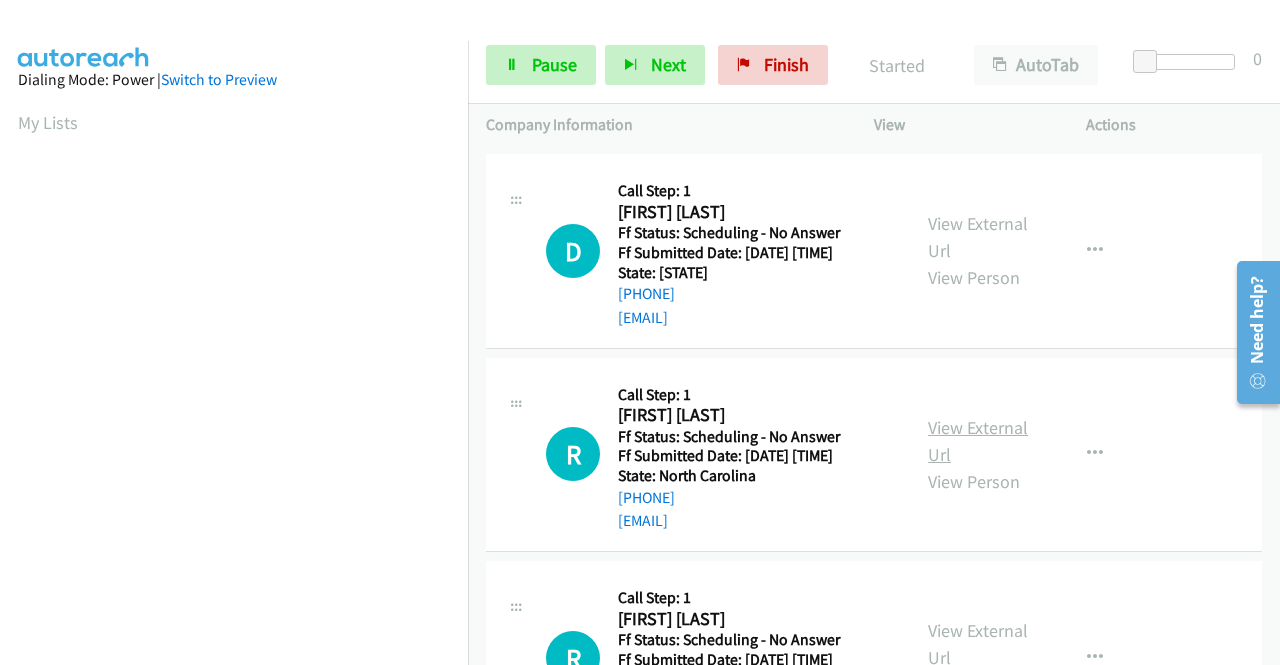 click on "View External Url" at bounding box center (978, 441) 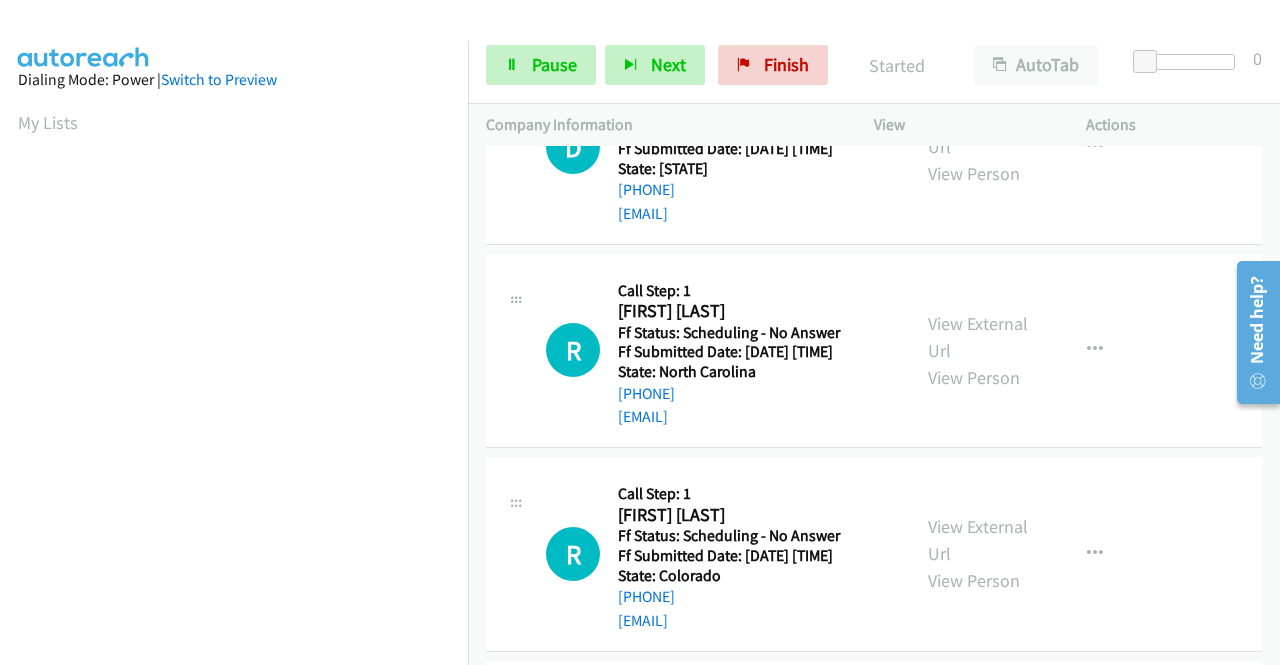 scroll, scrollTop: 400, scrollLeft: 0, axis: vertical 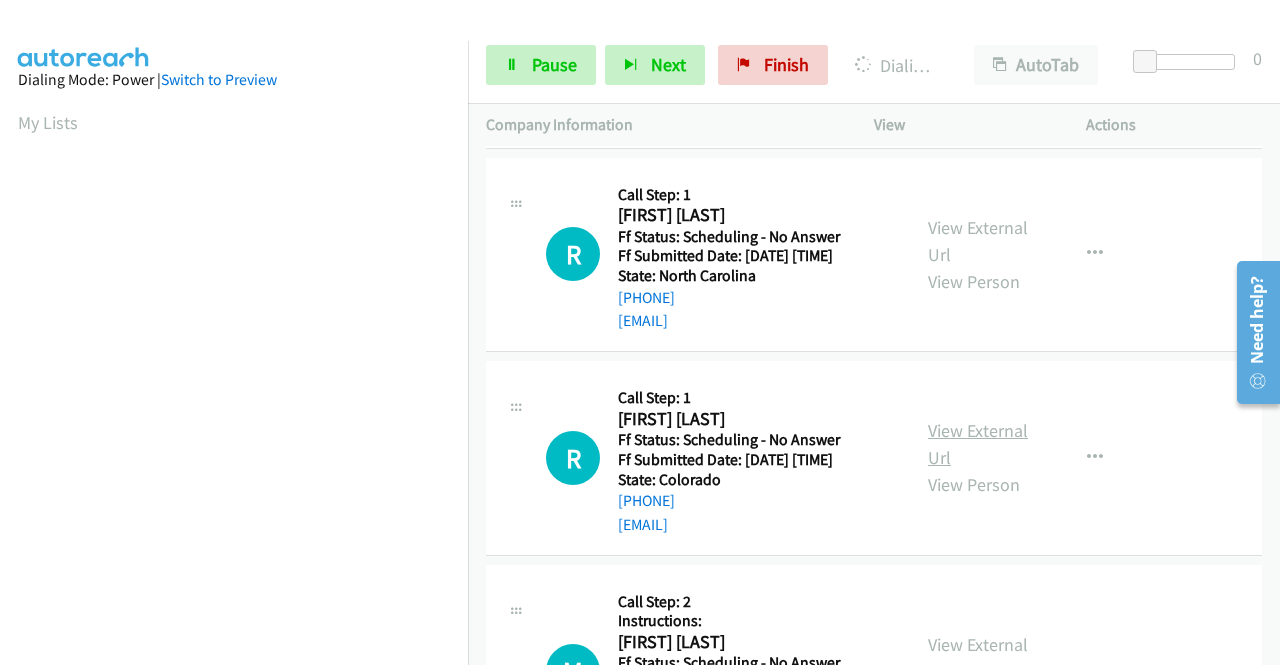 click on "View External Url" at bounding box center [978, 444] 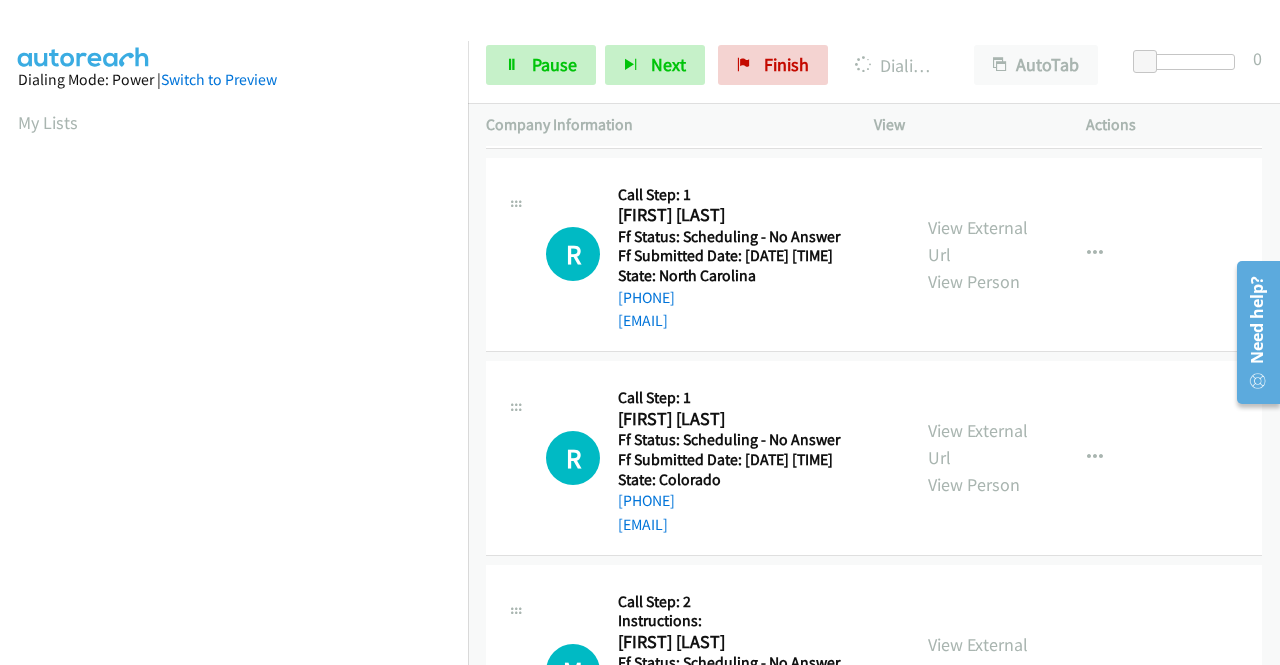 scroll, scrollTop: 600, scrollLeft: 0, axis: vertical 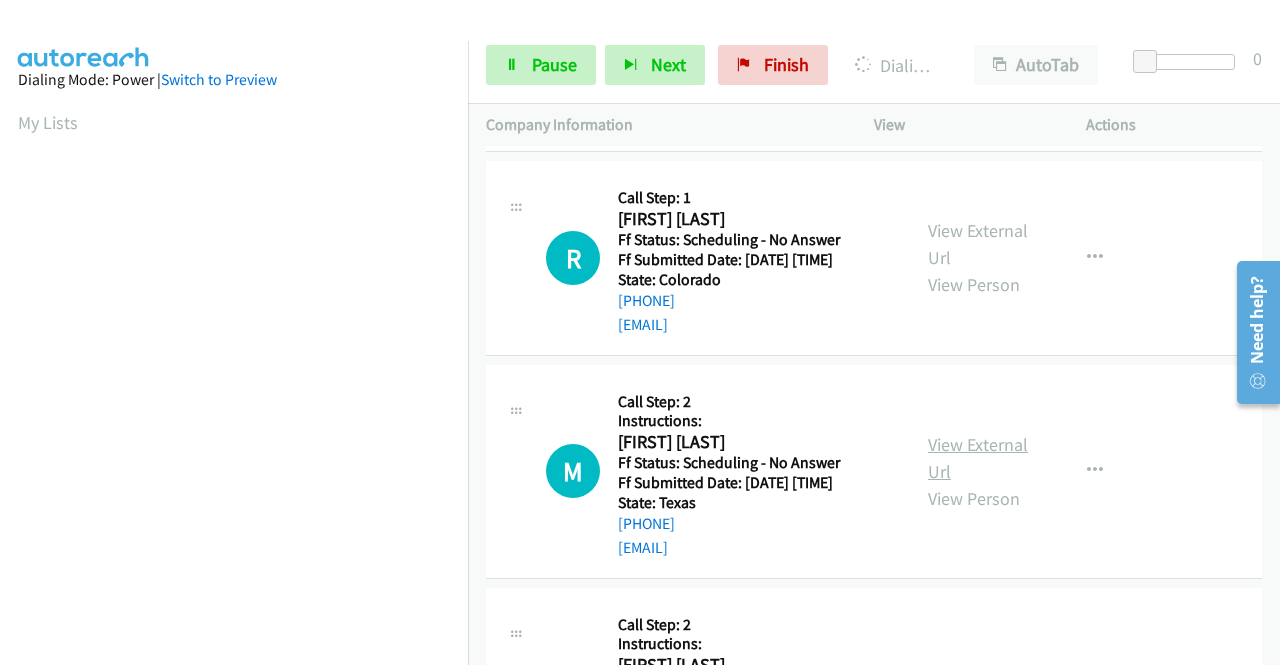 click on "View External Url" at bounding box center [978, 458] 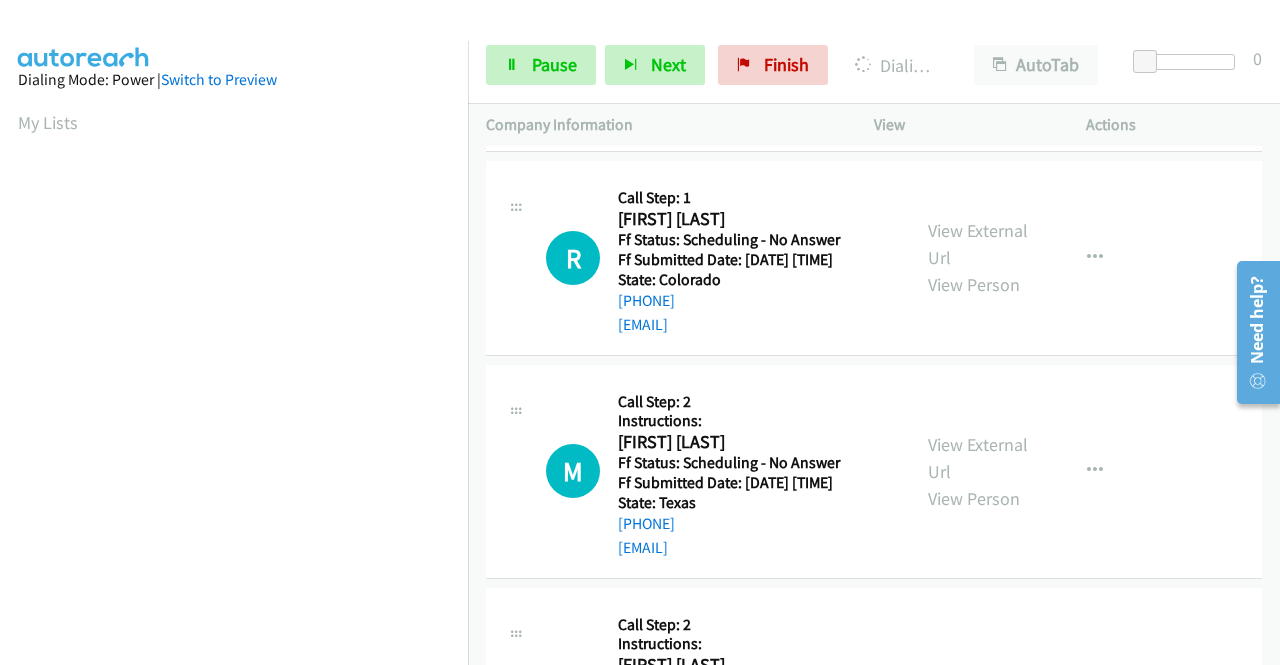 scroll, scrollTop: 800, scrollLeft: 0, axis: vertical 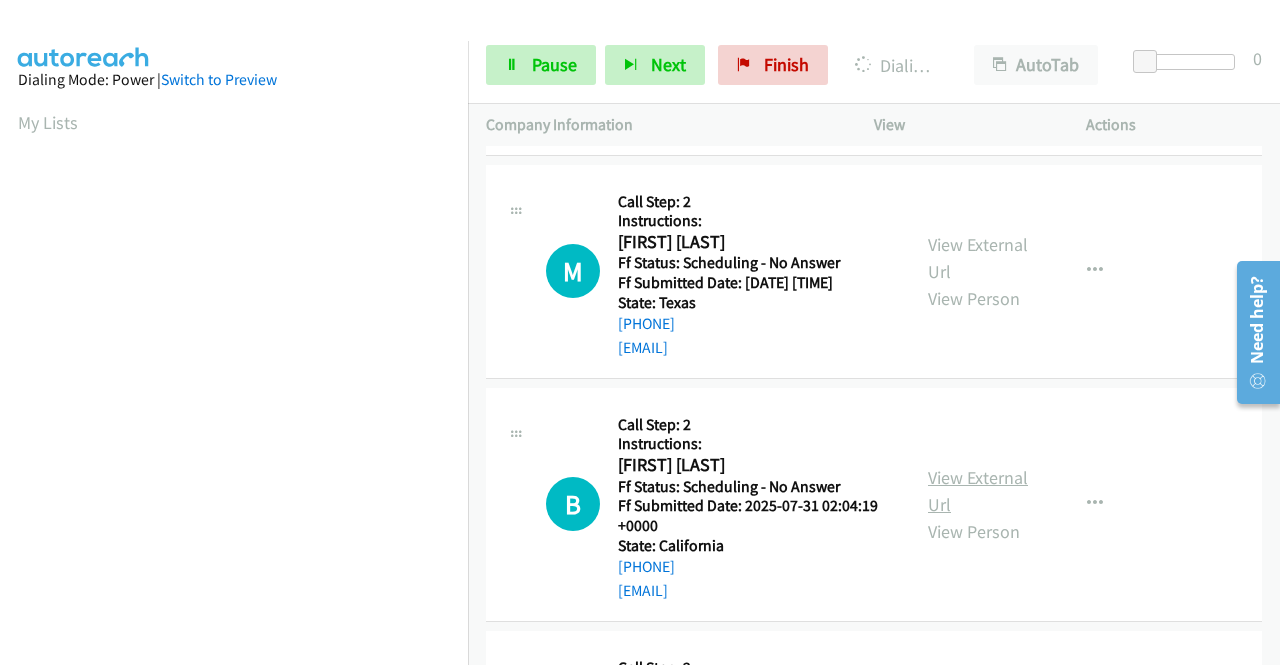 click on "View External Url" at bounding box center (978, 491) 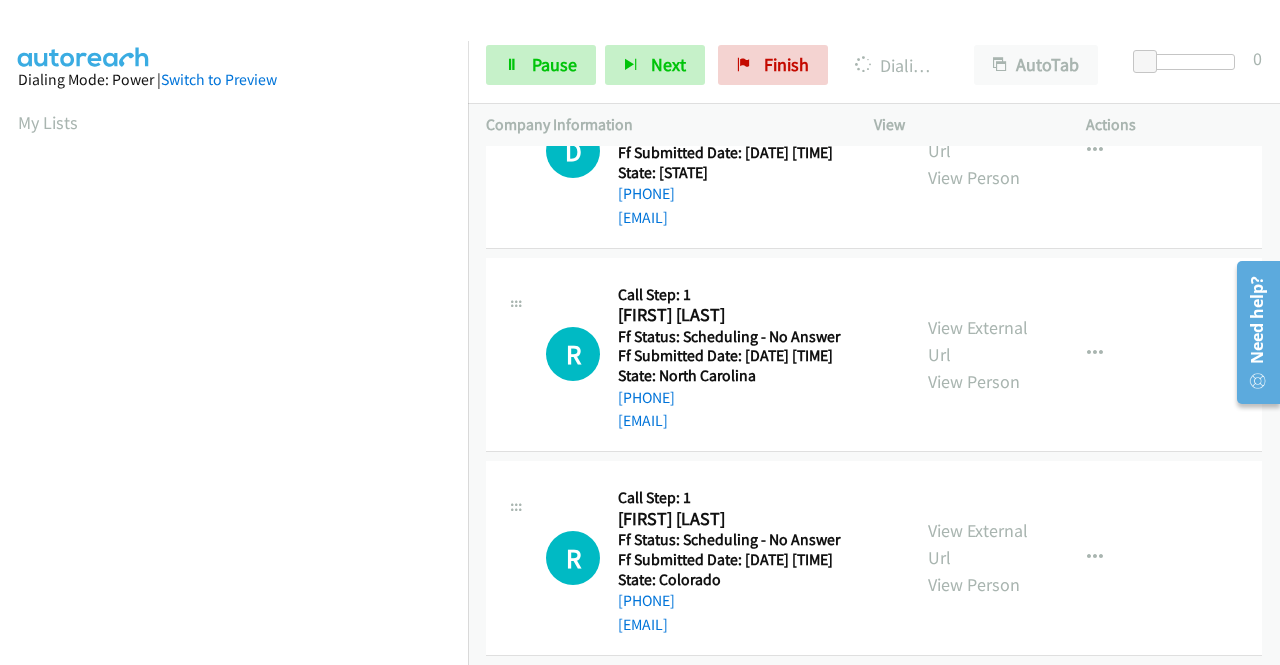 scroll, scrollTop: 0, scrollLeft: 0, axis: both 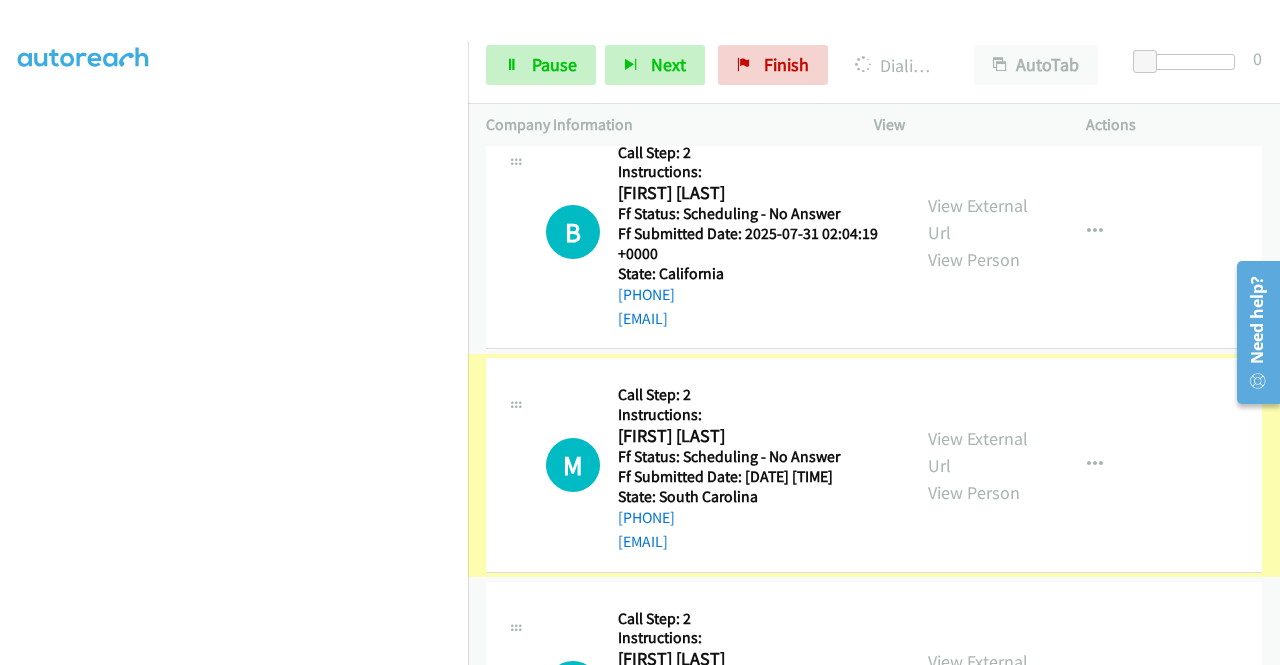 click on "View External Url" at bounding box center [978, 452] 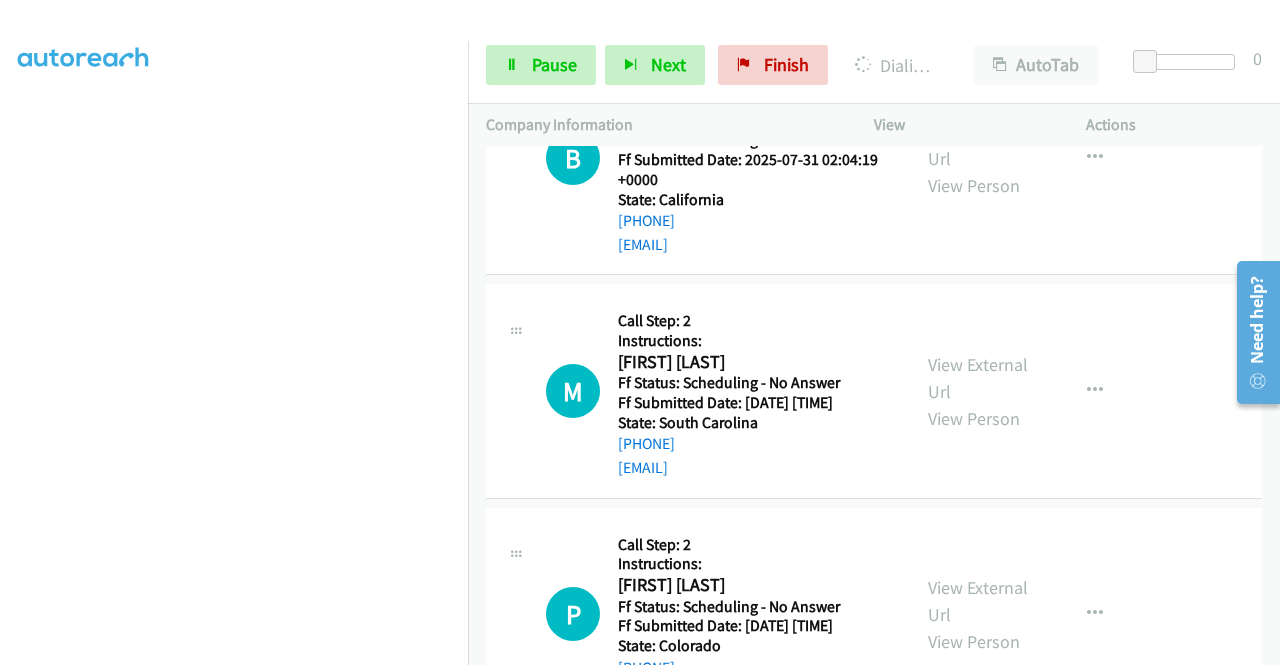 scroll, scrollTop: 1500, scrollLeft: 0, axis: vertical 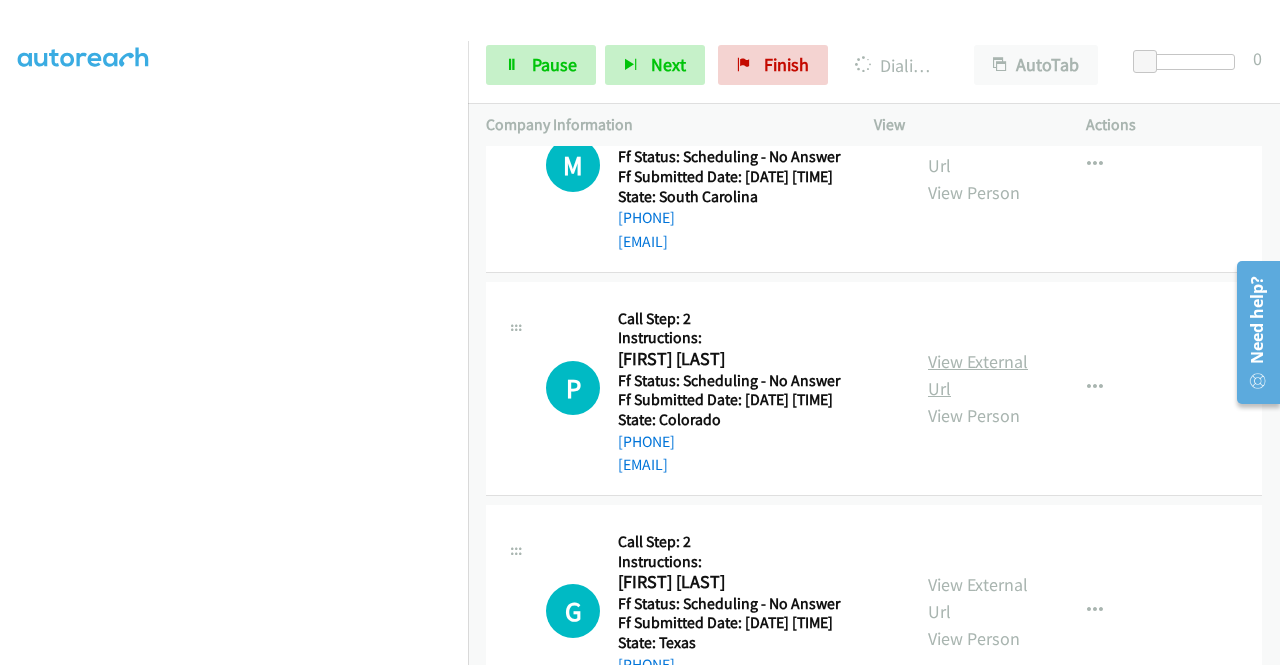 click on "View External Url" at bounding box center (978, 375) 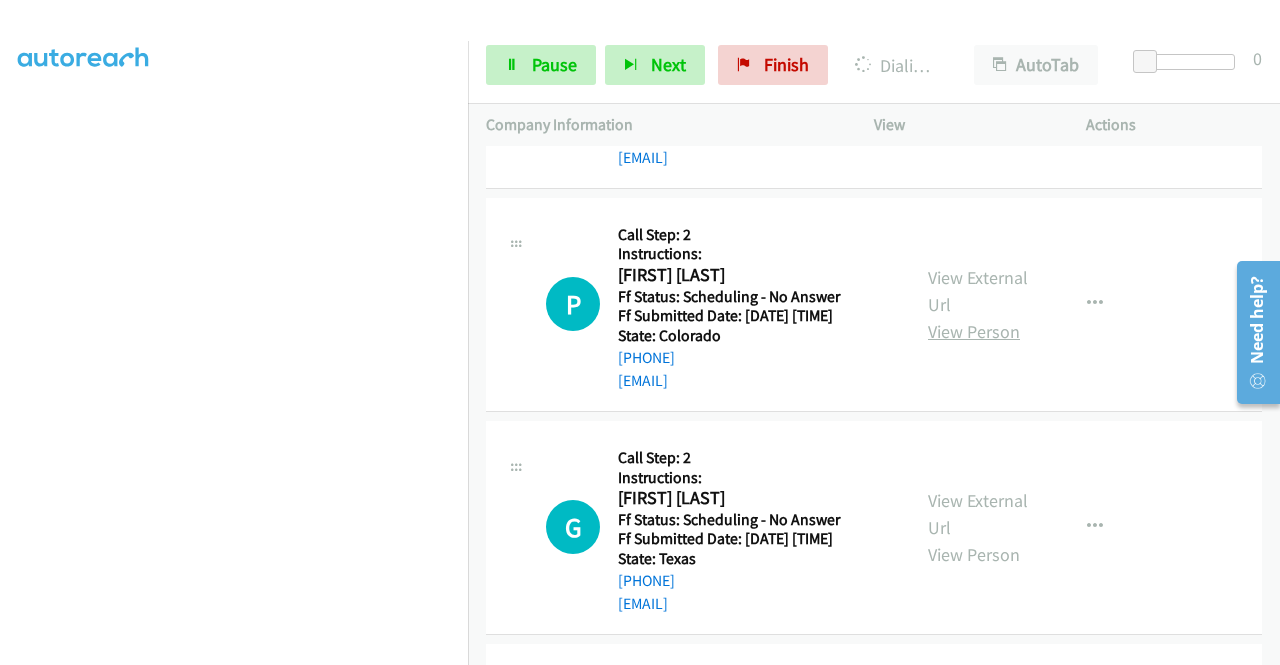 scroll, scrollTop: 1700, scrollLeft: 0, axis: vertical 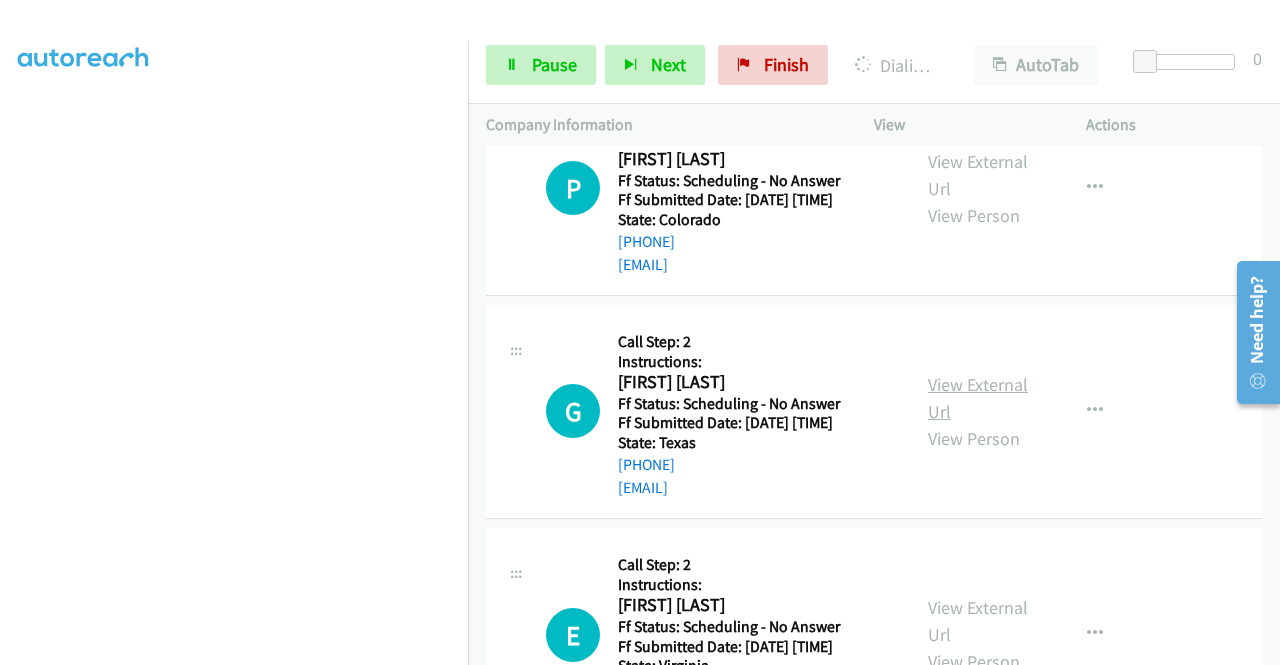 click on "View External Url" at bounding box center [978, 398] 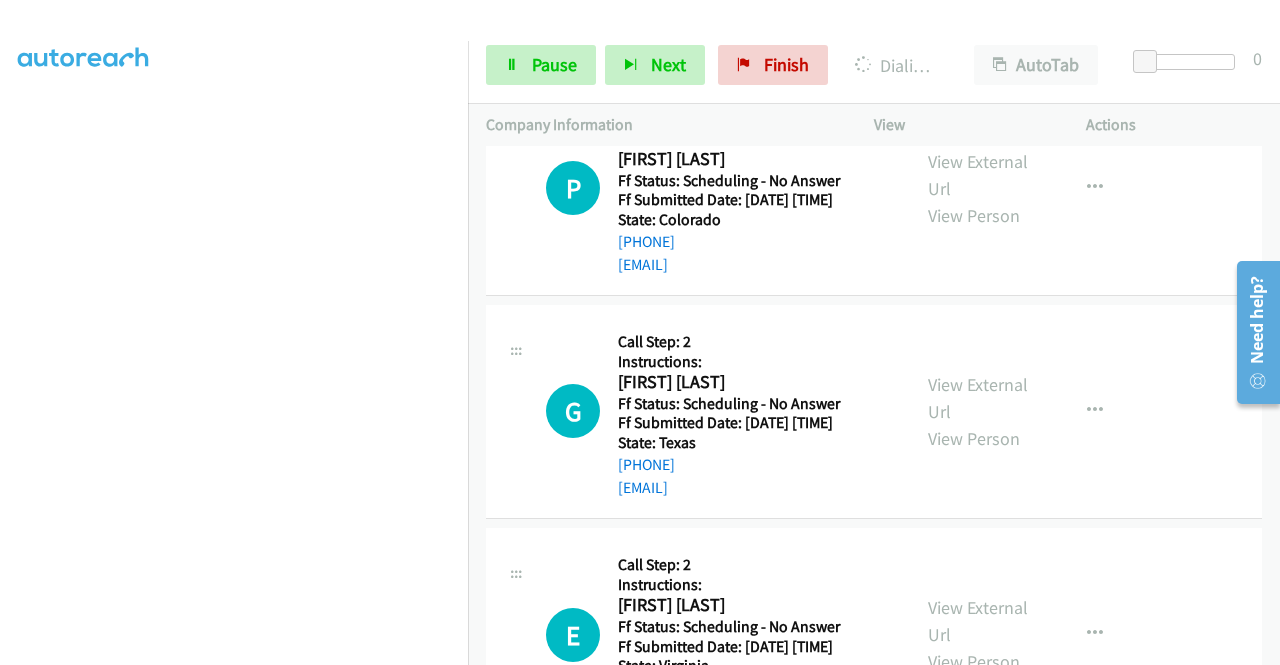 scroll, scrollTop: 1900, scrollLeft: 0, axis: vertical 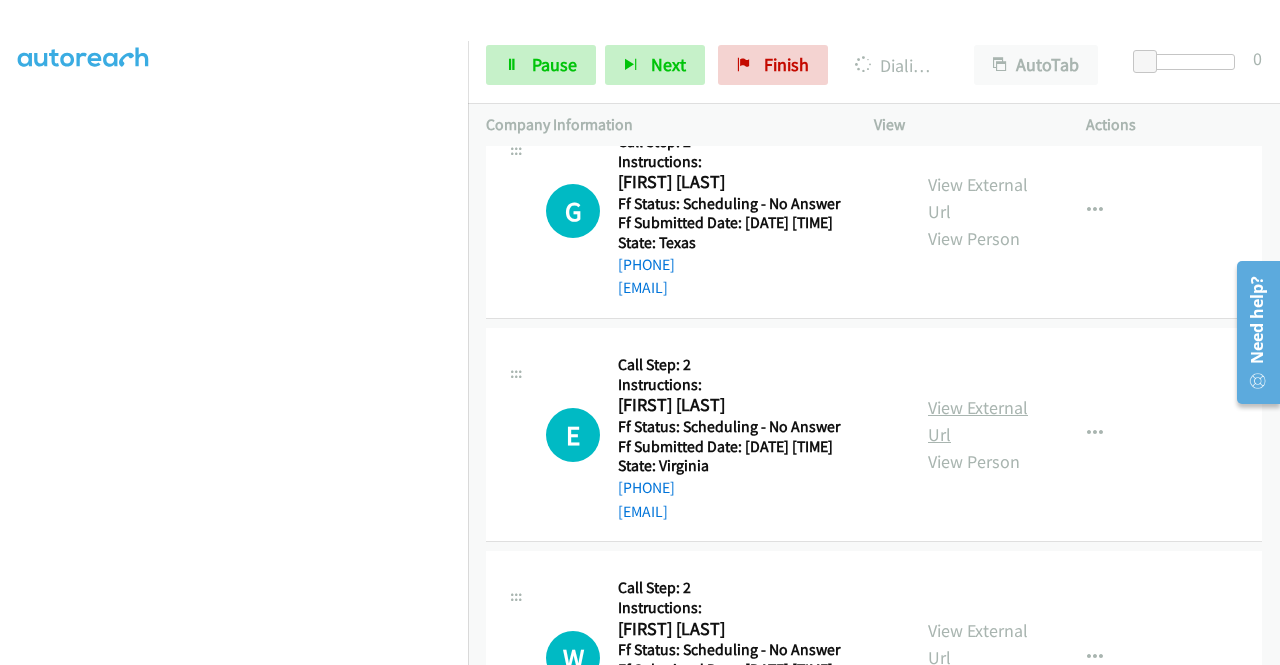 click on "View External Url" at bounding box center (978, 421) 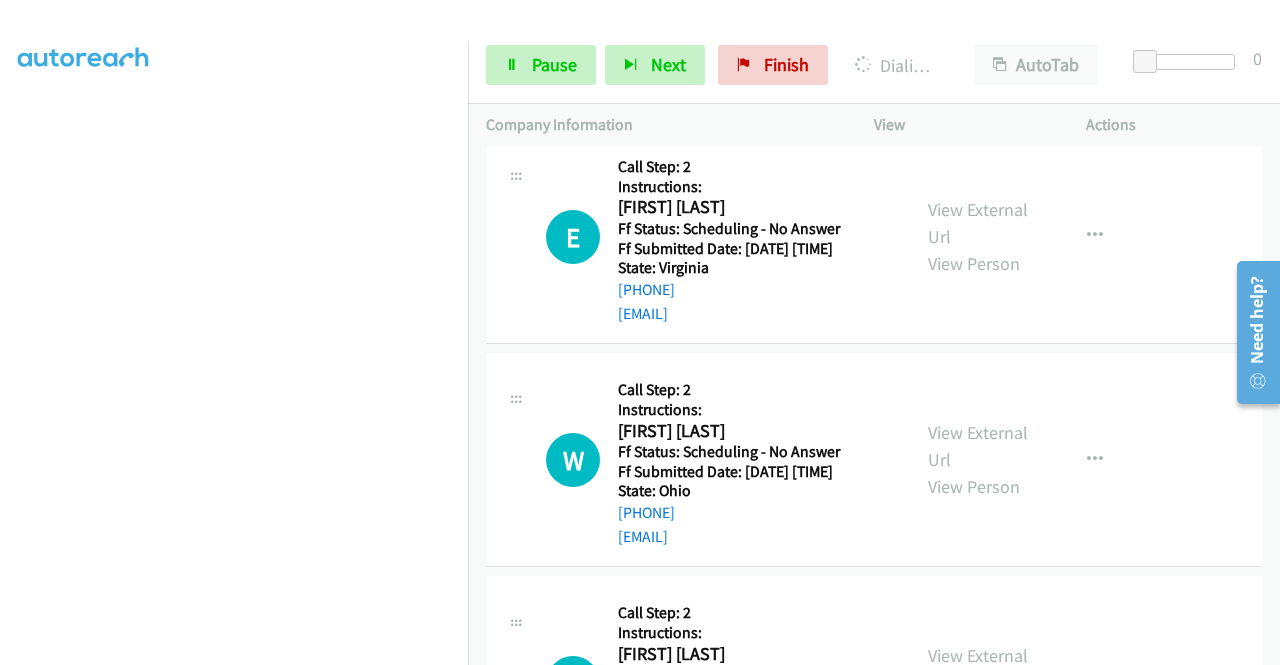 scroll, scrollTop: 2100, scrollLeft: 0, axis: vertical 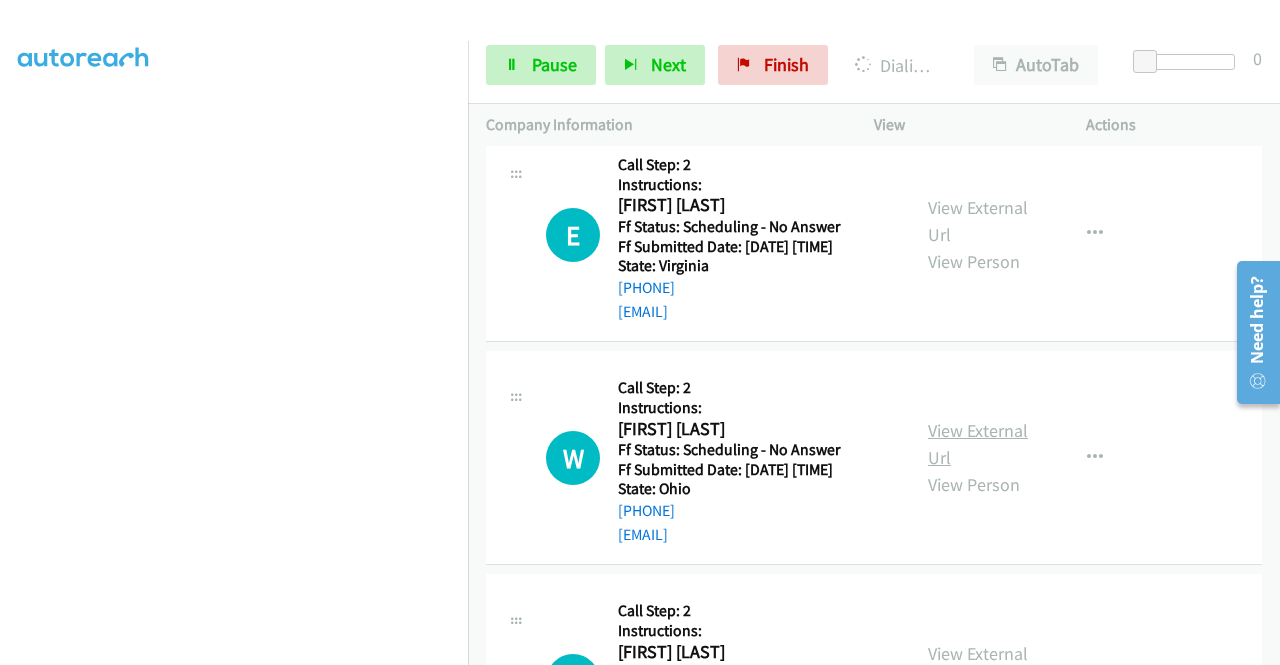 click on "View External Url" at bounding box center (978, 444) 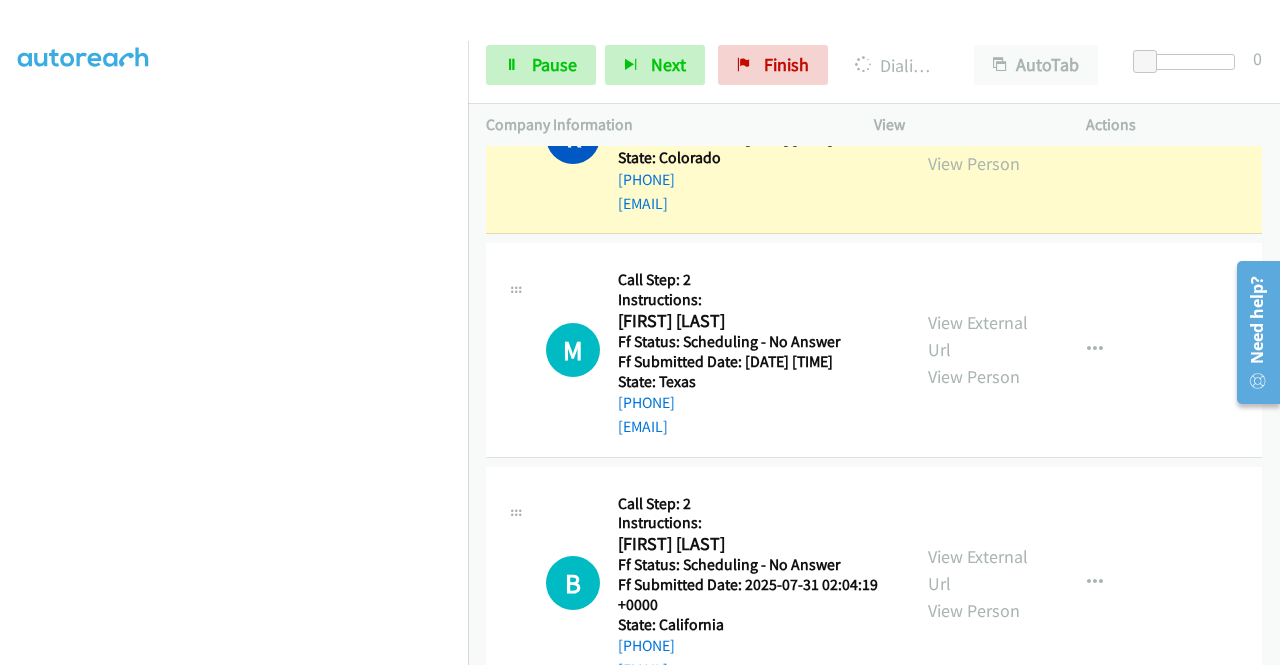 scroll, scrollTop: 700, scrollLeft: 0, axis: vertical 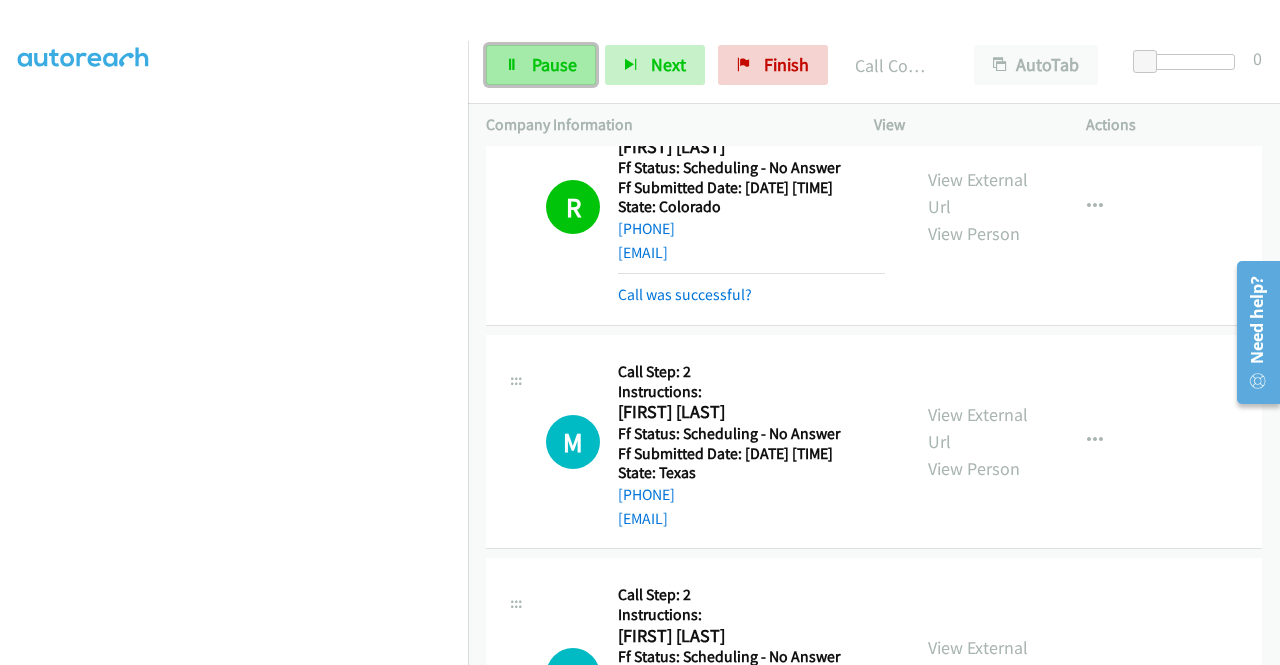 click at bounding box center (512, 66) 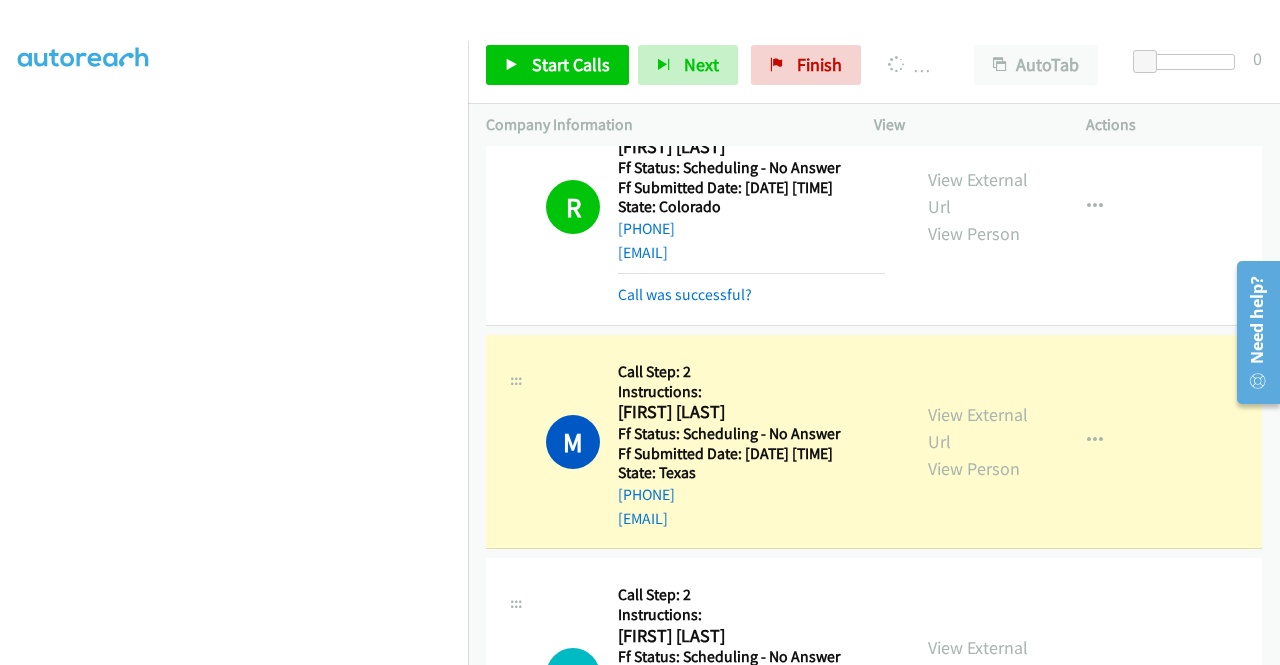 scroll, scrollTop: 456, scrollLeft: 0, axis: vertical 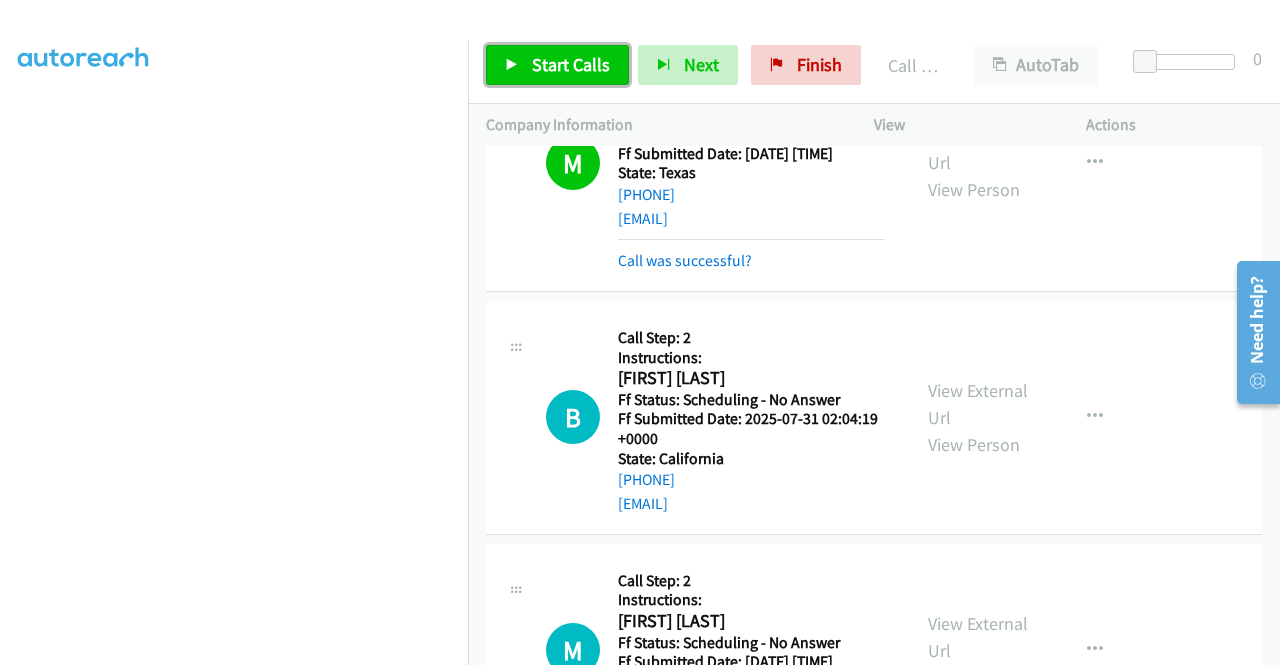 click on "Start Calls" at bounding box center [557, 65] 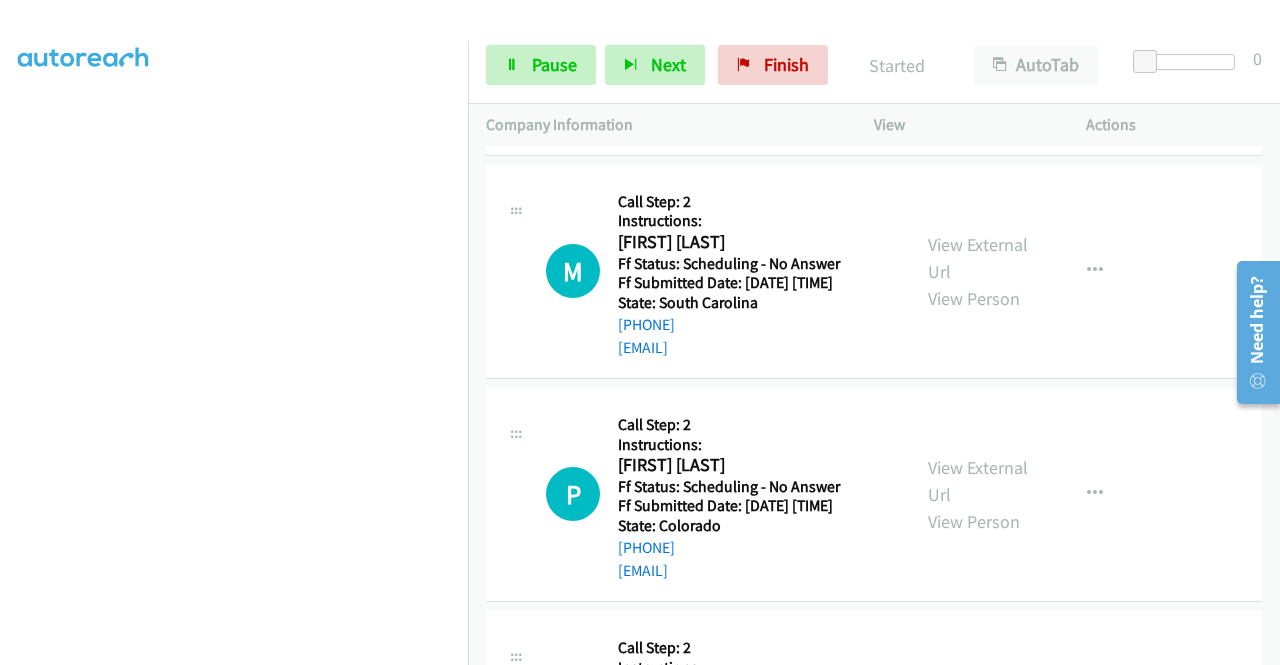 scroll, scrollTop: 1500, scrollLeft: 0, axis: vertical 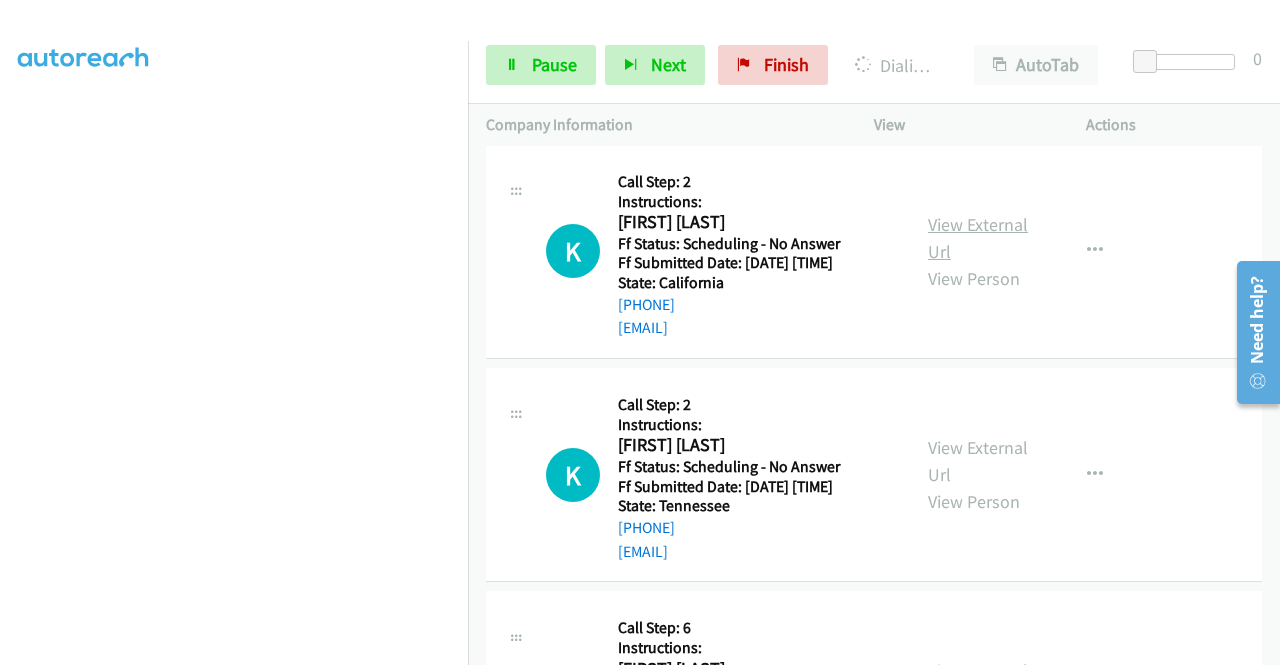 click on "View External Url" at bounding box center [978, 238] 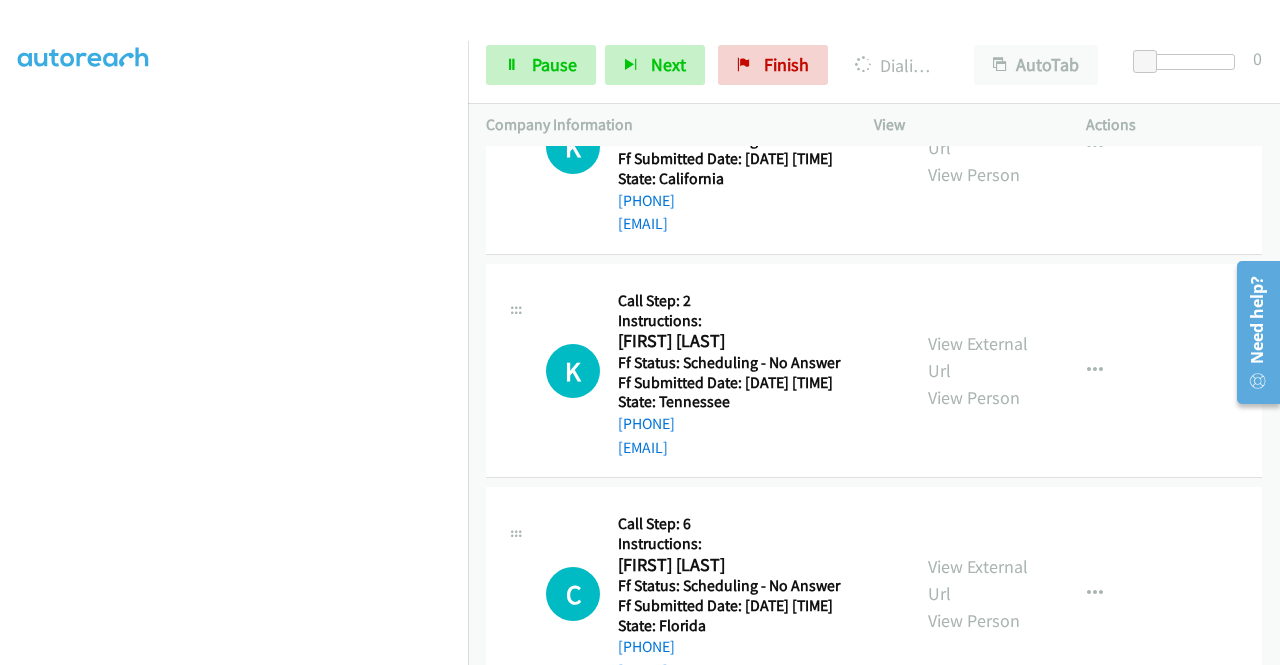 scroll, scrollTop: 2900, scrollLeft: 0, axis: vertical 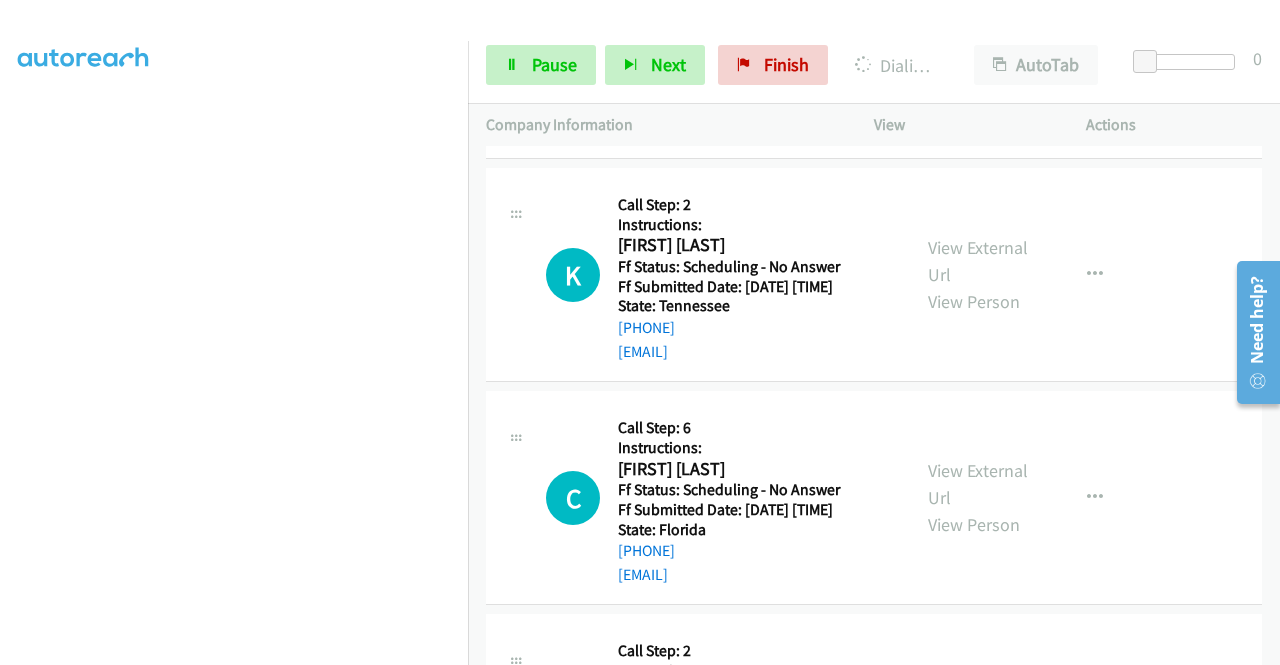 click on "View External Url
View Person" at bounding box center [980, 274] 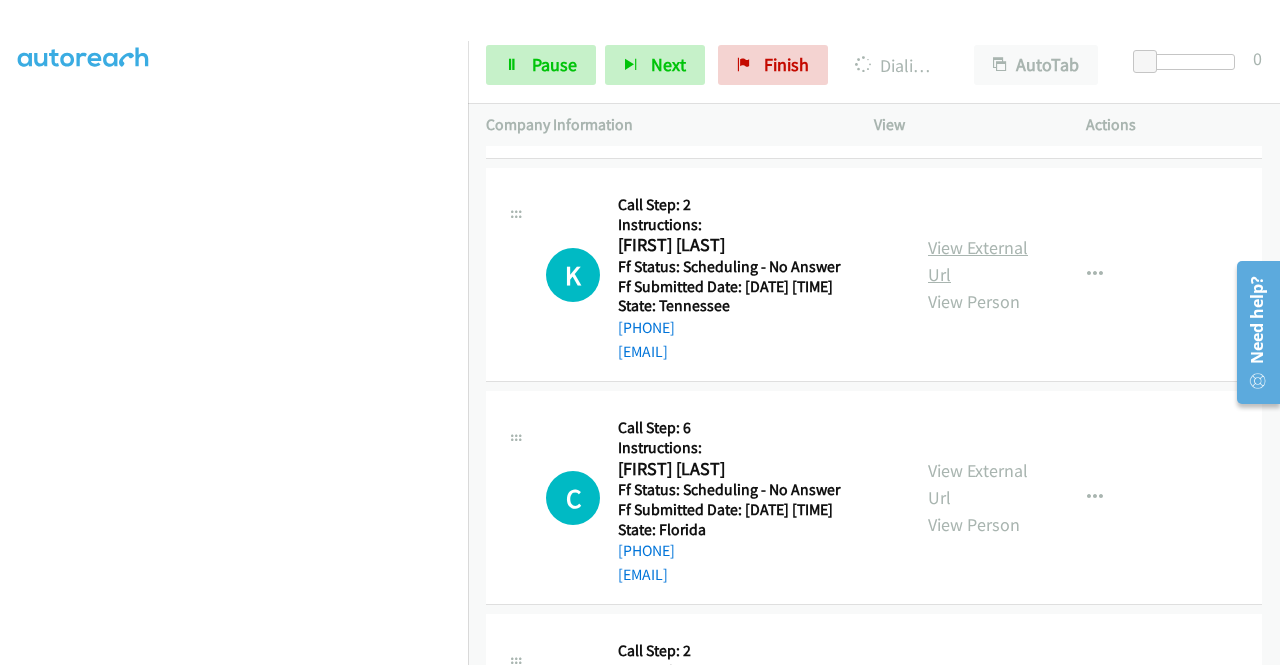 click on "View External Url" at bounding box center (978, 261) 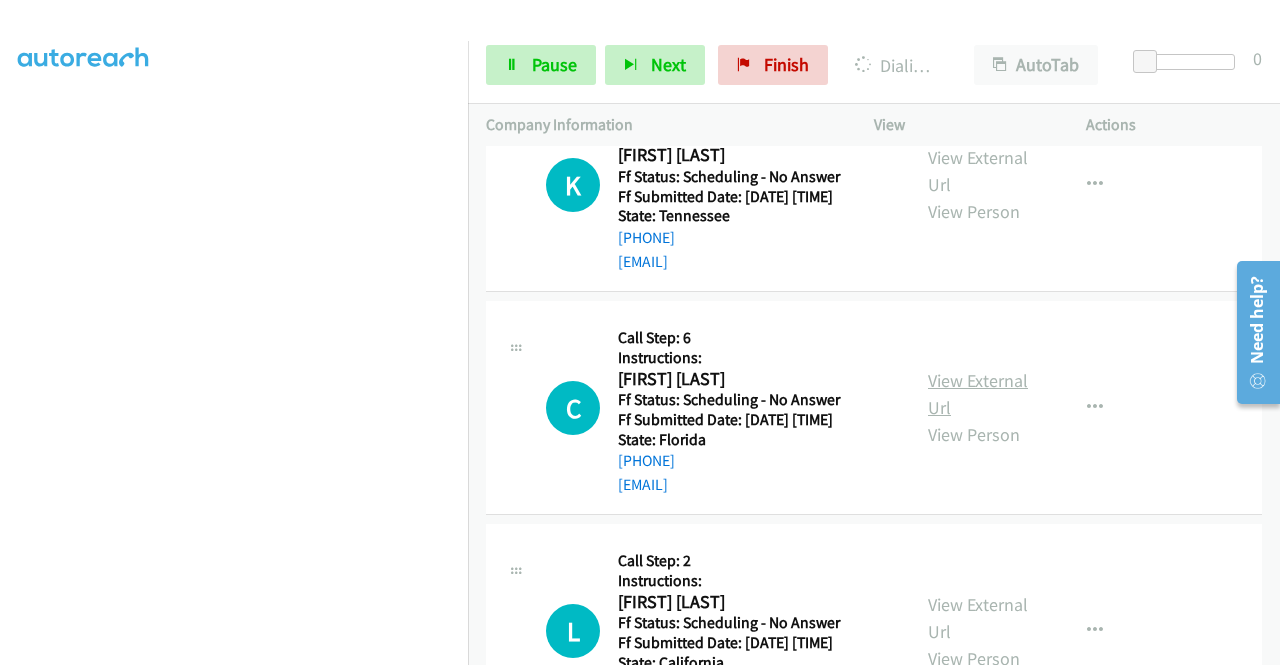 scroll, scrollTop: 3100, scrollLeft: 0, axis: vertical 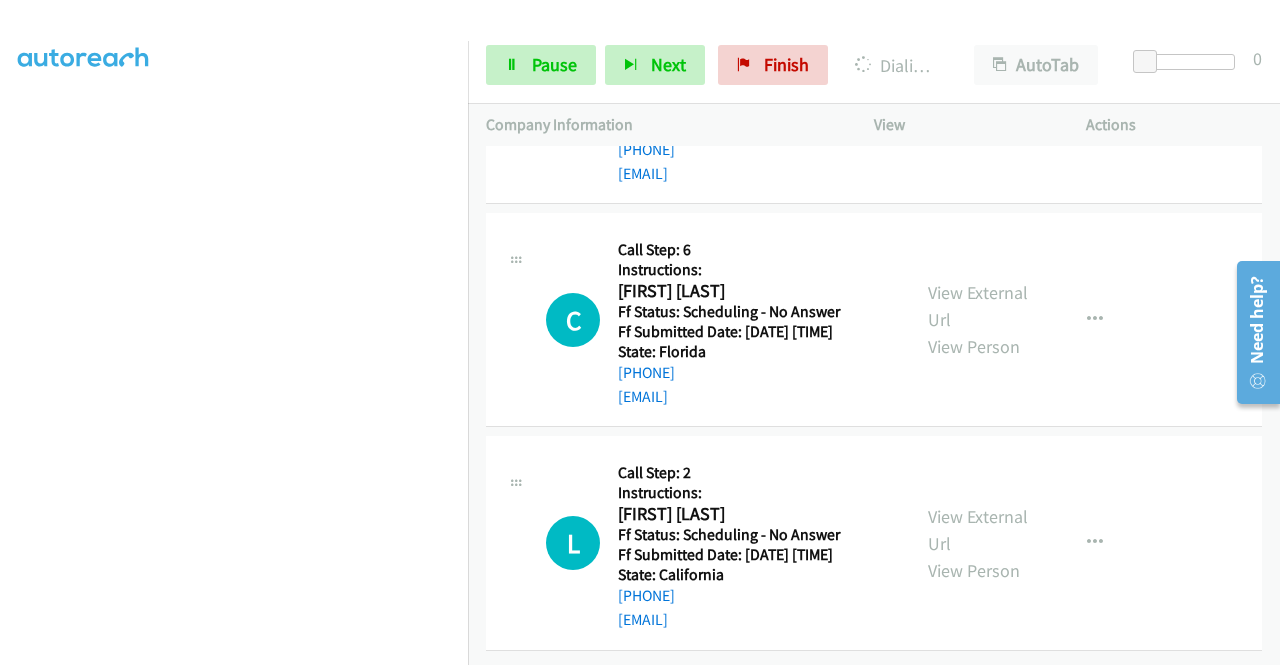 click on "View External Url
View Person" at bounding box center [980, 319] 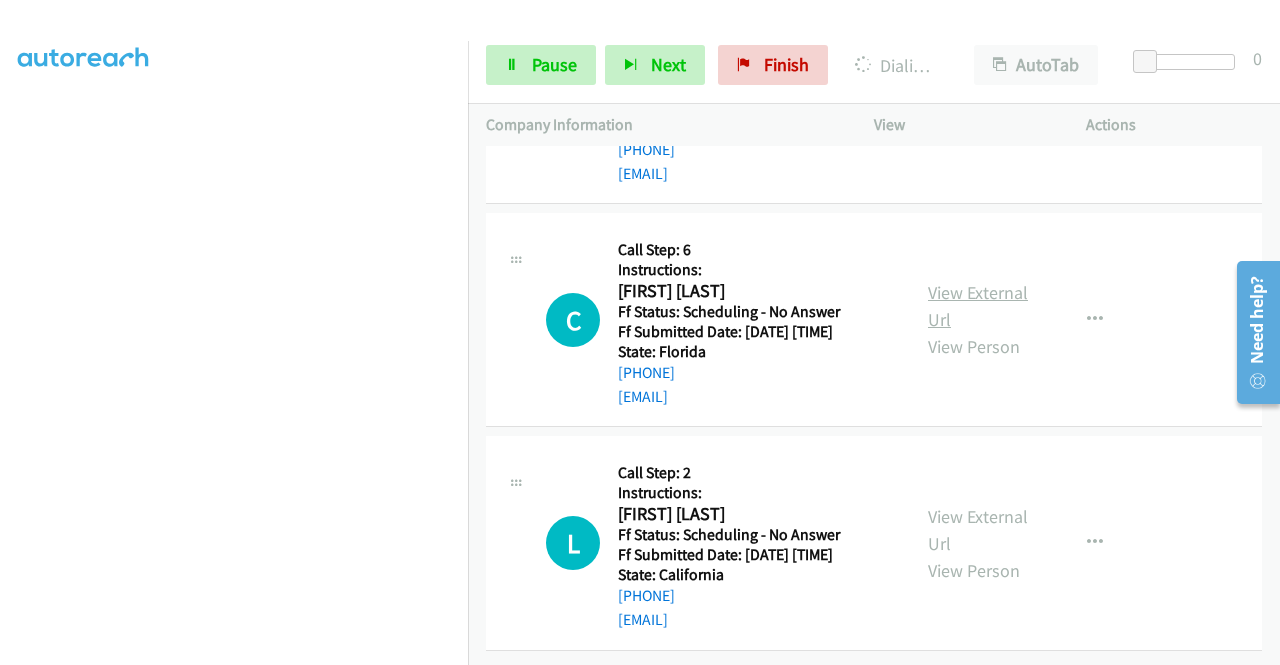 click on "View External Url" at bounding box center [978, 306] 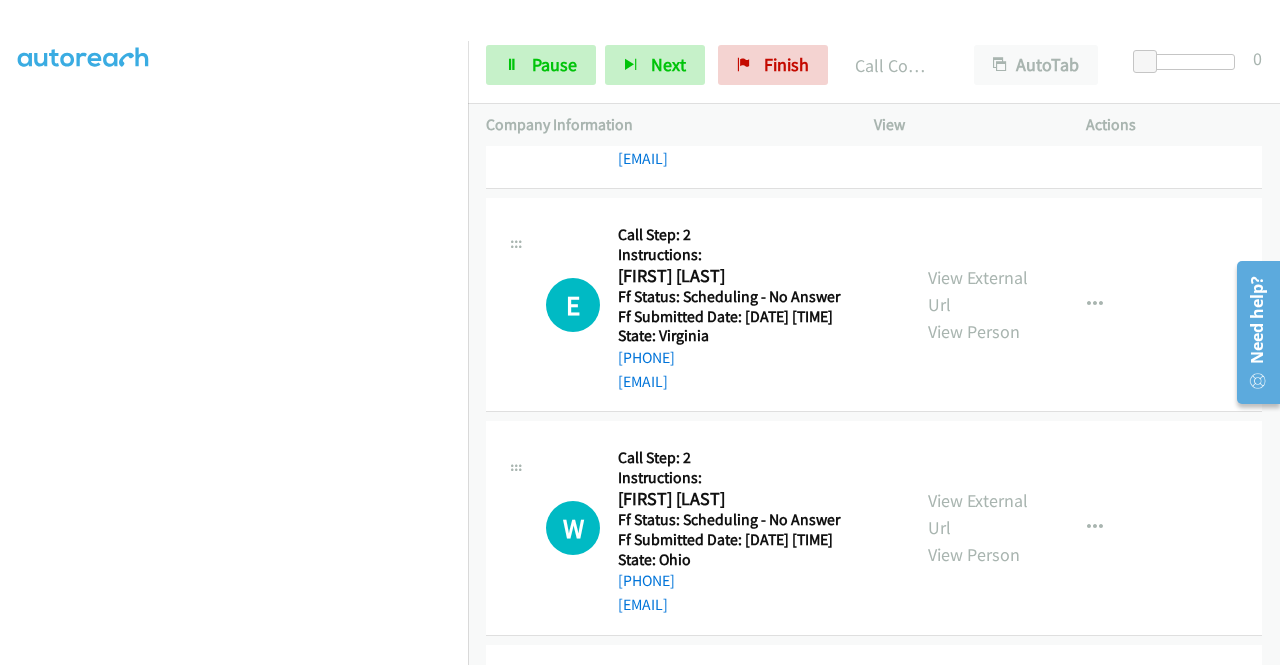 scroll, scrollTop: 2242, scrollLeft: 0, axis: vertical 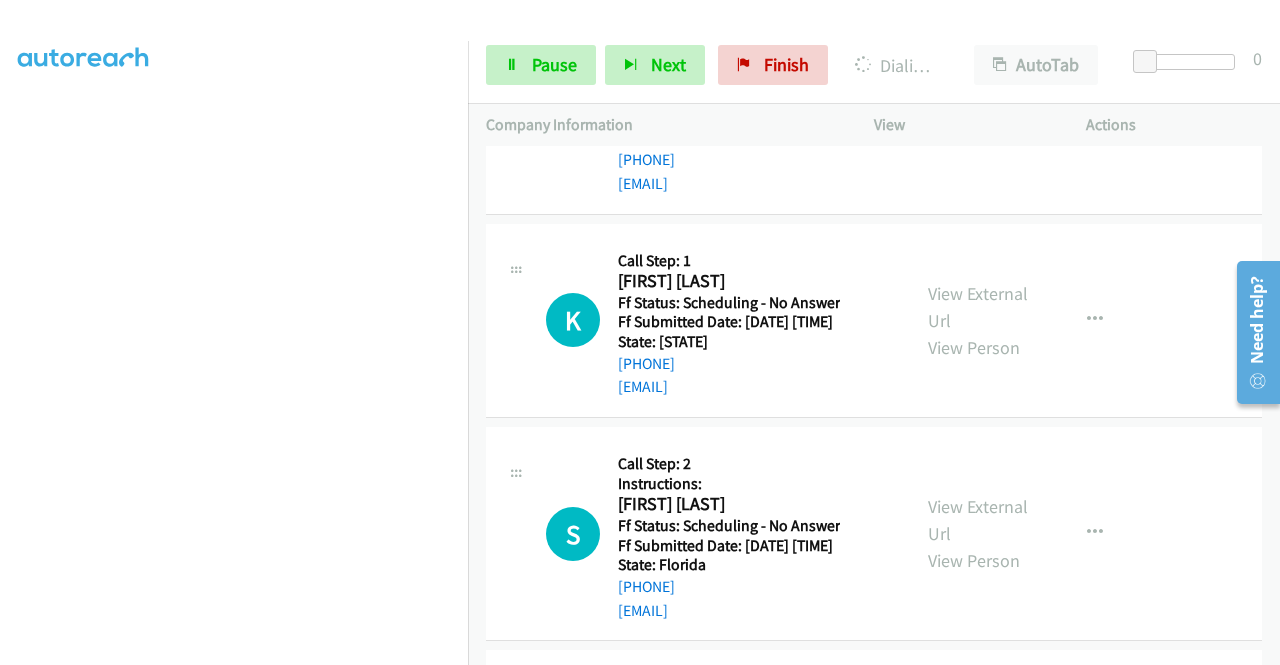 click on "View External Url" at bounding box center [978, 93] 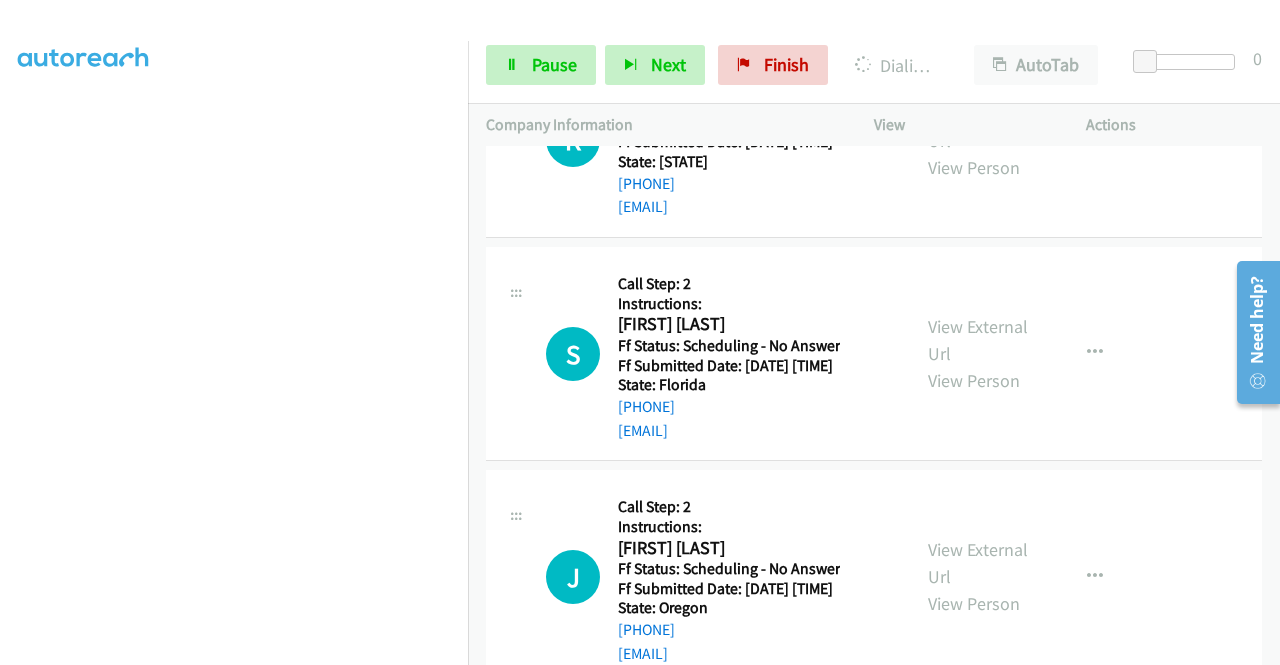 scroll, scrollTop: 3842, scrollLeft: 0, axis: vertical 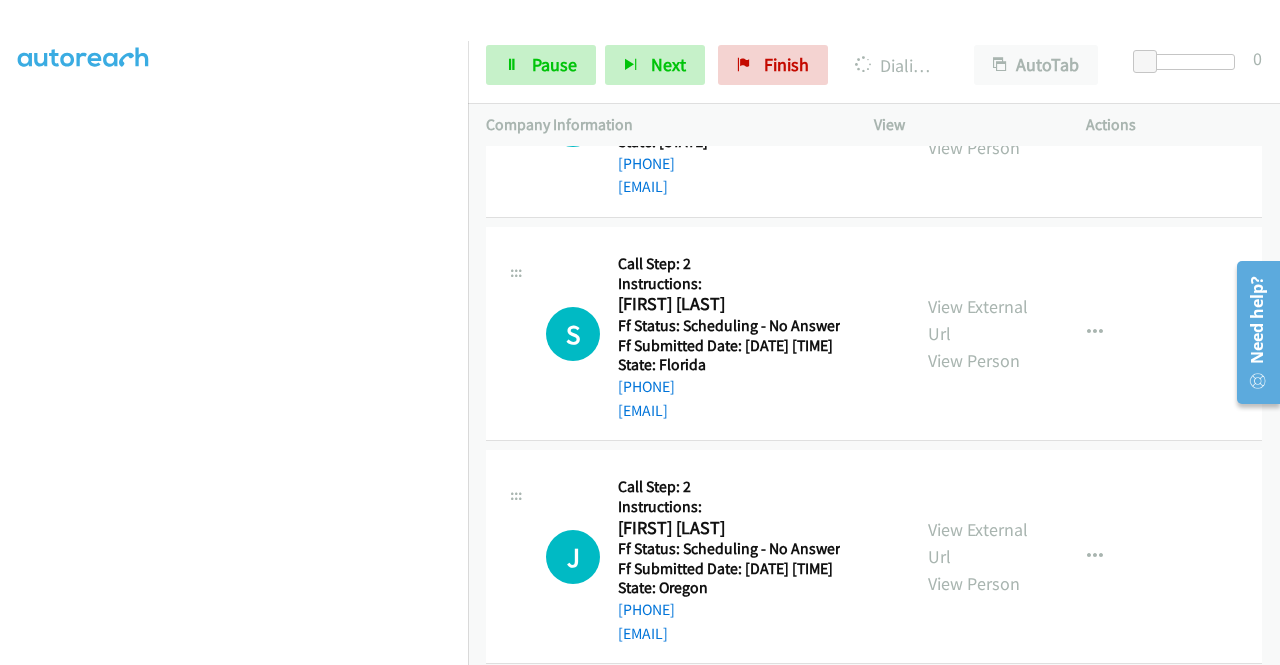 click on "View External Url" at bounding box center [978, 107] 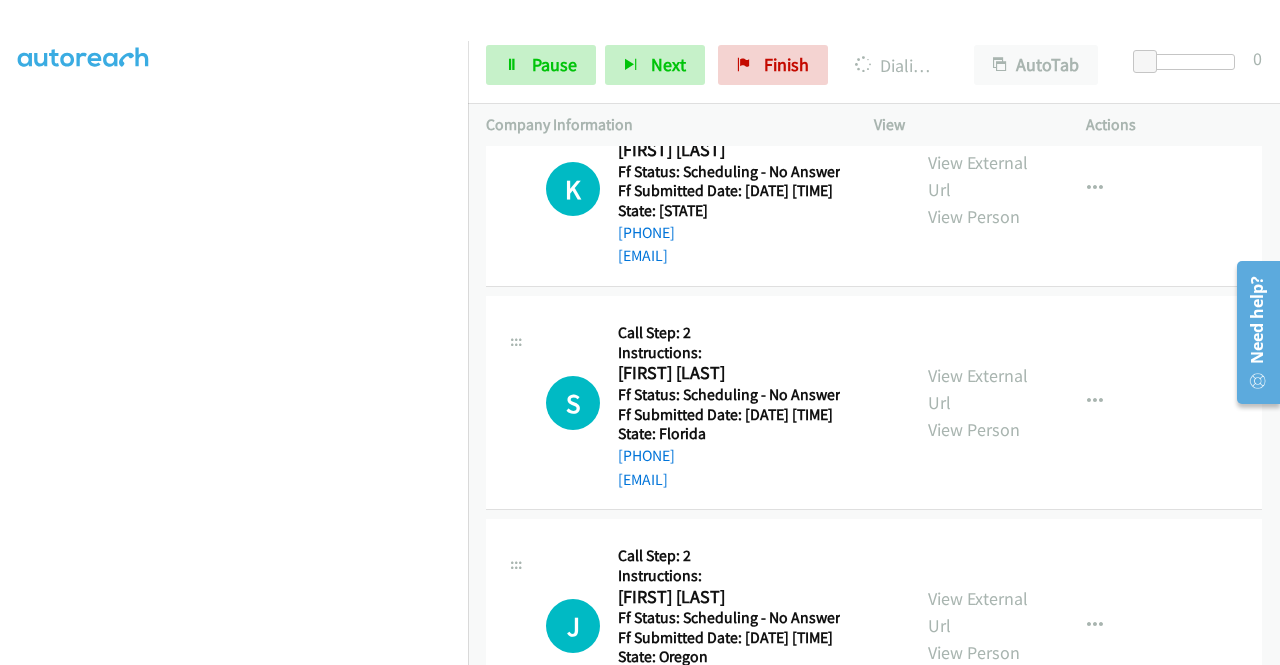 scroll, scrollTop: 3742, scrollLeft: 0, axis: vertical 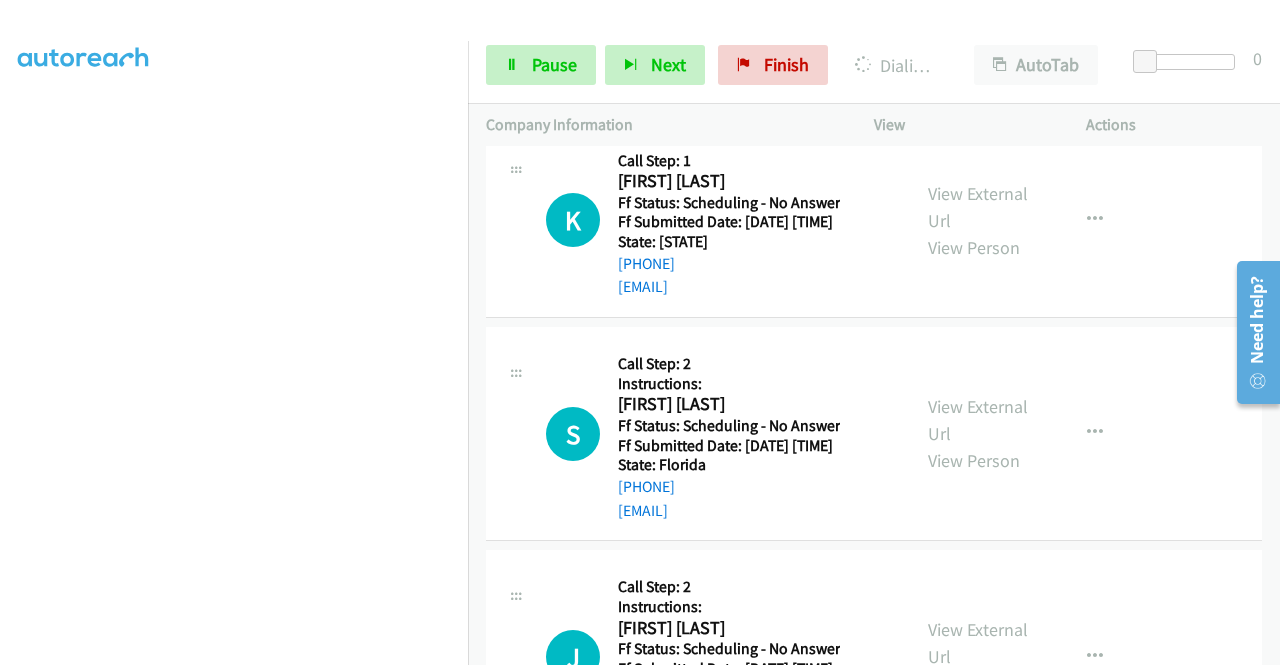 click at bounding box center (1095, 7) 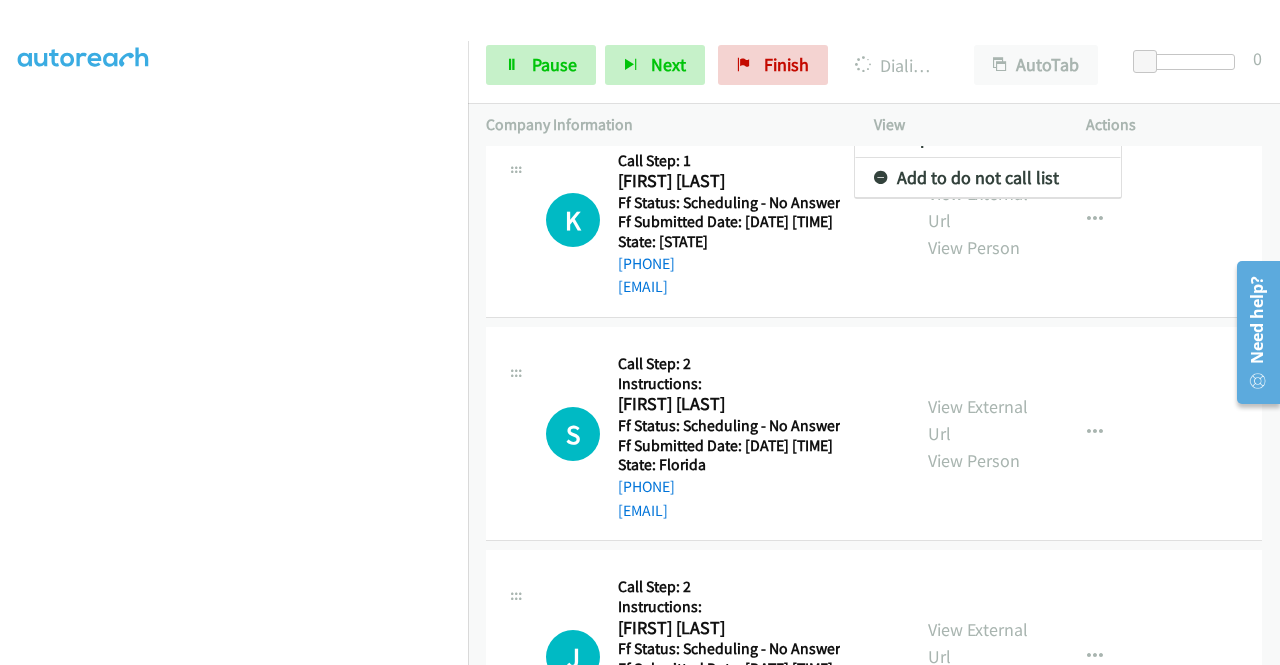 click on "Skip Call" at bounding box center (988, 138) 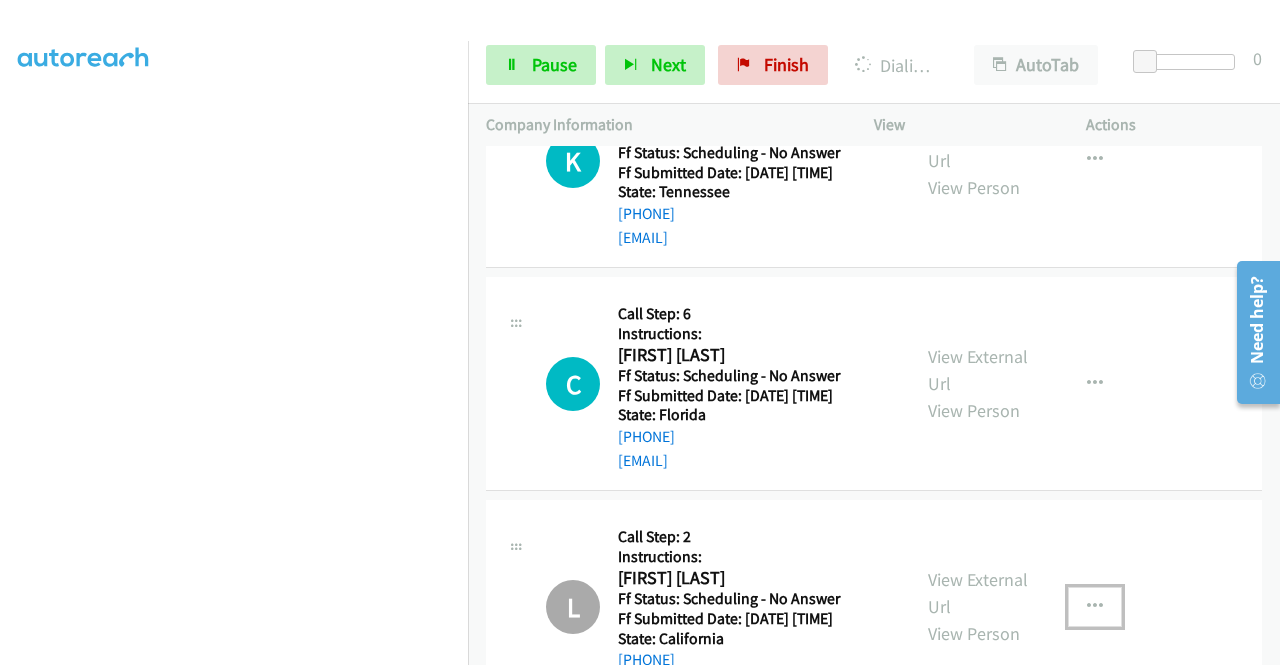 scroll, scrollTop: 3042, scrollLeft: 0, axis: vertical 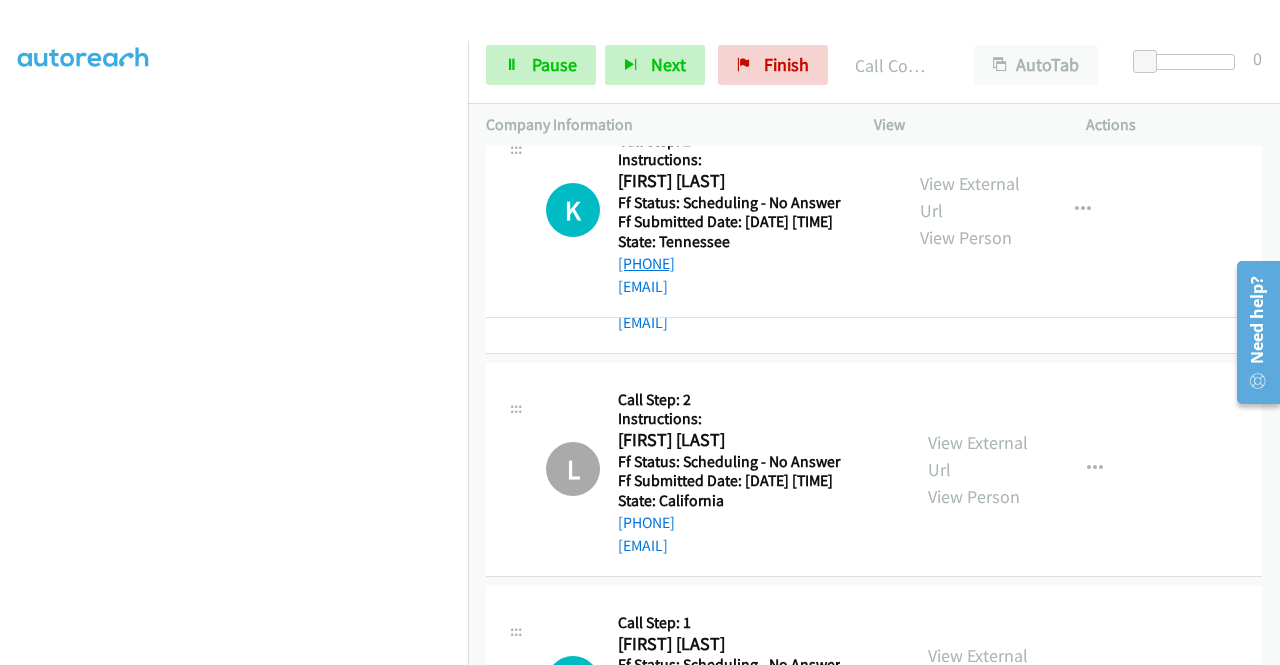 drag, startPoint x: 723, startPoint y: 285, endPoint x: 659, endPoint y: 285, distance: 64 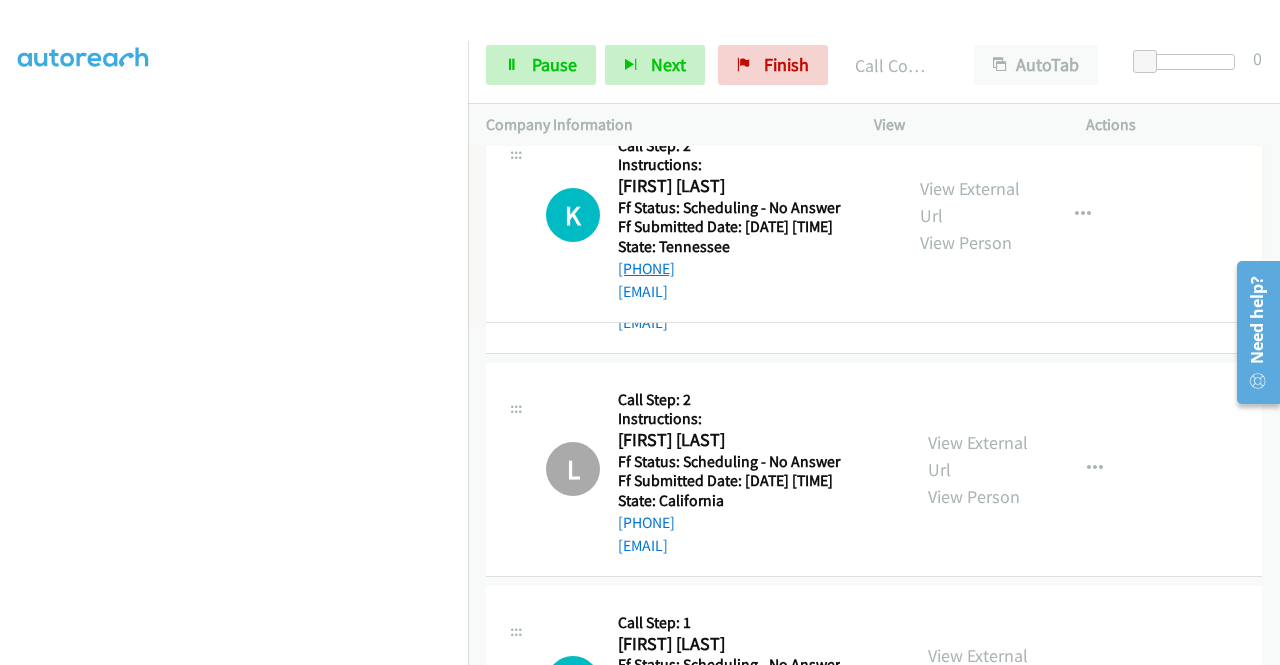 drag, startPoint x: 723, startPoint y: 279, endPoint x: 662, endPoint y: 282, distance: 61.073727 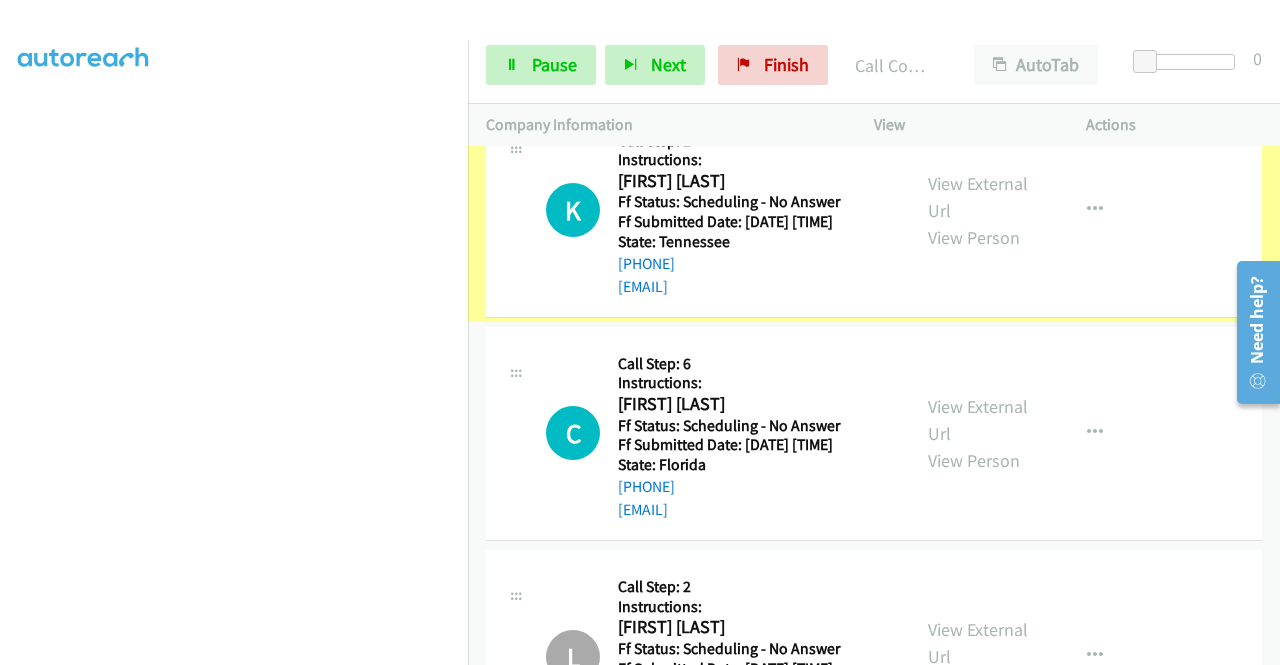 scroll, scrollTop: 3342, scrollLeft: 0, axis: vertical 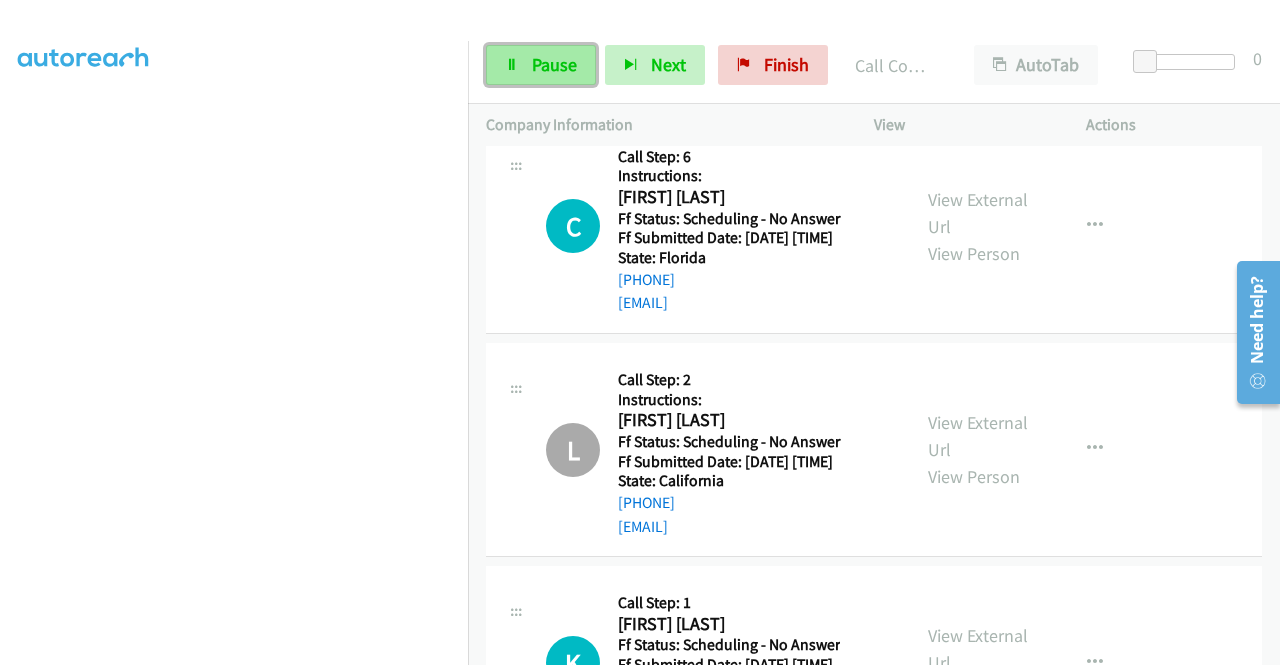 click on "Pause" at bounding box center (554, 64) 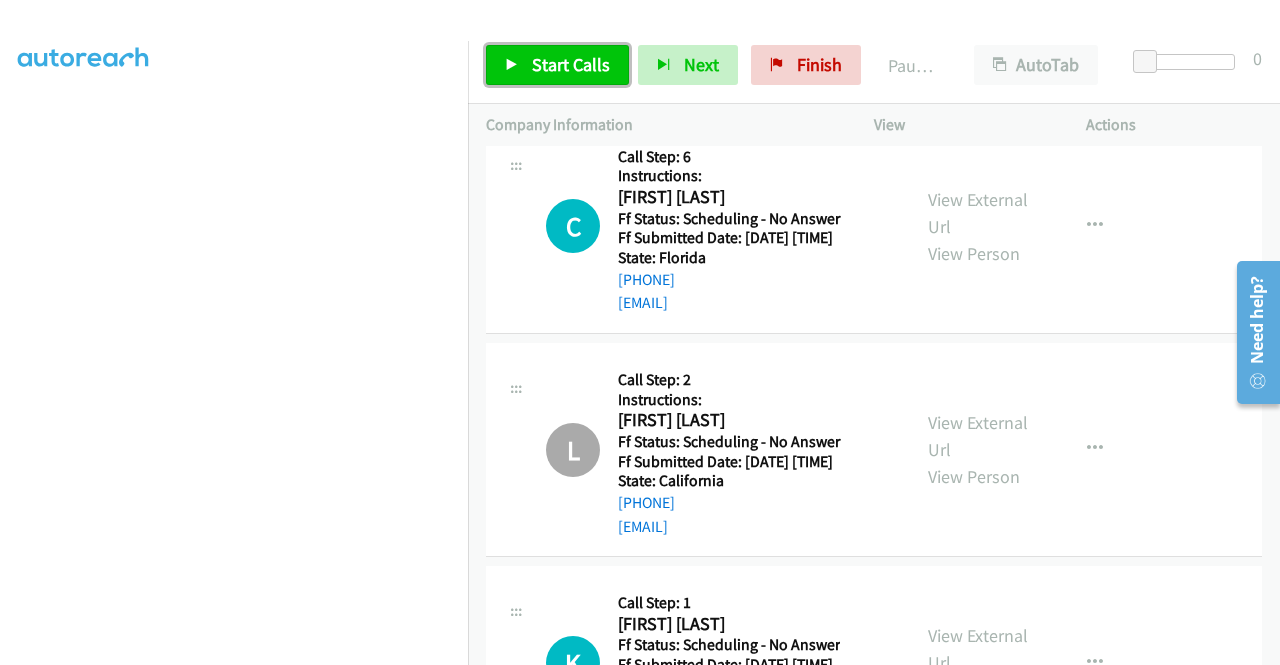 click on "Start Calls" at bounding box center [571, 64] 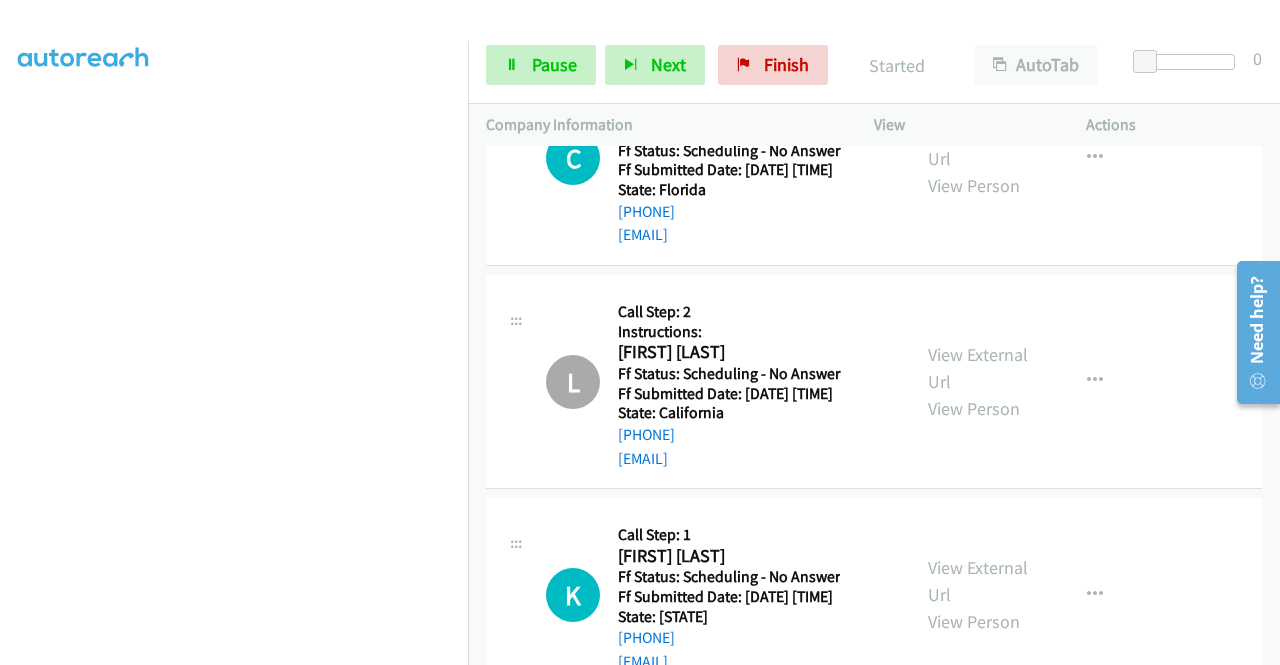 scroll, scrollTop: 3442, scrollLeft: 0, axis: vertical 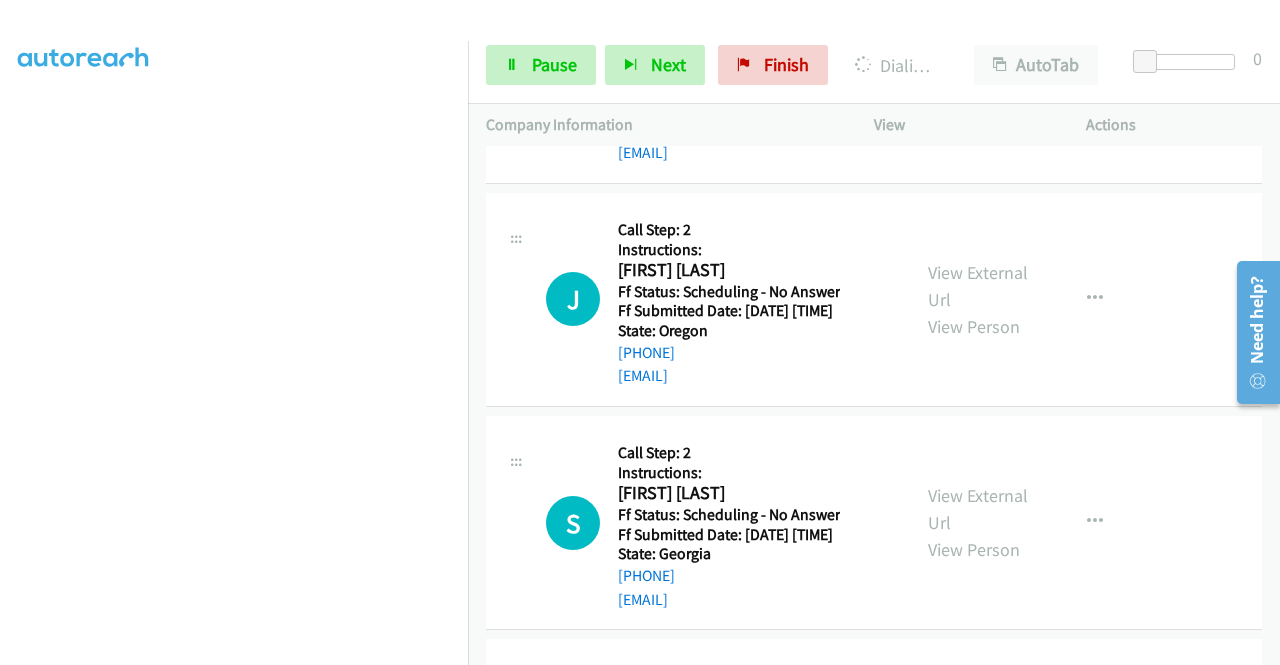 click on "View External Url" at bounding box center [978, 63] 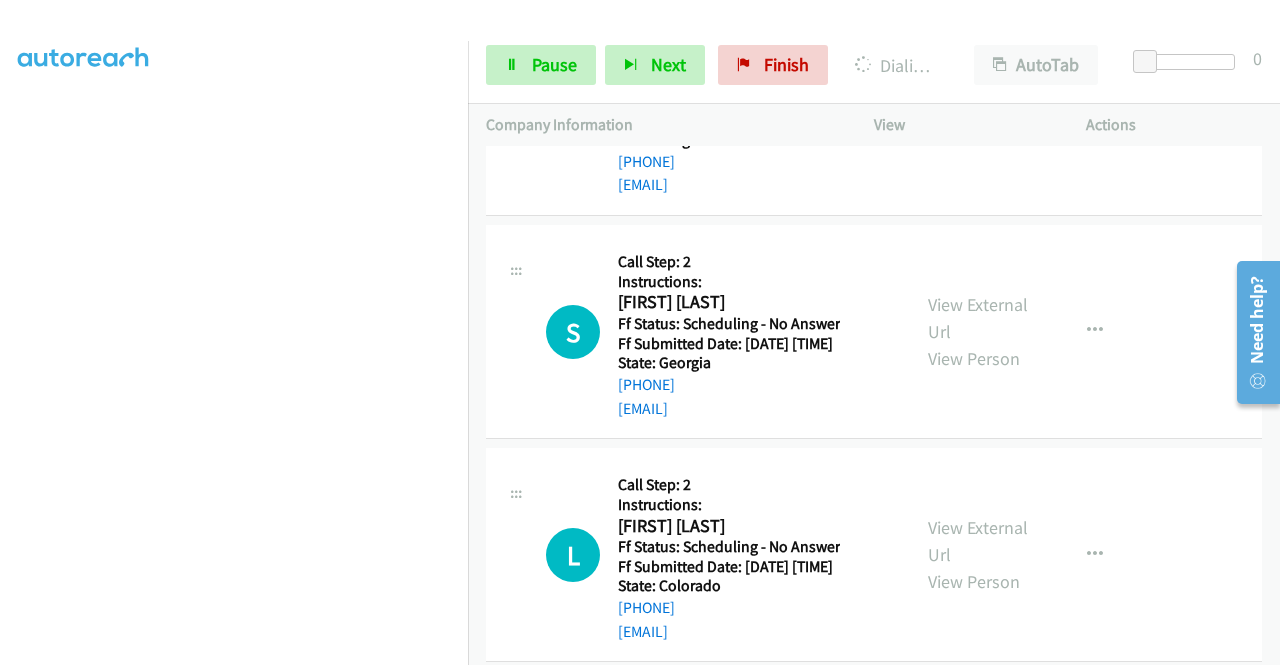 scroll, scrollTop: 4342, scrollLeft: 0, axis: vertical 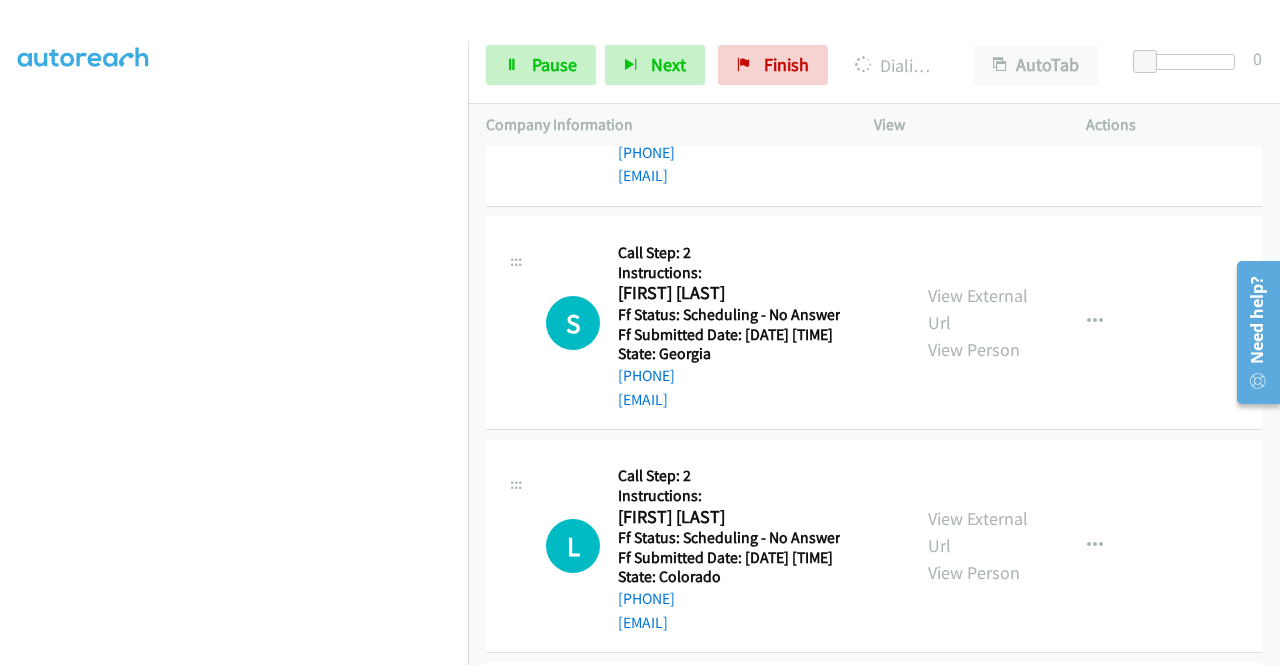 click on "View External Url" at bounding box center [978, 86] 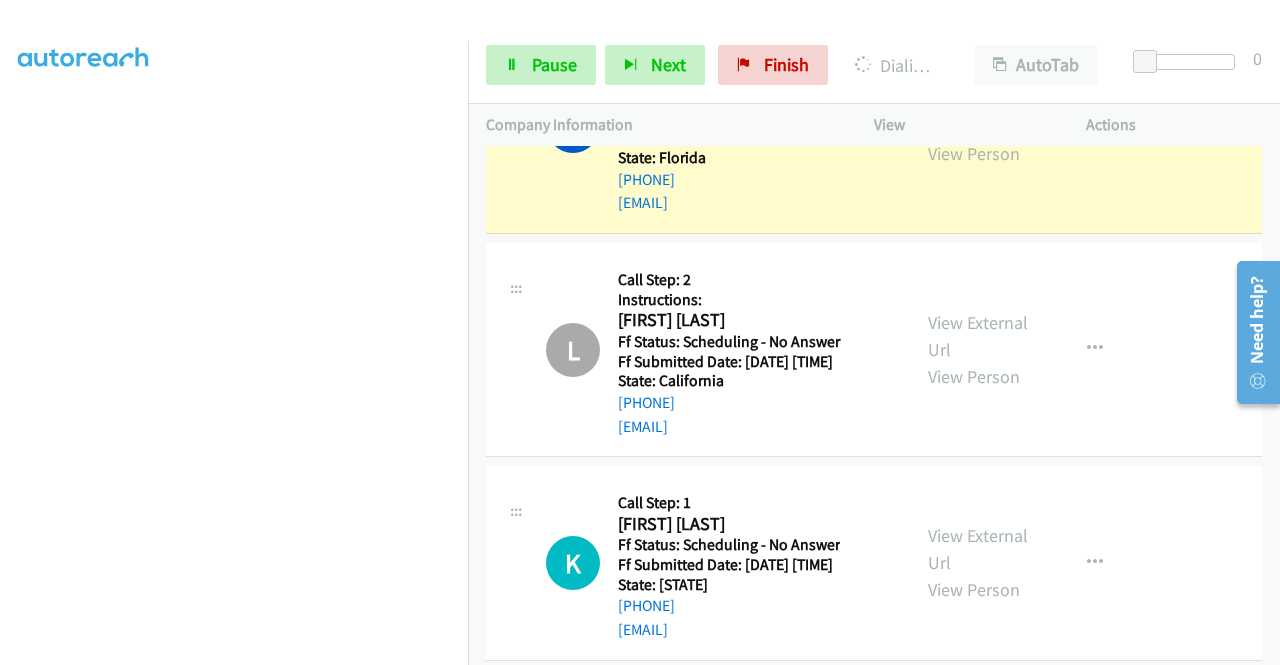 scroll, scrollTop: 3342, scrollLeft: 0, axis: vertical 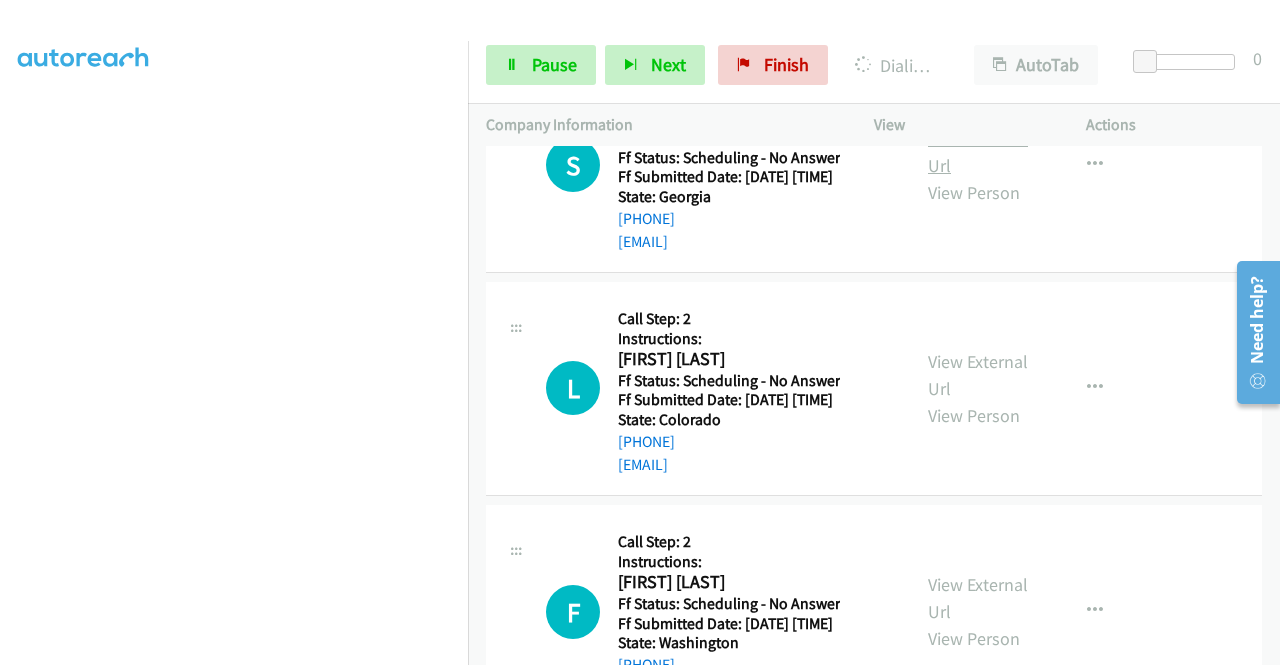 click on "View External Url" at bounding box center (978, 152) 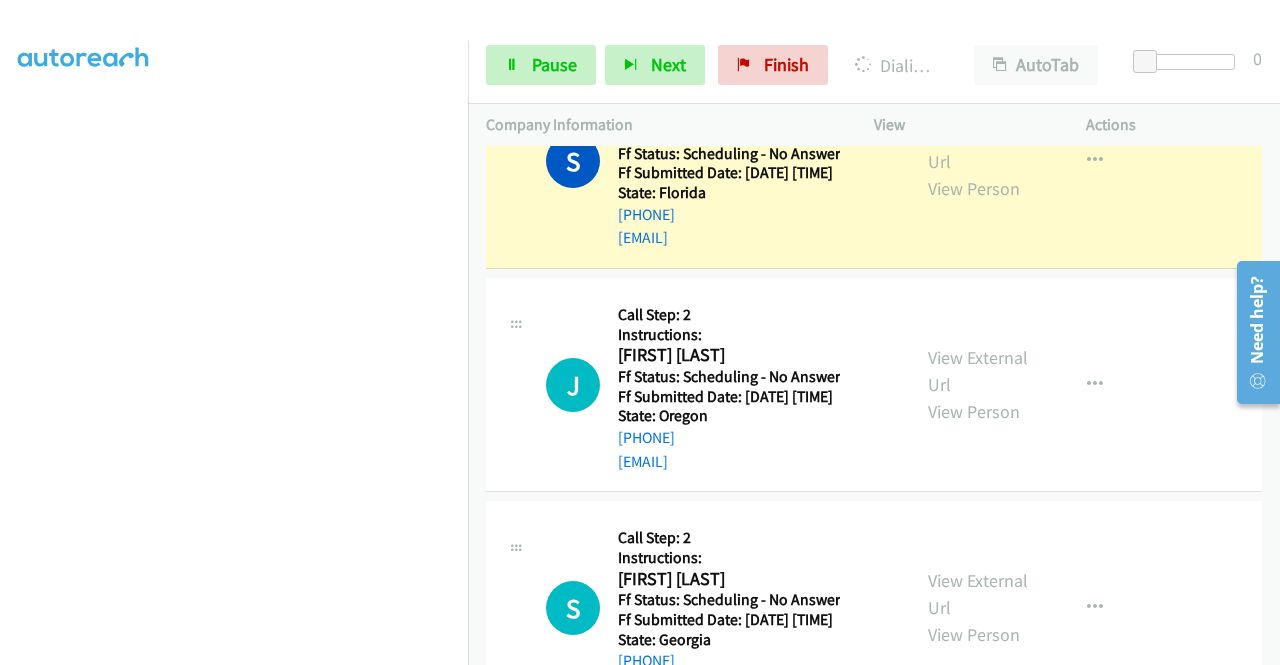 scroll, scrollTop: 4242, scrollLeft: 0, axis: vertical 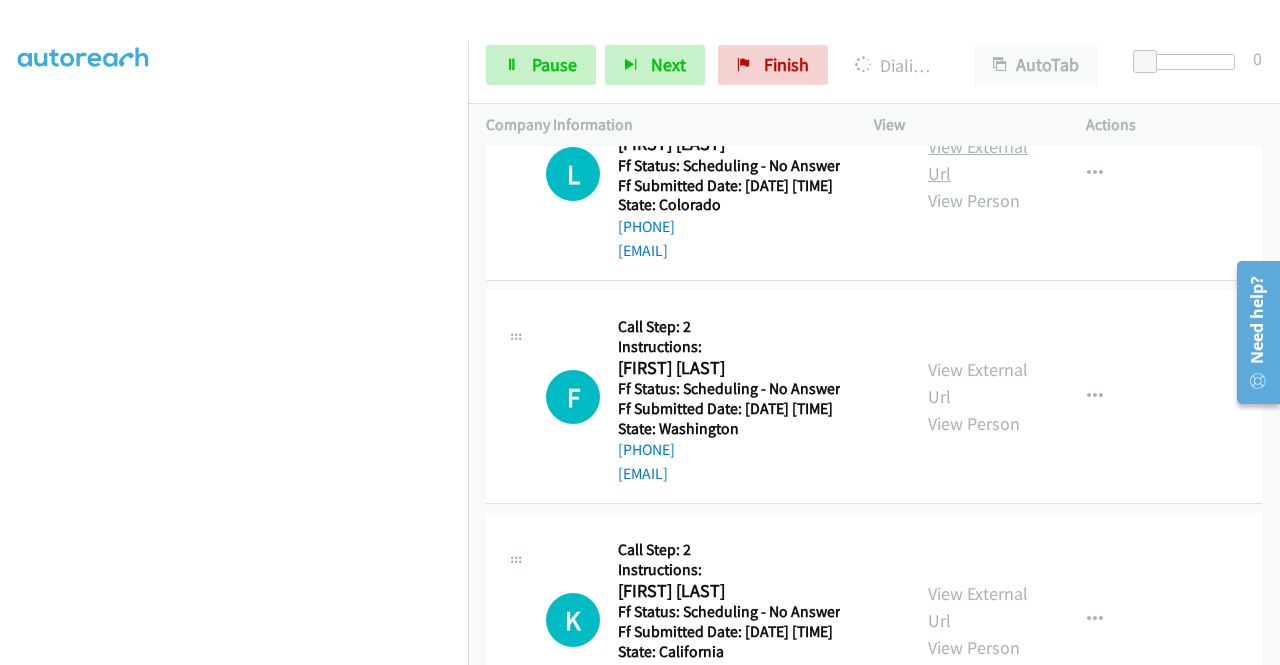 click on "View External Url" at bounding box center [978, 160] 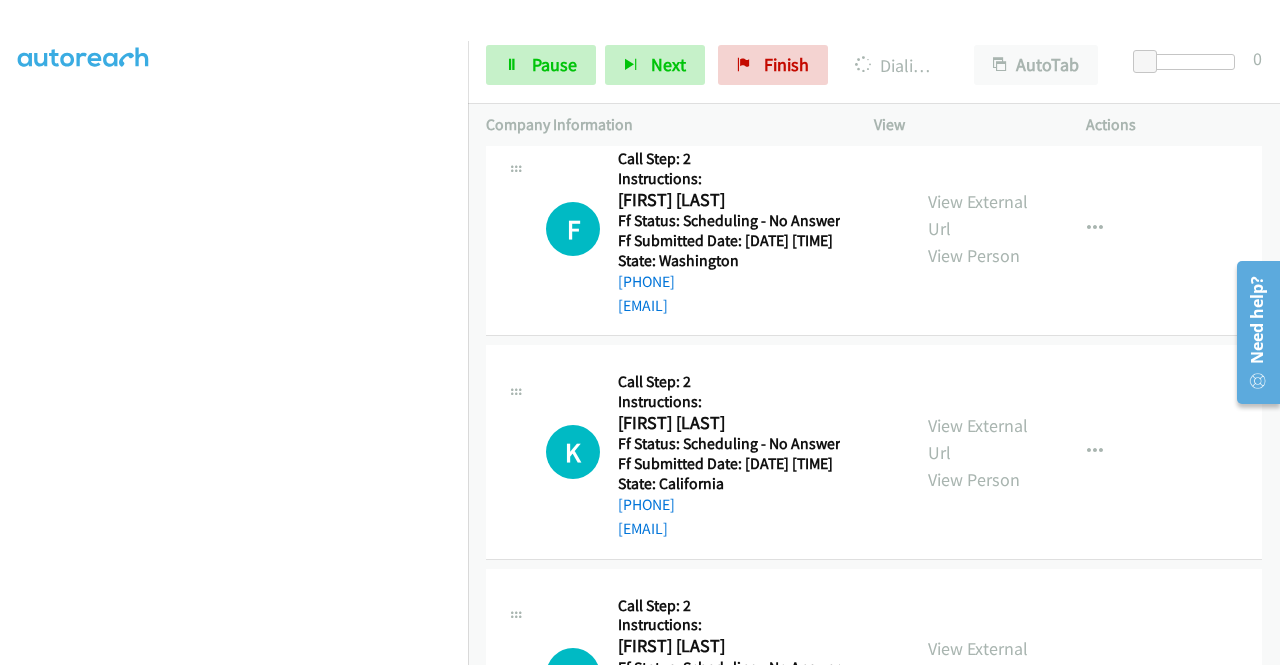 scroll, scrollTop: 5042, scrollLeft: 0, axis: vertical 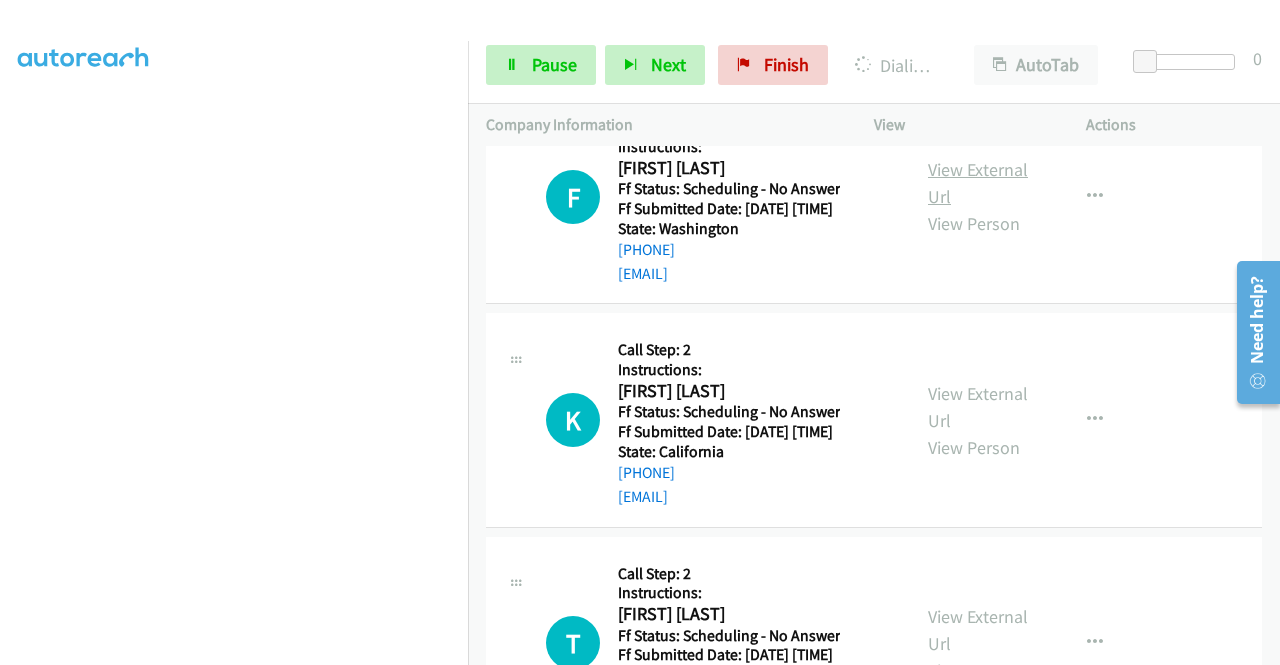 click on "View External Url" at bounding box center (978, 183) 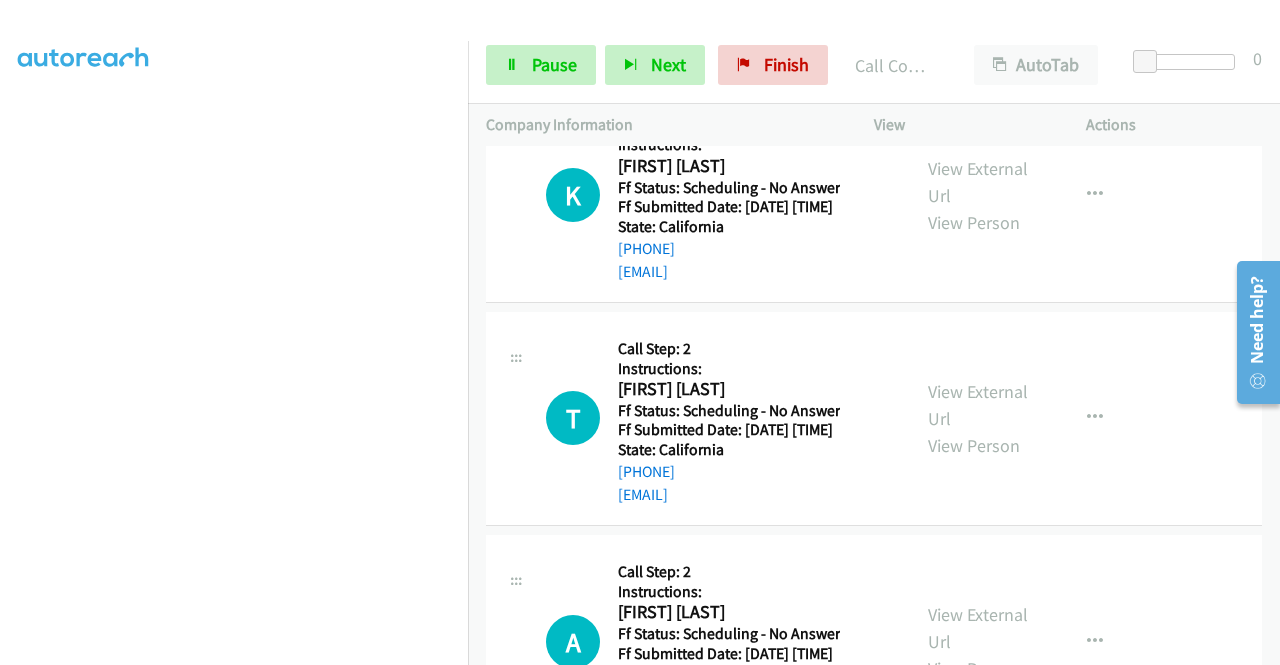 scroll, scrollTop: 5442, scrollLeft: 0, axis: vertical 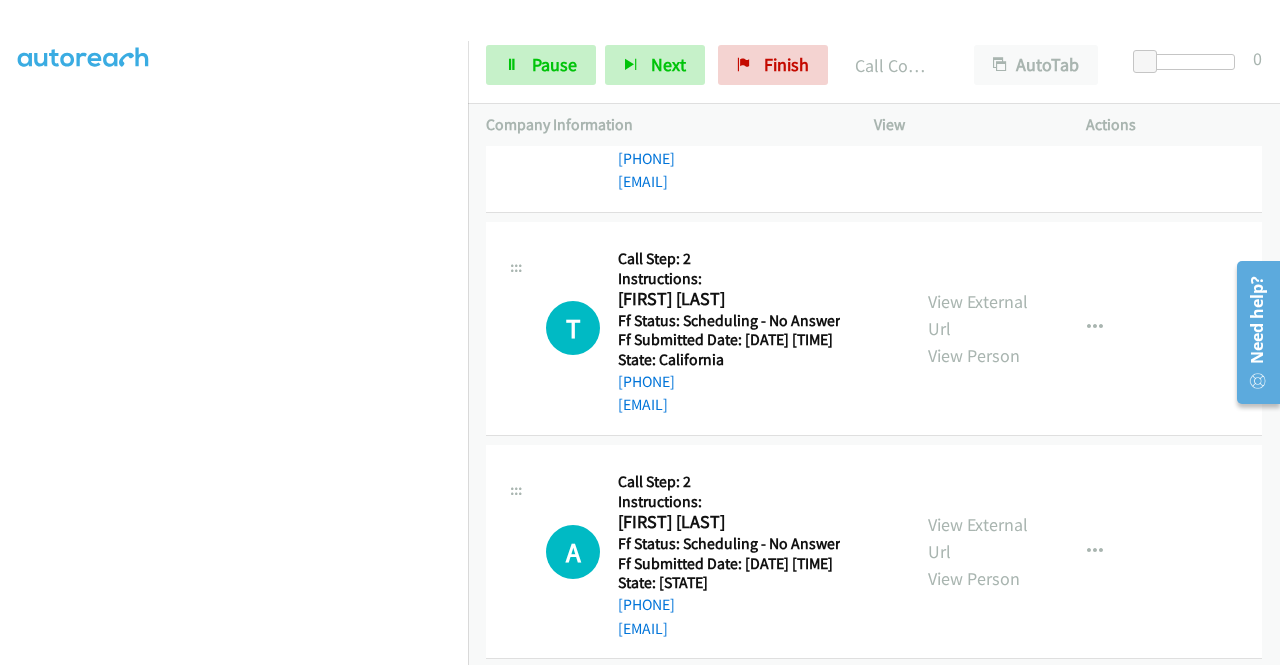 click on "View External Url" at bounding box center (978, 92) 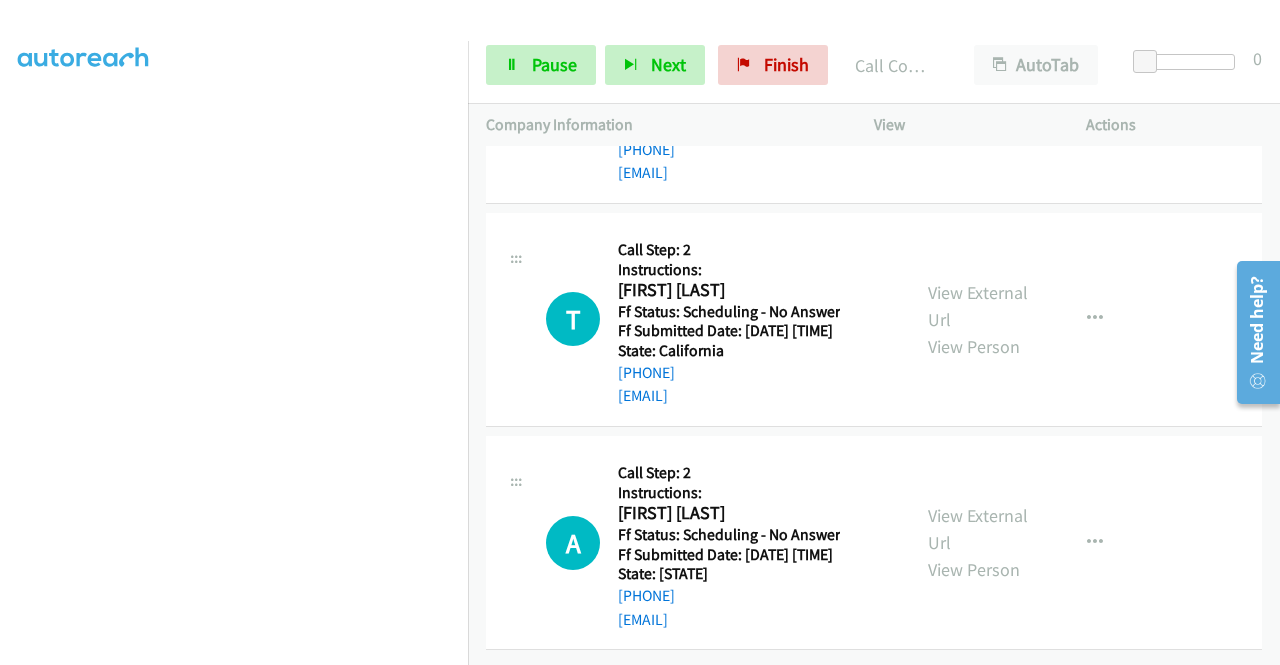 scroll, scrollTop: 5642, scrollLeft: 0, axis: vertical 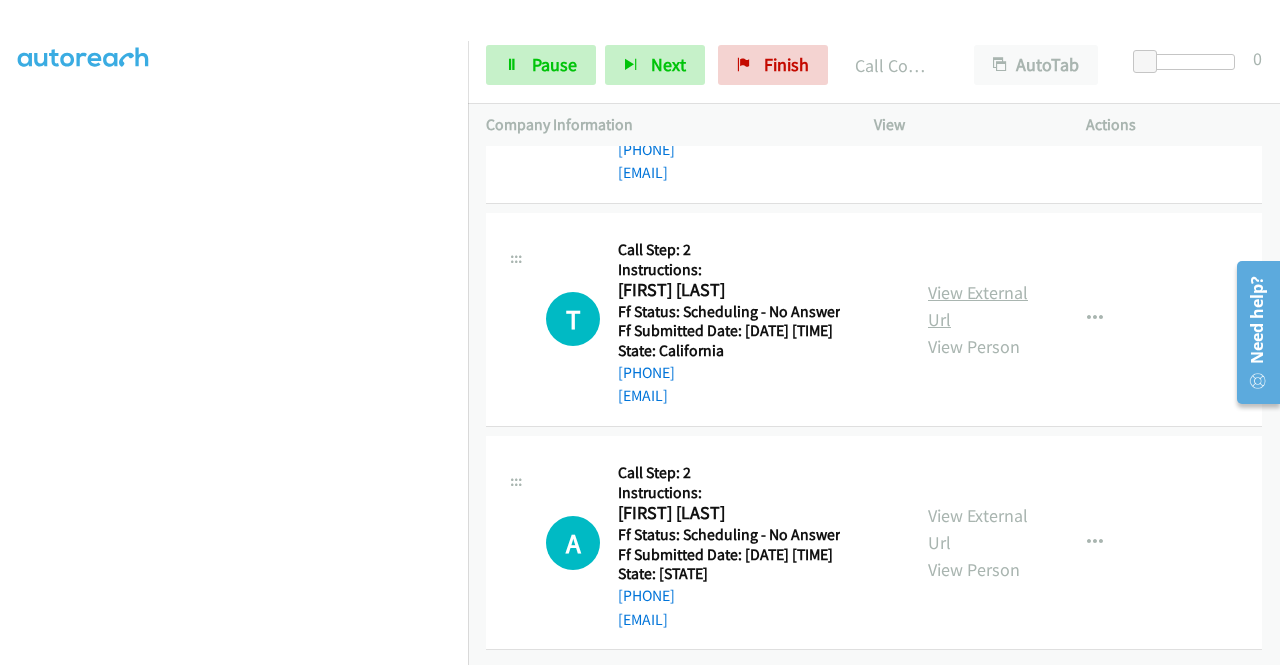 click on "View External Url" at bounding box center [978, 306] 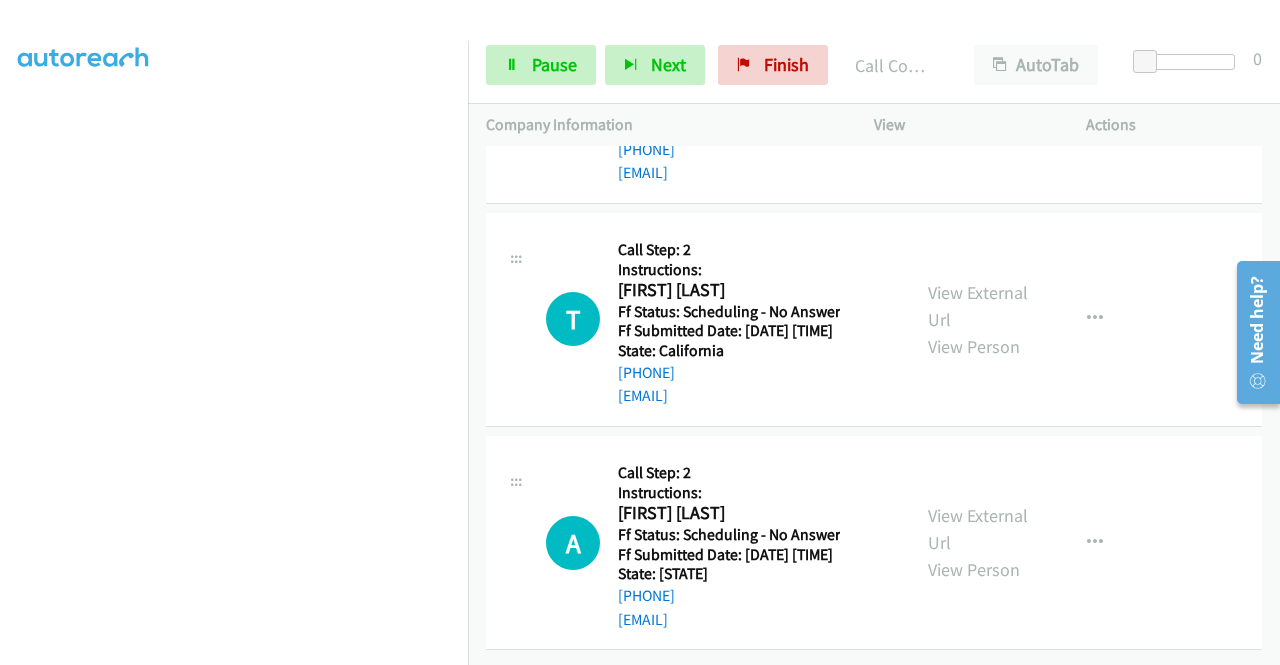 scroll, scrollTop: 5842, scrollLeft: 0, axis: vertical 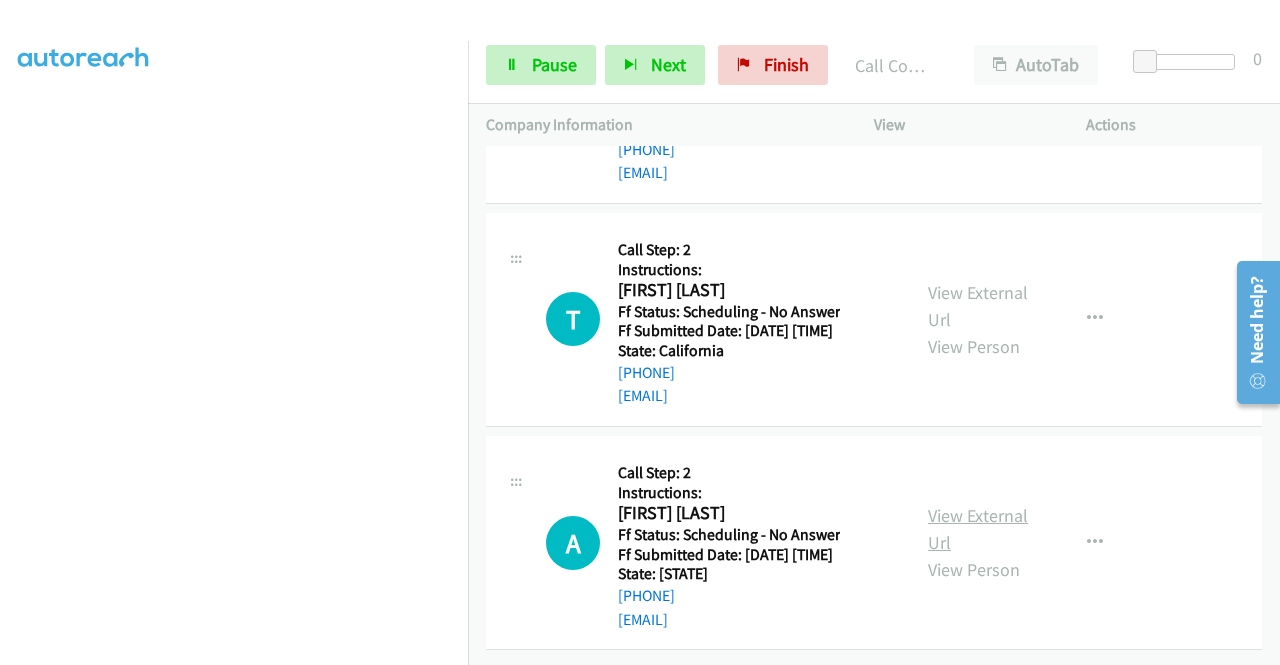 click on "View External Url" at bounding box center [978, 529] 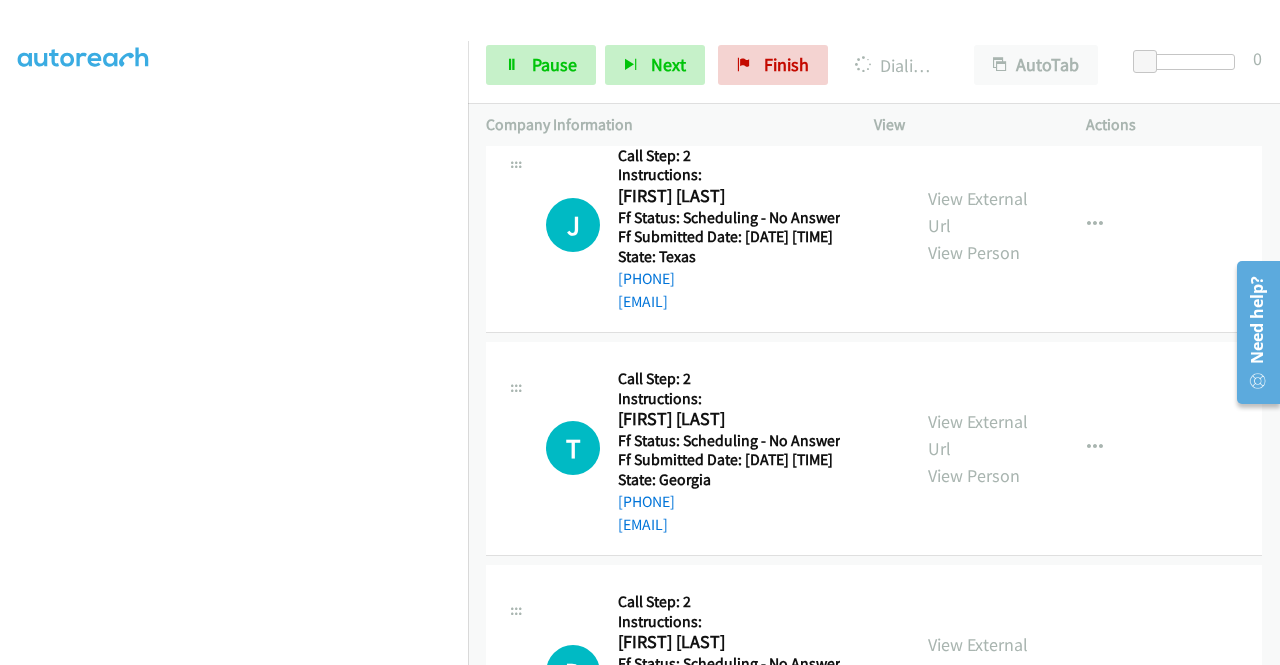 scroll, scrollTop: 6305, scrollLeft: 0, axis: vertical 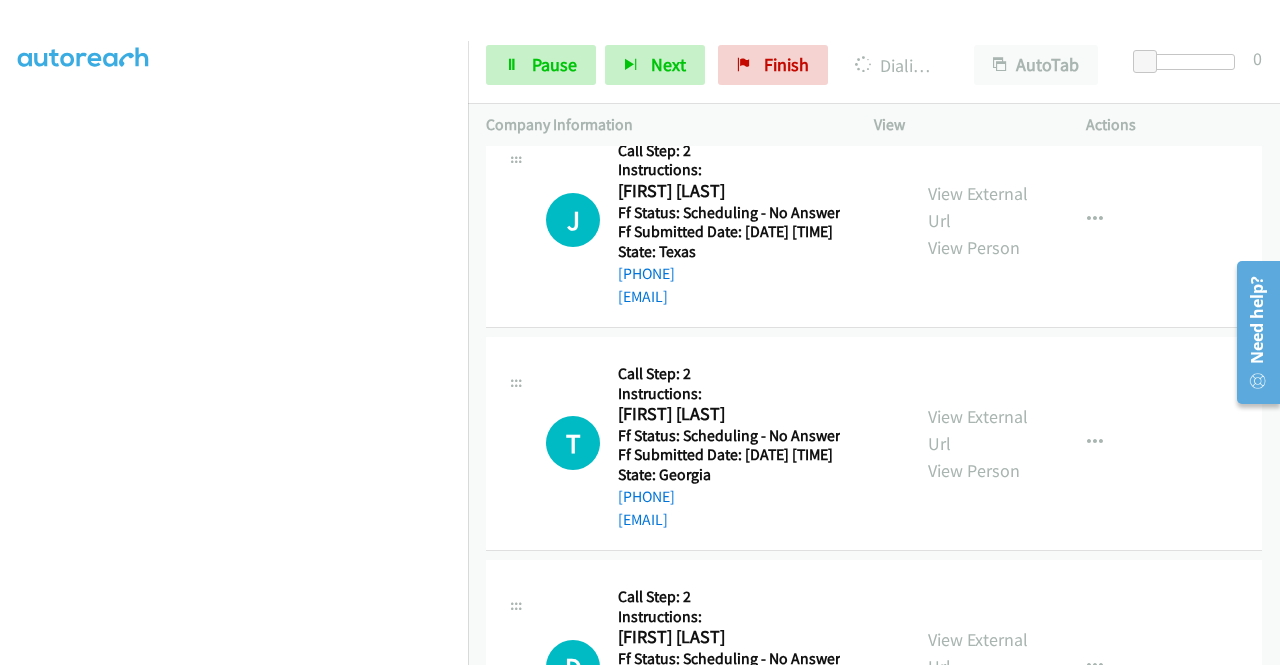 click on "View External Url" at bounding box center (978, -16) 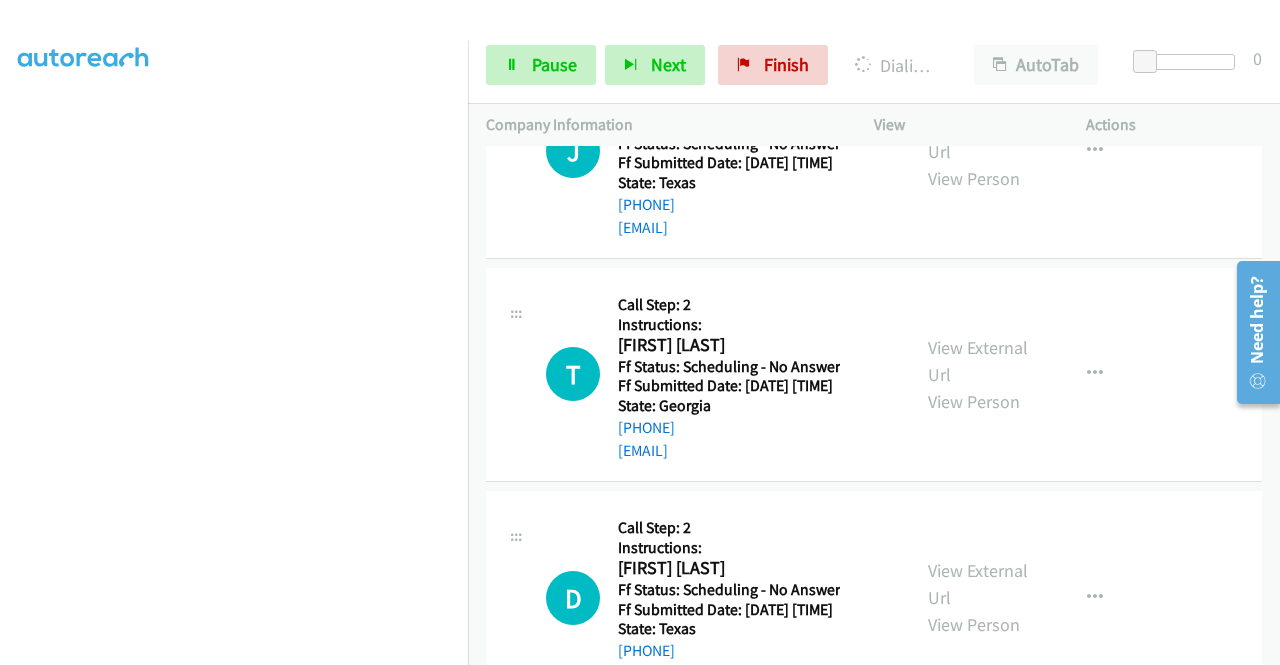 scroll, scrollTop: 6405, scrollLeft: 0, axis: vertical 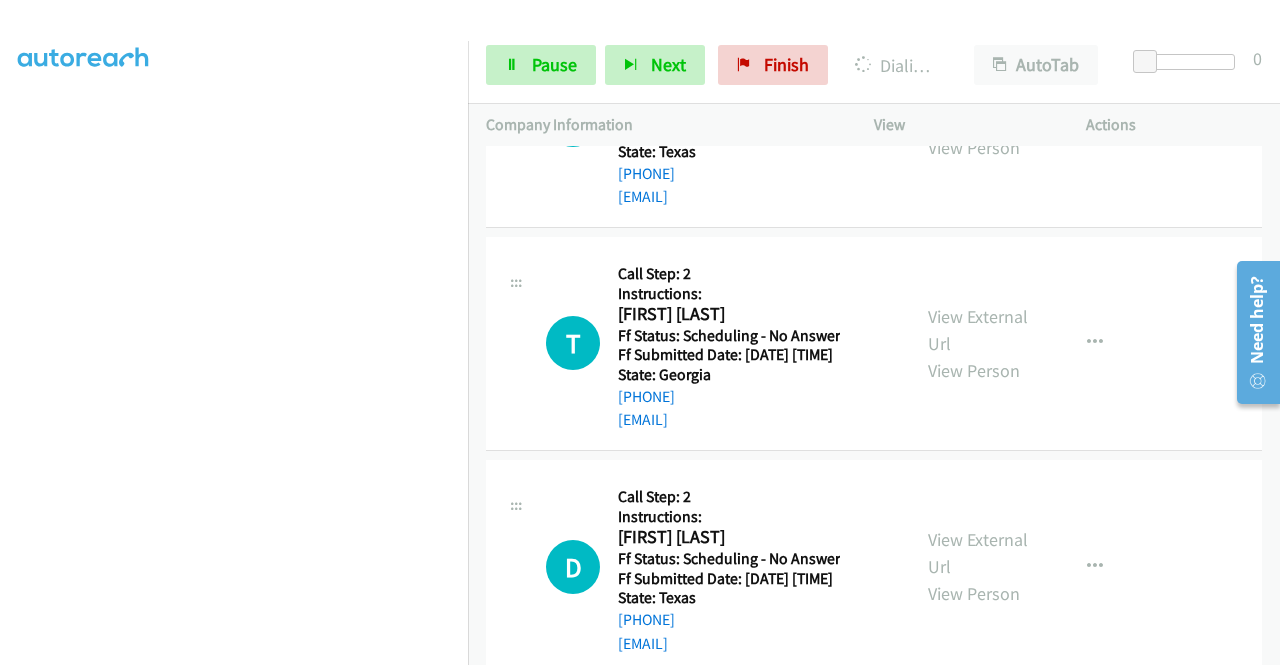click on "View External Url" at bounding box center [978, 107] 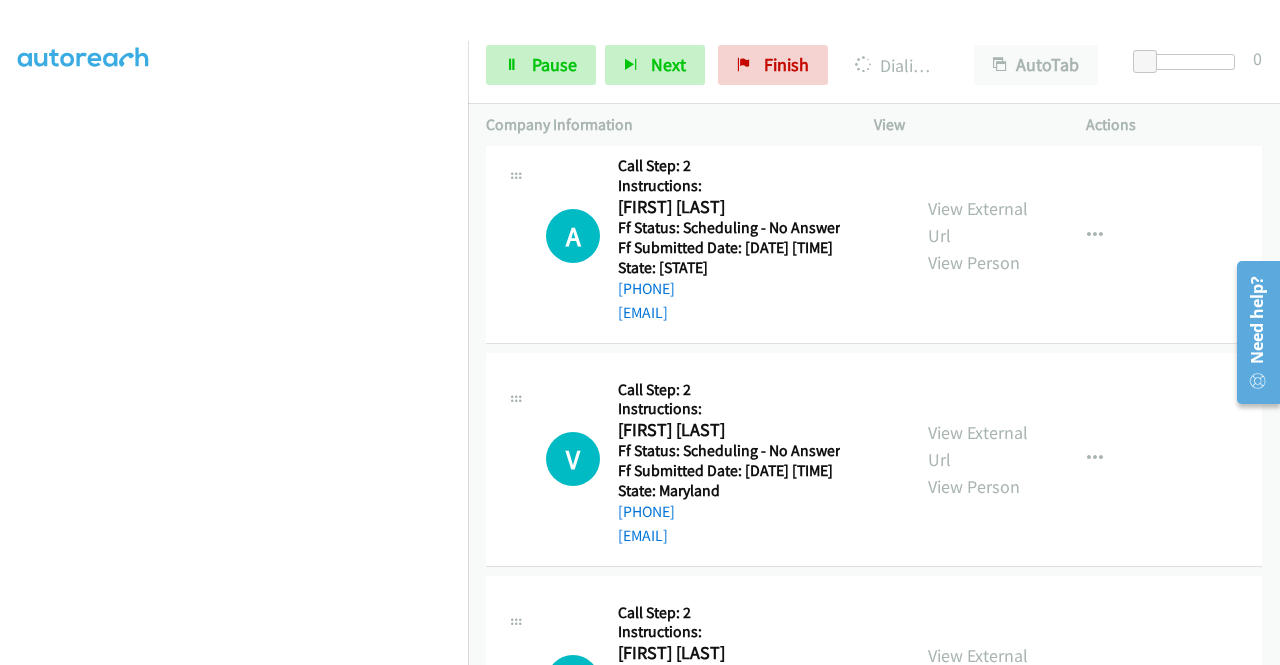 scroll, scrollTop: 5805, scrollLeft: 0, axis: vertical 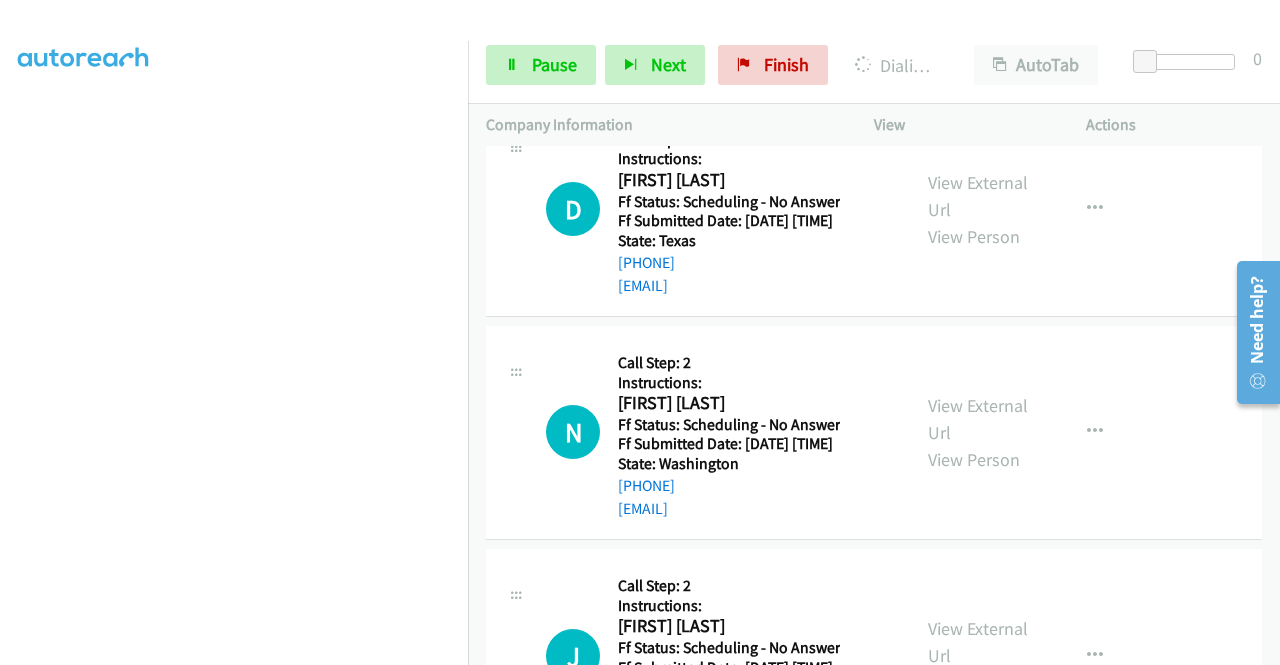 click on "View External Url" at bounding box center (978, -27) 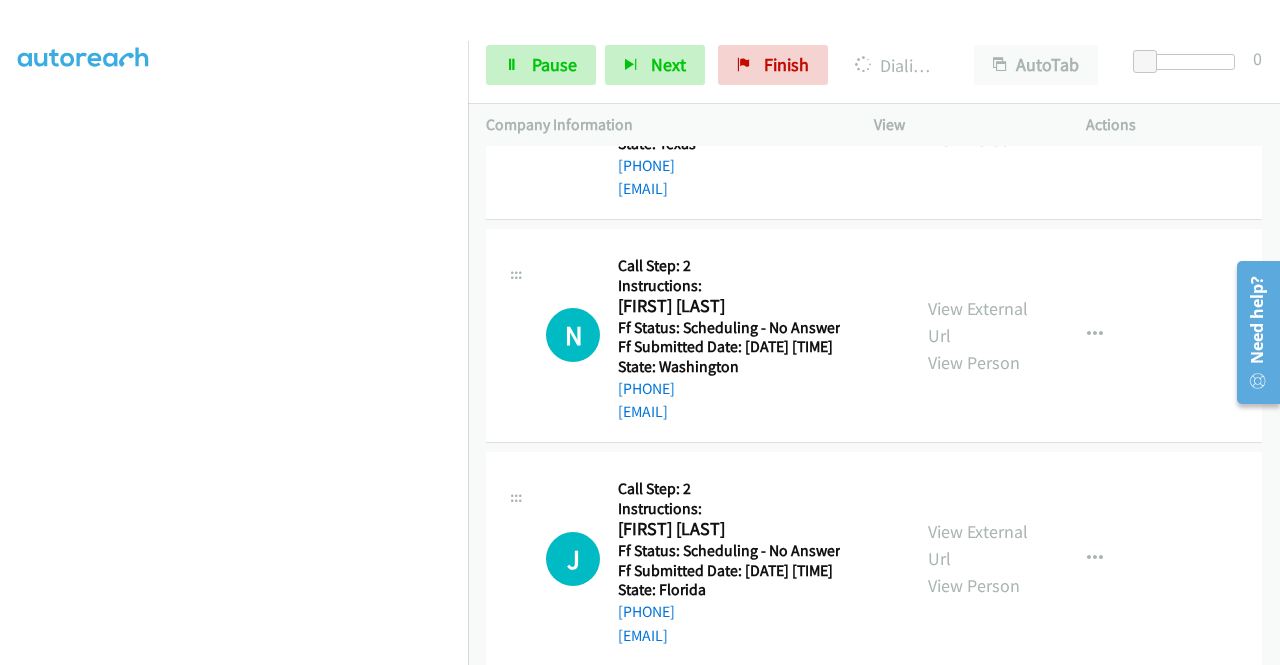 scroll, scrollTop: 7005, scrollLeft: 0, axis: vertical 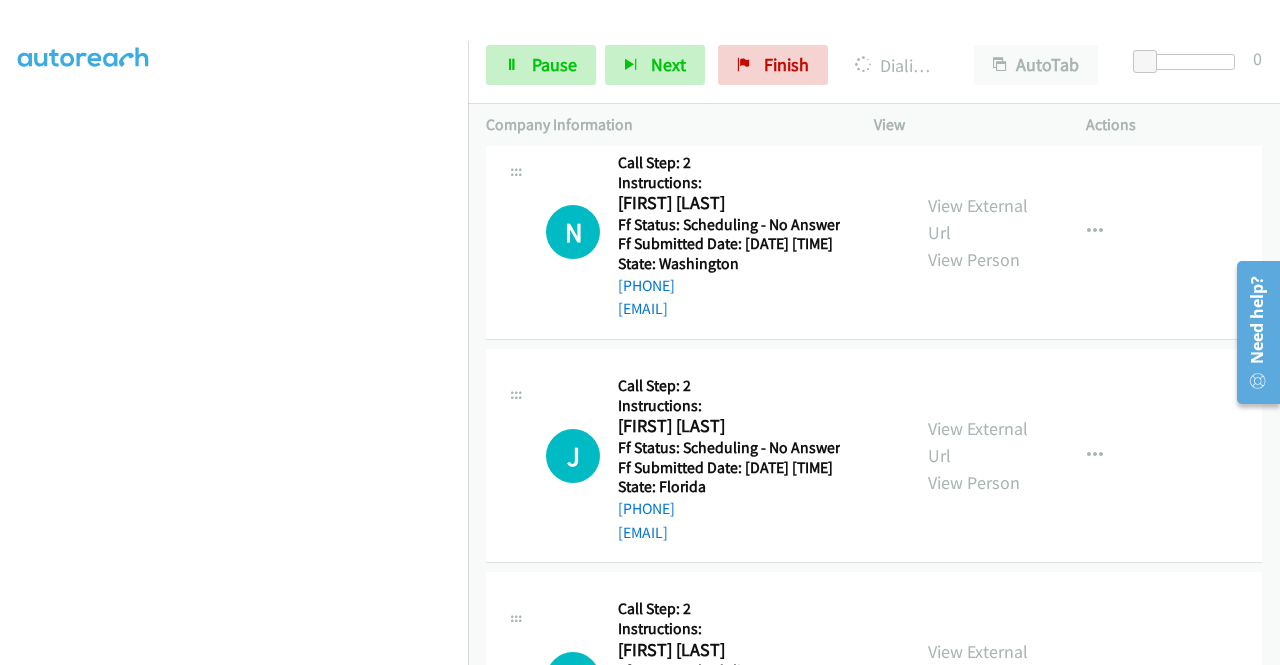 click on "View External Url
View Person
View External Url
Email
Schedule/Manage Callback
Skip Call
Add to do not call list" at bounding box center (1025, 9) 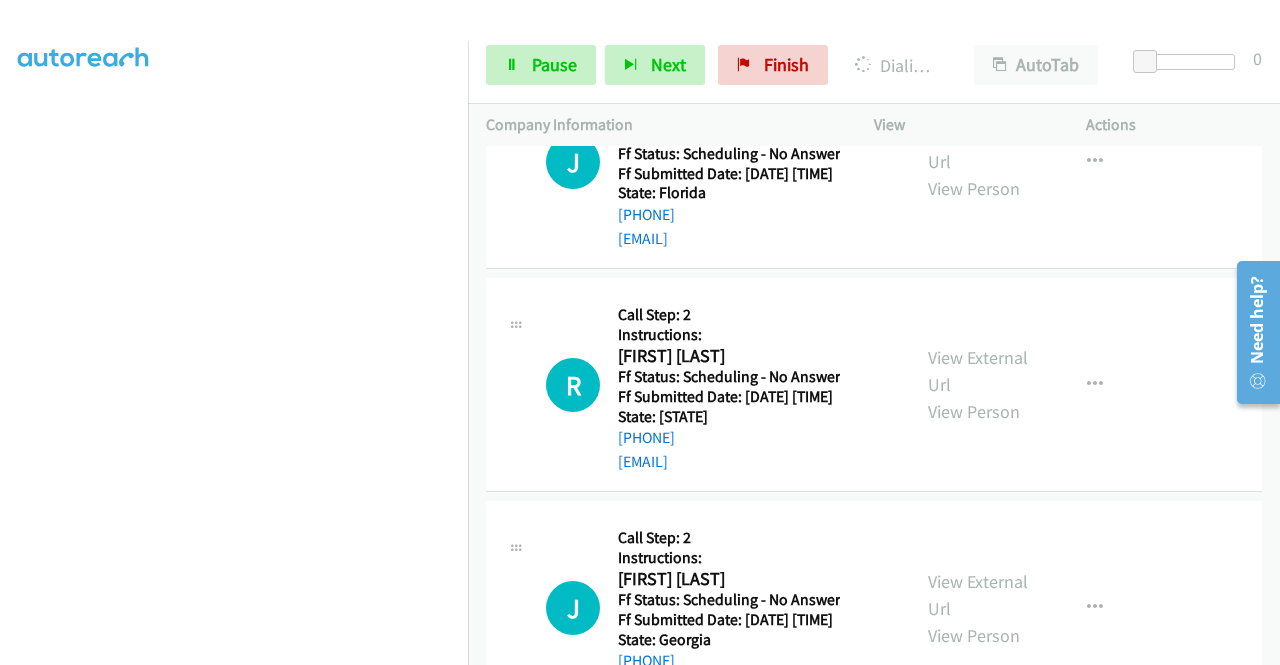 scroll, scrollTop: 7305, scrollLeft: 0, axis: vertical 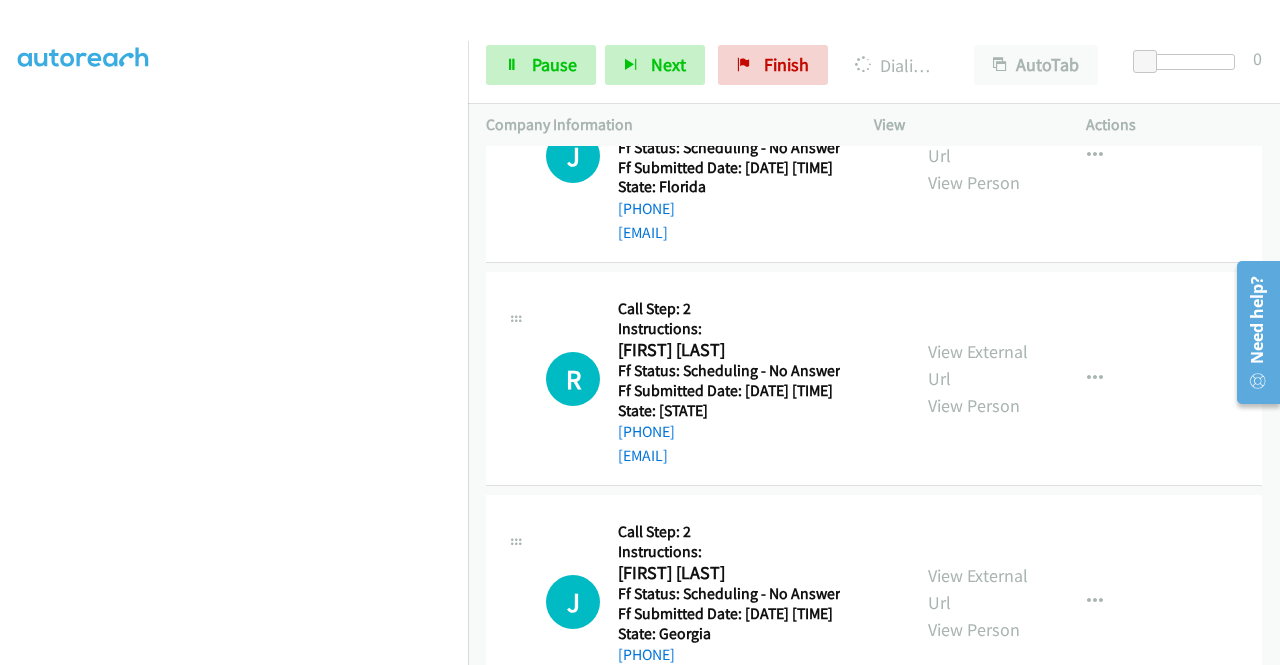 click on "View External Url" at bounding box center (978, -81) 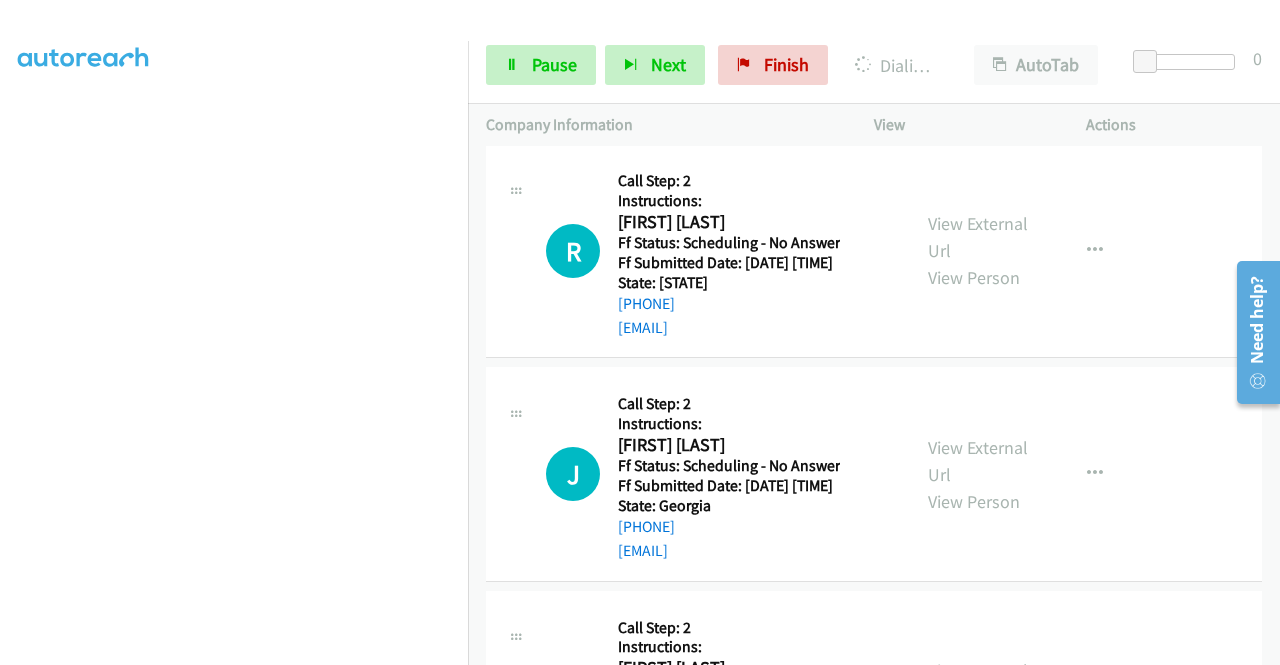scroll, scrollTop: 7605, scrollLeft: 0, axis: vertical 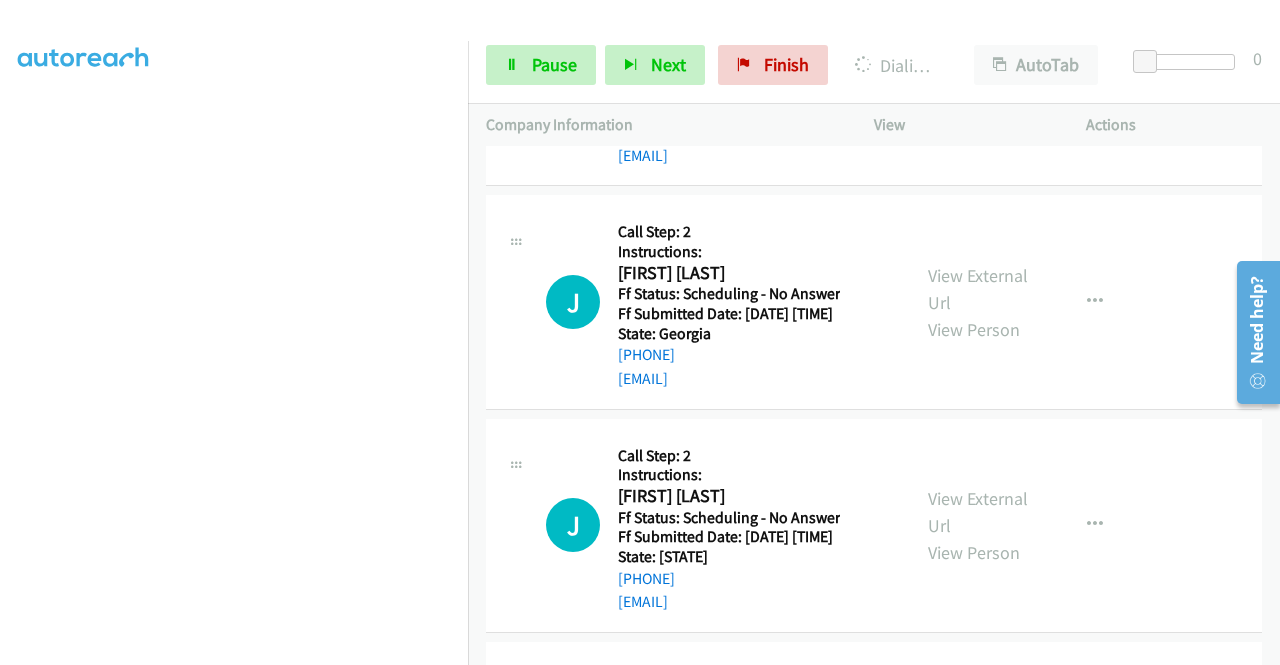 click on "View External Url" at bounding box center (978, -158) 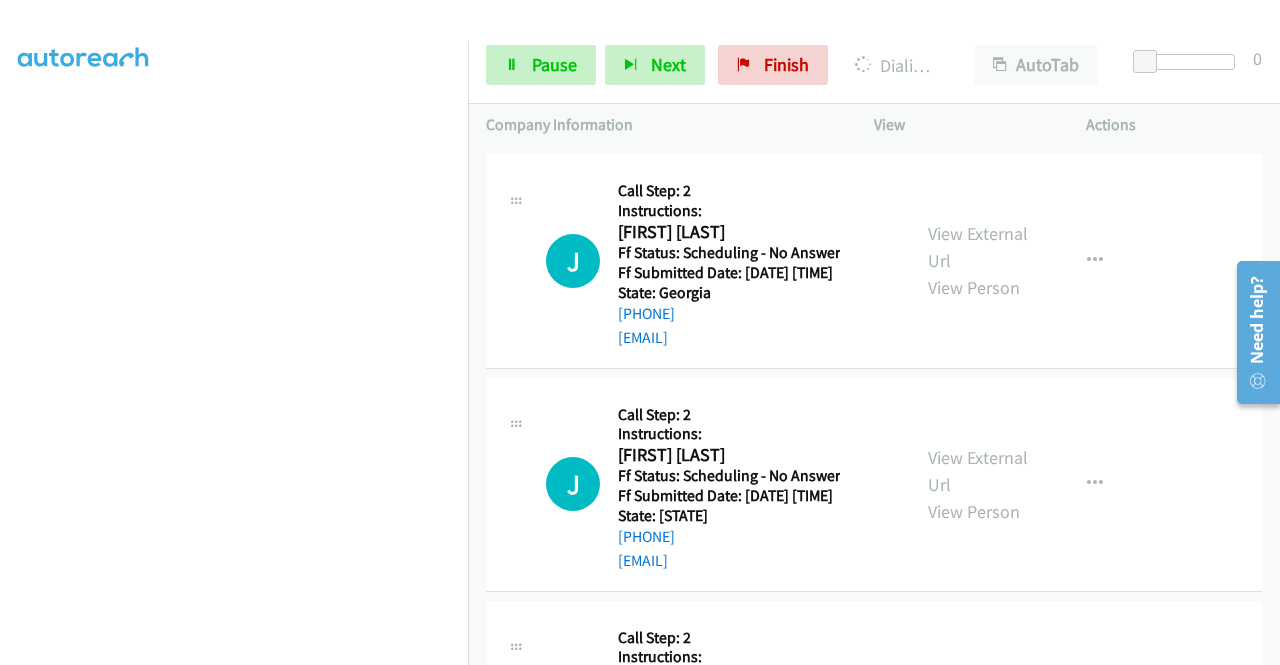 scroll, scrollTop: 7805, scrollLeft: 0, axis: vertical 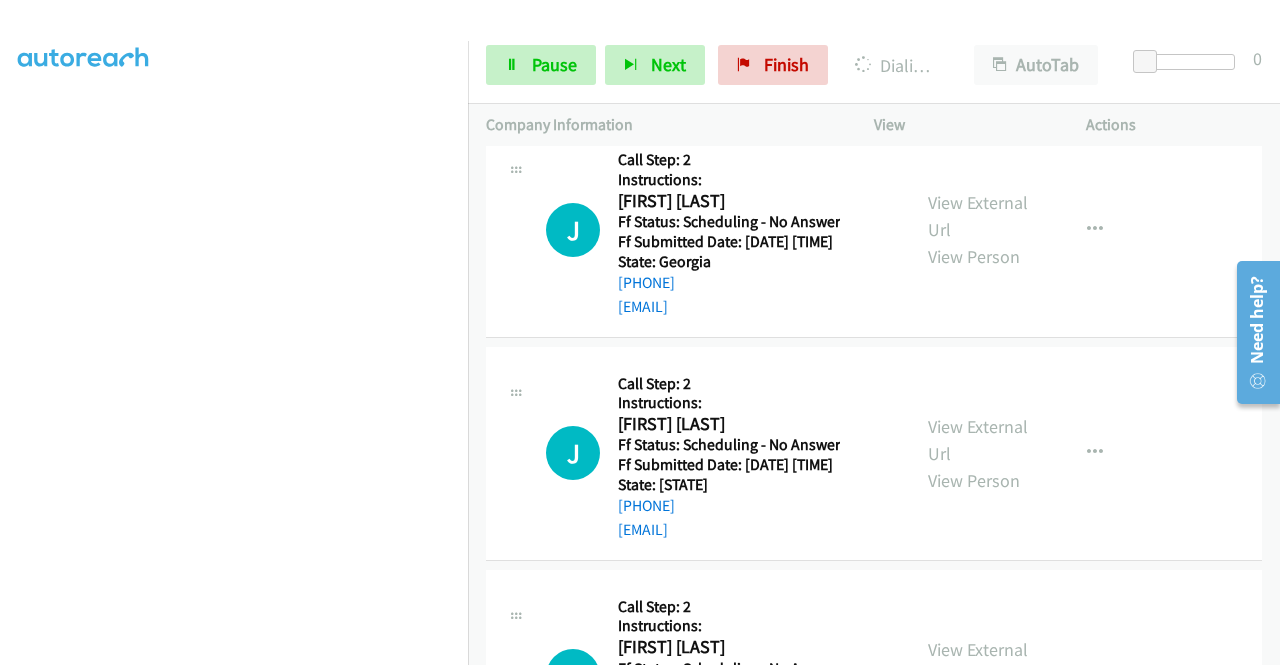 click on "View External Url" at bounding box center [978, -7] 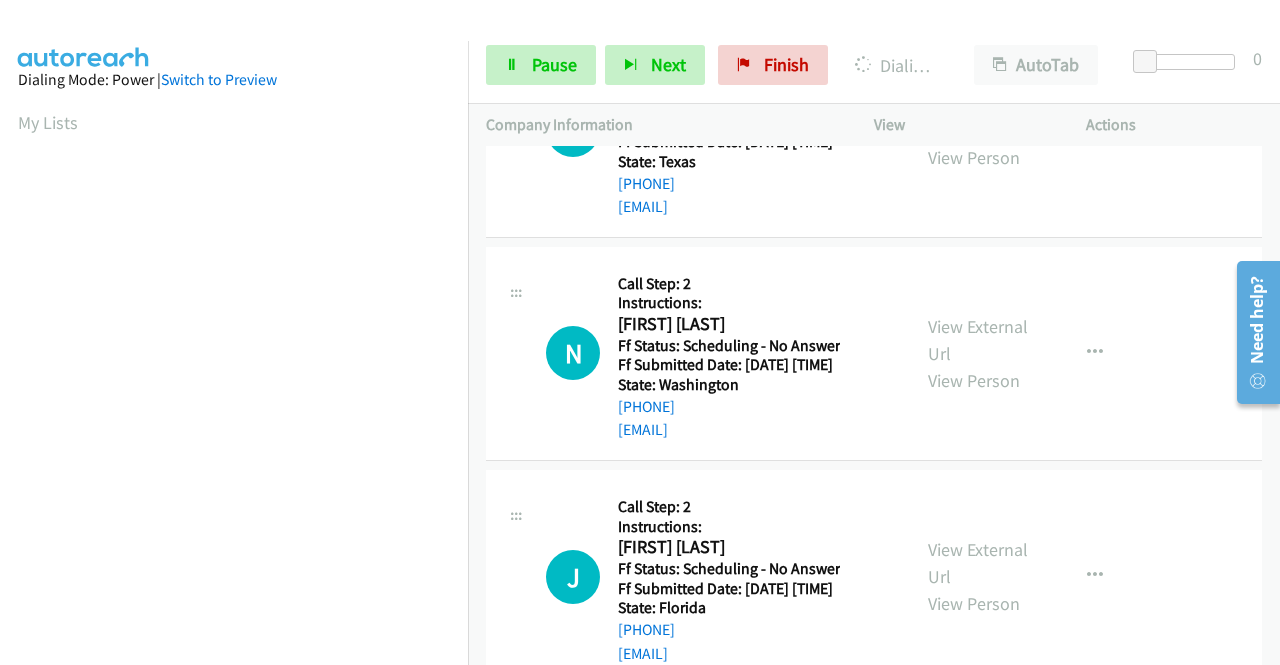 scroll, scrollTop: 7005, scrollLeft: 0, axis: vertical 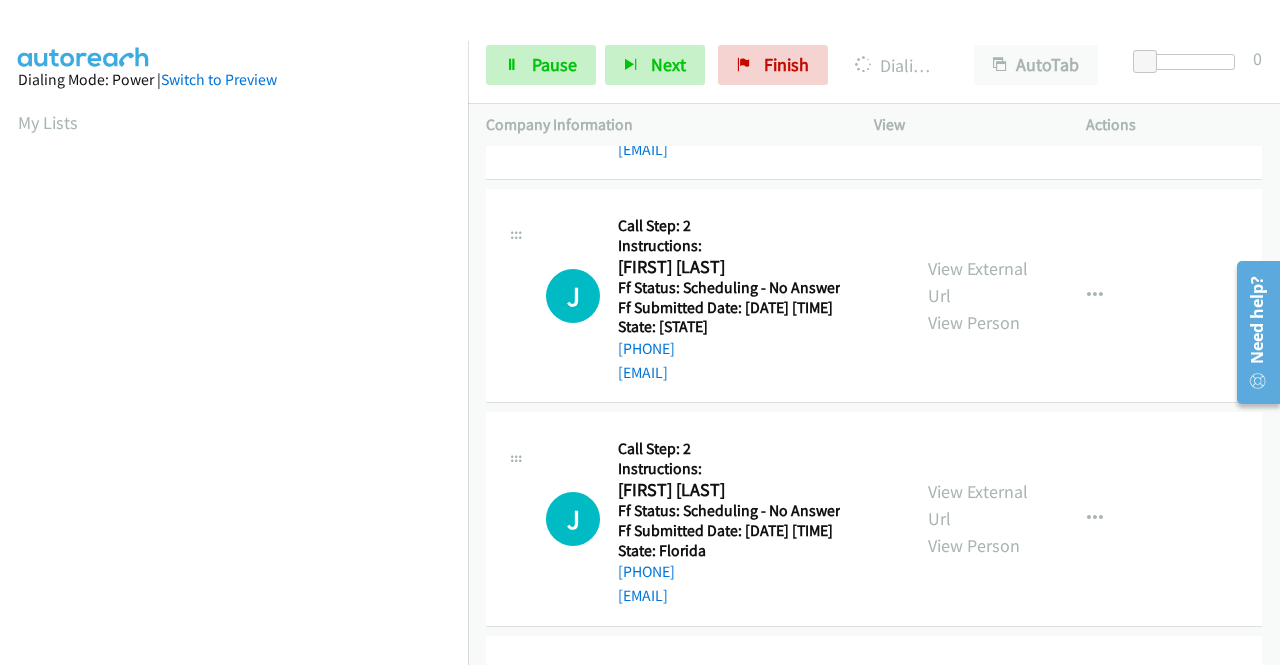 click on "View External Url" at bounding box center [978, 59] 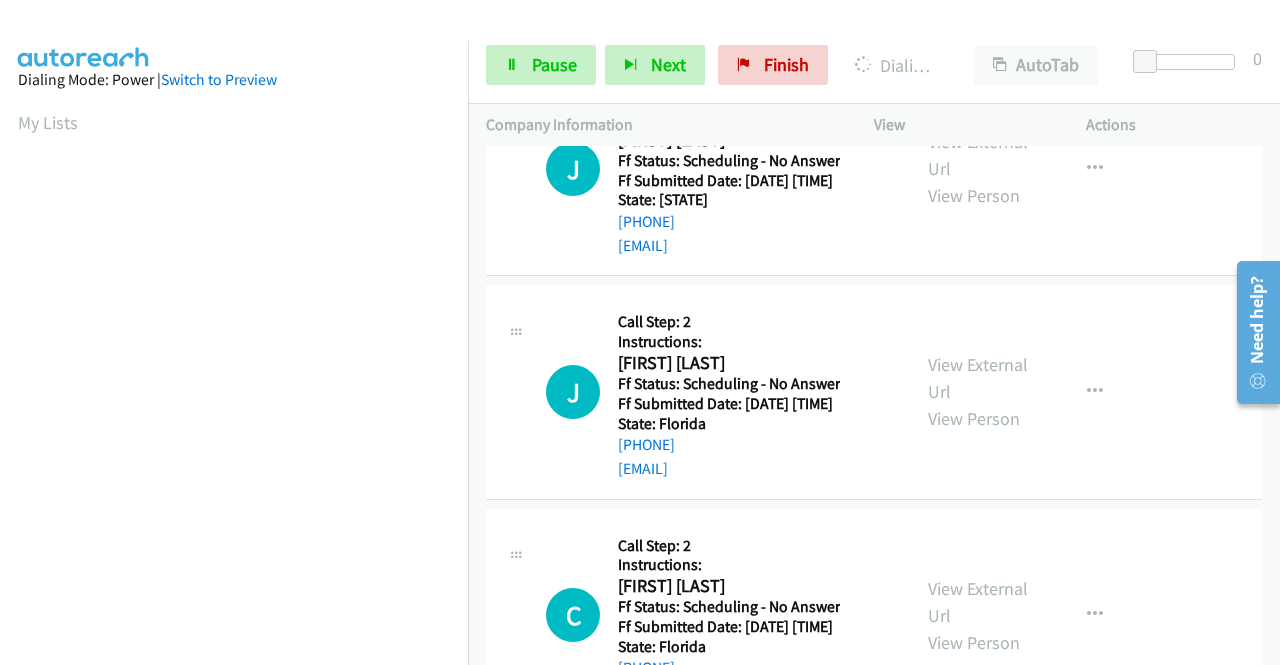 scroll, scrollTop: 8405, scrollLeft: 0, axis: vertical 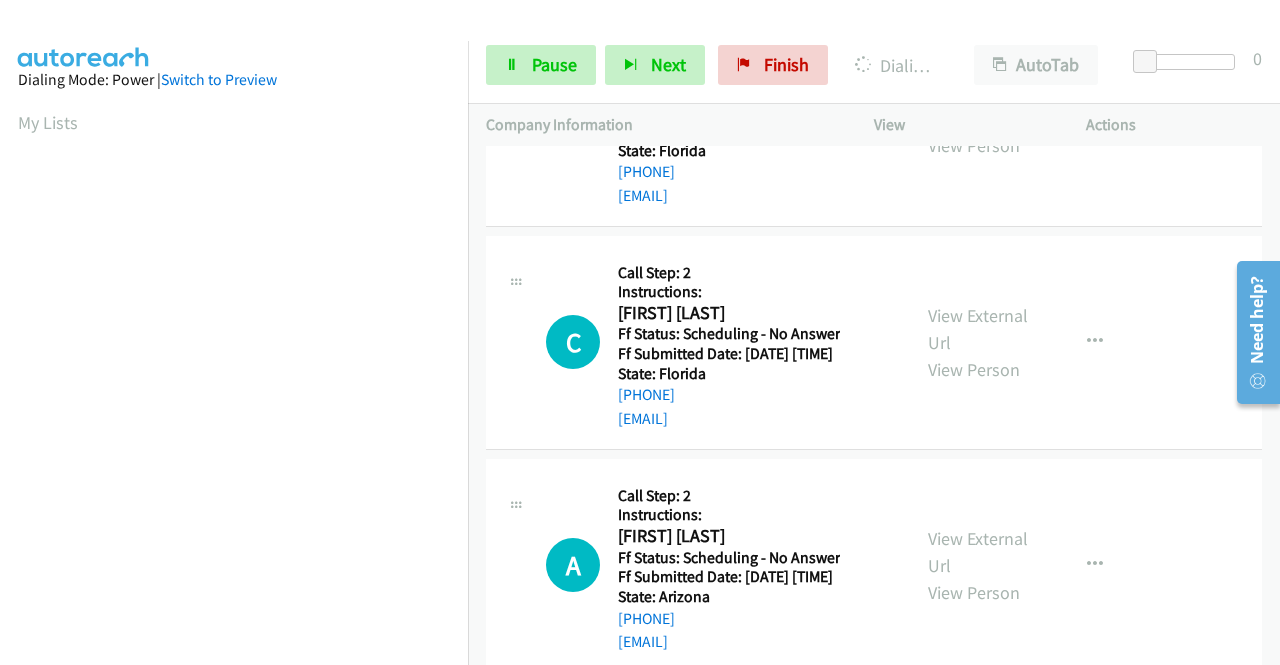 click on "View External Url" at bounding box center [978, -118] 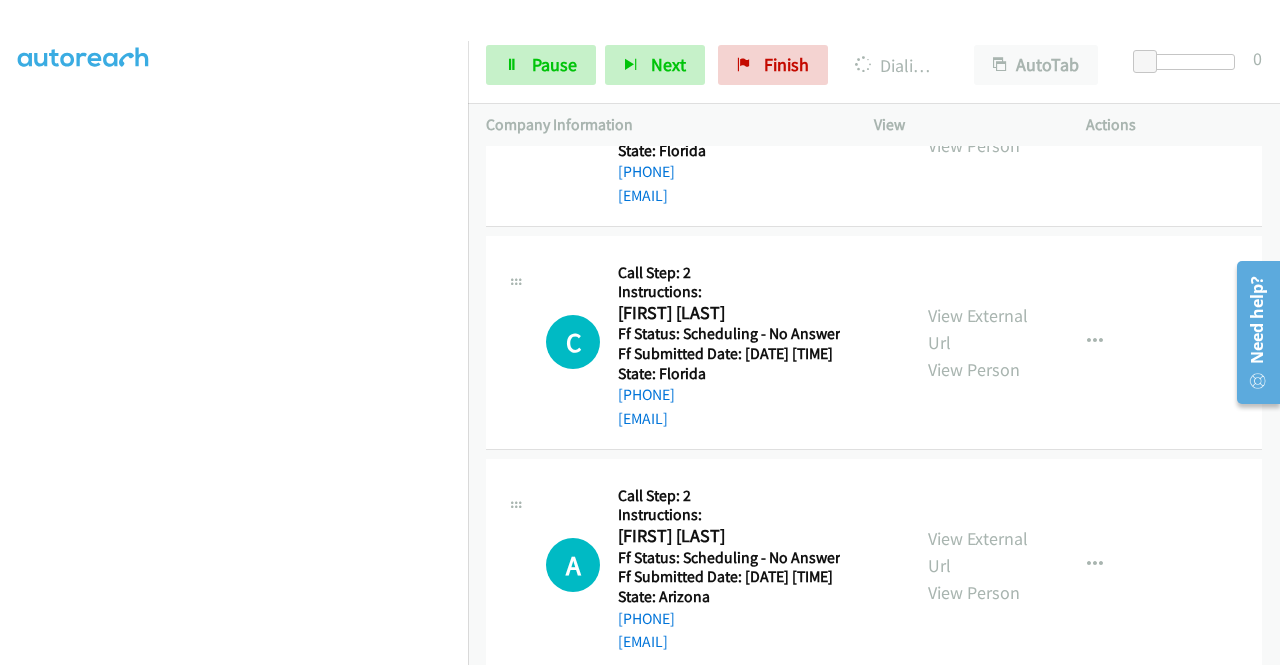 scroll, scrollTop: 0, scrollLeft: 0, axis: both 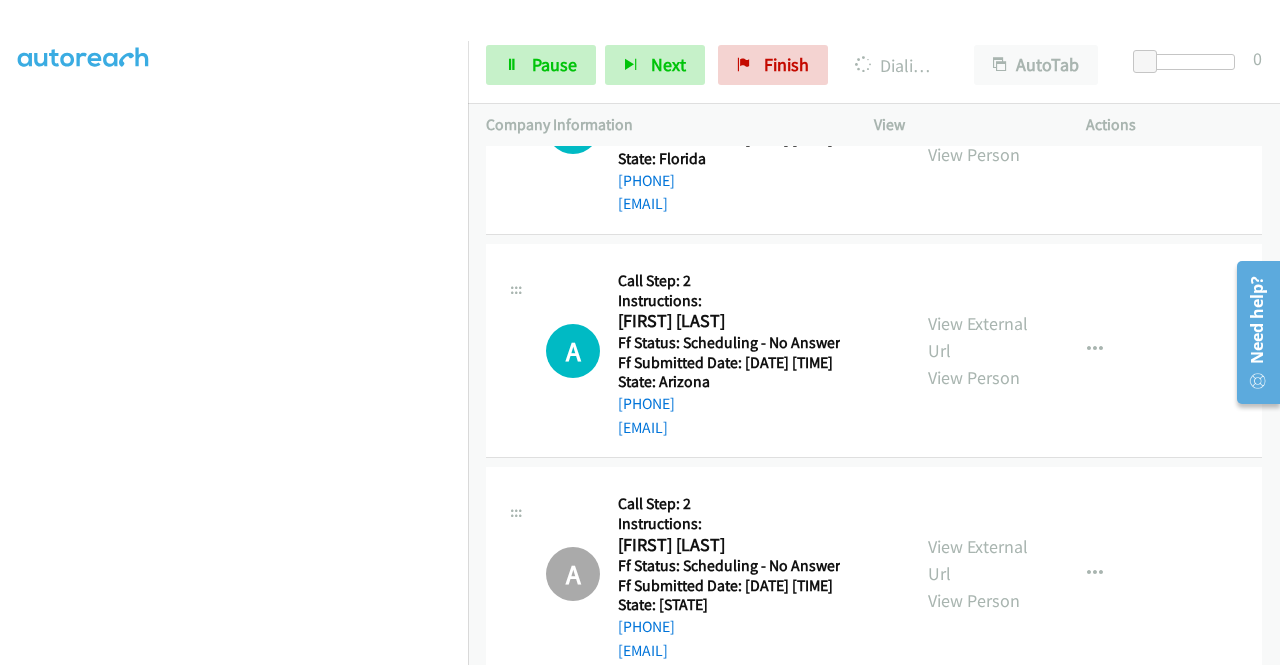 click on "View External Url" at bounding box center (978, -109) 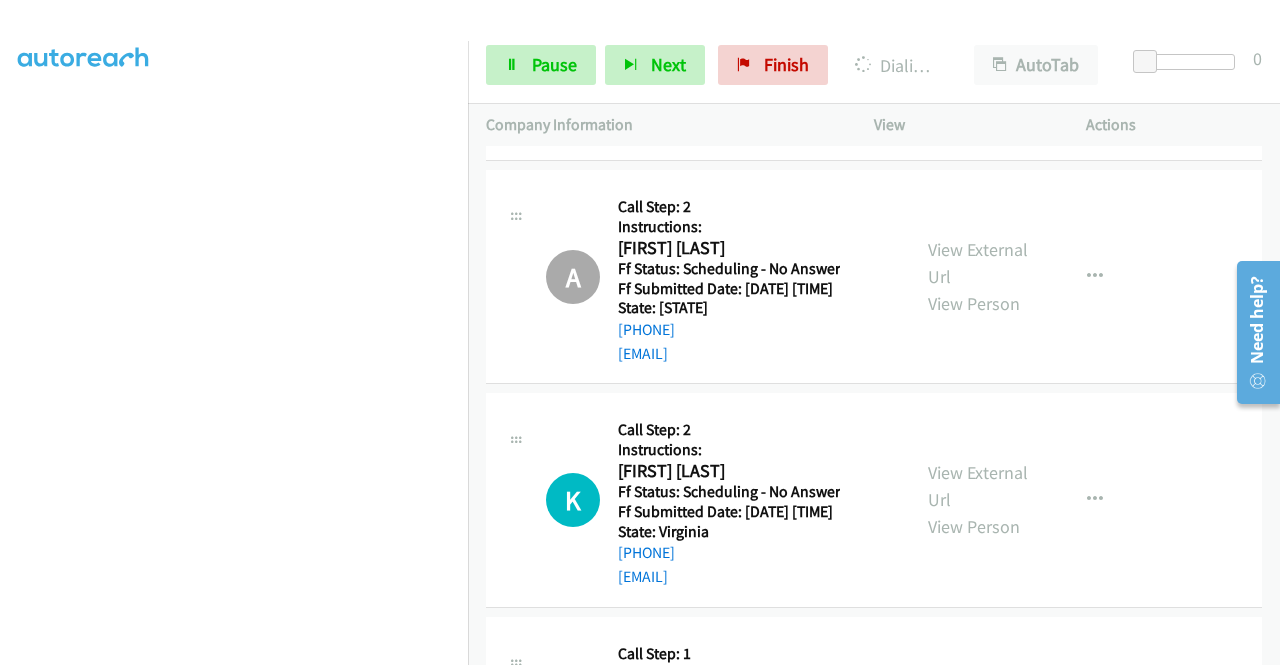 scroll, scrollTop: 9005, scrollLeft: 0, axis: vertical 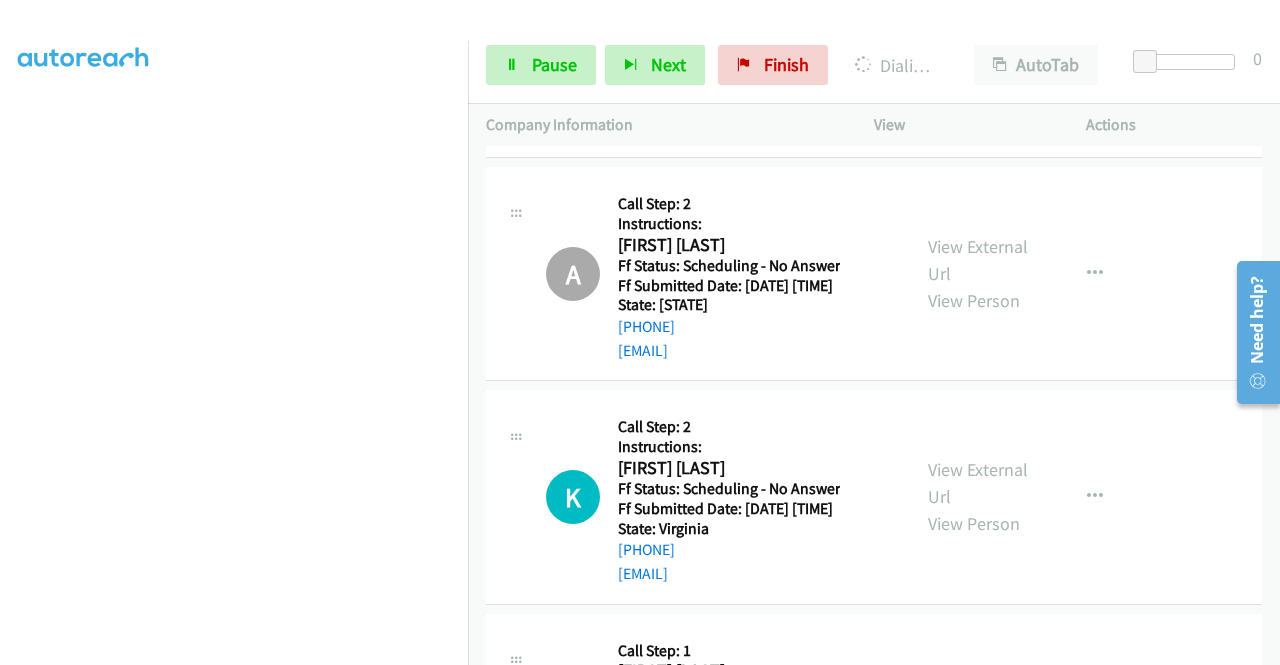 click on "View External Url" at bounding box center [978, -186] 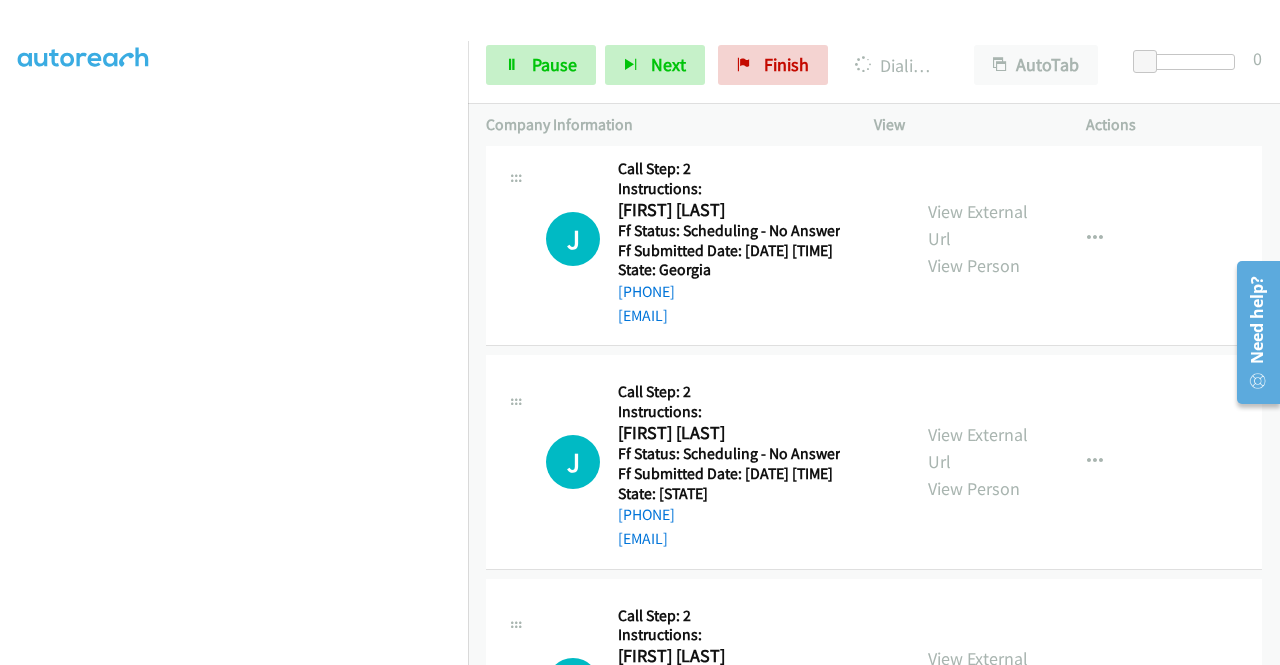 scroll, scrollTop: 7905, scrollLeft: 0, axis: vertical 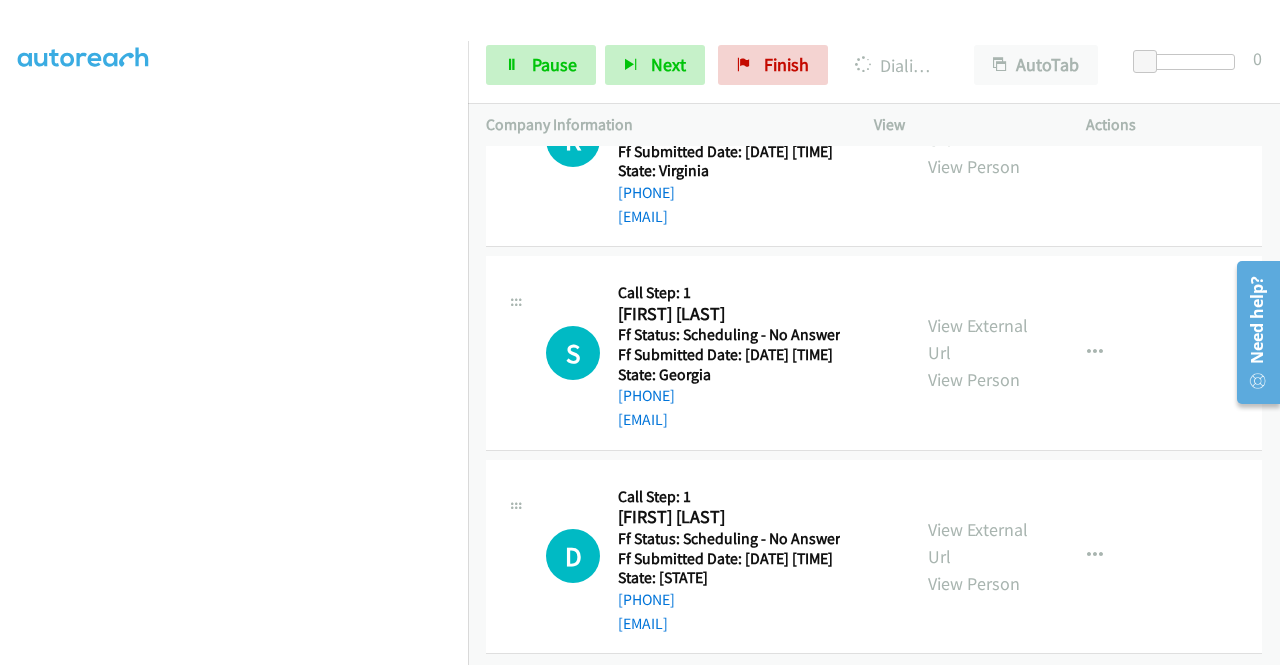 click on "View External Url" at bounding box center (978, -320) 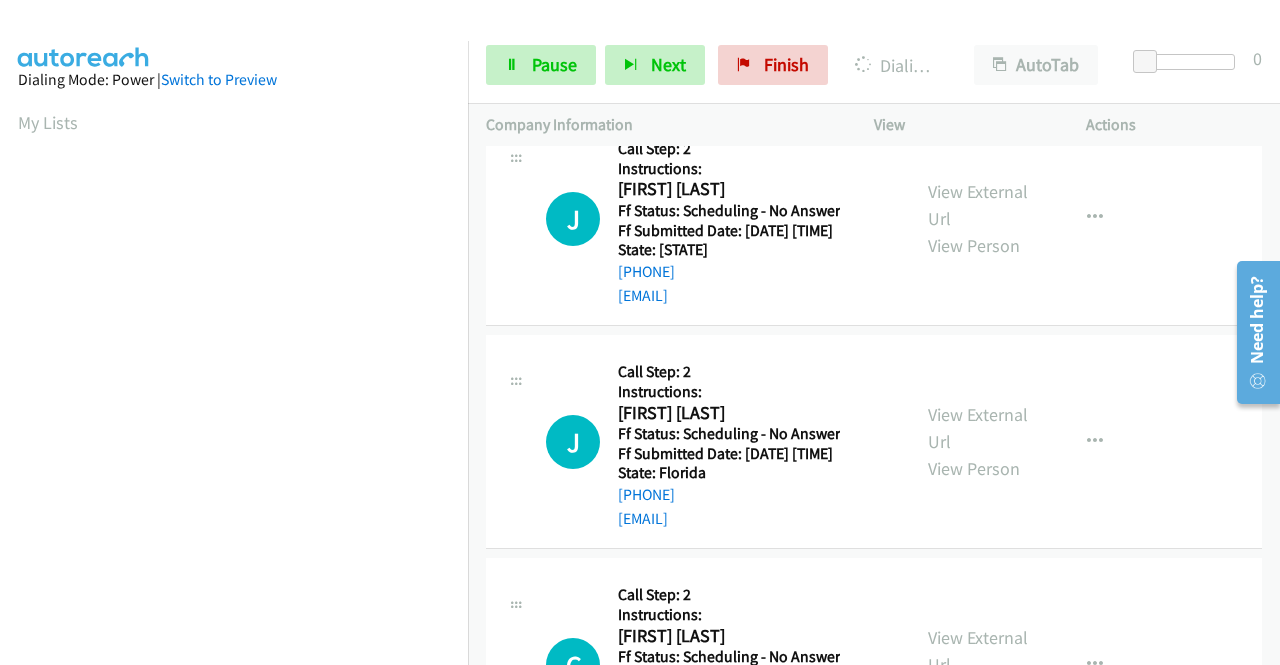 scroll, scrollTop: 8205, scrollLeft: 0, axis: vertical 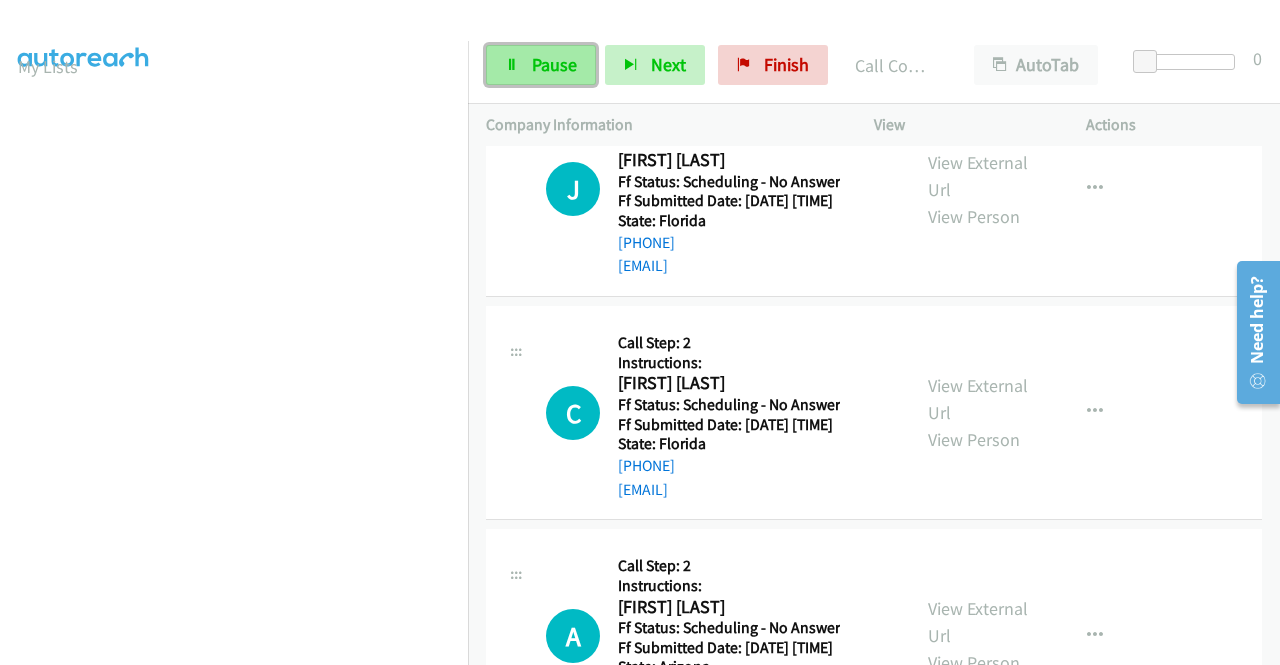 click on "Pause" at bounding box center [541, 65] 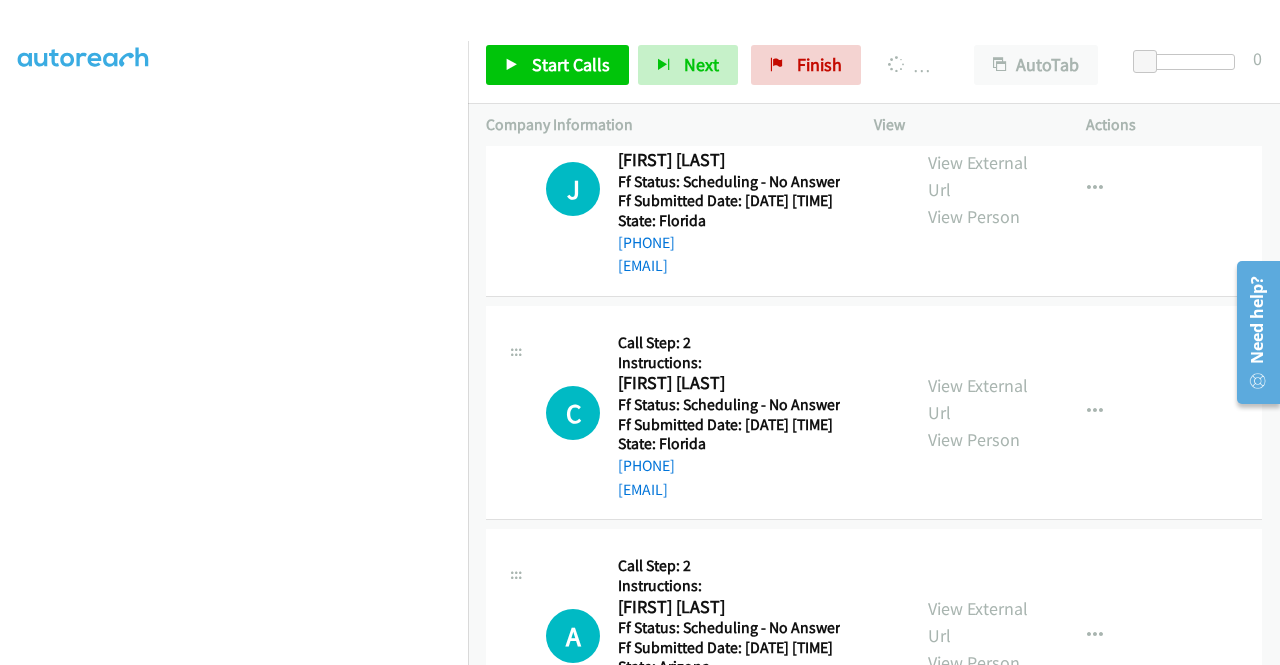 scroll, scrollTop: 456, scrollLeft: 0, axis: vertical 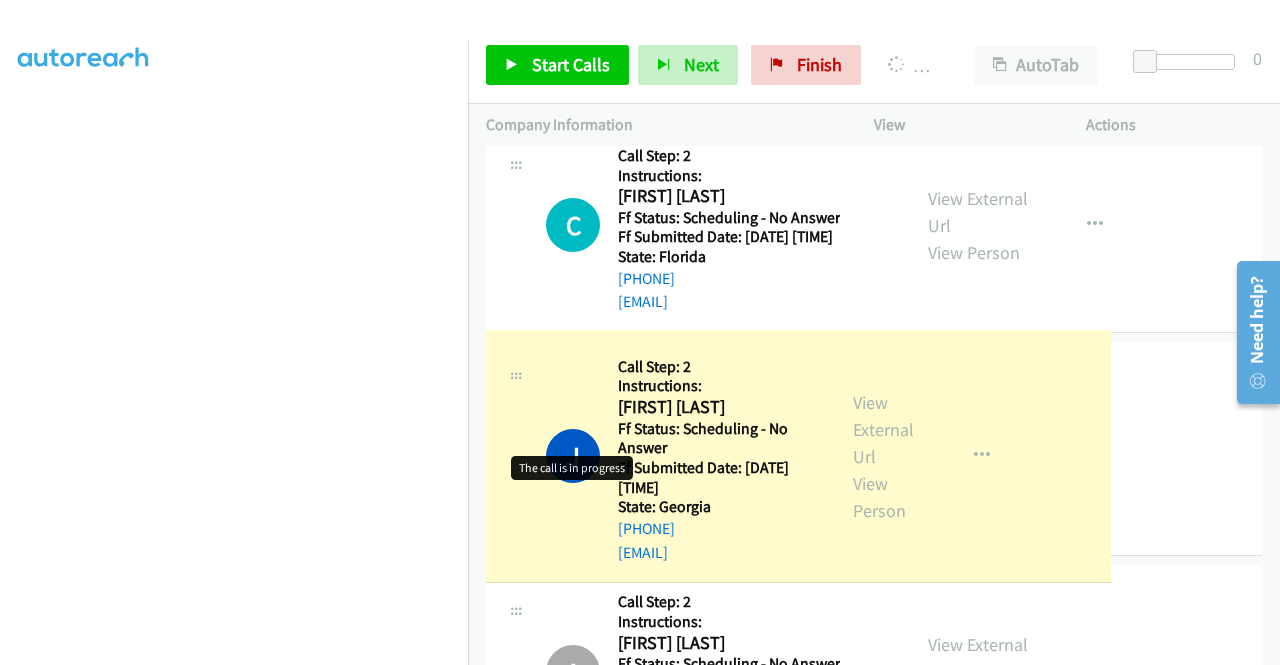 drag, startPoint x: 682, startPoint y: 323, endPoint x: 570, endPoint y: 445, distance: 165.61401 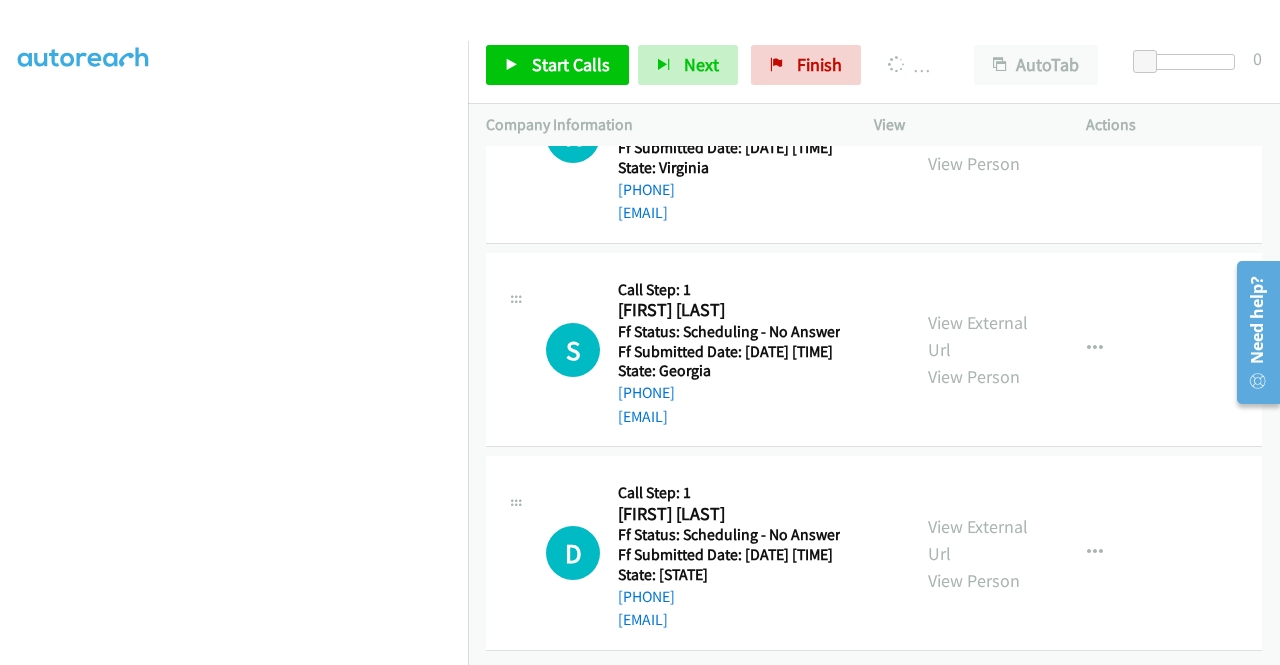 scroll, scrollTop: 10005, scrollLeft: 0, axis: vertical 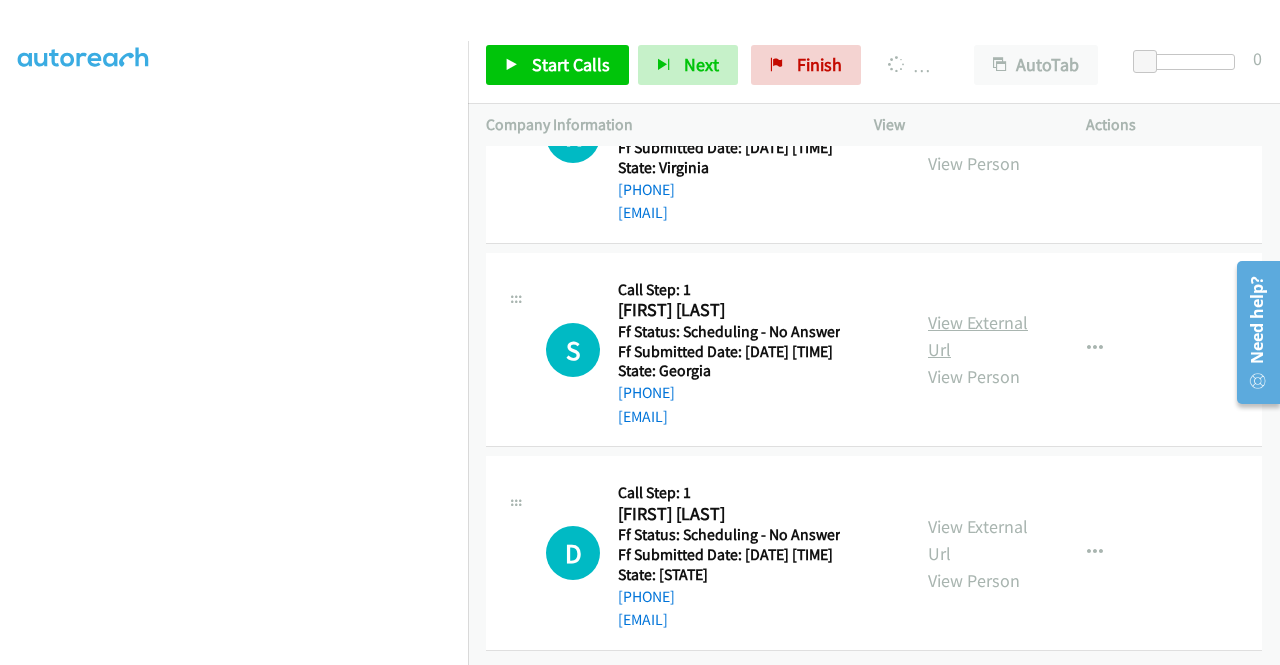 click on "View External Url" at bounding box center (978, 336) 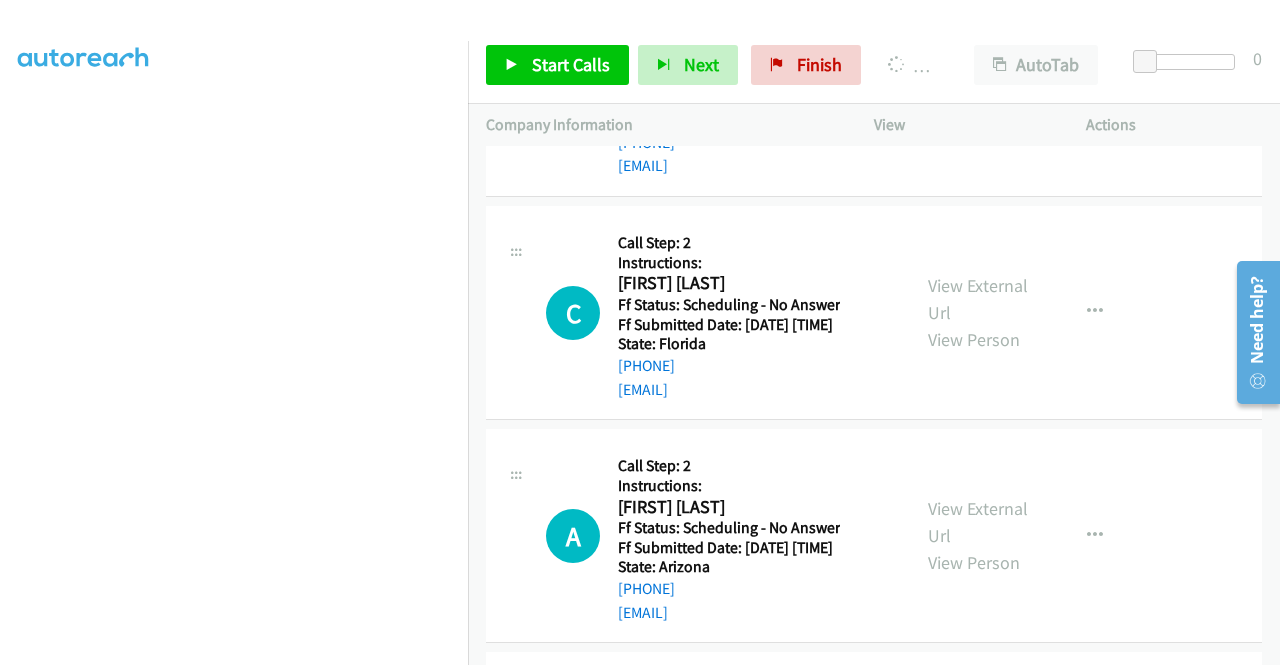 scroll, scrollTop: 8505, scrollLeft: 0, axis: vertical 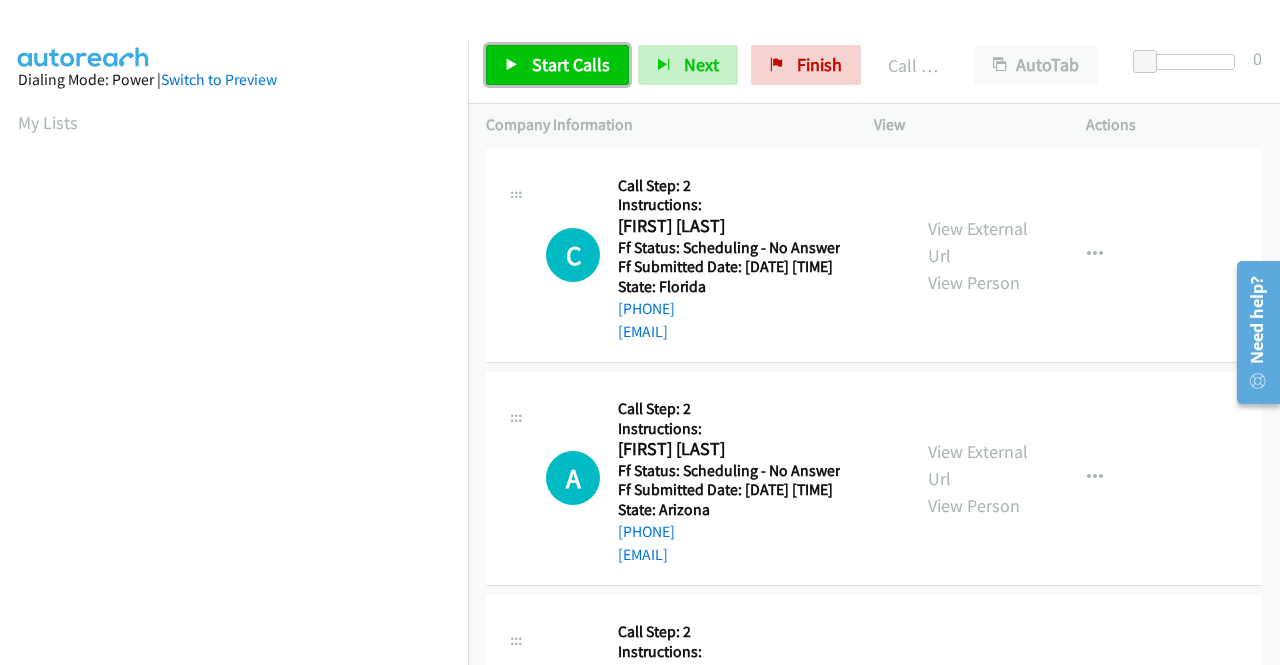 click on "Start Calls" at bounding box center [557, 65] 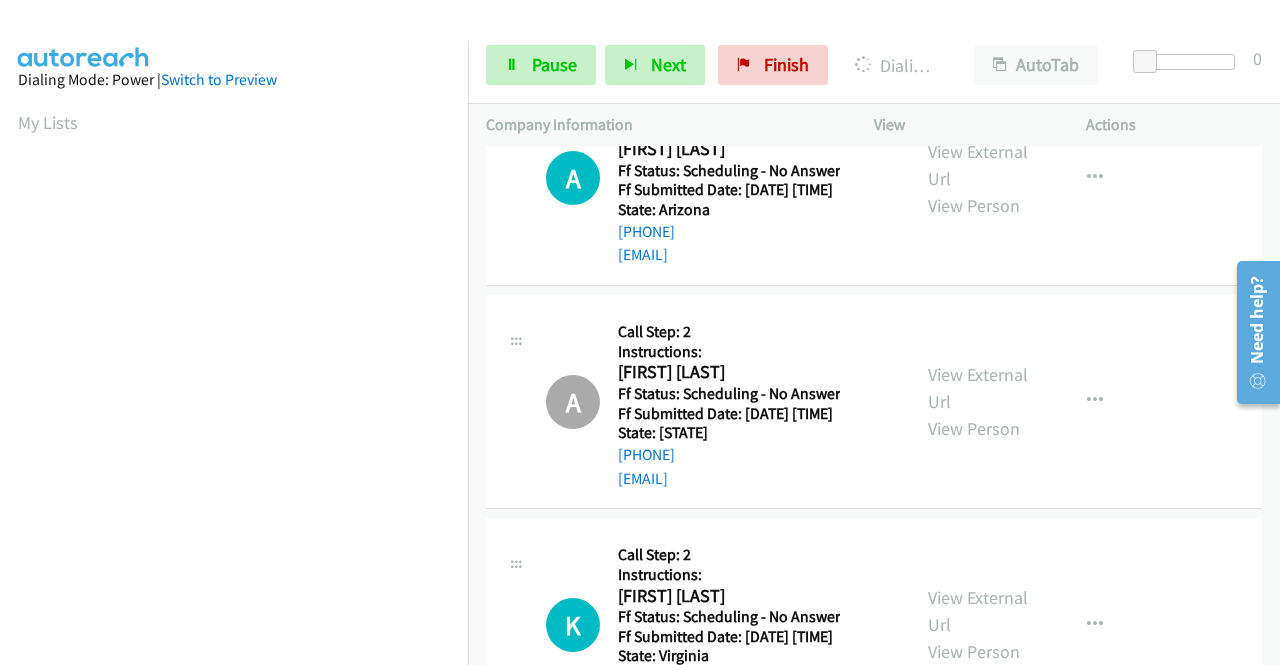 scroll, scrollTop: 8905, scrollLeft: 0, axis: vertical 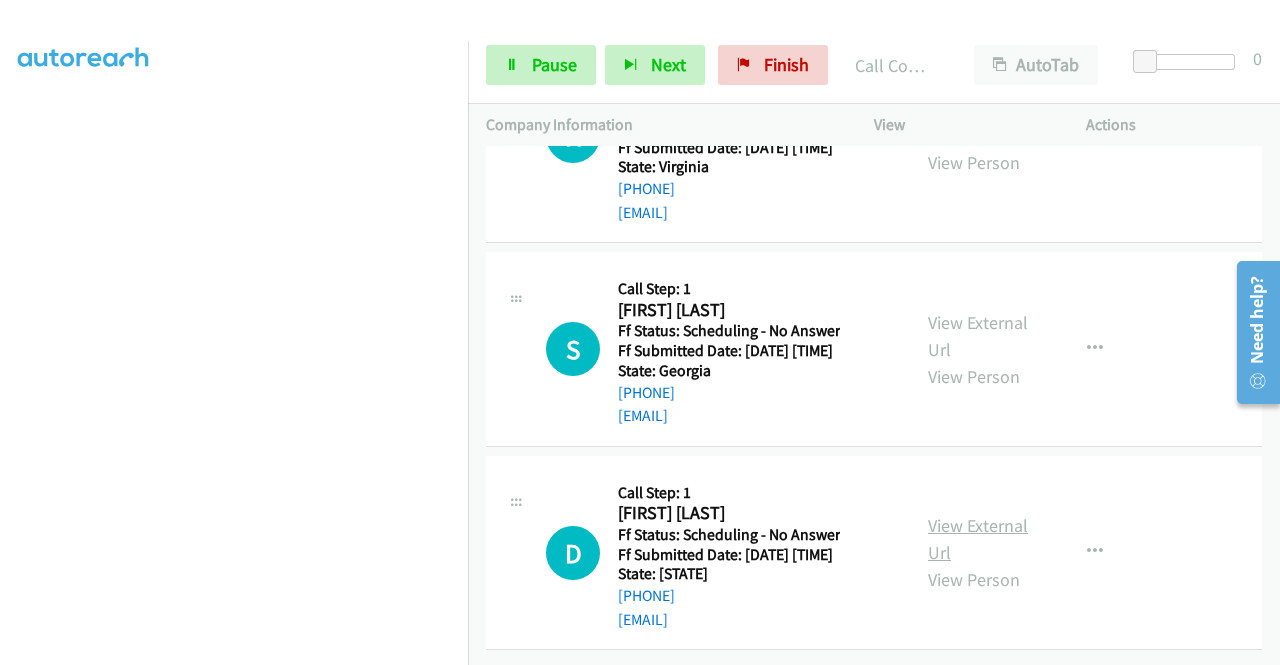 click on "View External Url" at bounding box center [978, 539] 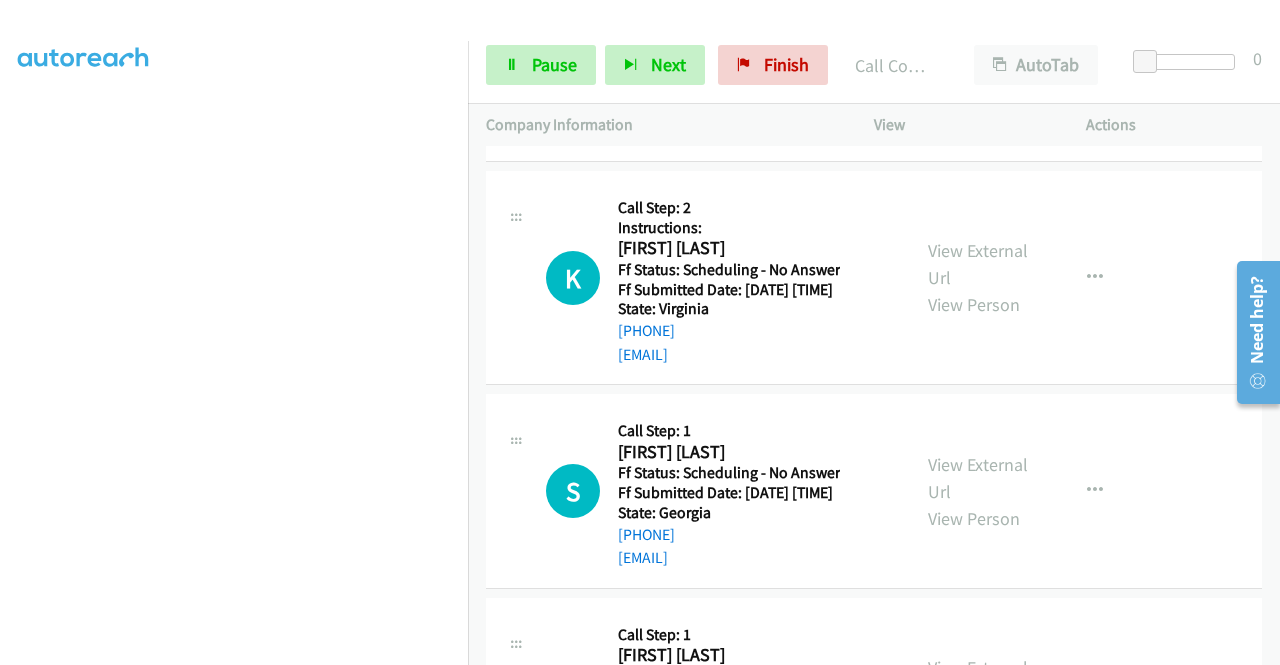 scroll, scrollTop: 9580, scrollLeft: 0, axis: vertical 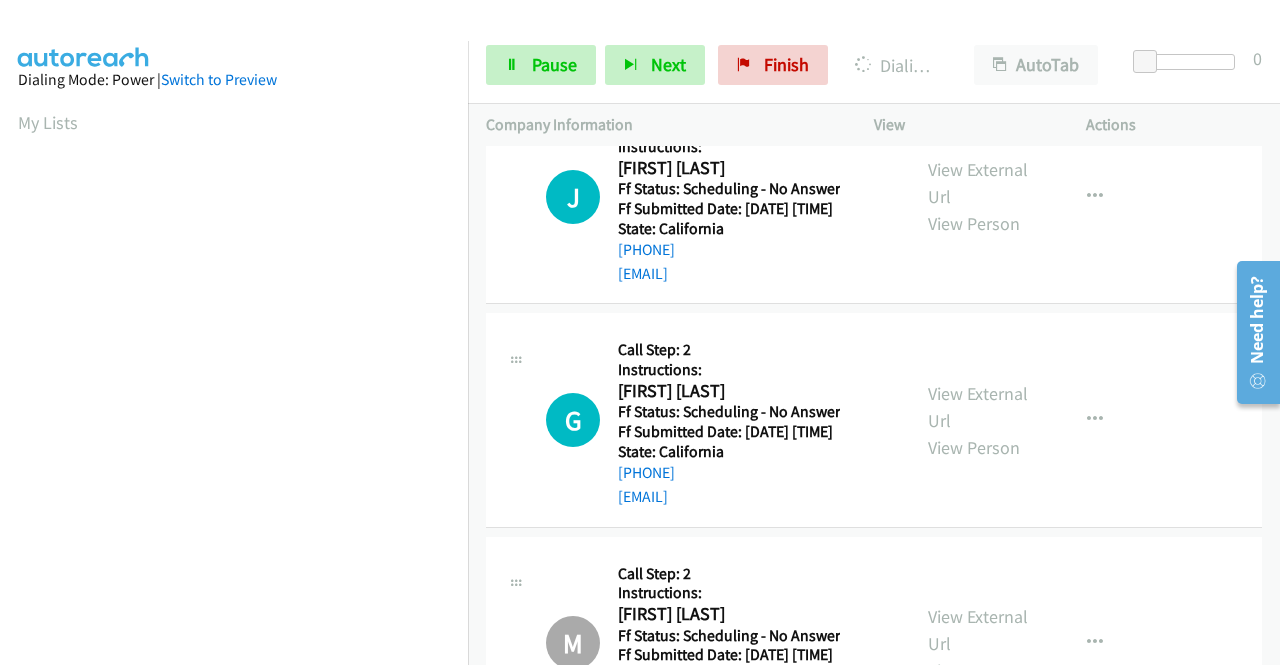 click on "View External Url" at bounding box center (978, -263) 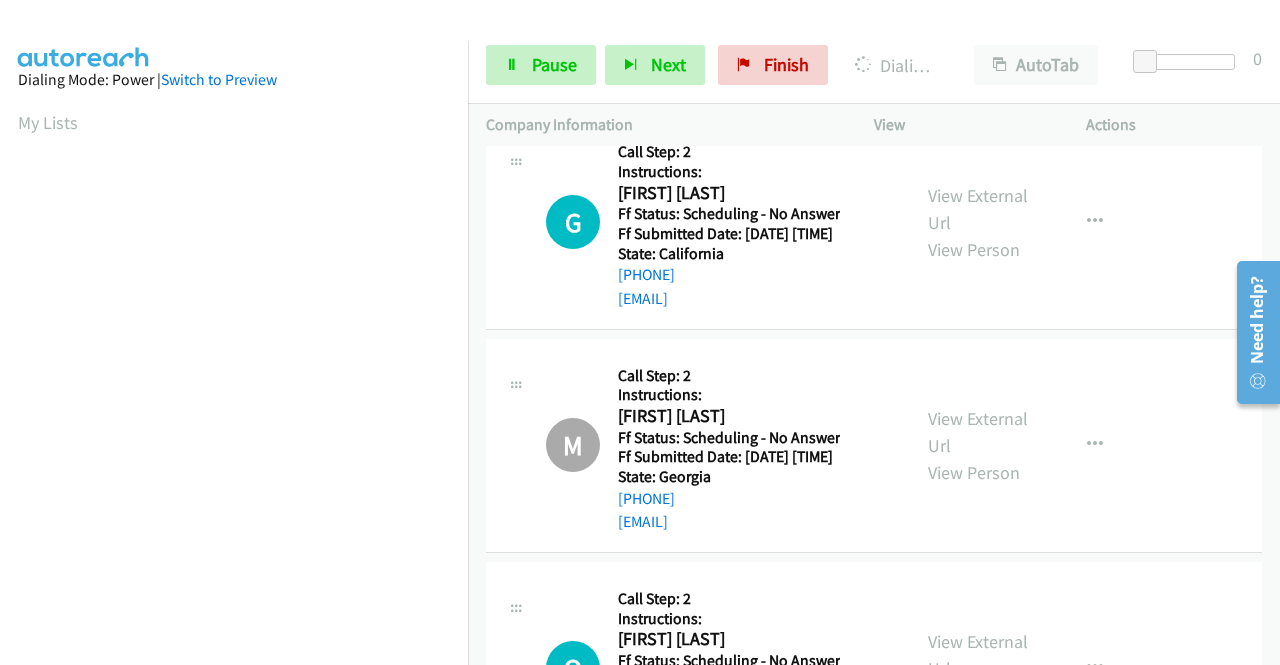 scroll, scrollTop: 10880, scrollLeft: 0, axis: vertical 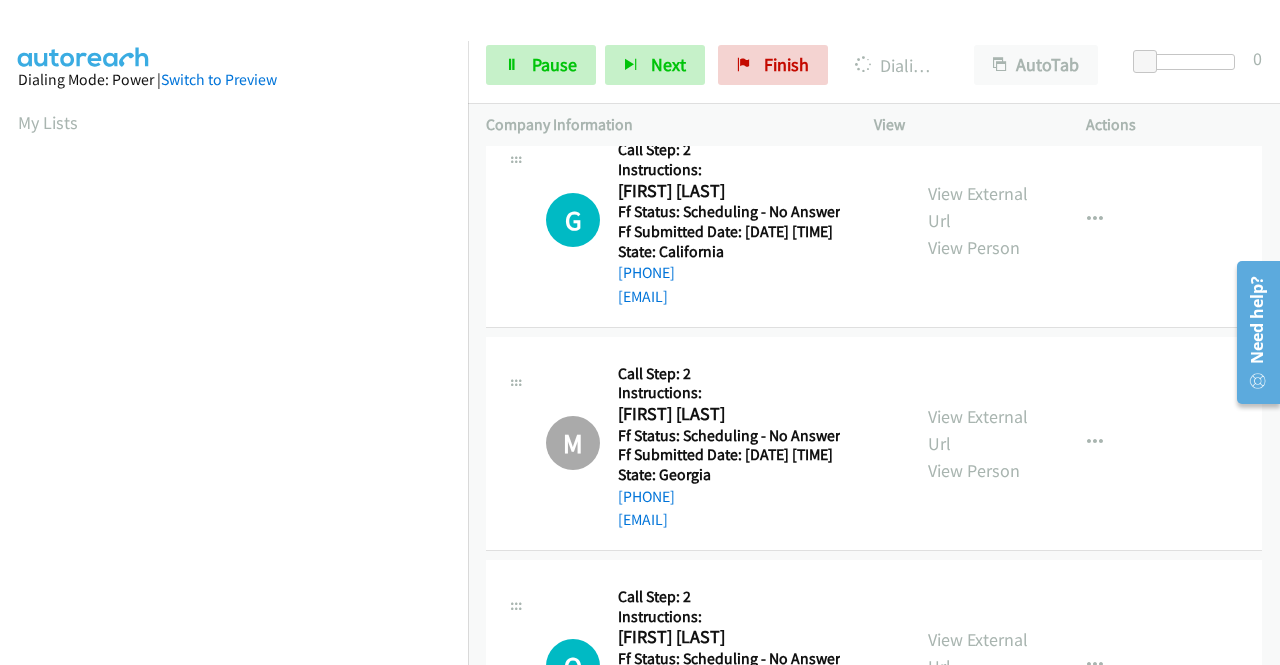 click on "View External Url" at bounding box center [978, -240] 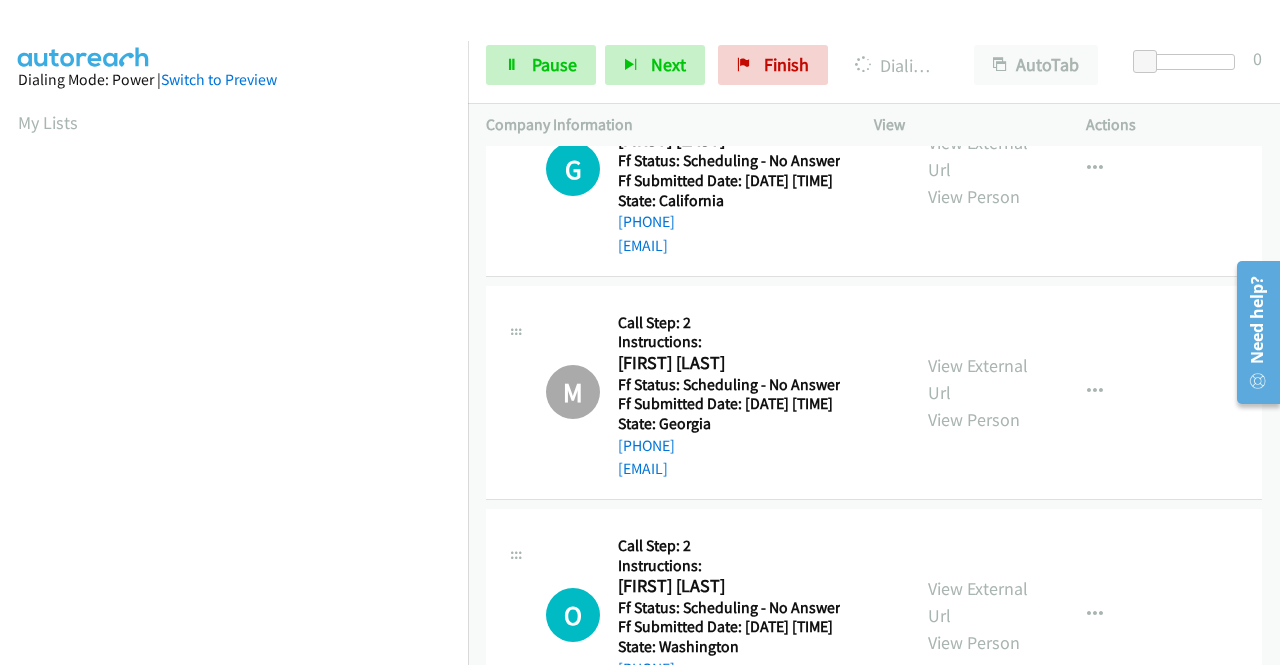 scroll, scrollTop: 11080, scrollLeft: 0, axis: vertical 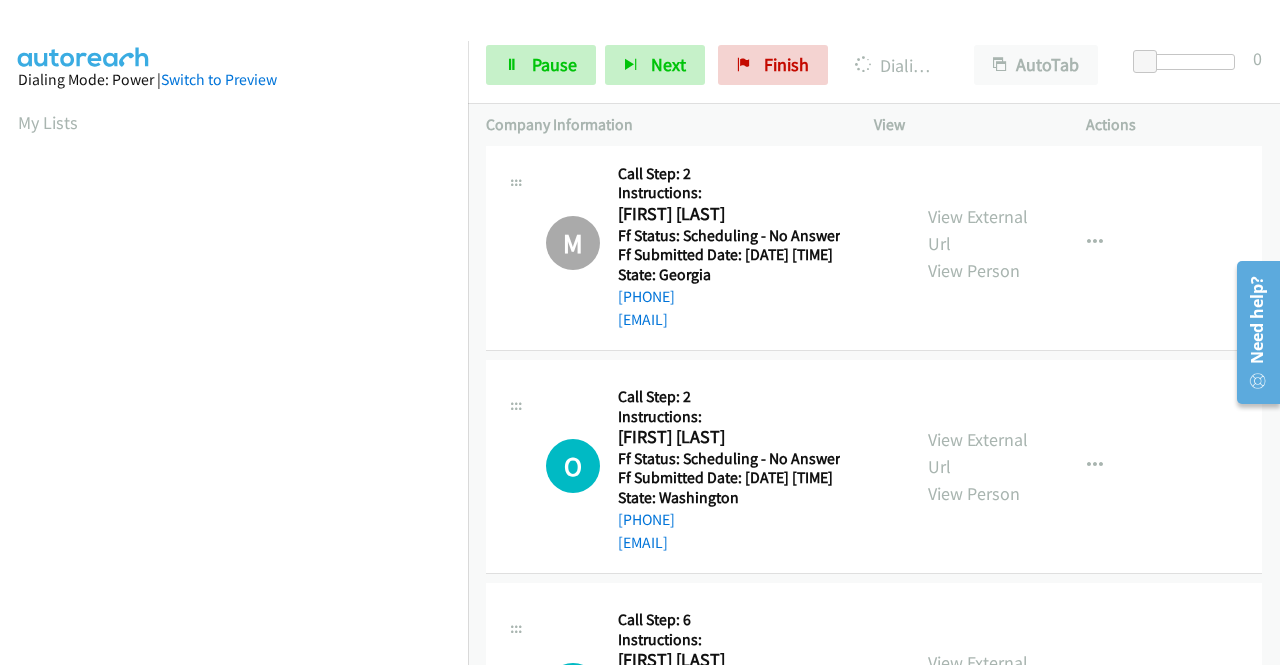 click on "View External Url" at bounding box center (978, -217) 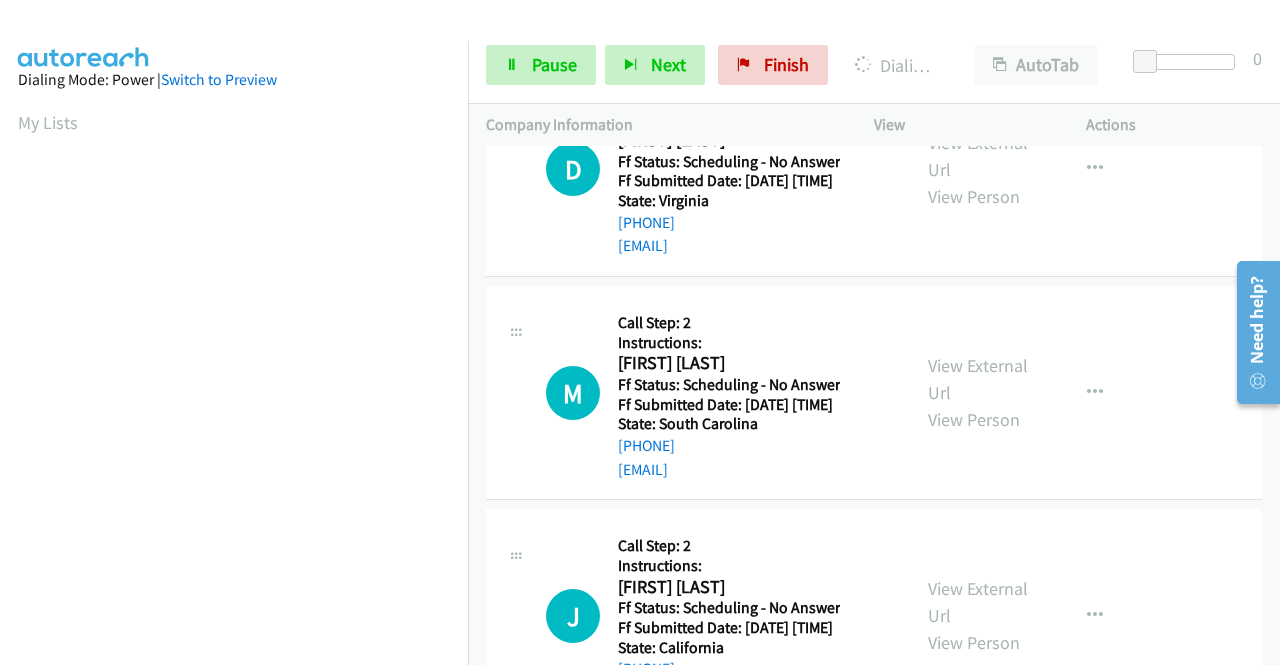 scroll, scrollTop: 10180, scrollLeft: 0, axis: vertical 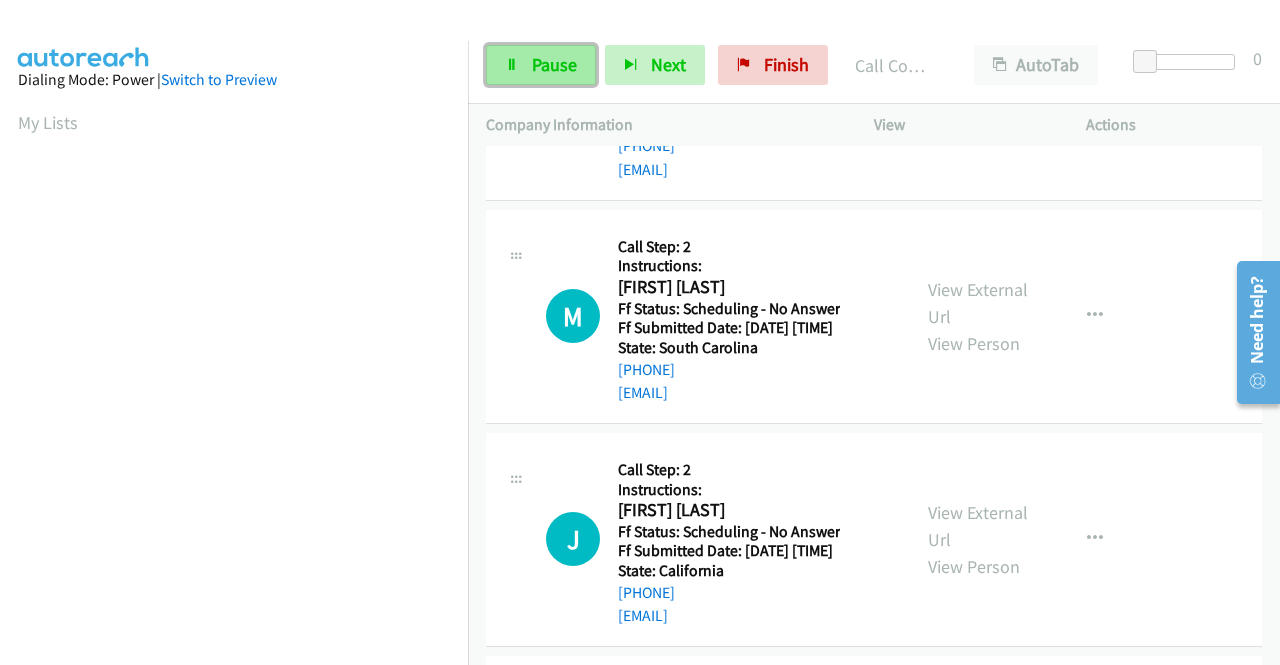 click on "Pause" at bounding box center (554, 64) 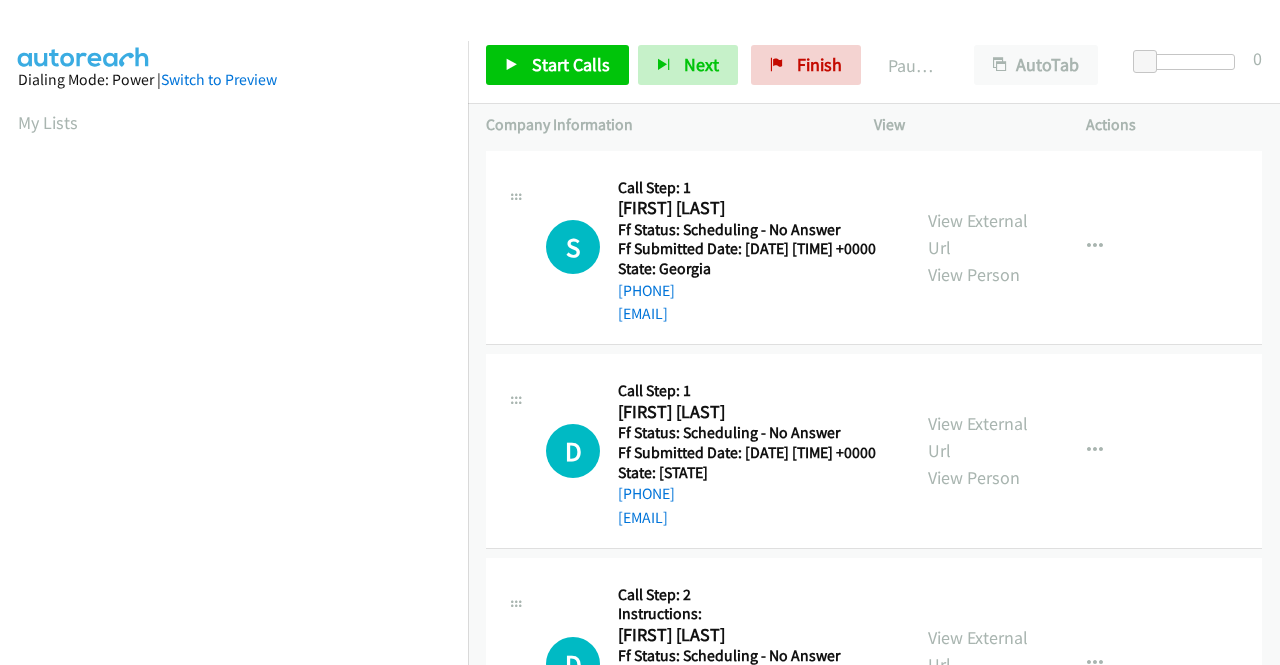 scroll, scrollTop: 0, scrollLeft: 0, axis: both 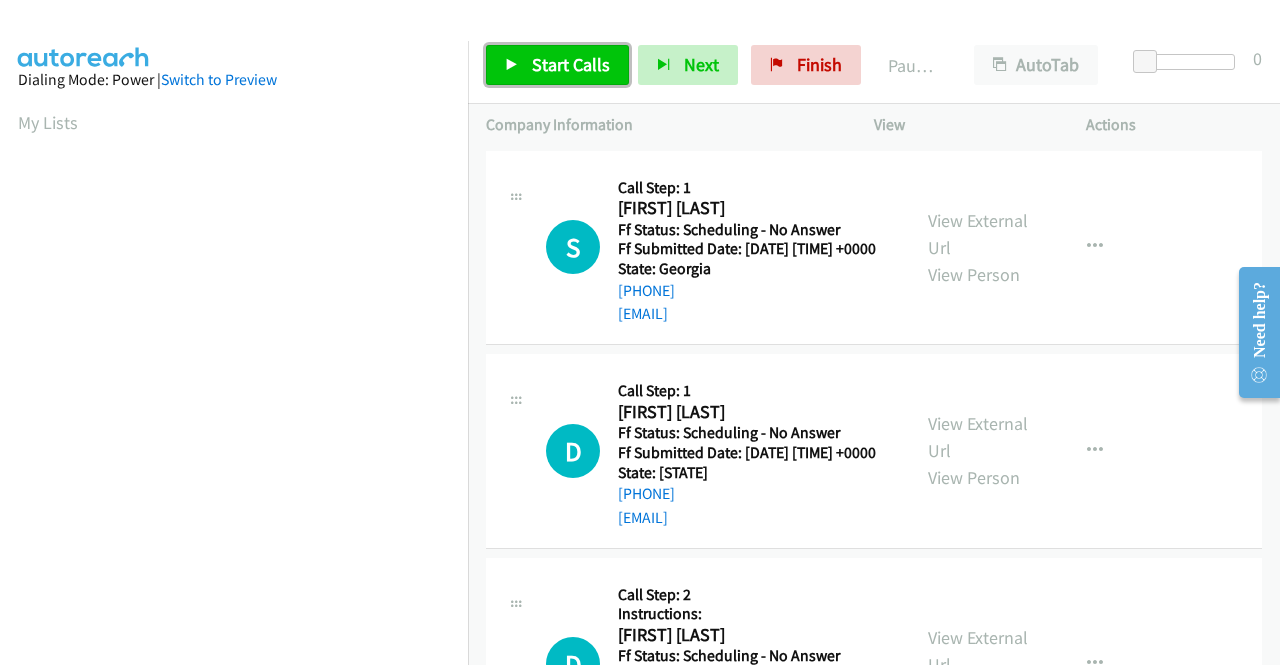 click on "Start Calls" at bounding box center [571, 64] 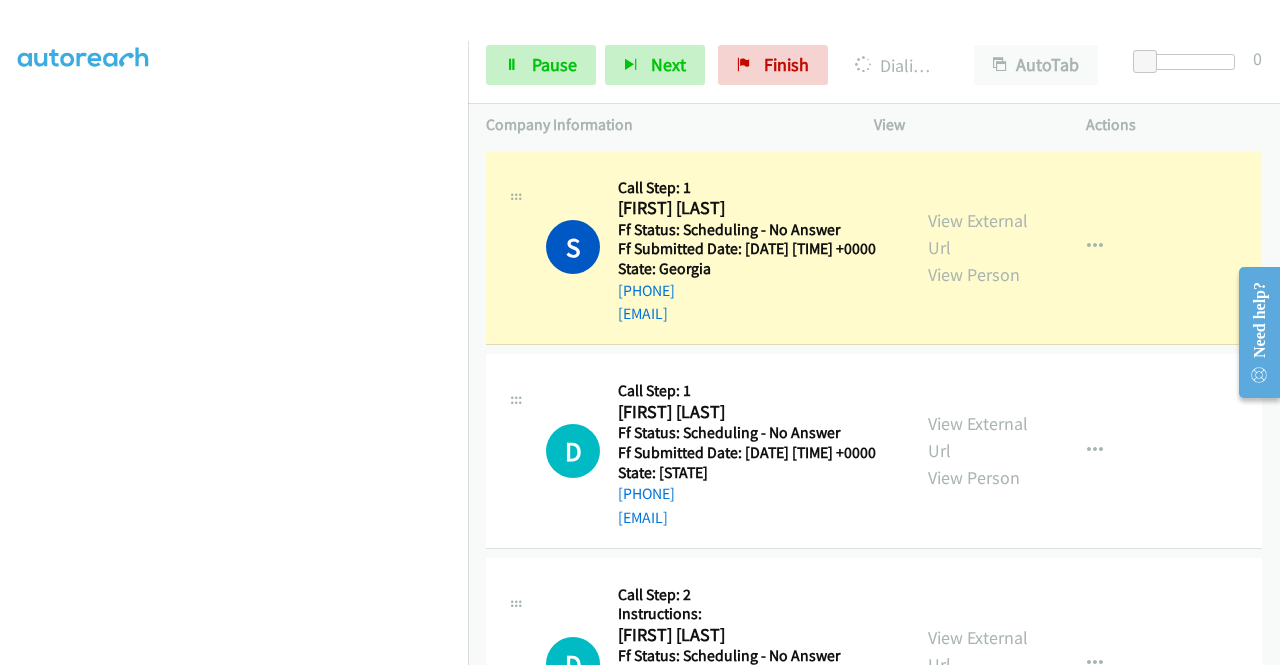 scroll, scrollTop: 440, scrollLeft: 0, axis: vertical 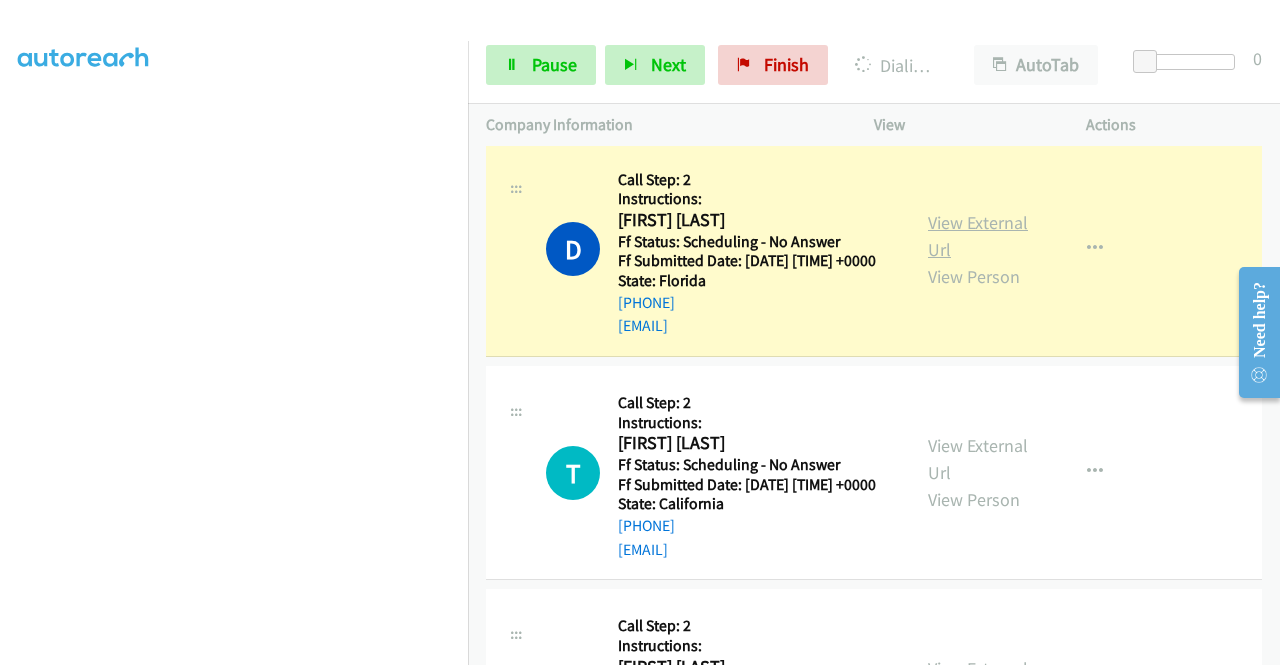 click on "View External Url" at bounding box center [978, 236] 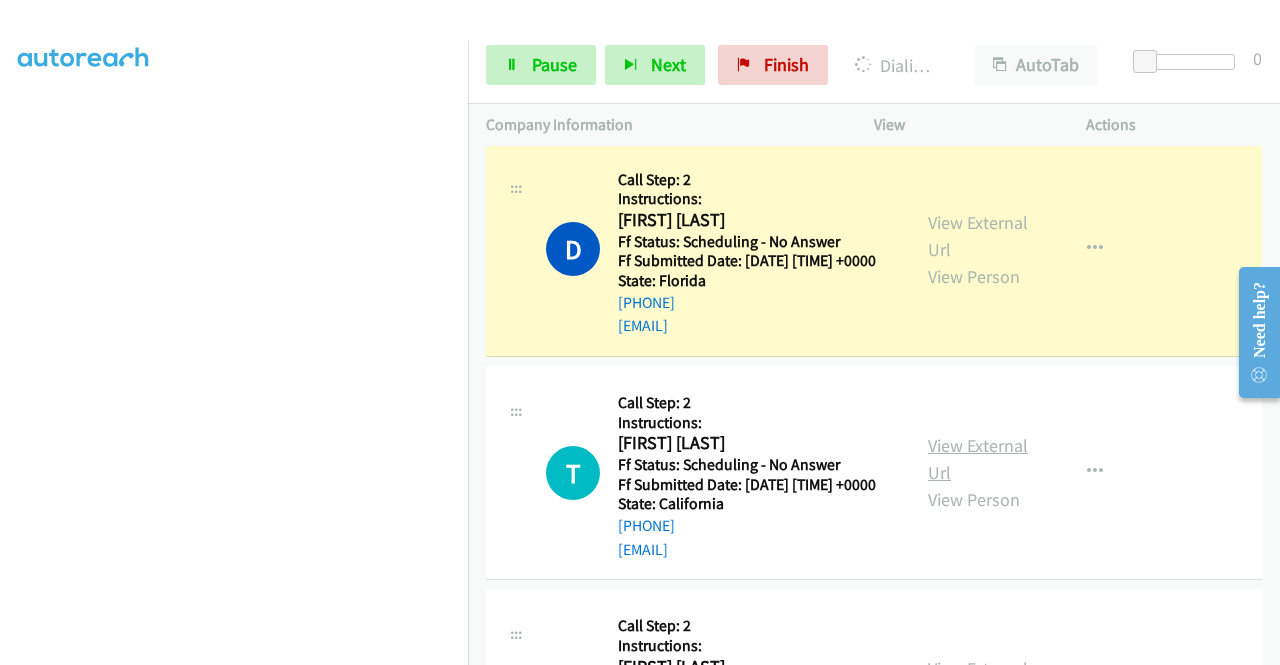 click on "View External Url" at bounding box center [978, 459] 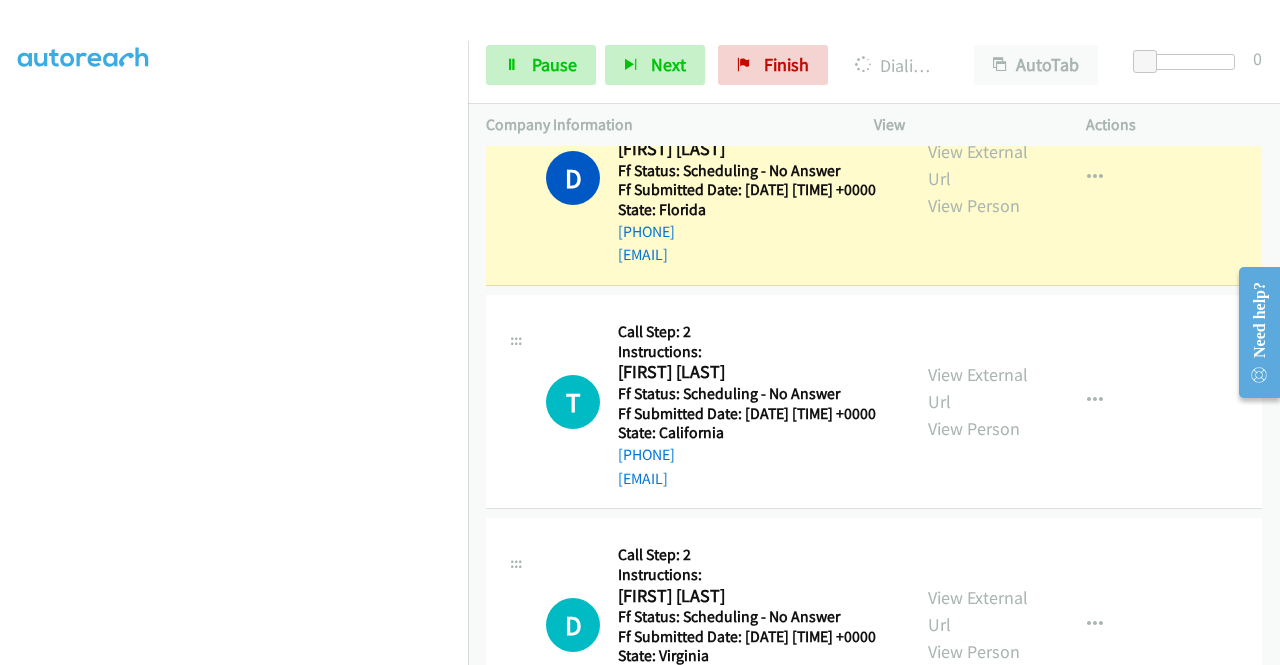 scroll, scrollTop: 700, scrollLeft: 0, axis: vertical 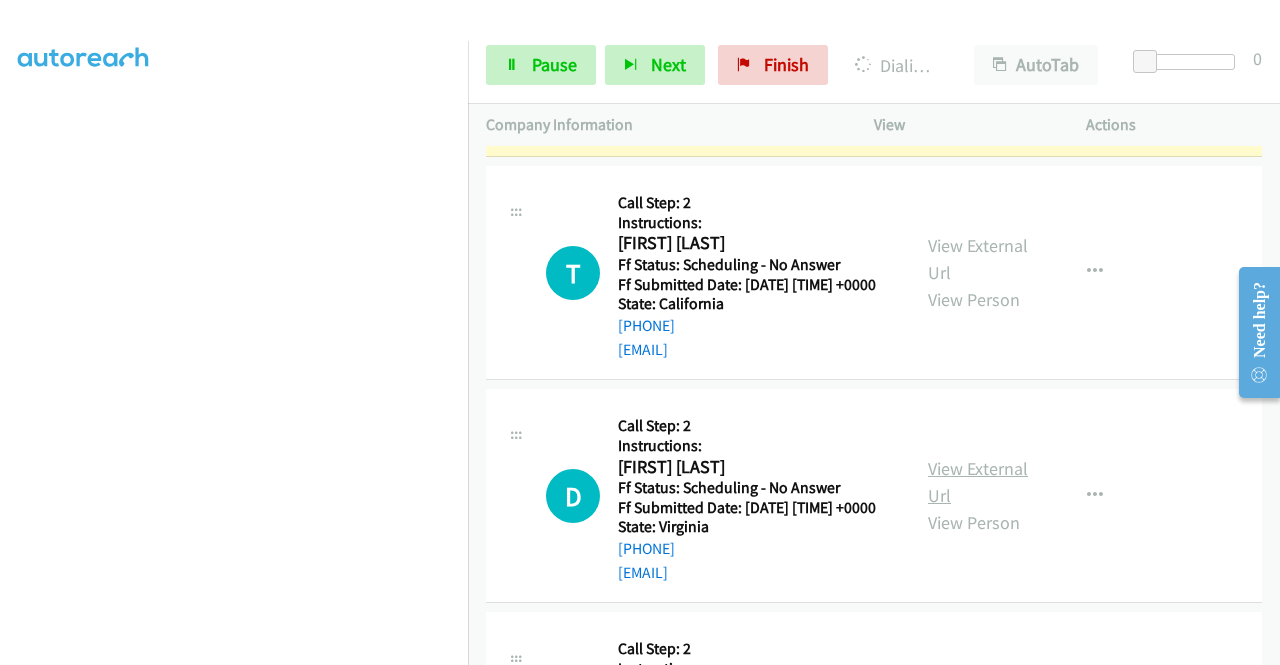 click on "View External Url" at bounding box center [978, 482] 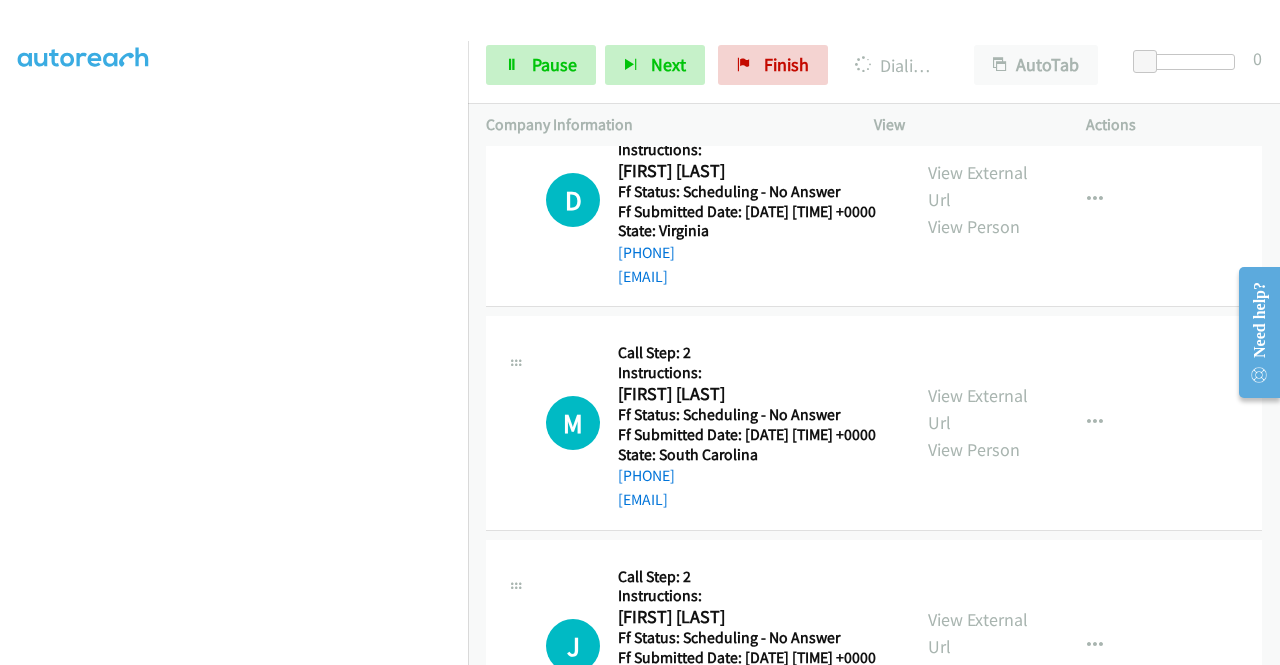 scroll, scrollTop: 1000, scrollLeft: 0, axis: vertical 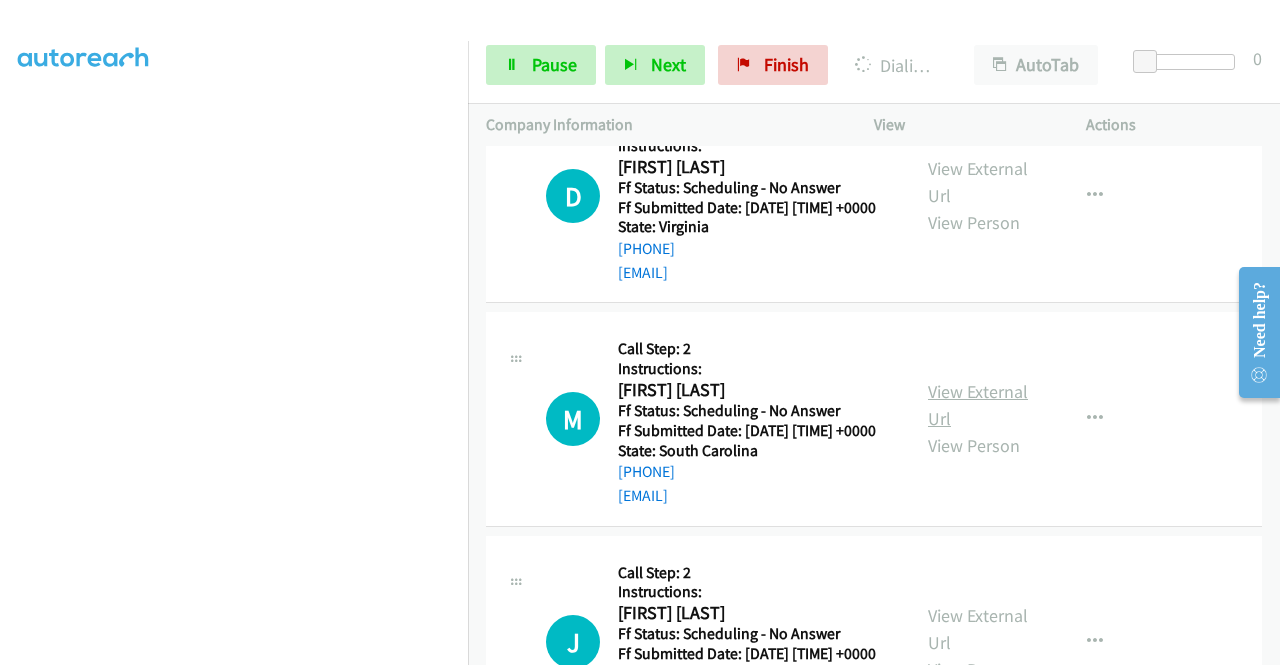click on "View External Url" at bounding box center [978, 405] 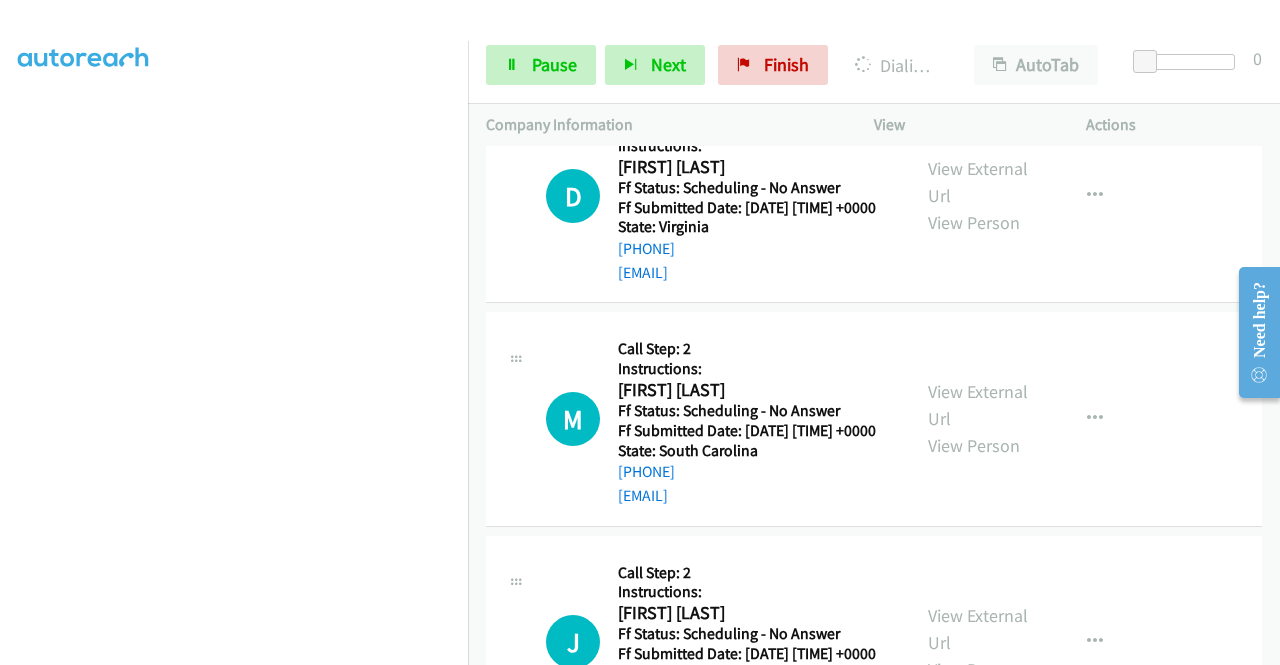 scroll, scrollTop: 456, scrollLeft: 0, axis: vertical 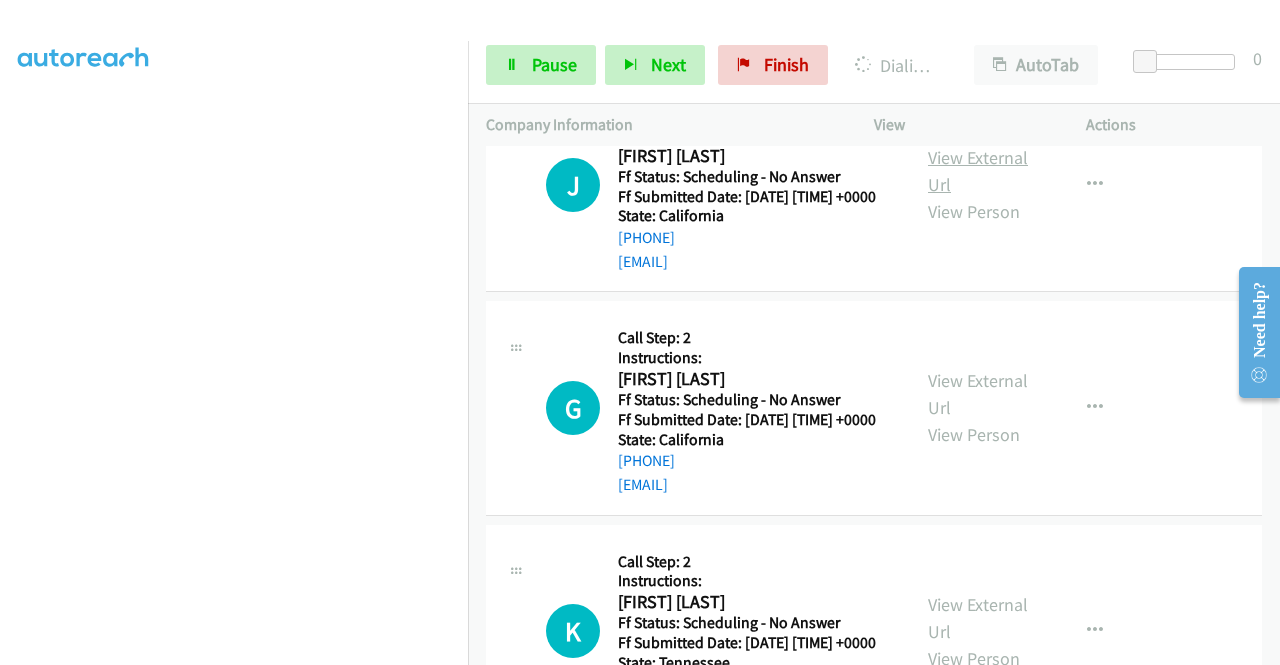 click on "View External Url" at bounding box center [978, 171] 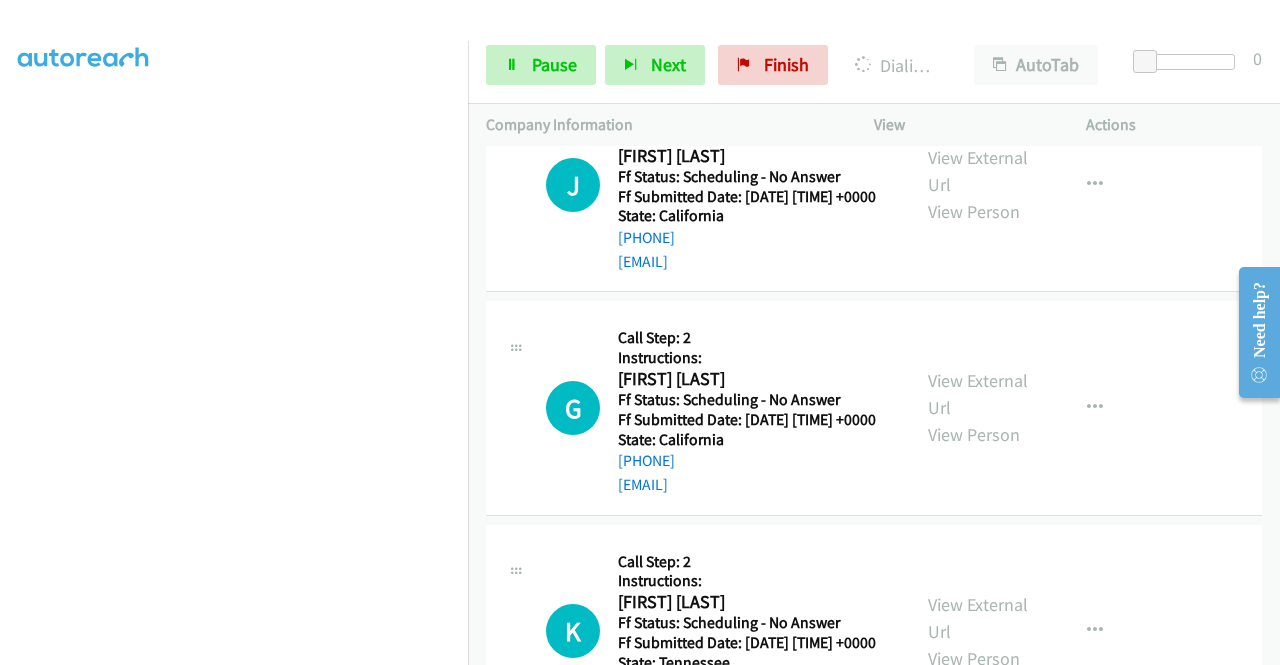 scroll, scrollTop: 1700, scrollLeft: 0, axis: vertical 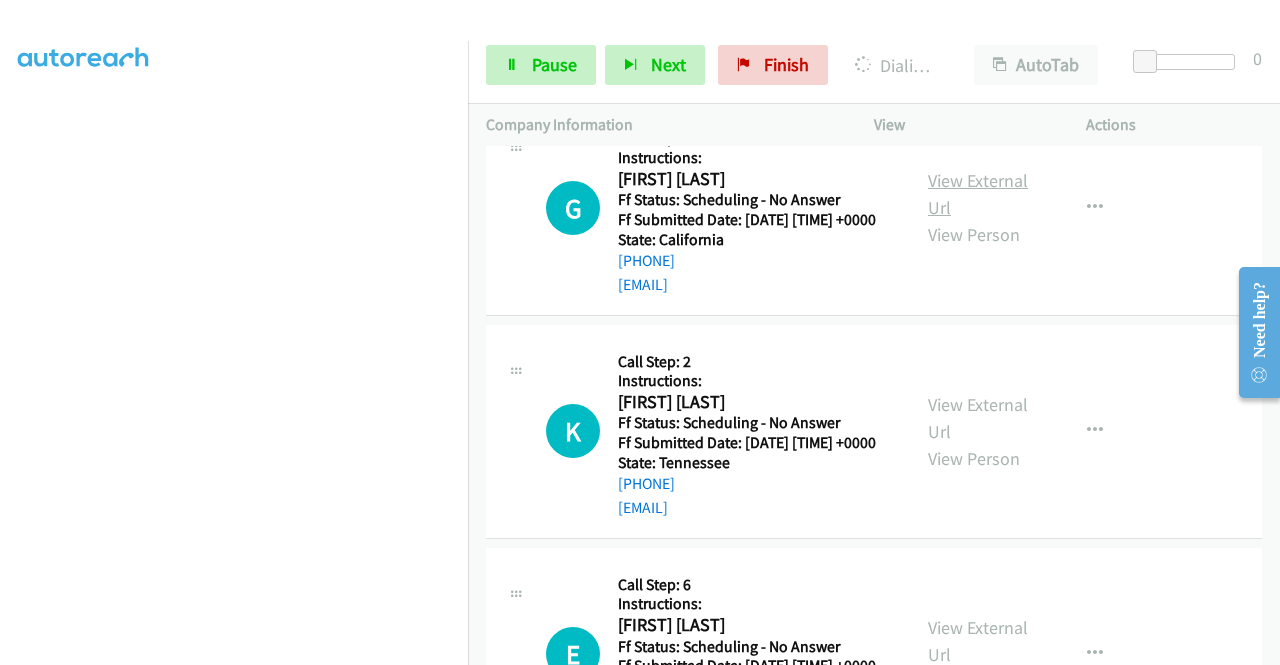 click on "View External Url" at bounding box center [978, 194] 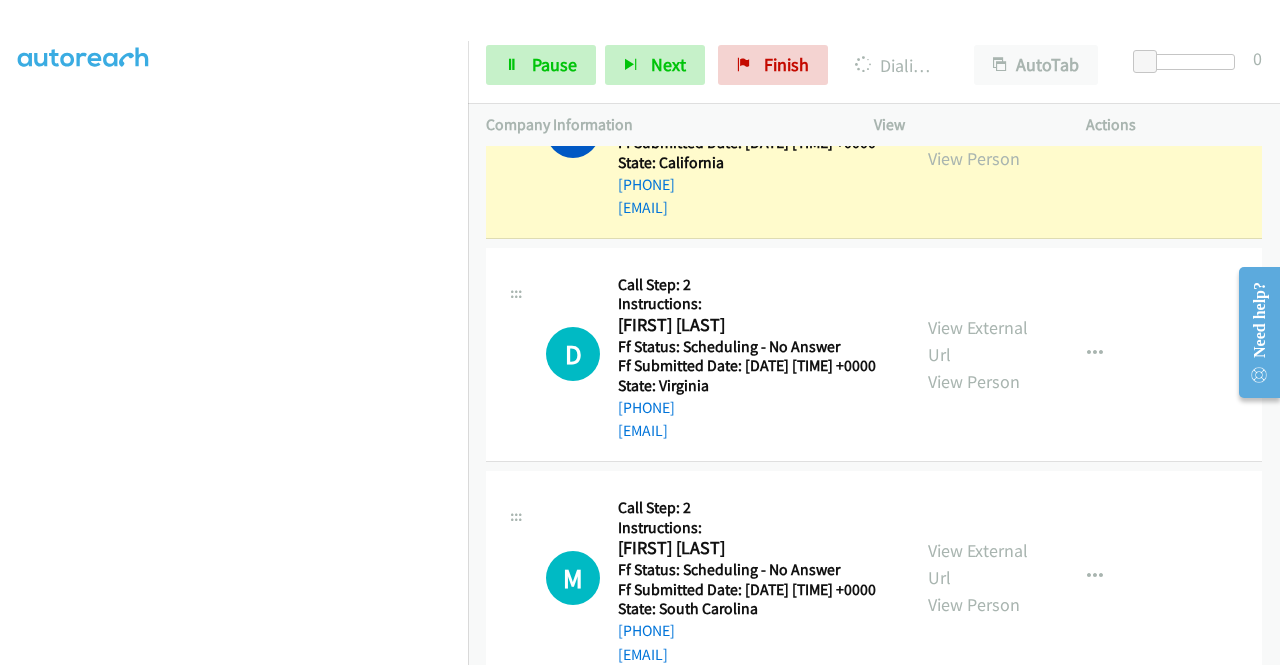 scroll, scrollTop: 800, scrollLeft: 0, axis: vertical 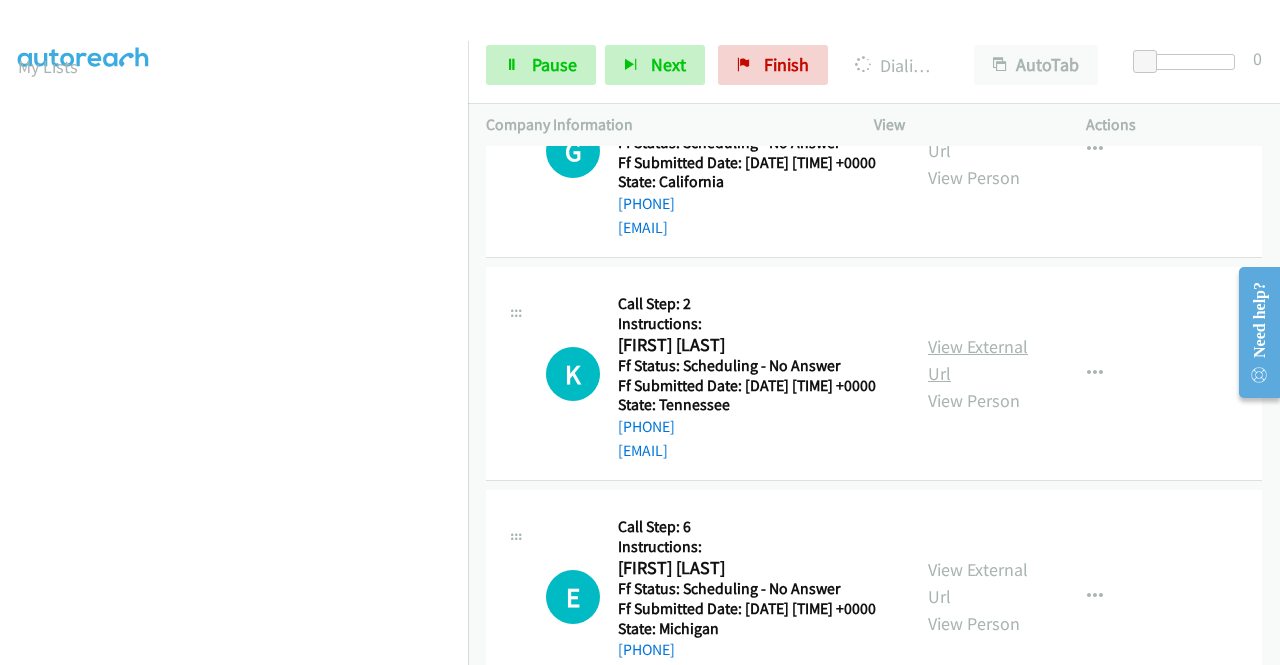 click on "View External Url" at bounding box center [978, 360] 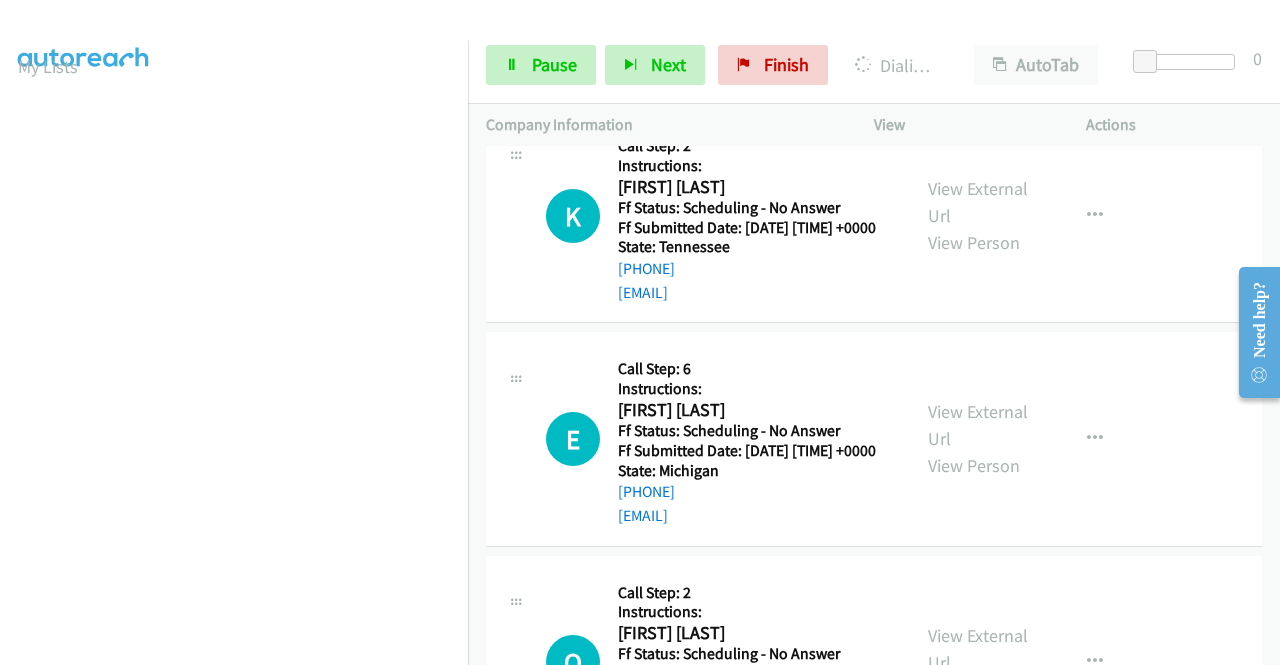 scroll, scrollTop: 2200, scrollLeft: 0, axis: vertical 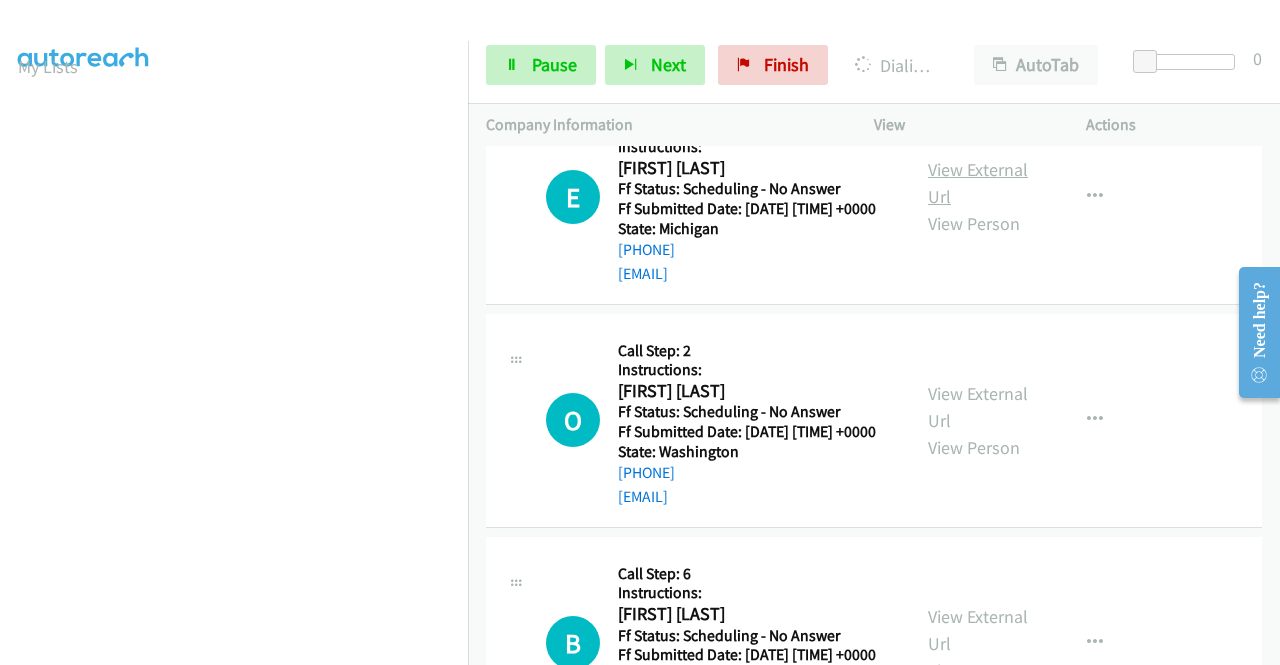 click on "View External Url" at bounding box center (978, 183) 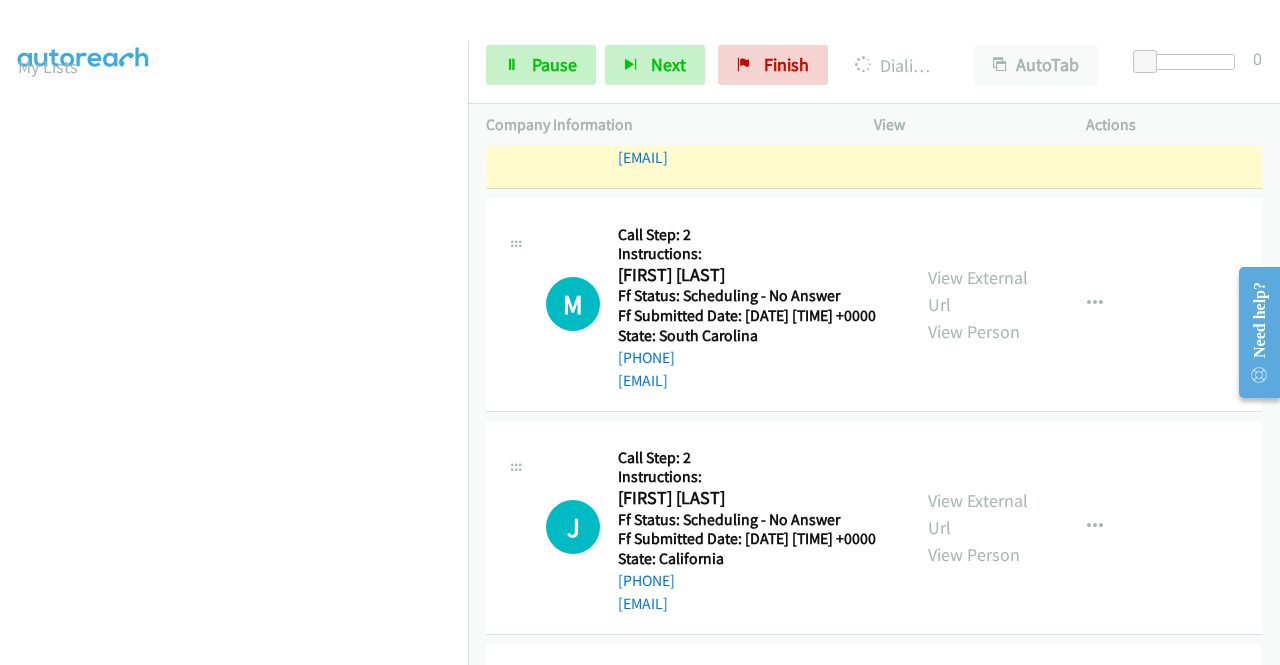 scroll, scrollTop: 1100, scrollLeft: 0, axis: vertical 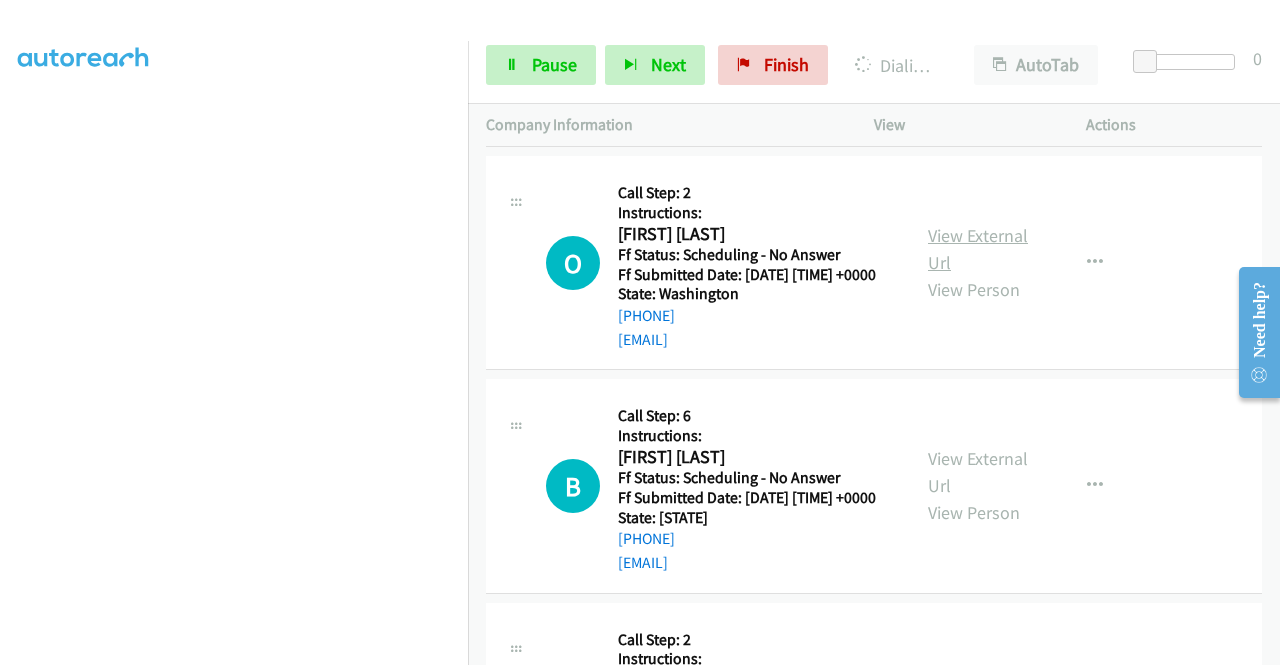 click on "View External Url" at bounding box center [978, 249] 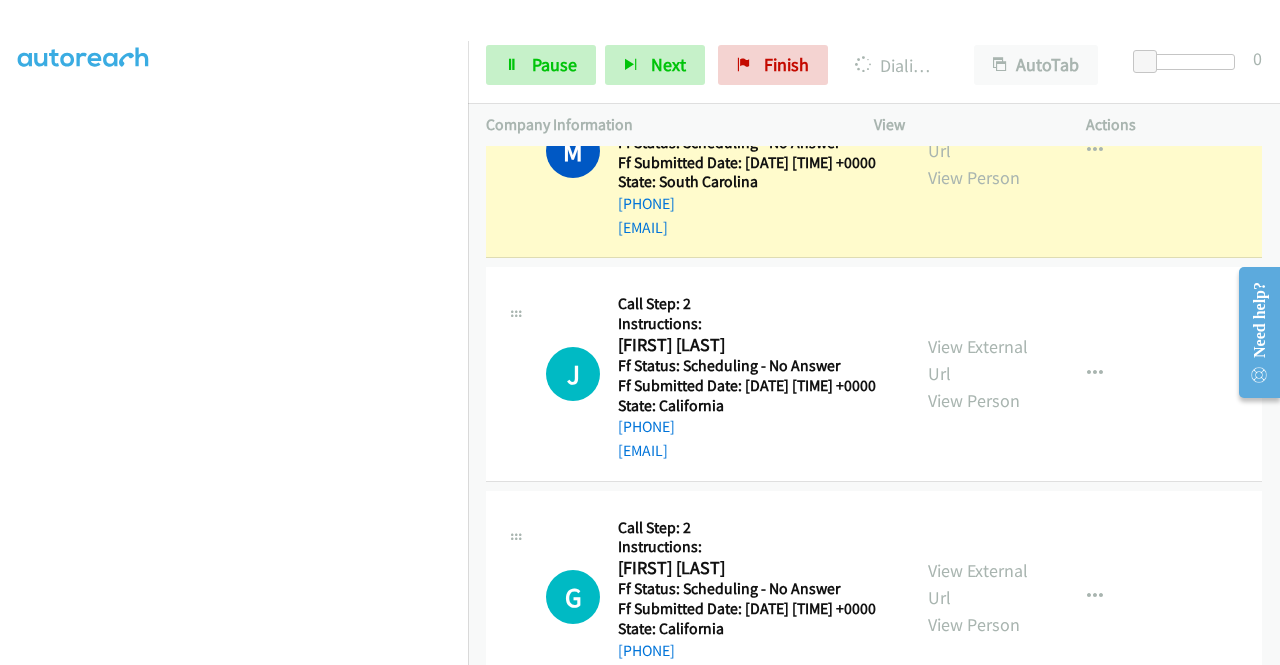 scroll, scrollTop: 1300, scrollLeft: 0, axis: vertical 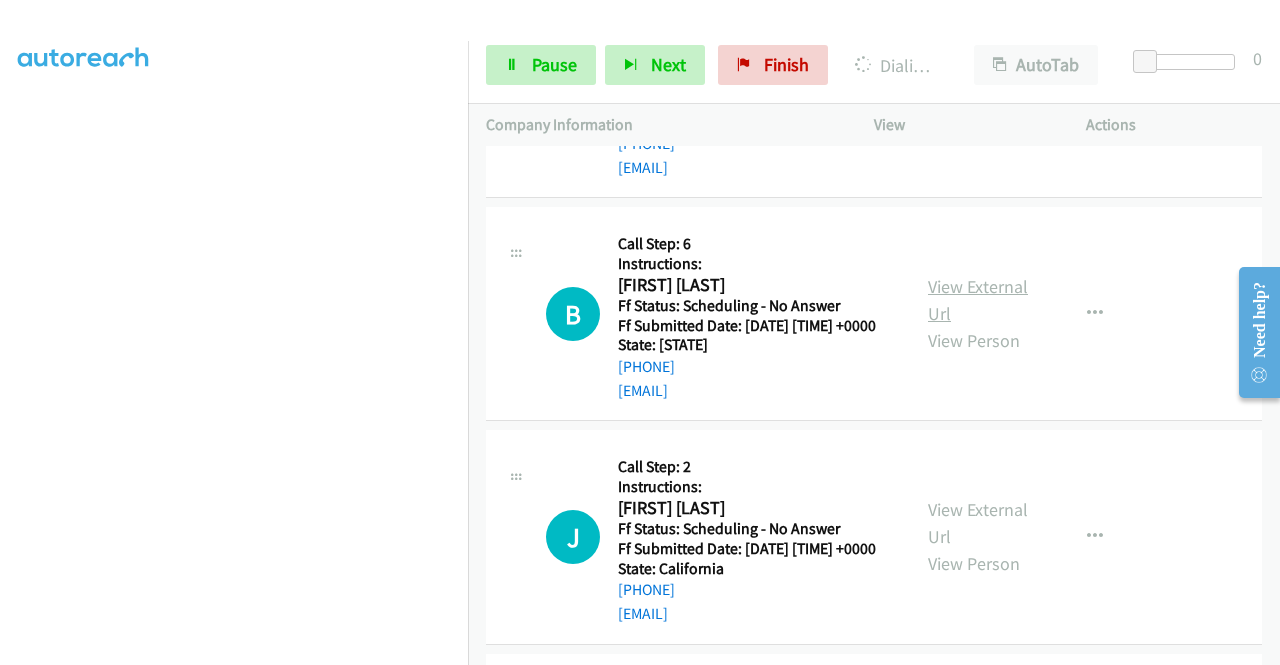 click on "View External Url" at bounding box center [978, 300] 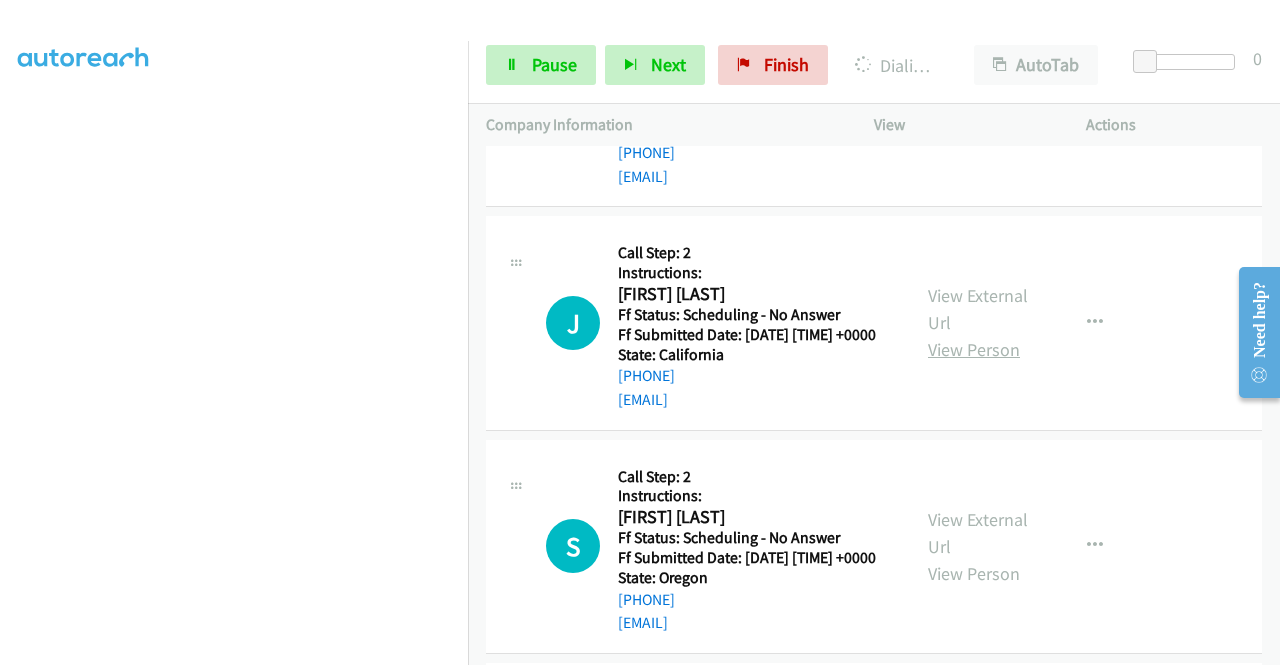 scroll, scrollTop: 3000, scrollLeft: 0, axis: vertical 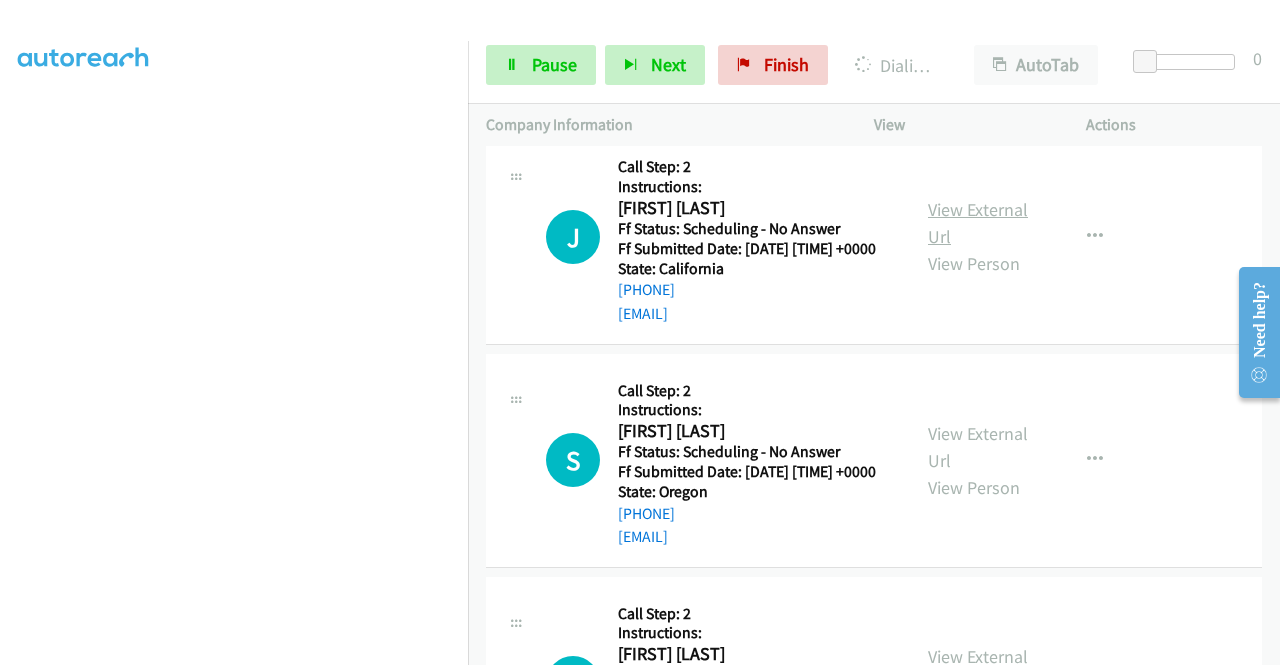 click on "View External Url" at bounding box center [978, 223] 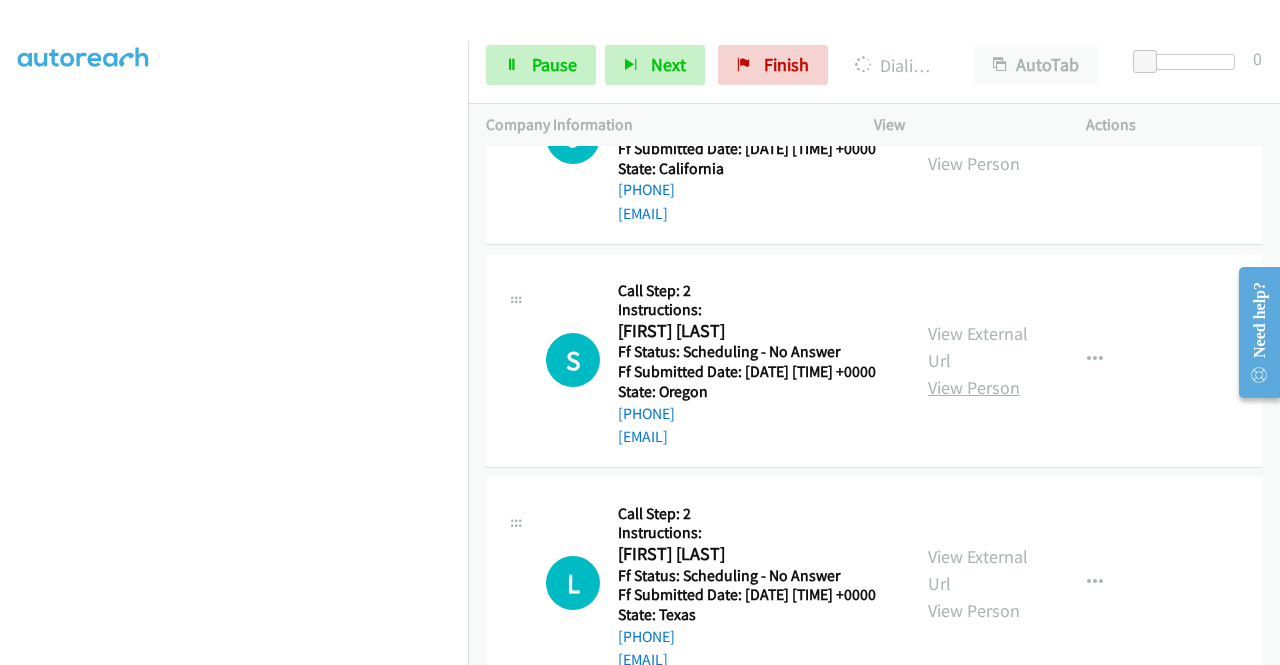 scroll, scrollTop: 3200, scrollLeft: 0, axis: vertical 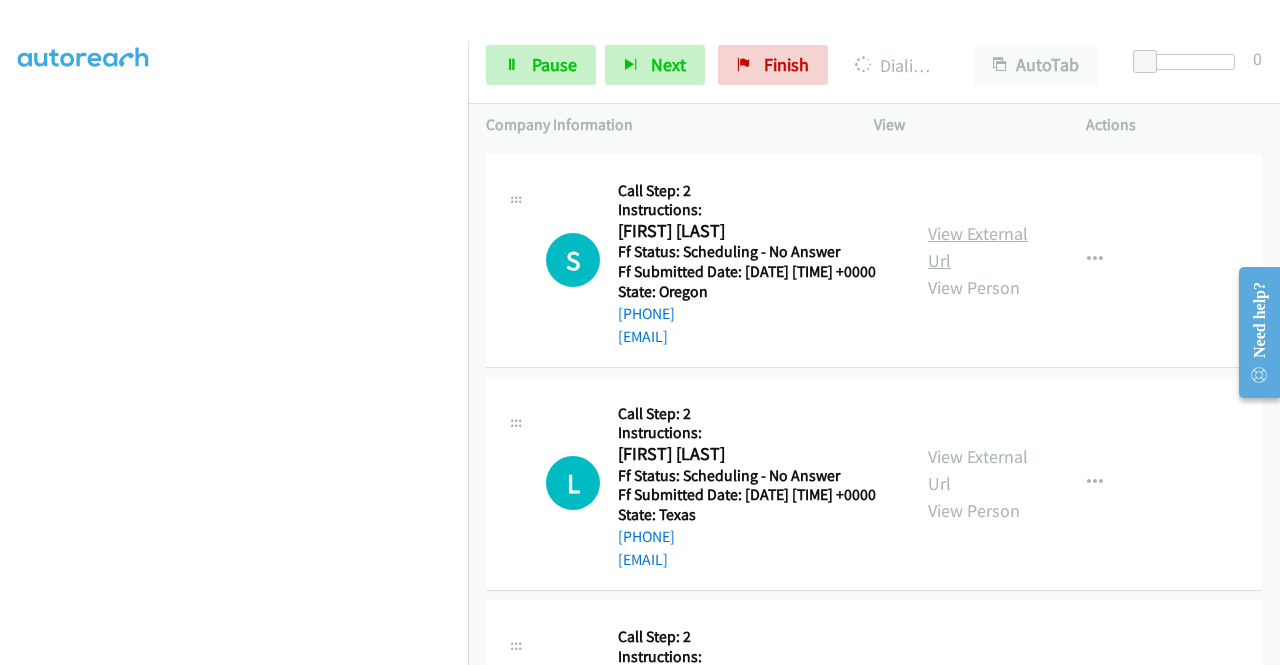 click on "View External Url" at bounding box center (978, 247) 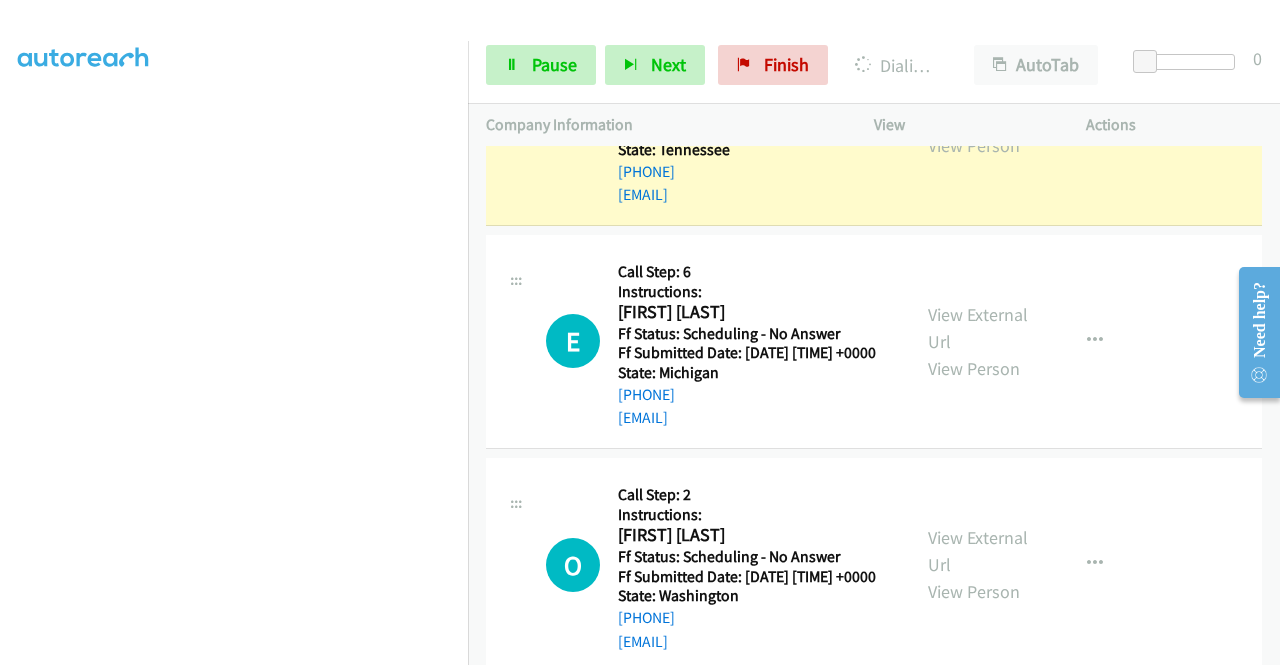 scroll, scrollTop: 2200, scrollLeft: 0, axis: vertical 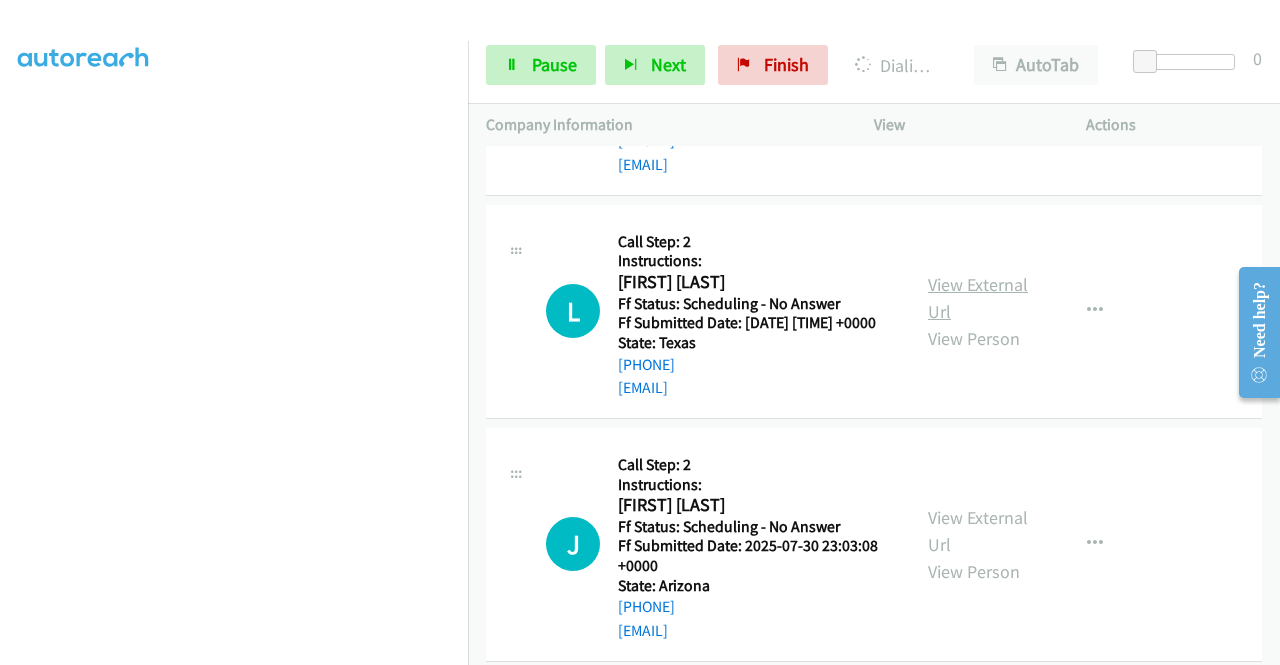 click on "View External Url" at bounding box center (978, 298) 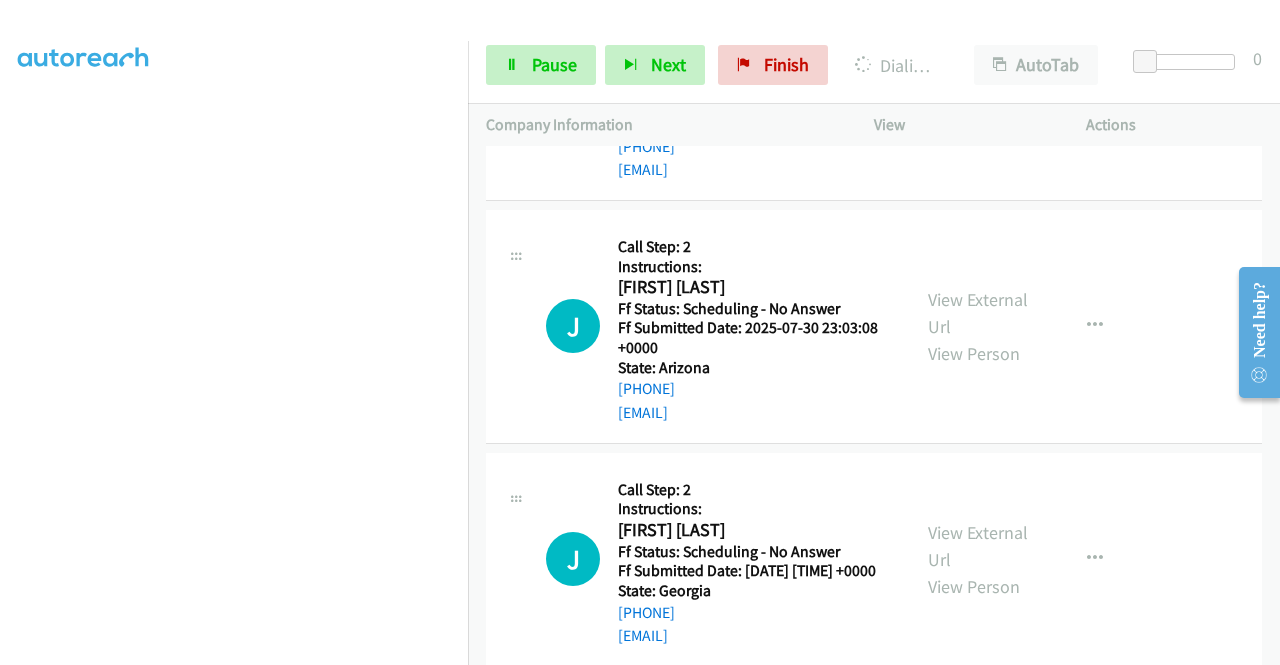 scroll, scrollTop: 3800, scrollLeft: 0, axis: vertical 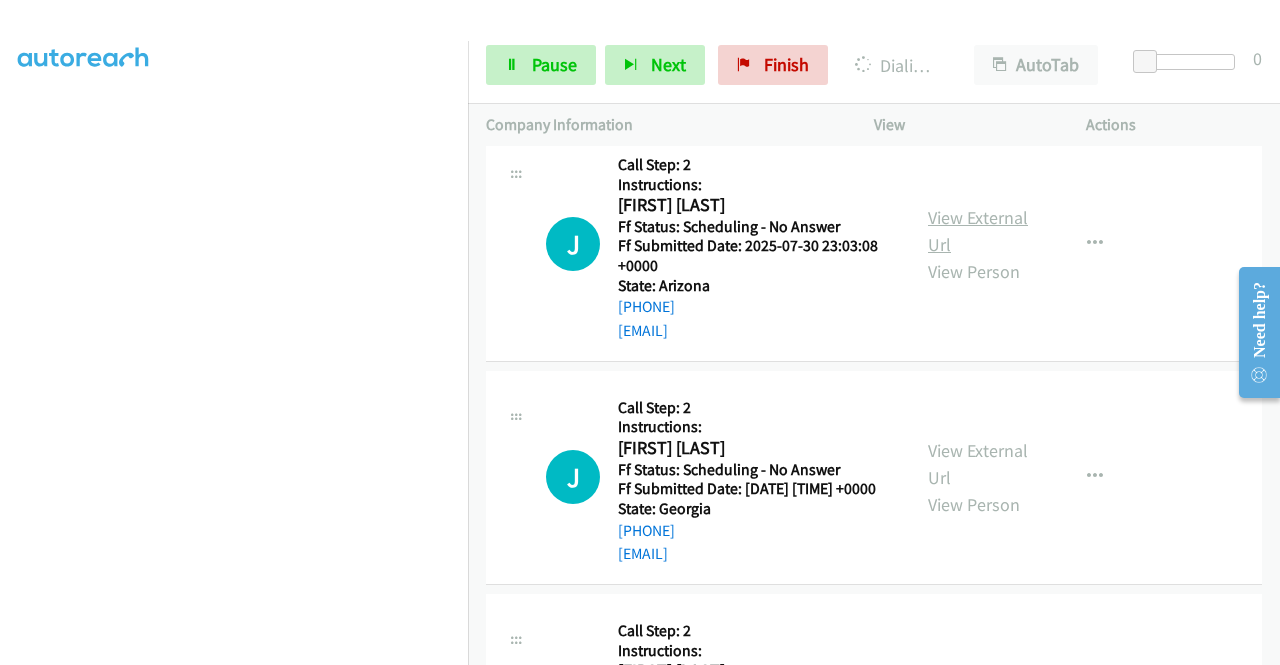 click on "View External Url" at bounding box center (978, 231) 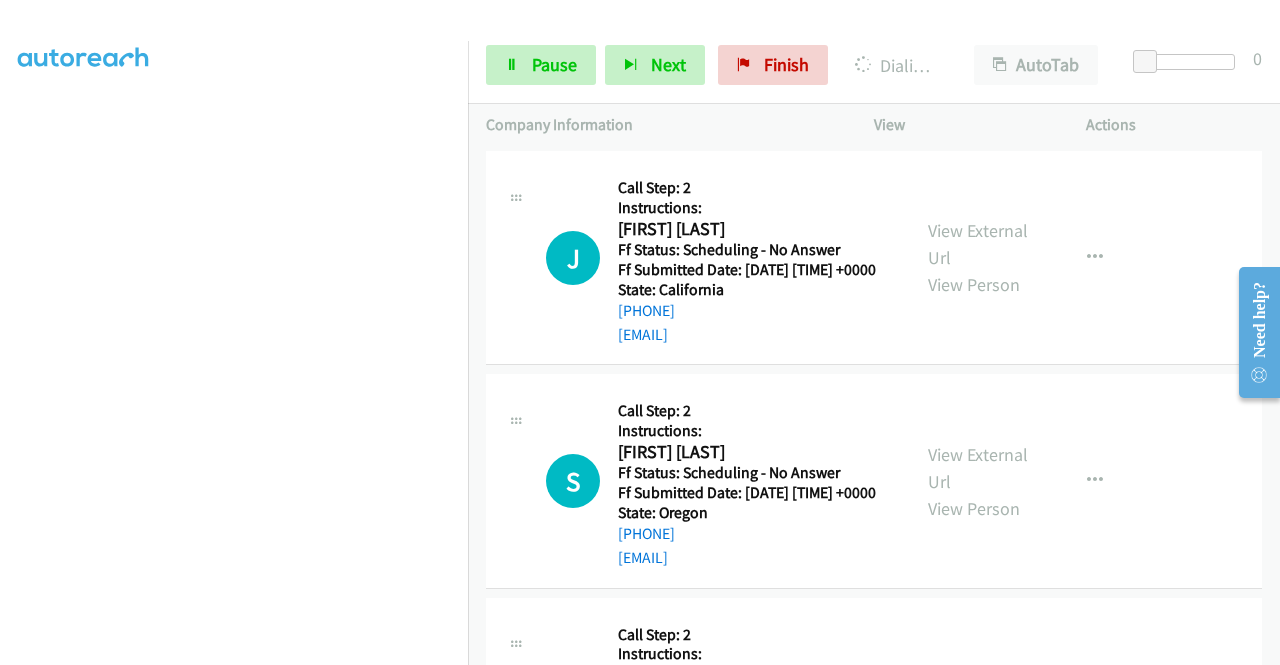 scroll, scrollTop: 3100, scrollLeft: 0, axis: vertical 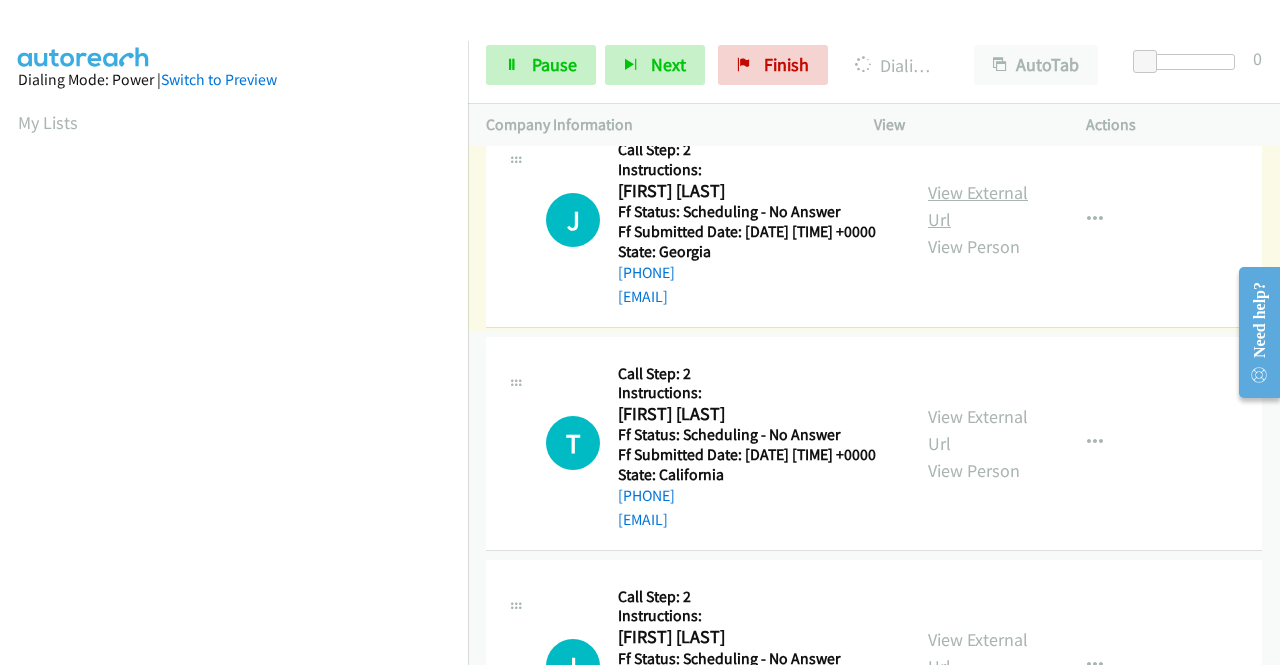 click on "View External Url" at bounding box center (978, 206) 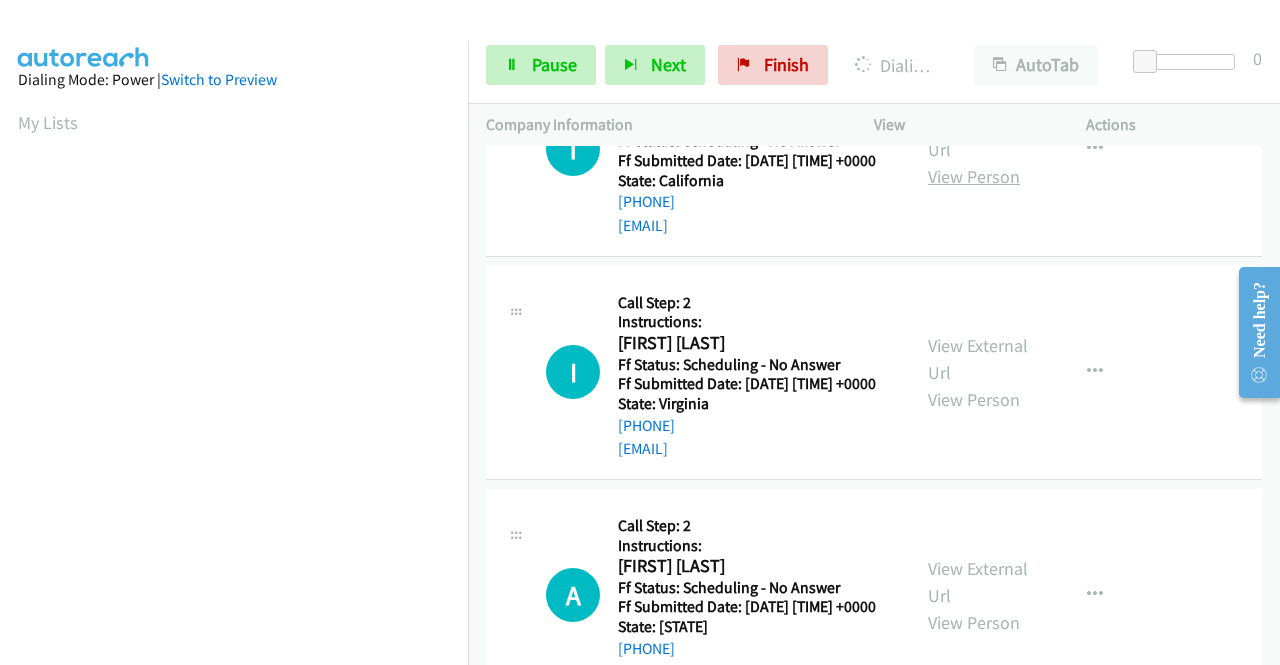 scroll, scrollTop: 4400, scrollLeft: 0, axis: vertical 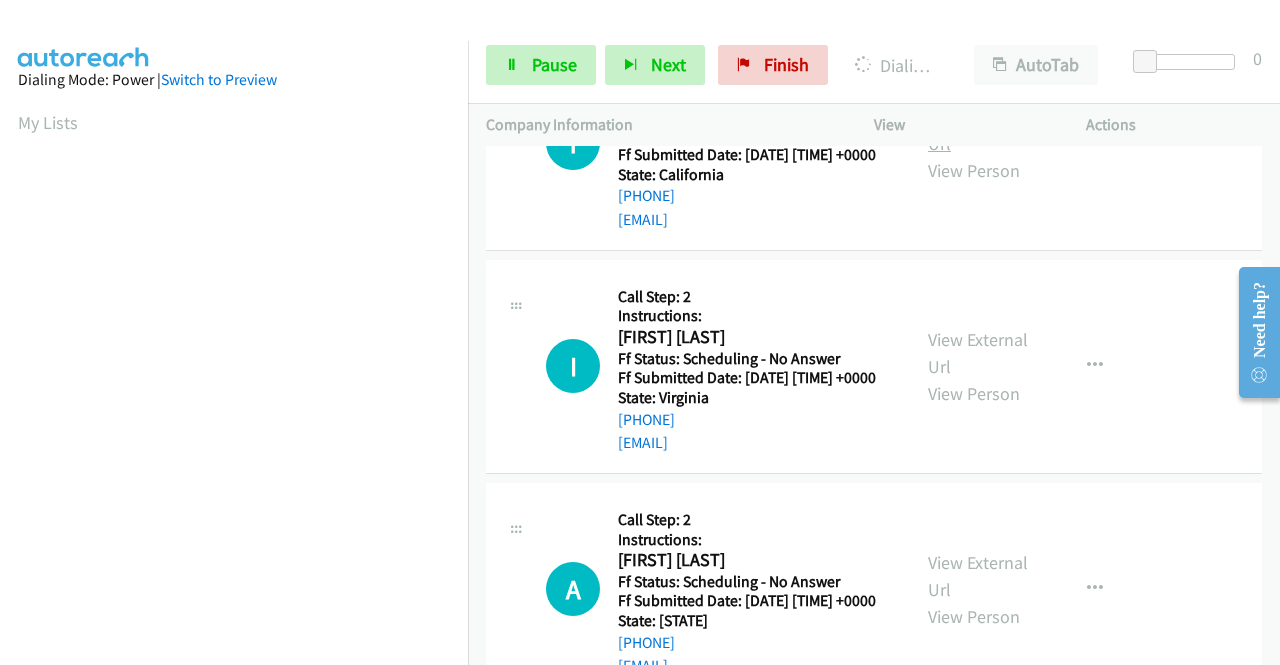 click on "View External Url" at bounding box center (978, 130) 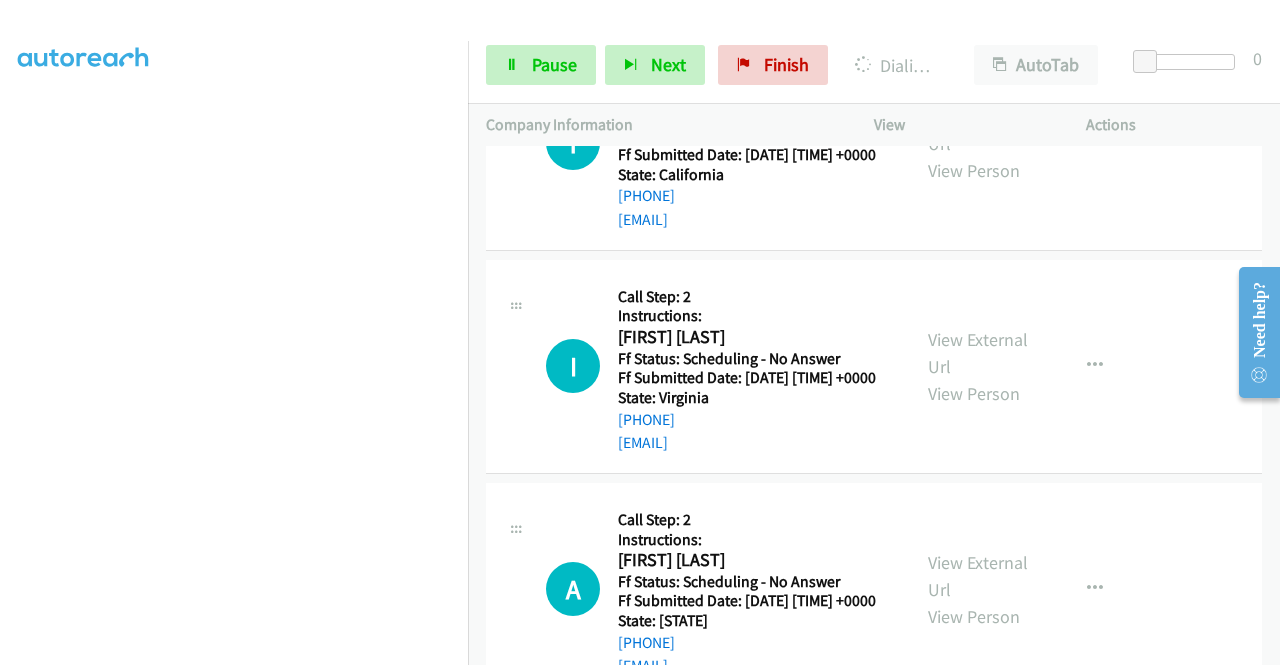 scroll, scrollTop: 400, scrollLeft: 0, axis: vertical 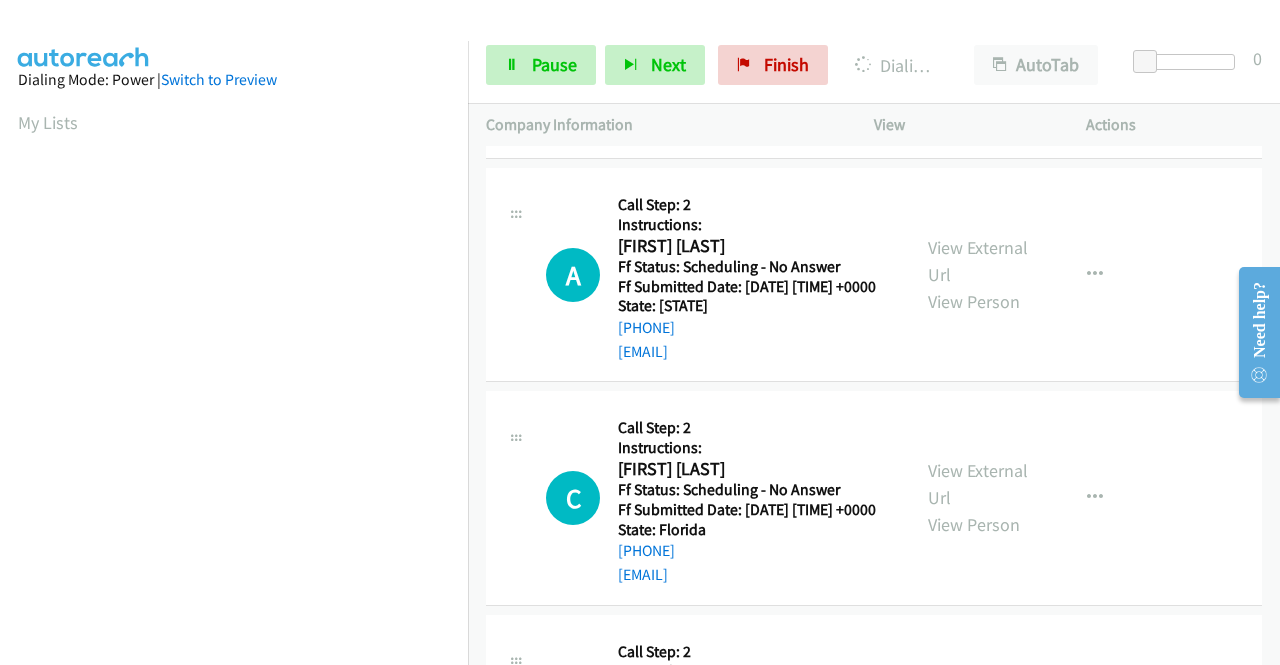 click on "View External Url" at bounding box center [978, 38] 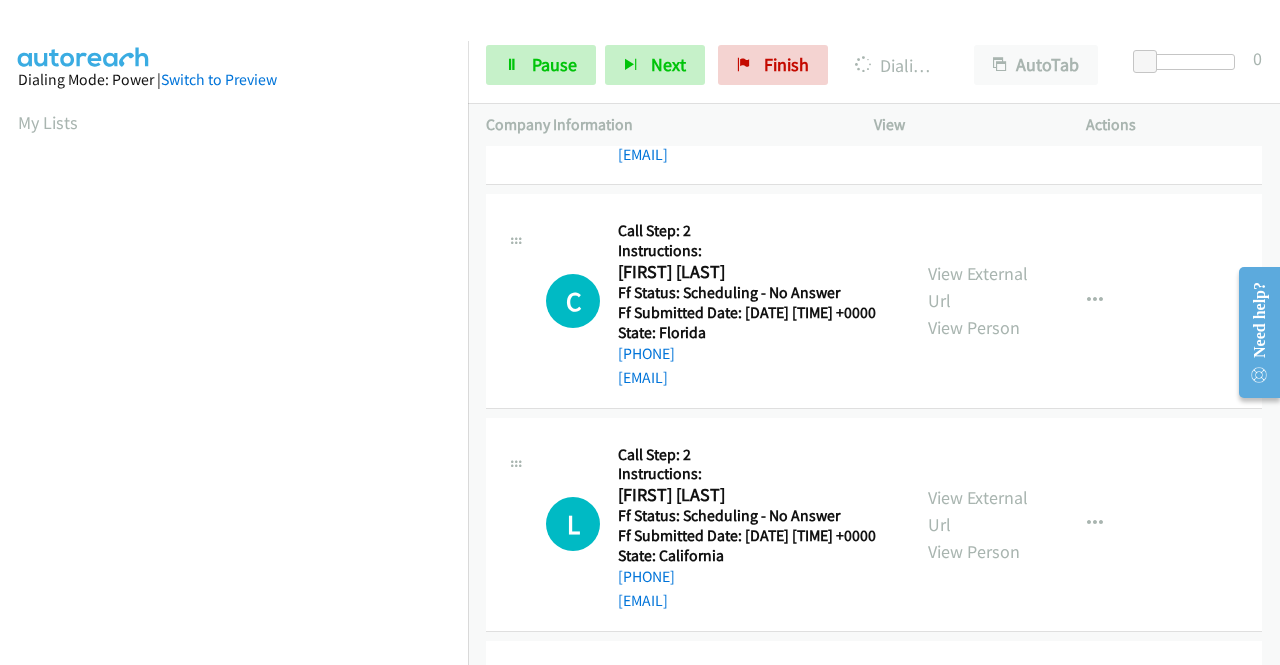 scroll, scrollTop: 5000, scrollLeft: 0, axis: vertical 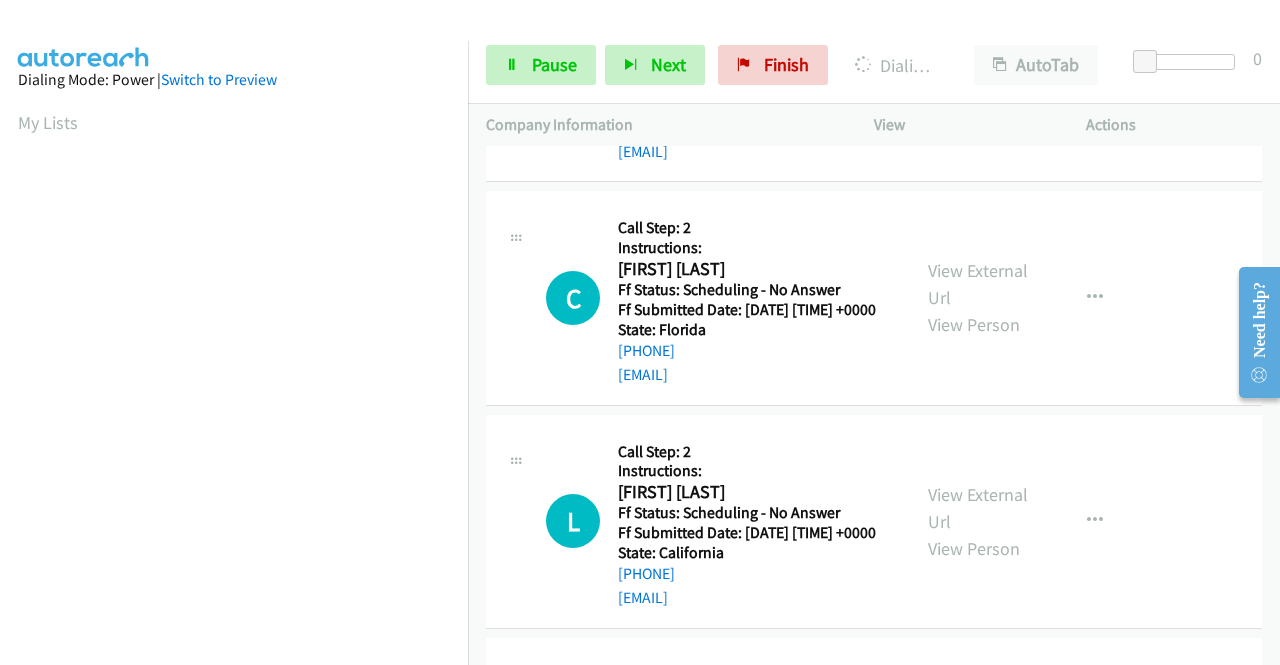 click on "View External Url" at bounding box center (978, 61) 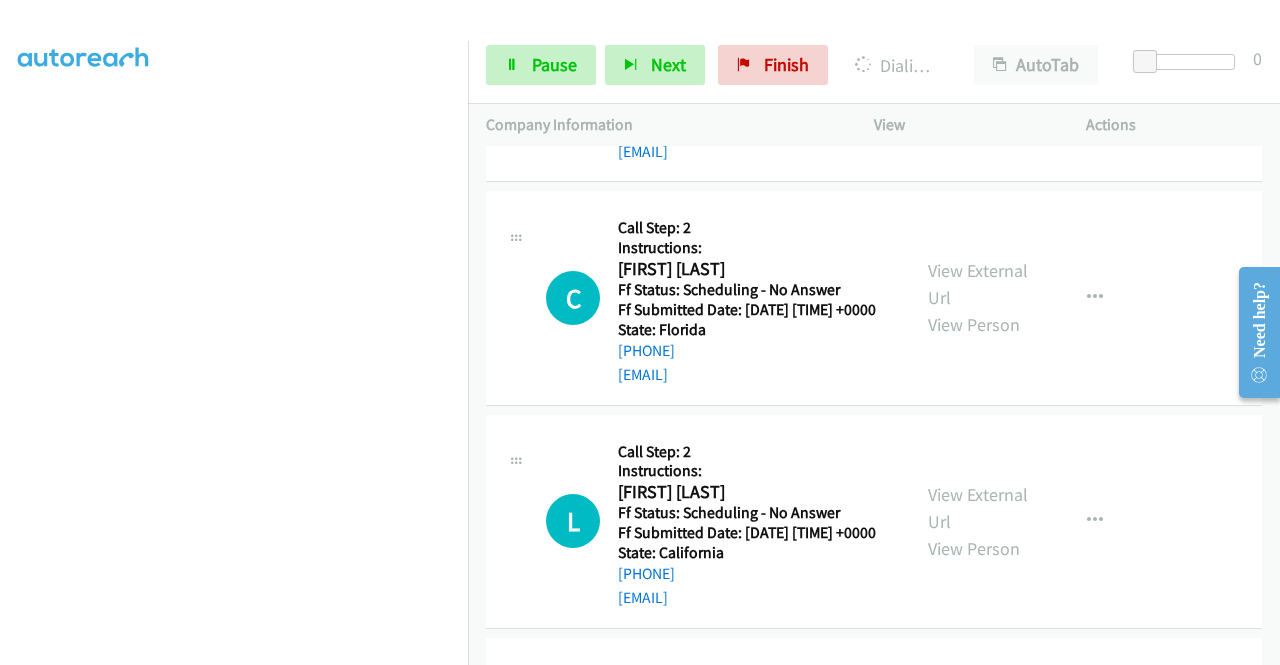 scroll, scrollTop: 0, scrollLeft: 0, axis: both 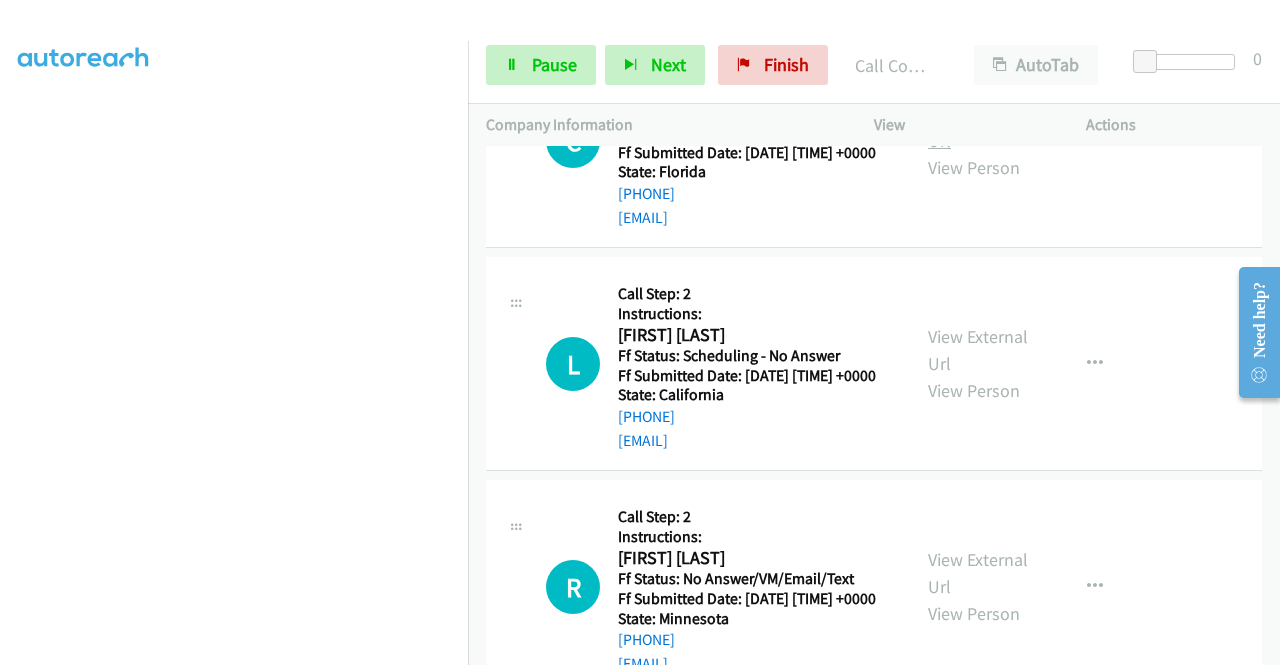click on "View External Url" at bounding box center (978, 127) 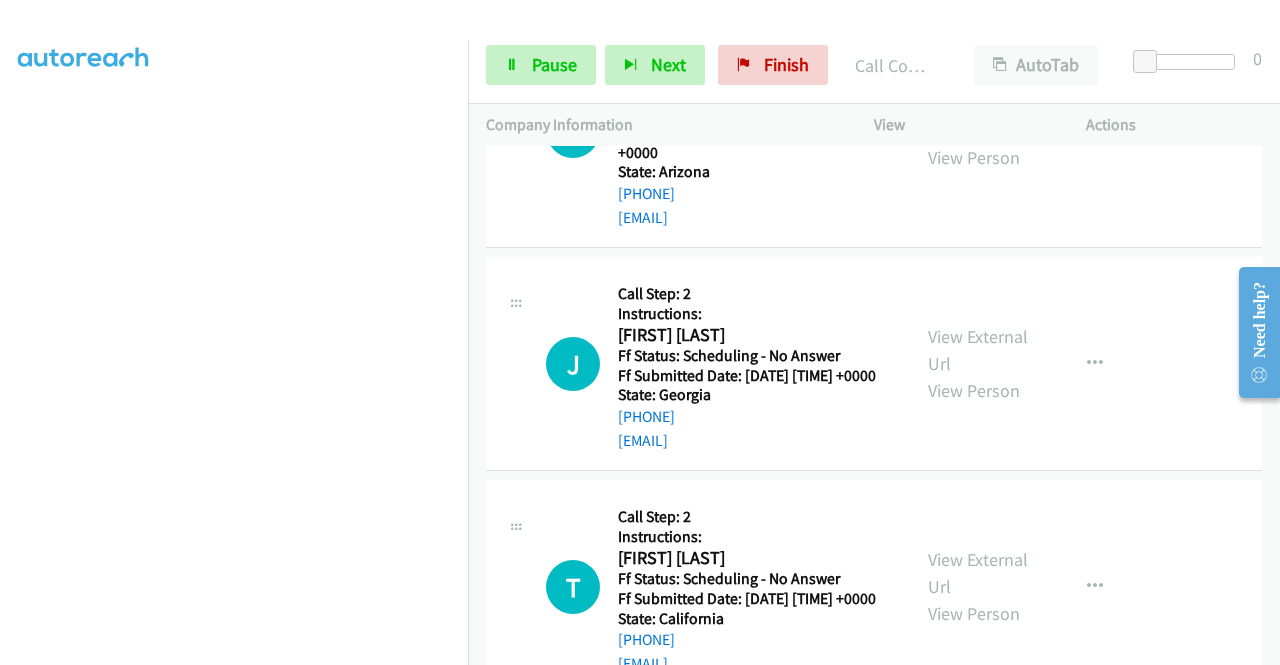 scroll, scrollTop: 4080, scrollLeft: 0, axis: vertical 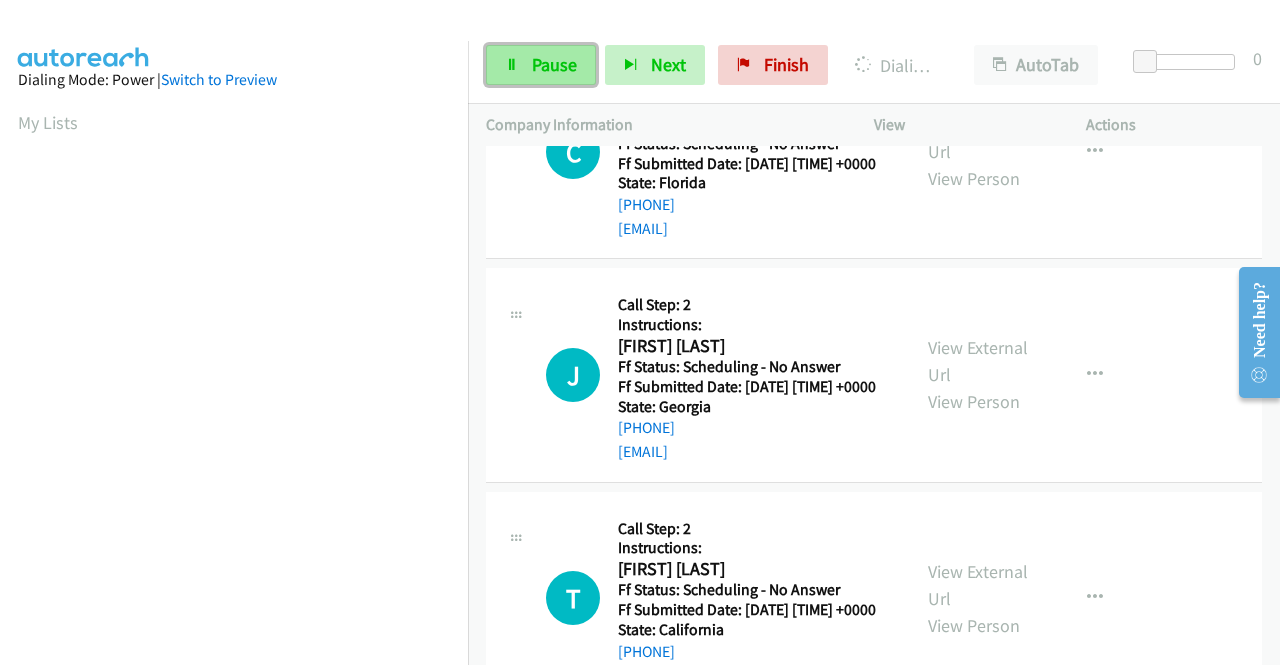 click on "Pause" at bounding box center (554, 64) 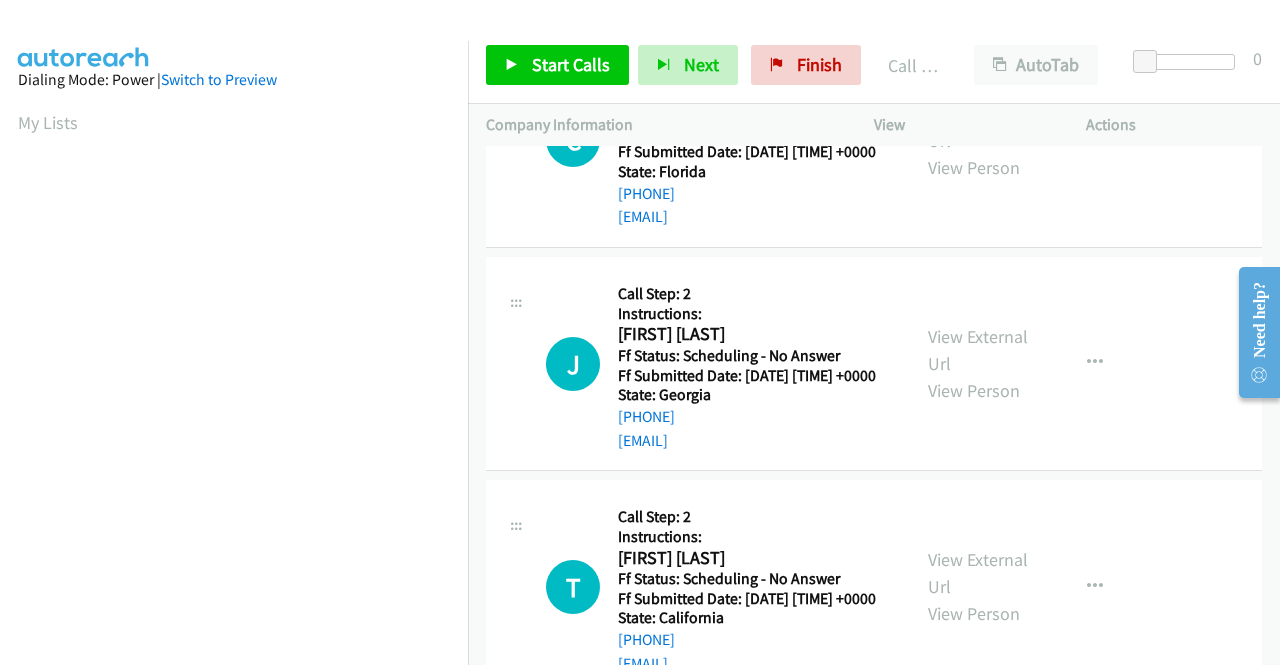 scroll, scrollTop: 4496, scrollLeft: 0, axis: vertical 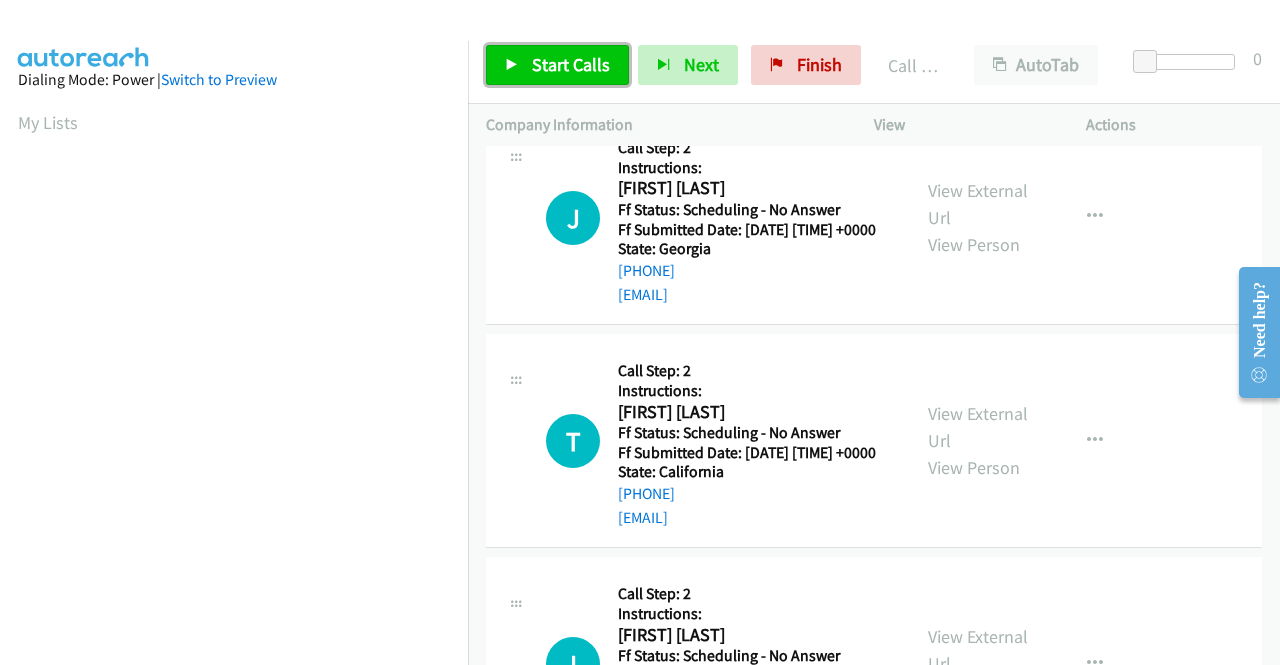 click on "Start Calls" at bounding box center (571, 64) 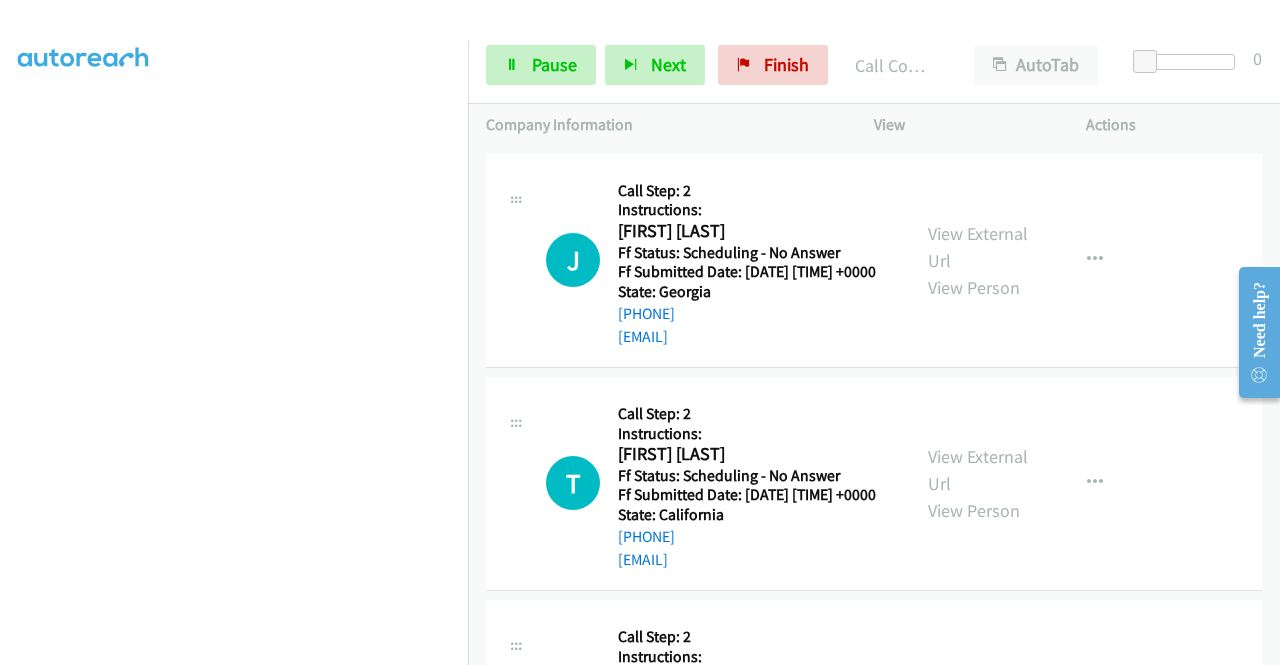 scroll, scrollTop: 400, scrollLeft: 0, axis: vertical 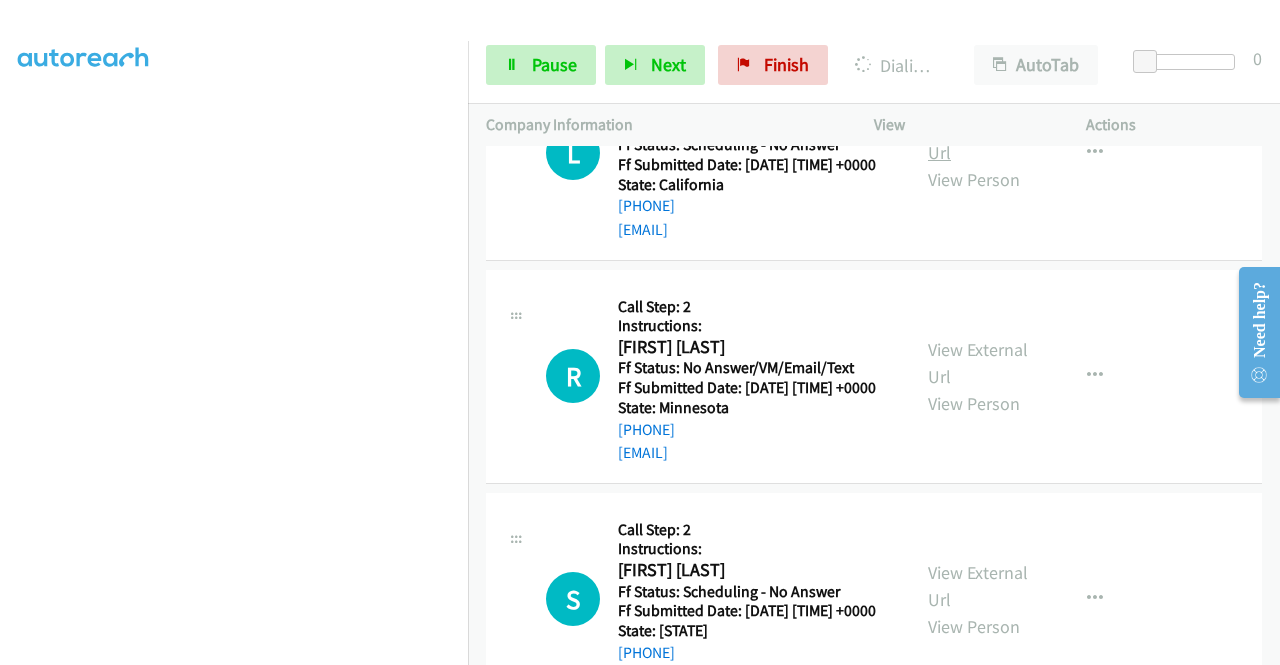 click on "View External Url" at bounding box center [978, 139] 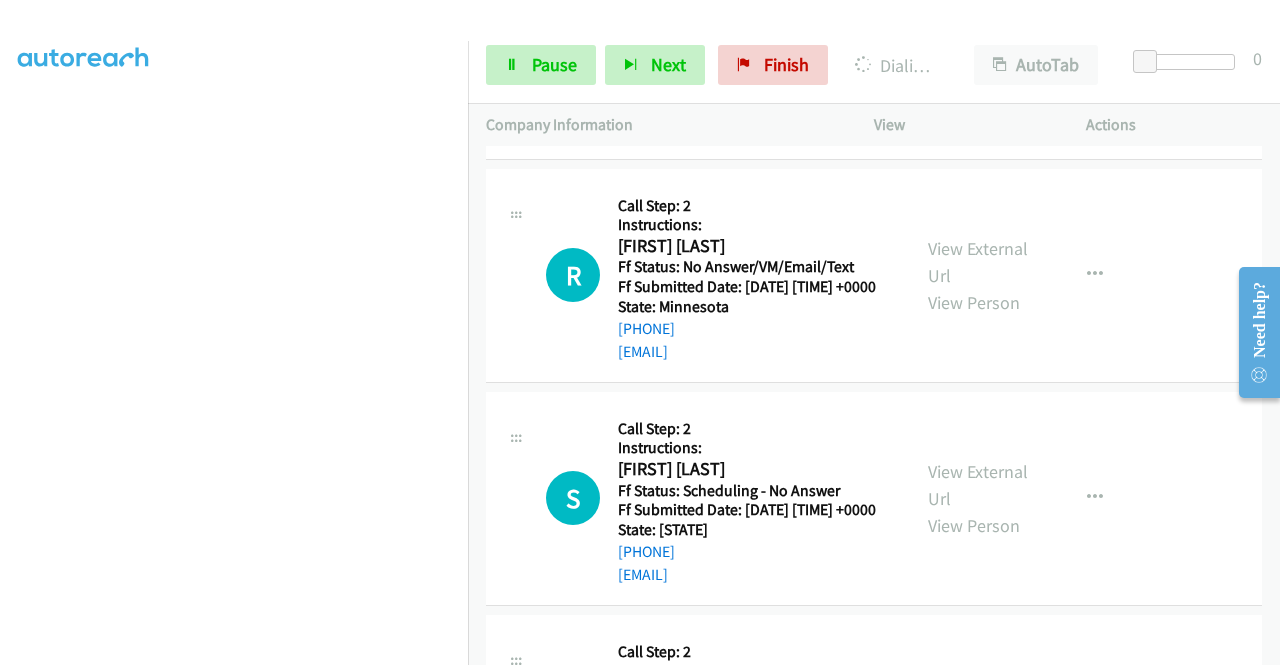 scroll, scrollTop: 5796, scrollLeft: 0, axis: vertical 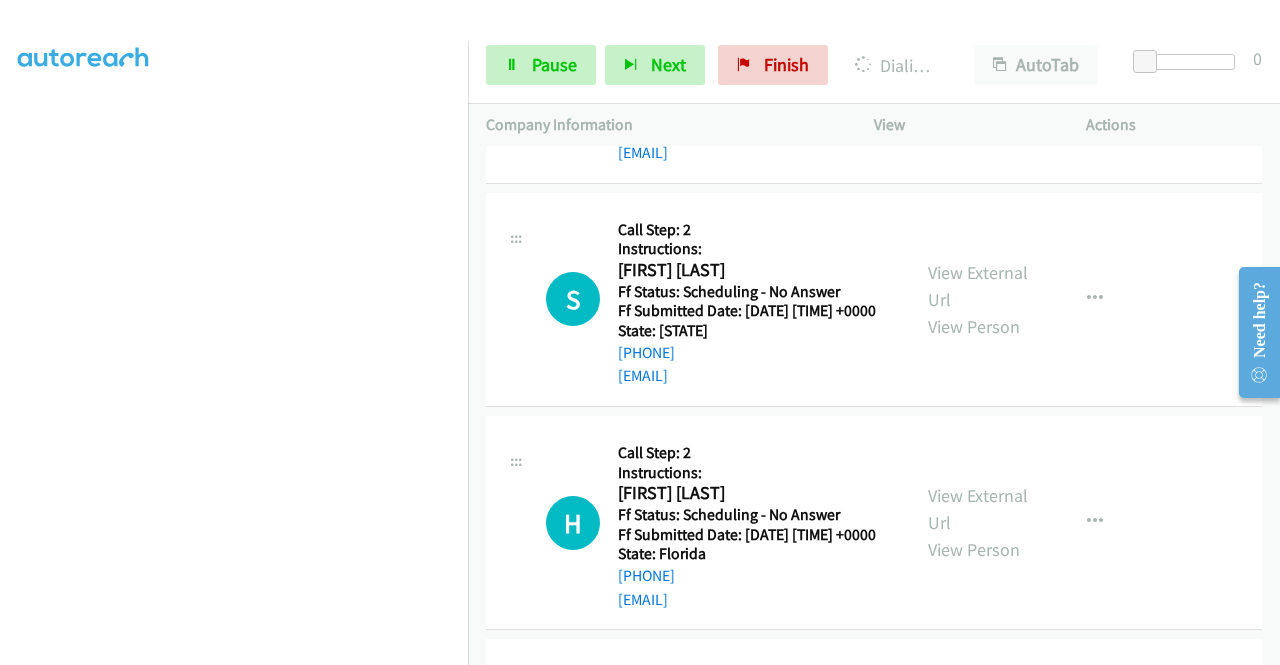 click on "View External Url" at bounding box center [978, 63] 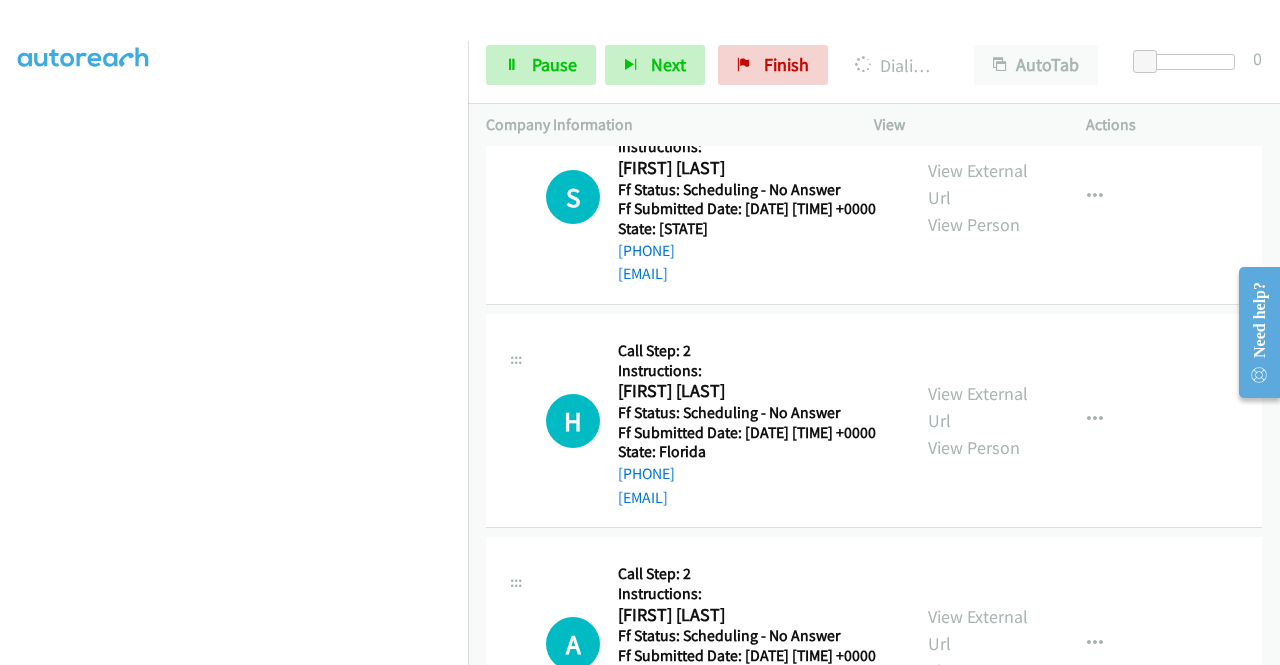 scroll, scrollTop: 5996, scrollLeft: 0, axis: vertical 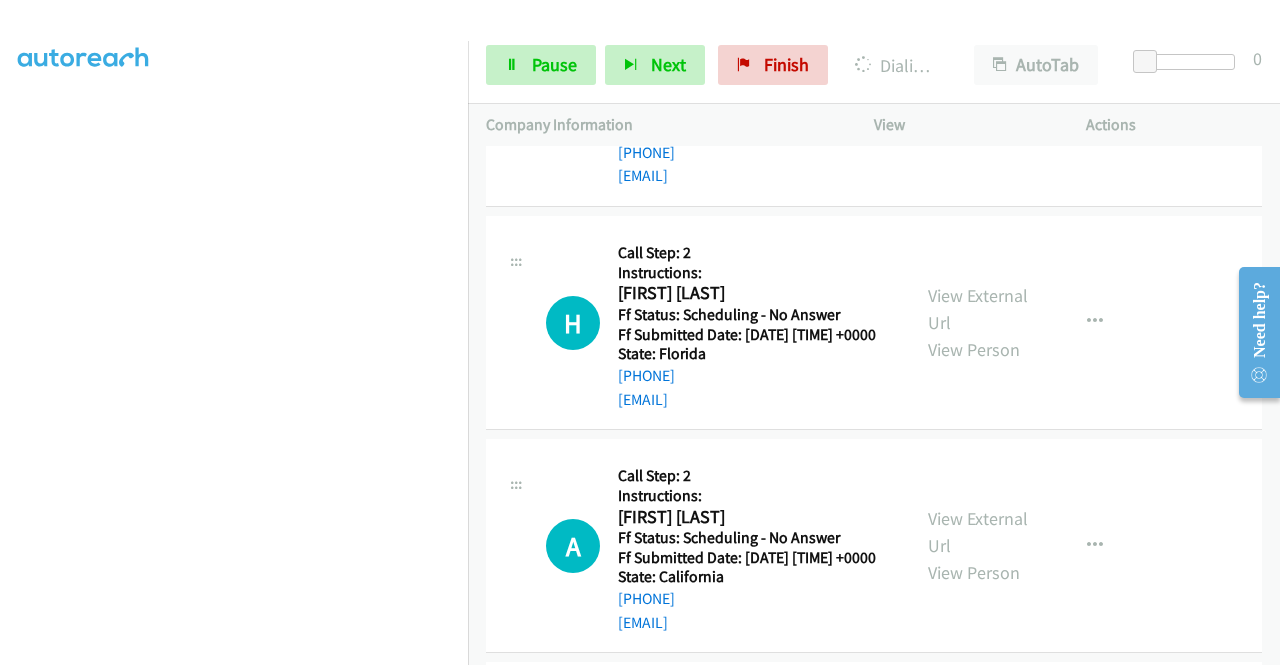 click on "View External Url" at bounding box center [978, 86] 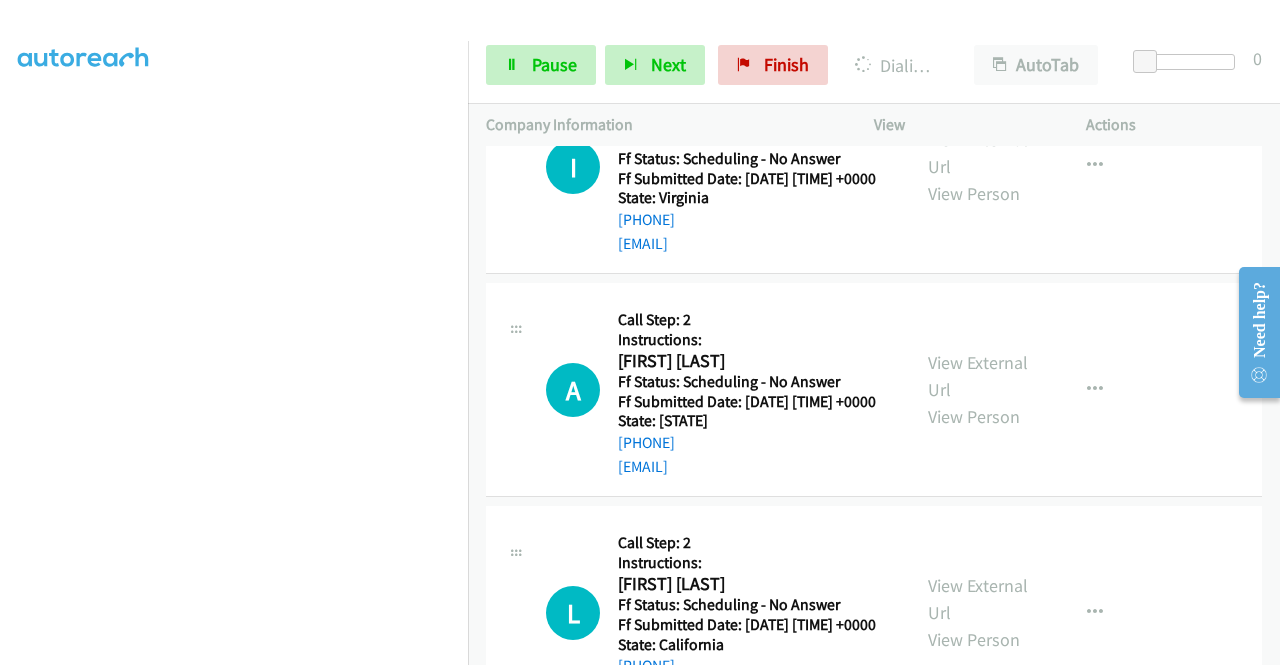 scroll, scrollTop: 4996, scrollLeft: 0, axis: vertical 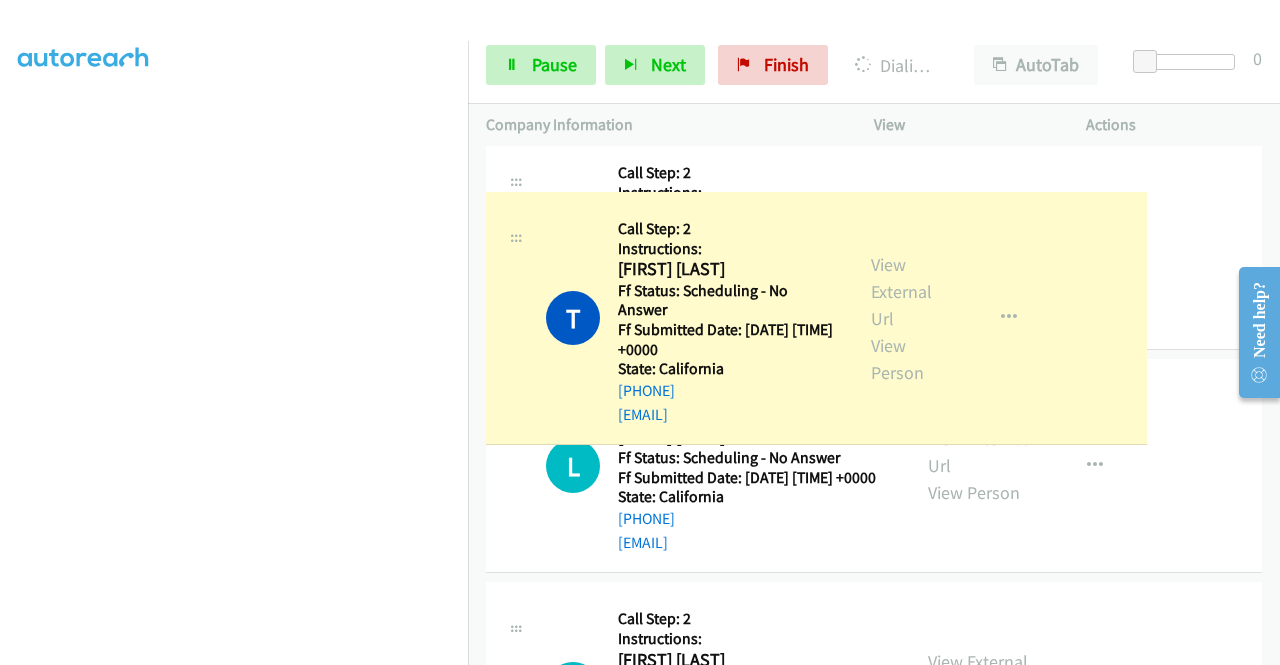 drag, startPoint x: 700, startPoint y: 281, endPoint x: 624, endPoint y: 275, distance: 76.23647 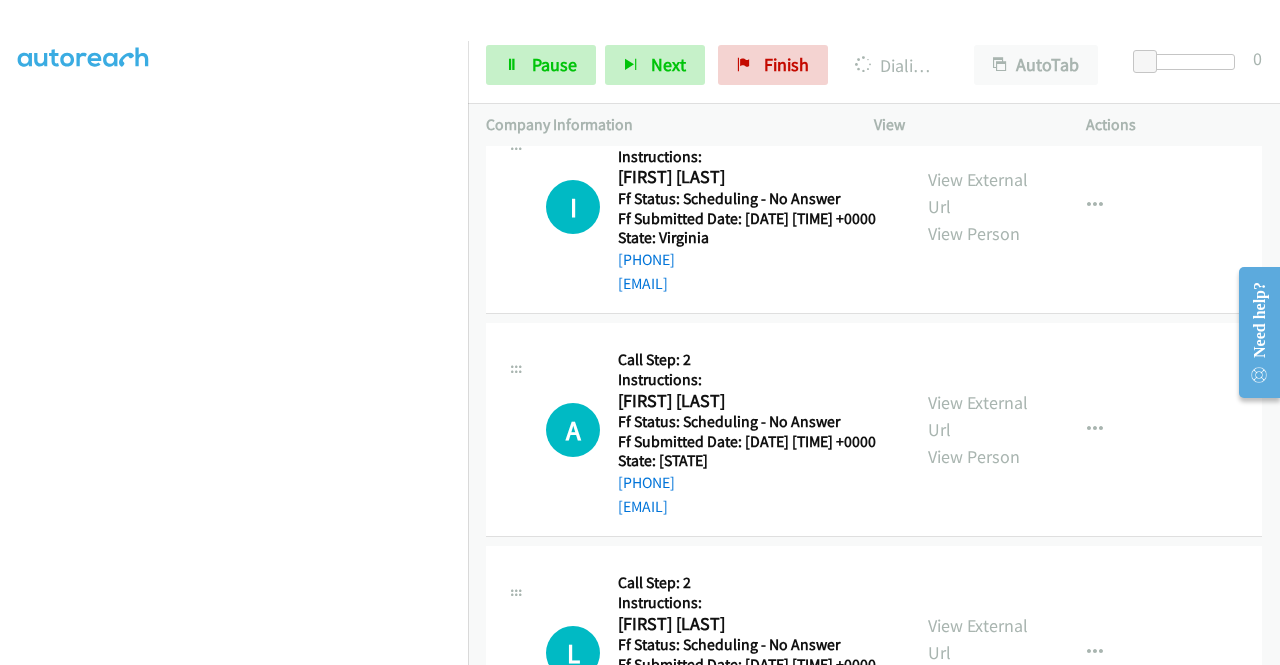 scroll, scrollTop: 56, scrollLeft: 0, axis: vertical 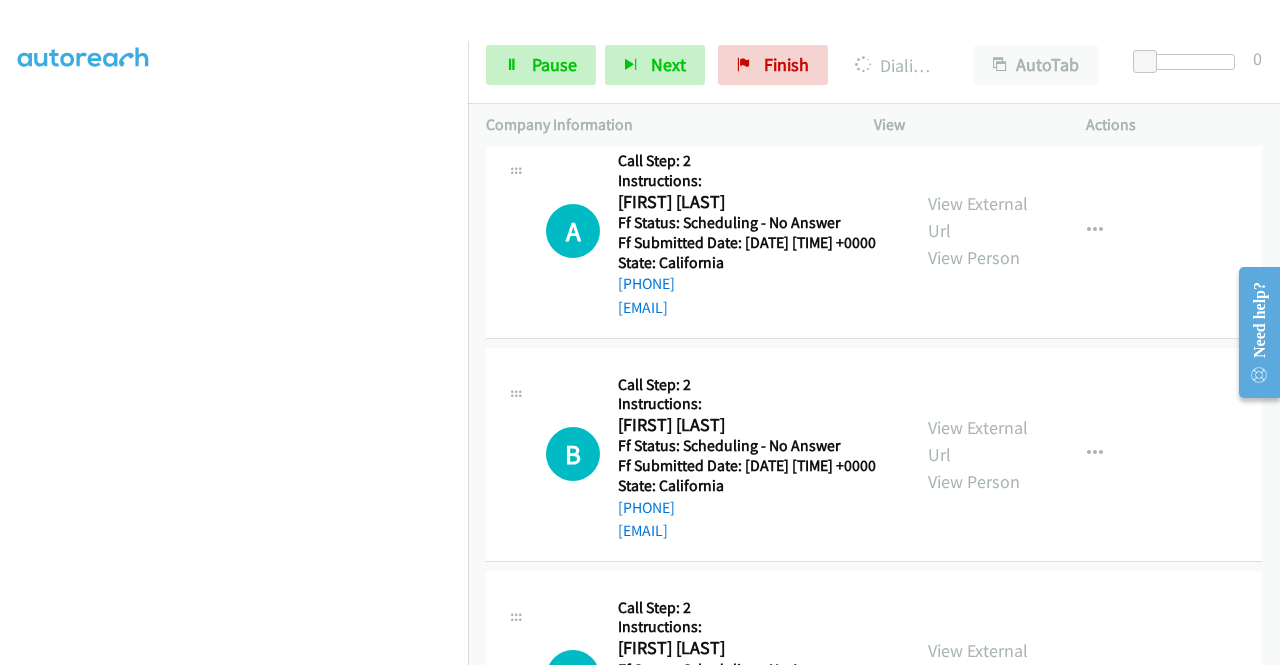 click on "View External Url" at bounding box center [978, -6] 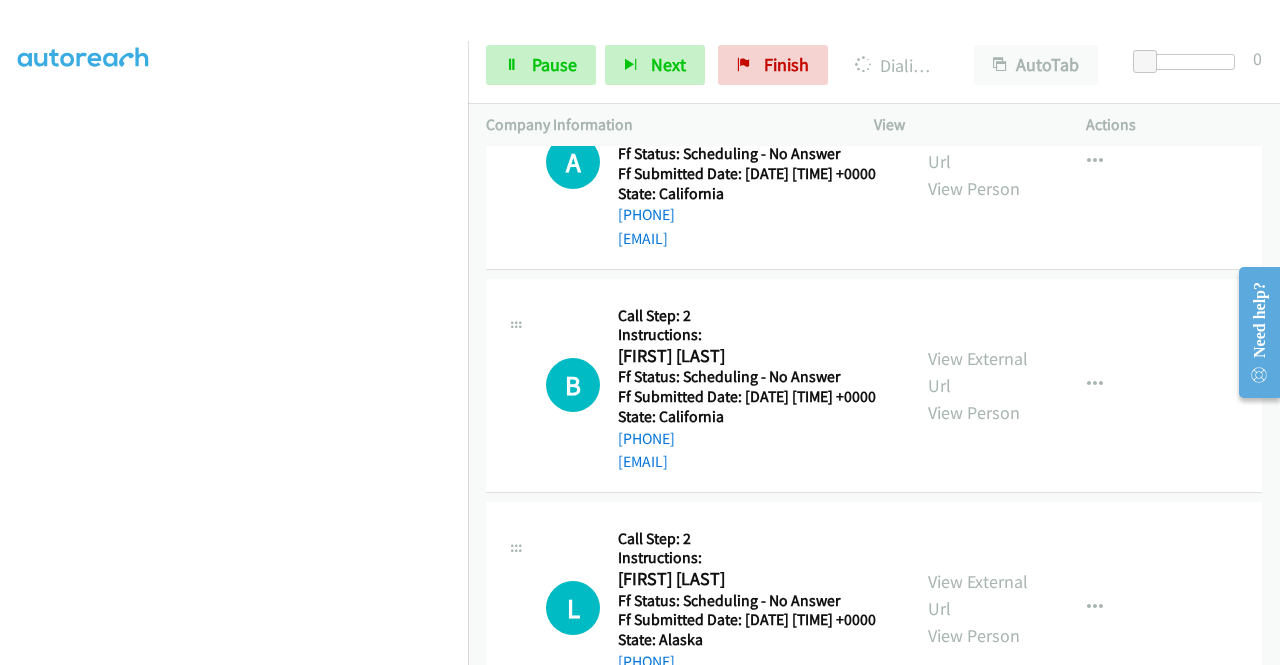 scroll, scrollTop: 6496, scrollLeft: 0, axis: vertical 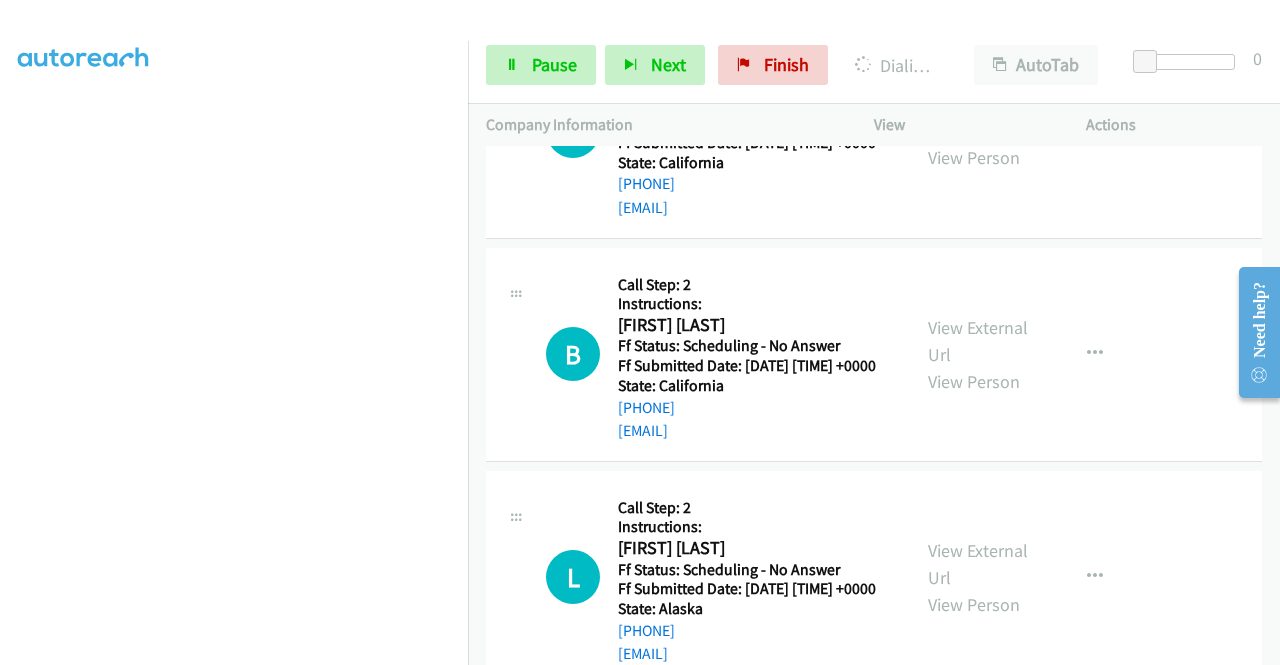 click on "View External Url" at bounding box center (978, 117) 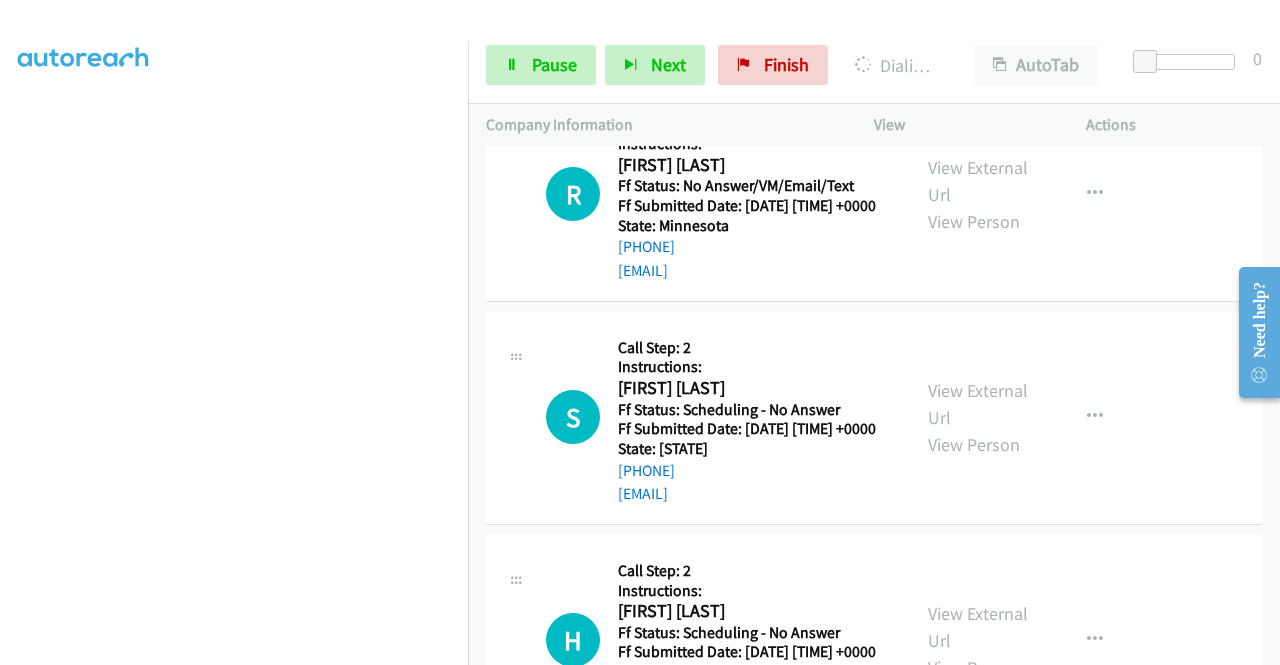 scroll, scrollTop: 5838, scrollLeft: 0, axis: vertical 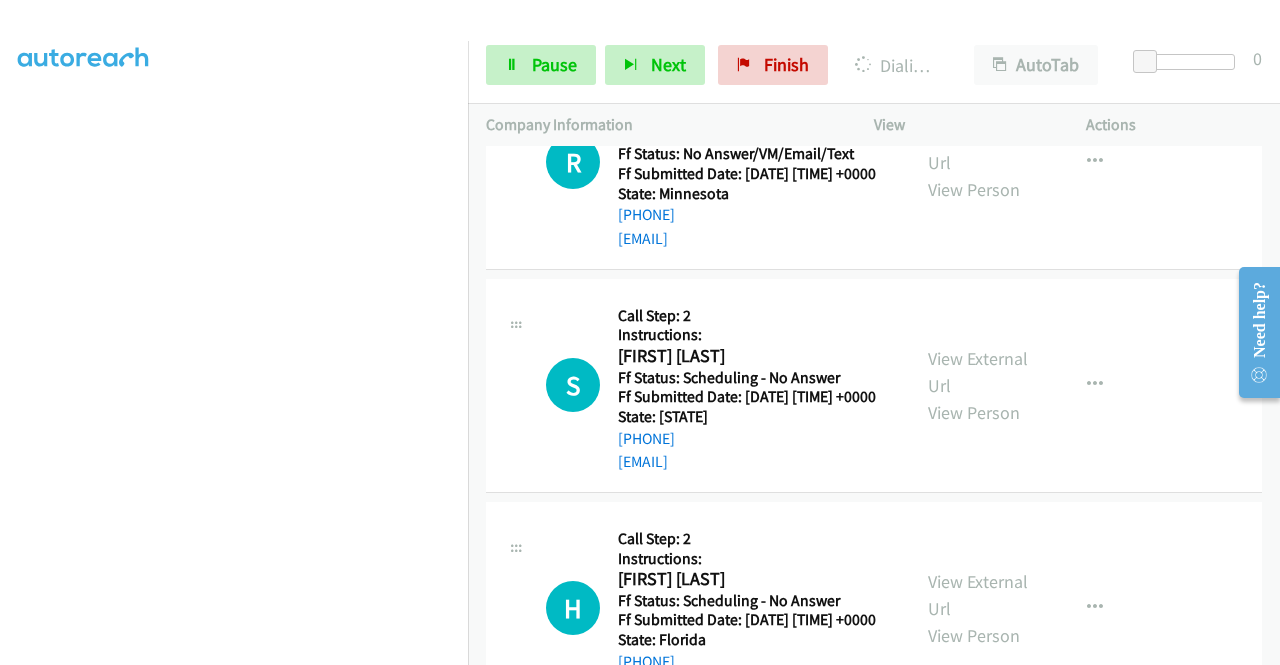 click on "Dialing Mode: Power
|
Switch to Preview
My Lists" at bounding box center [234, 152] 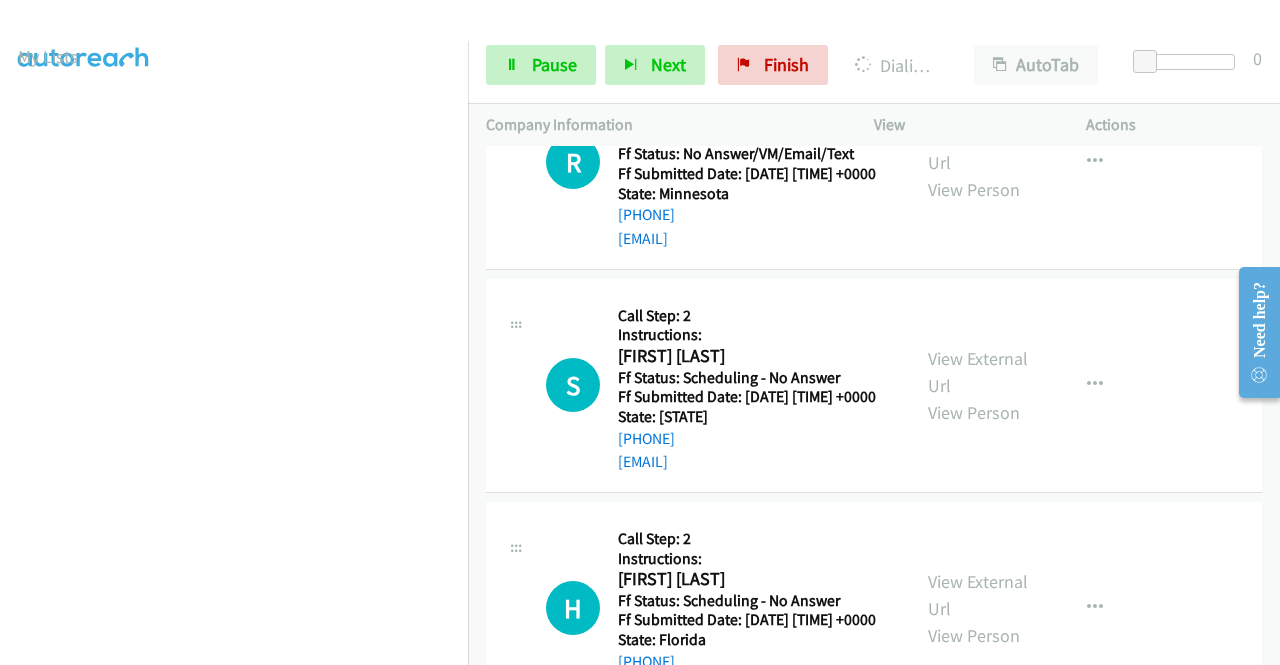 scroll, scrollTop: 56, scrollLeft: 0, axis: vertical 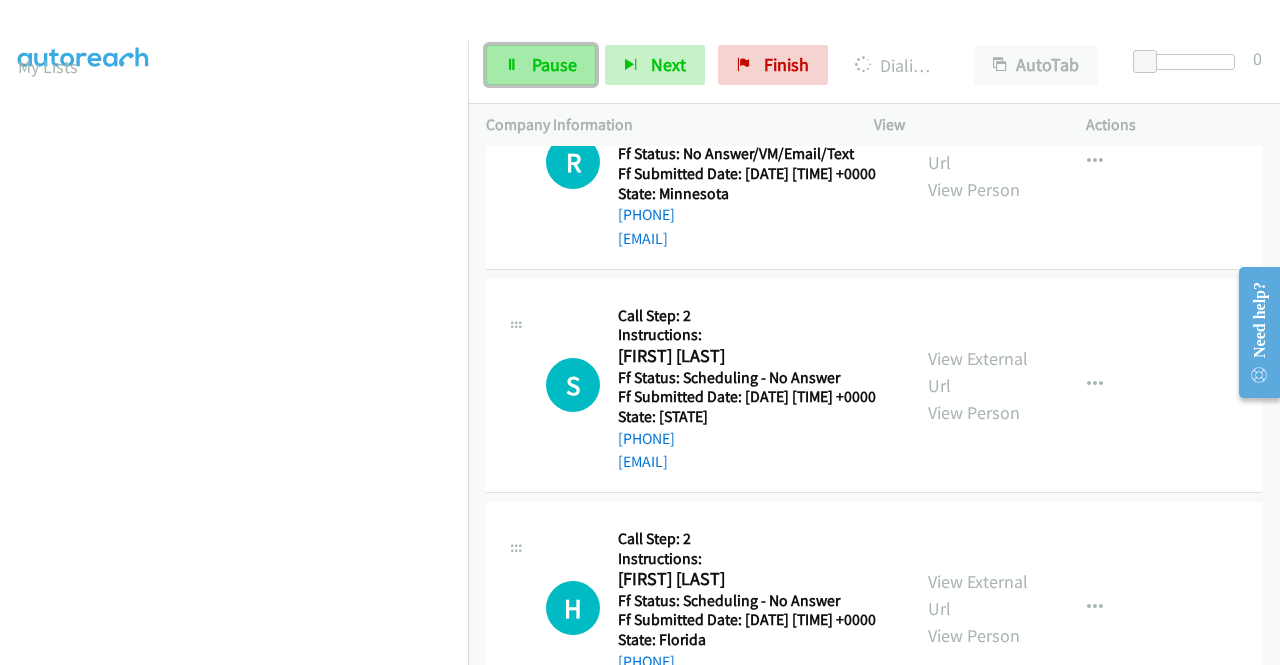 click on "Pause" at bounding box center (554, 64) 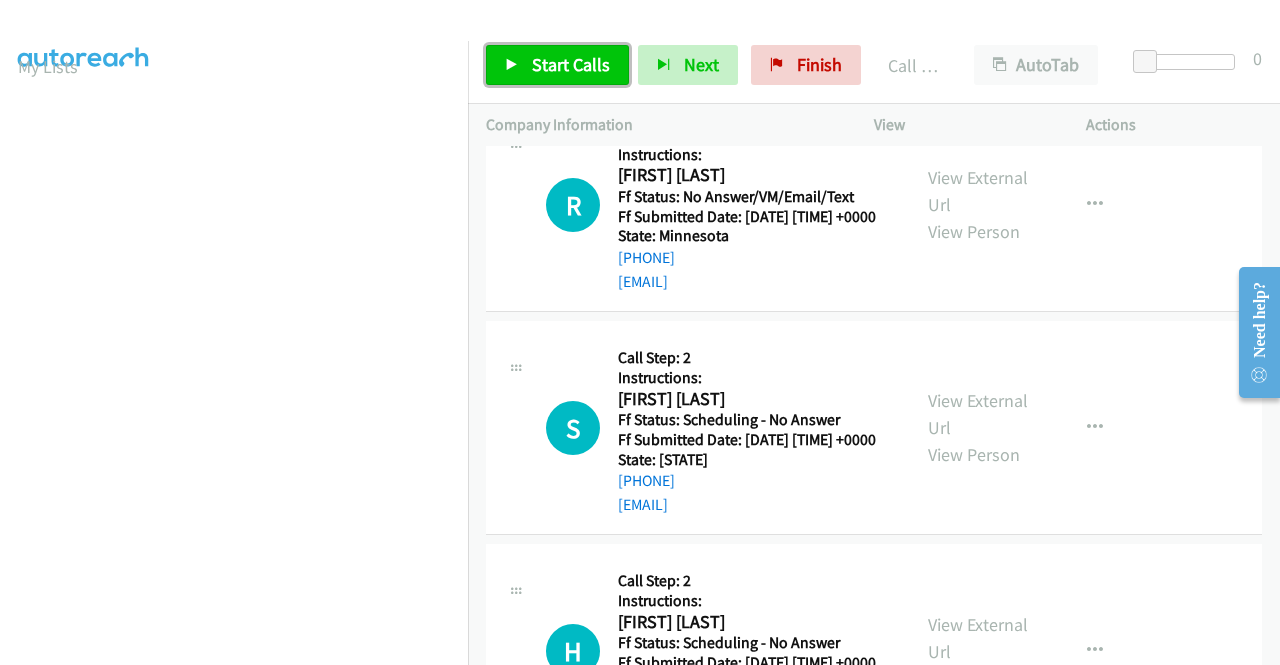 click on "Start Calls" at bounding box center [571, 64] 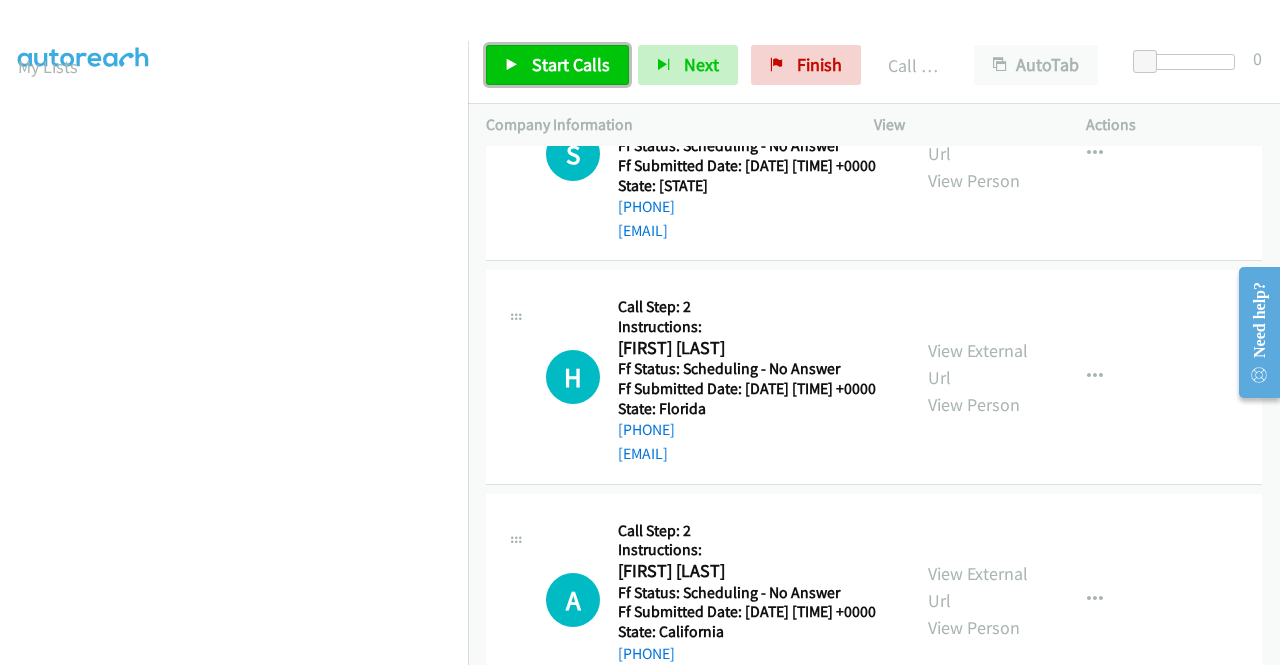scroll, scrollTop: 6138, scrollLeft: 0, axis: vertical 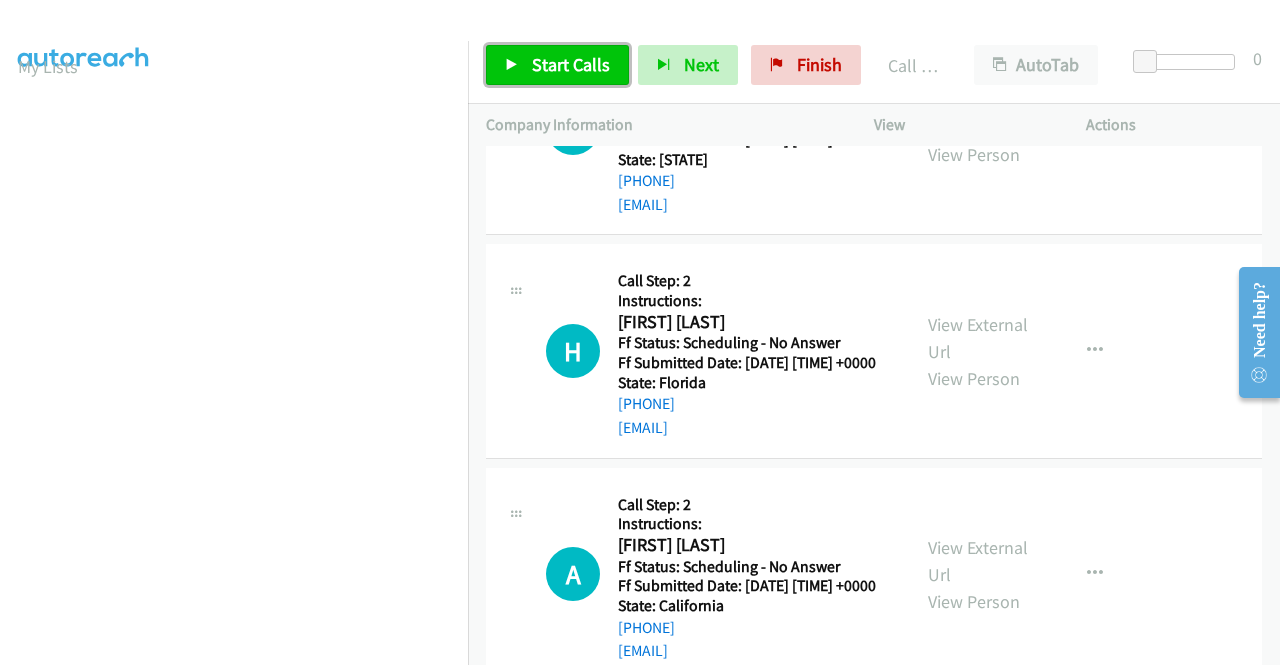 click on "Call was successful?" at bounding box center (685, -243) 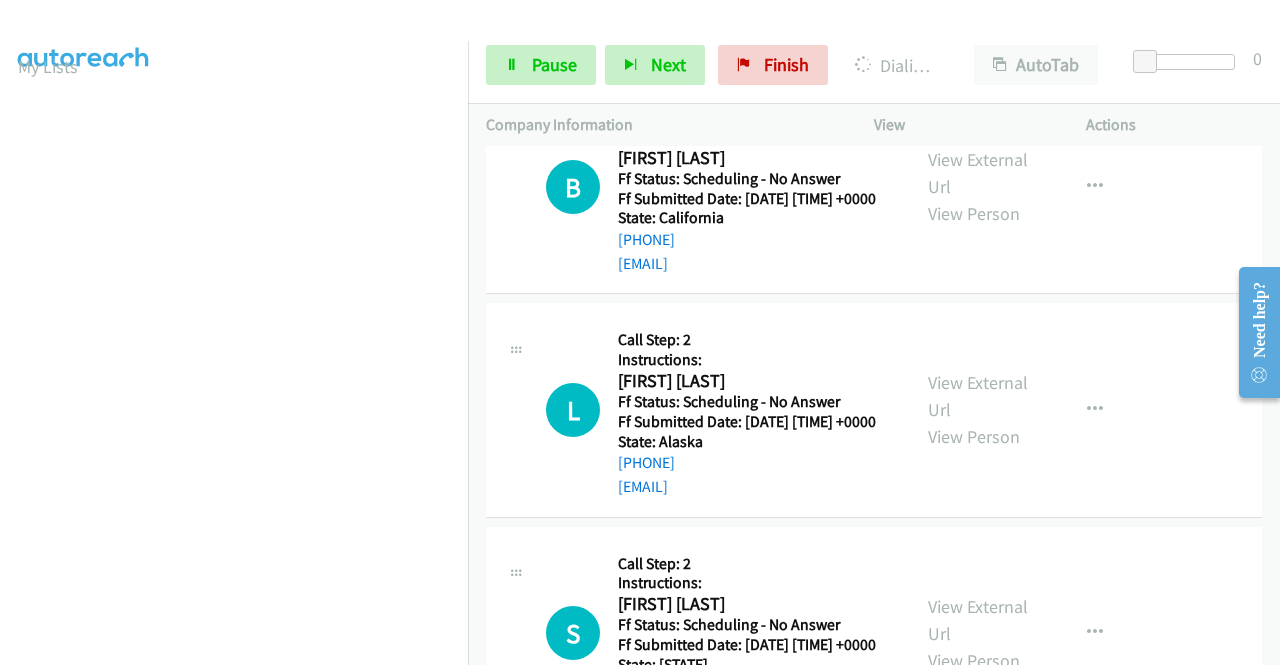 scroll, scrollTop: 6938, scrollLeft: 0, axis: vertical 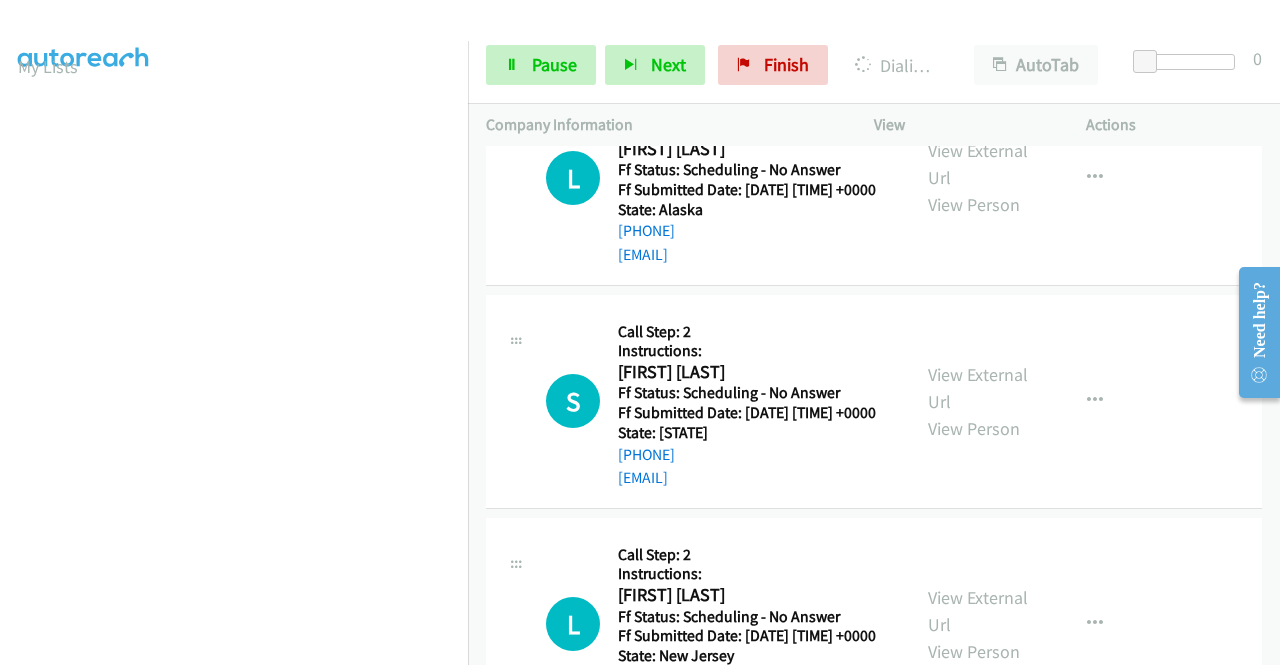 click on "View External Url" at bounding box center (978, -59) 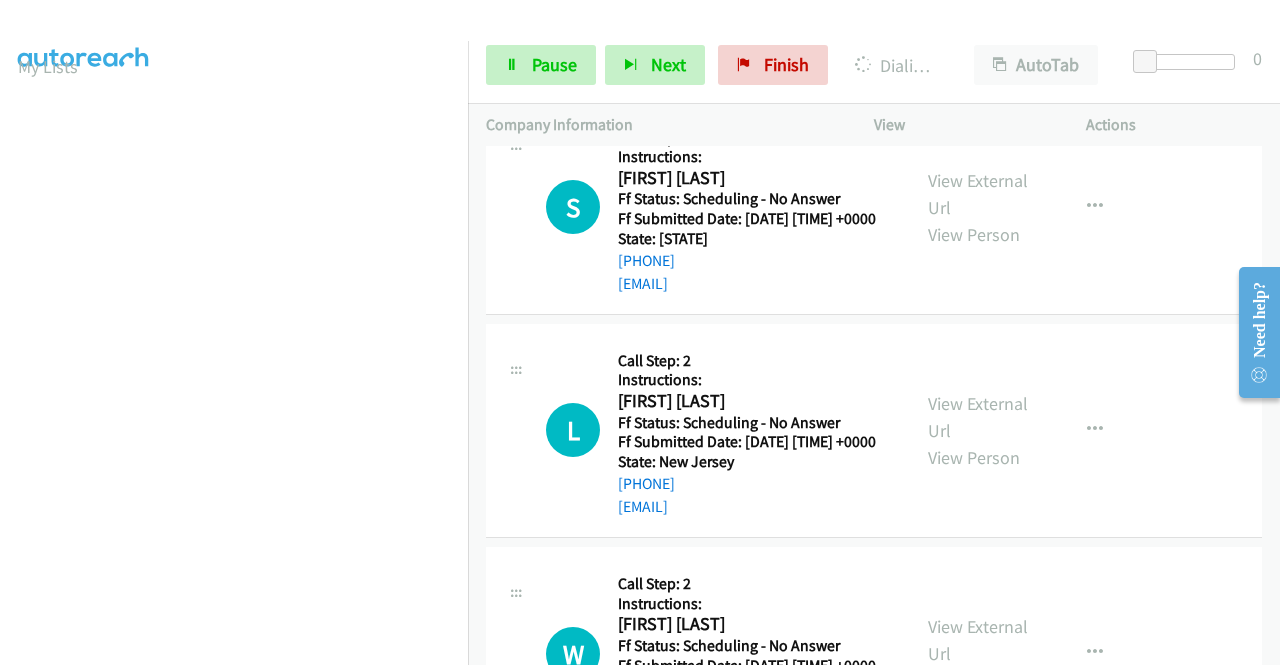 scroll, scrollTop: 7138, scrollLeft: 0, axis: vertical 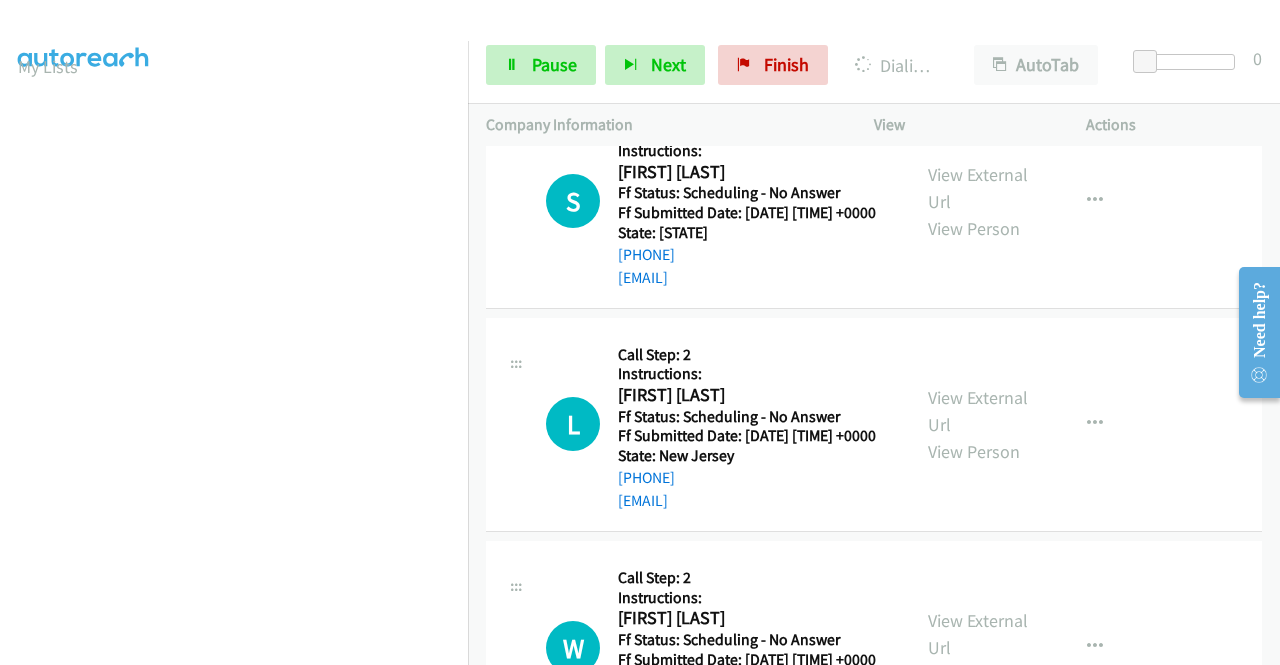 click on "View External Url" at bounding box center [978, -36] 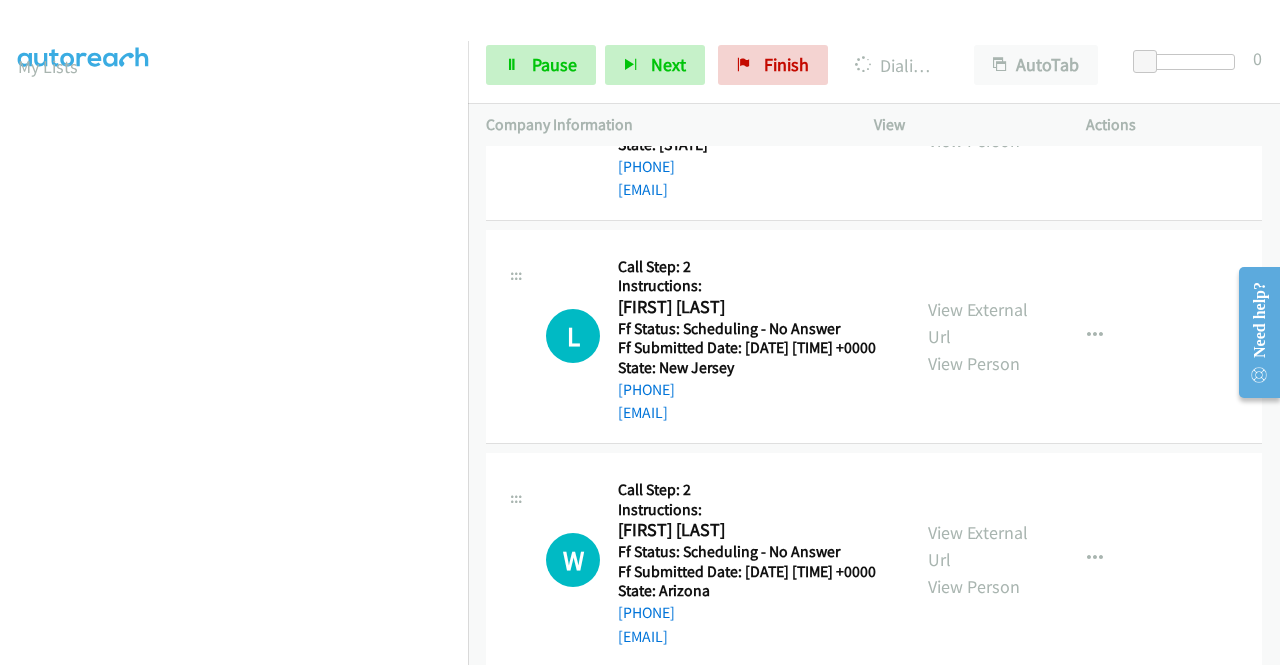 scroll, scrollTop: 7338, scrollLeft: 0, axis: vertical 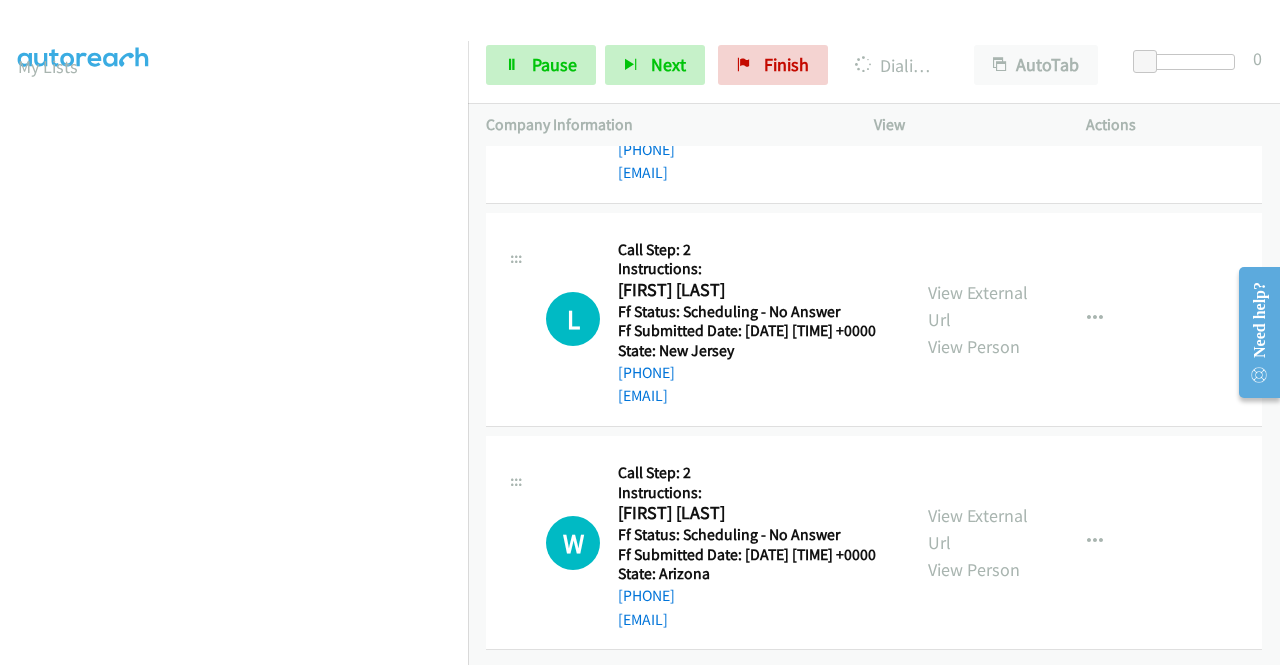 click on "View External Url" at bounding box center (978, 83) 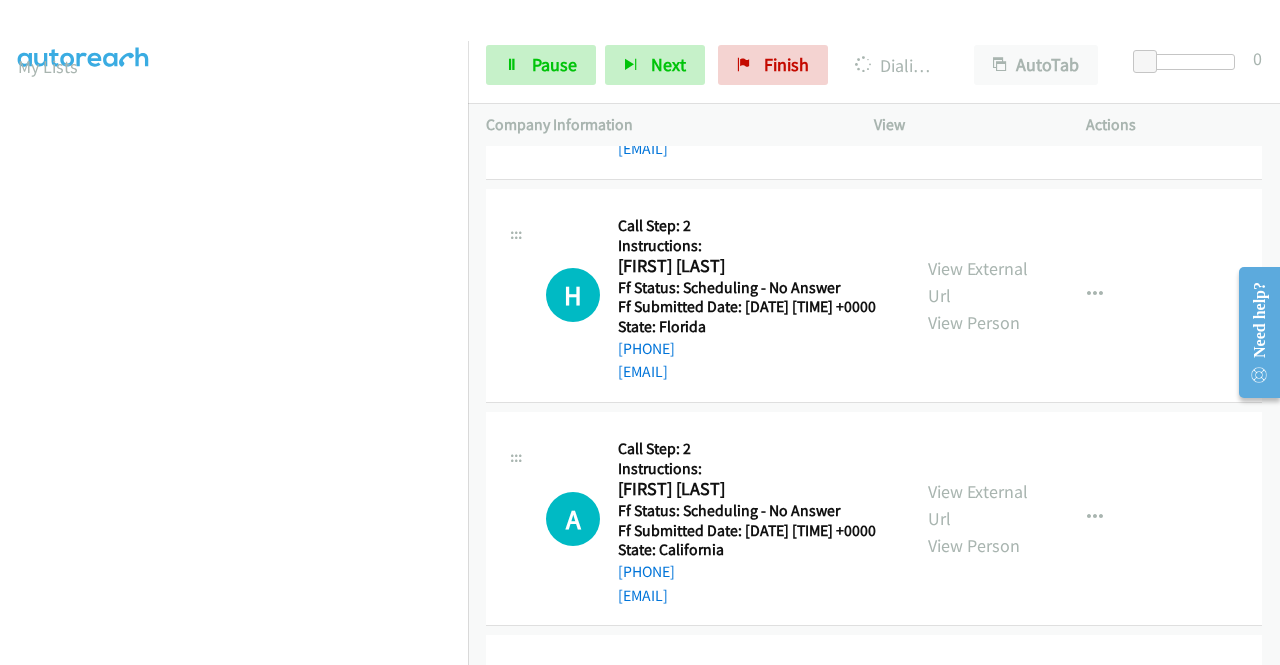 scroll, scrollTop: 6138, scrollLeft: 0, axis: vertical 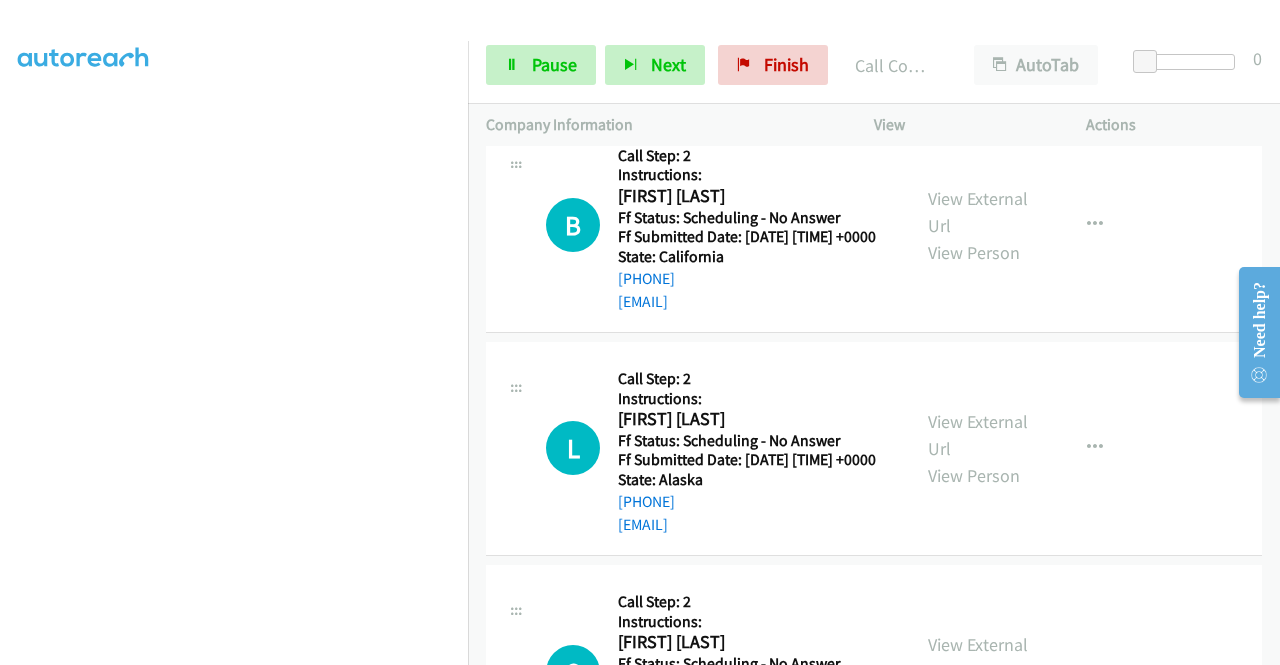 drag, startPoint x: 954, startPoint y: 291, endPoint x: 472, endPoint y: 308, distance: 482.2997 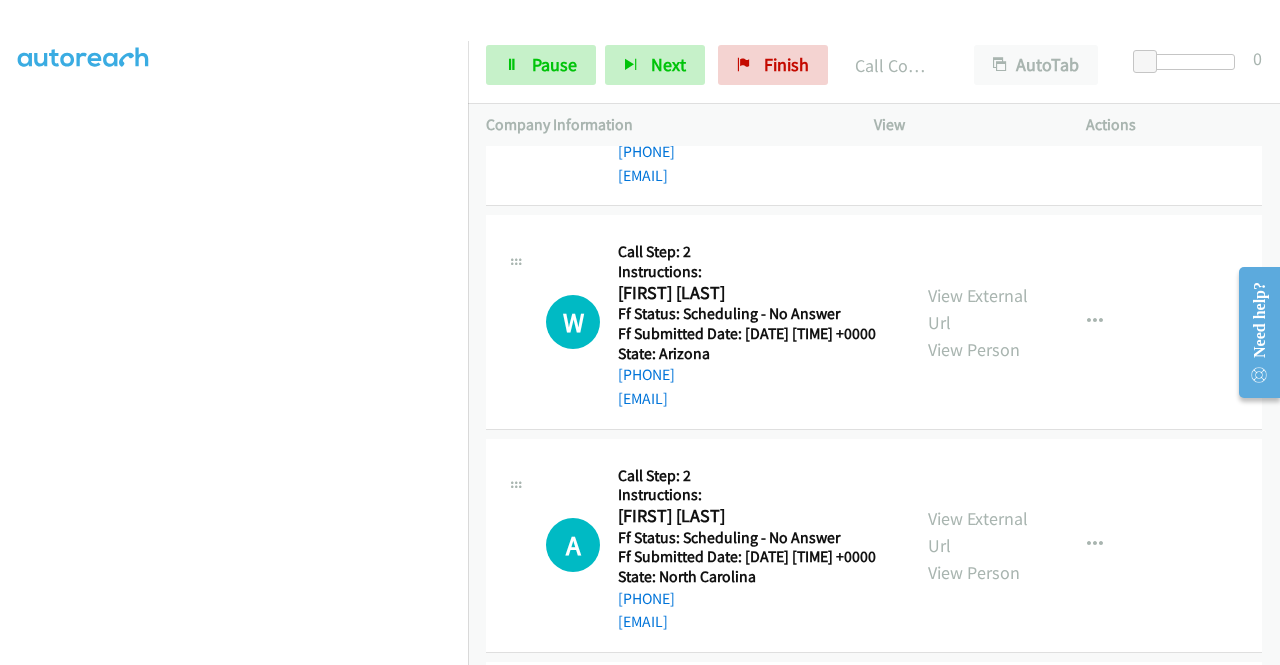 scroll, scrollTop: 7738, scrollLeft: 0, axis: vertical 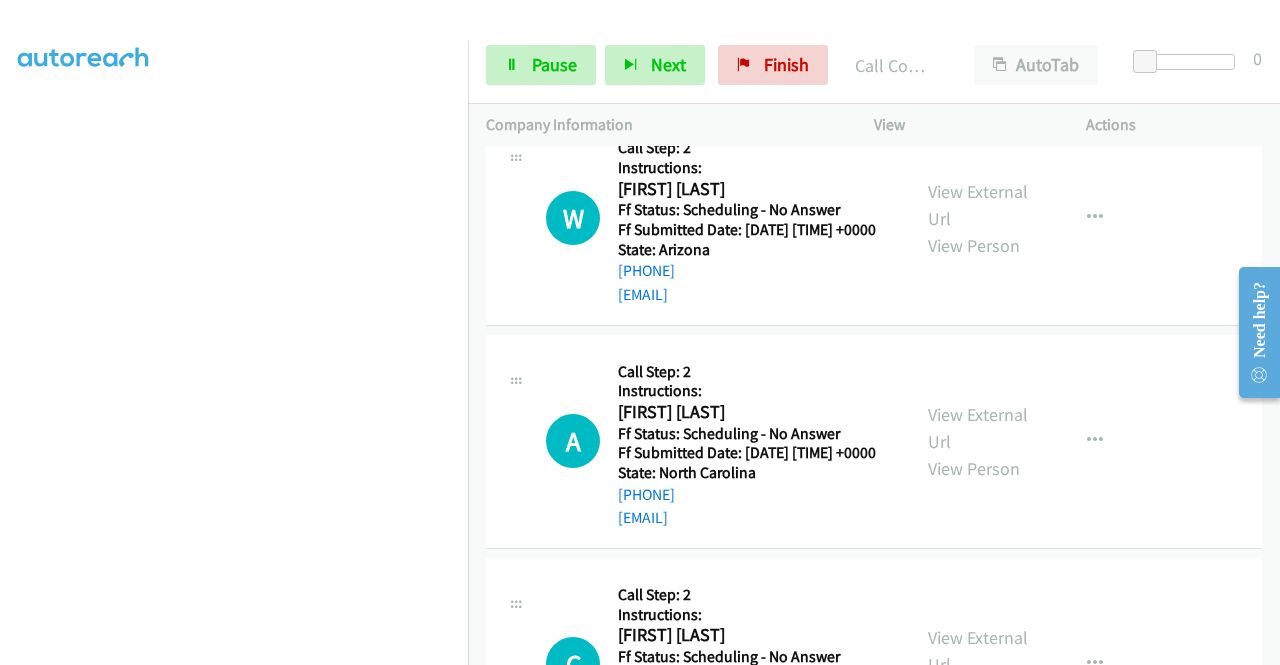 click on "View External Url" at bounding box center [978, -19] 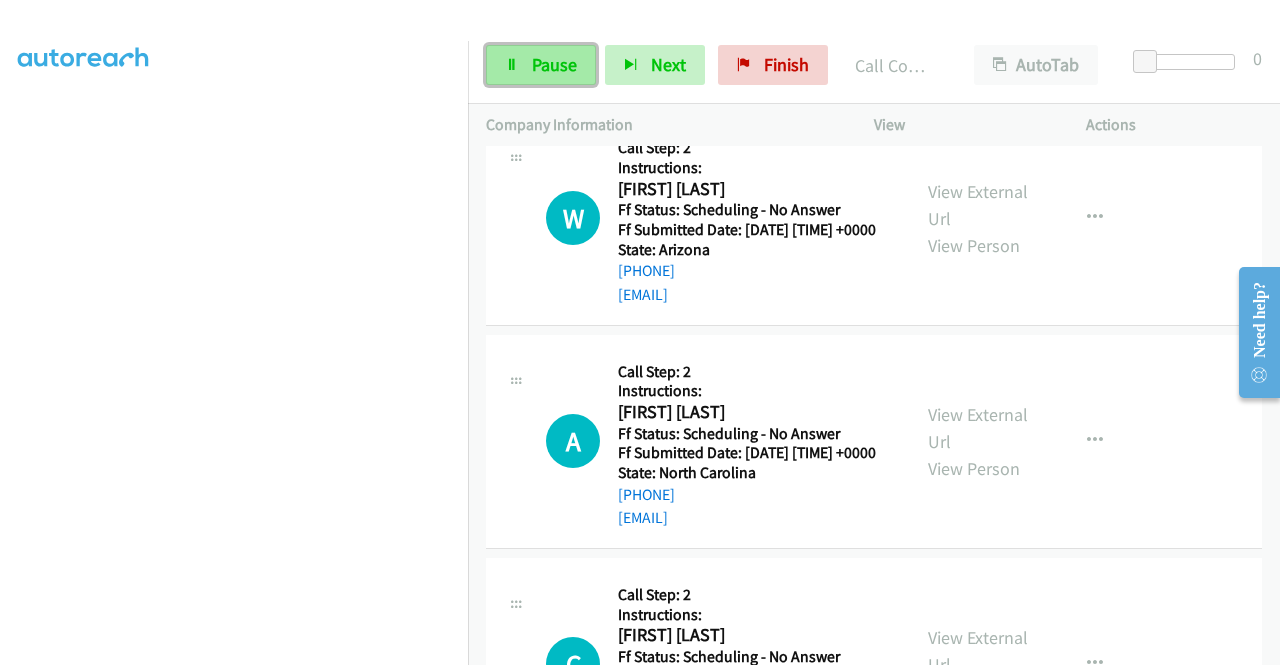 click on "Pause" at bounding box center (554, 64) 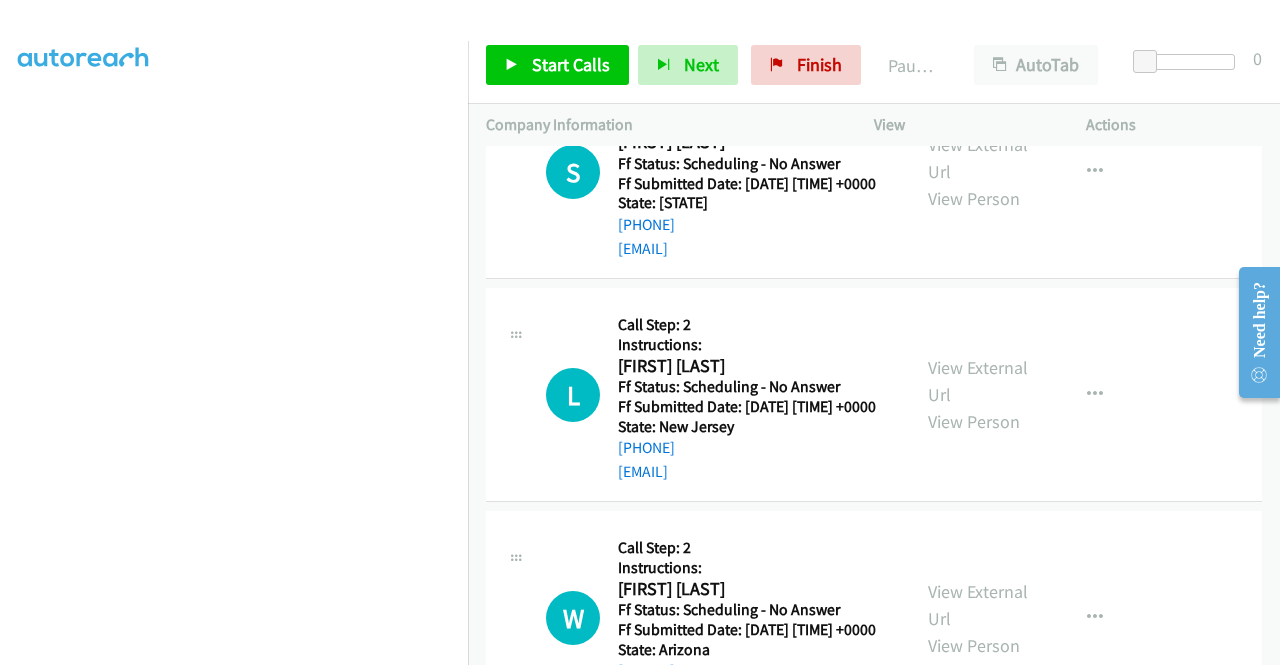 scroll, scrollTop: 7238, scrollLeft: 0, axis: vertical 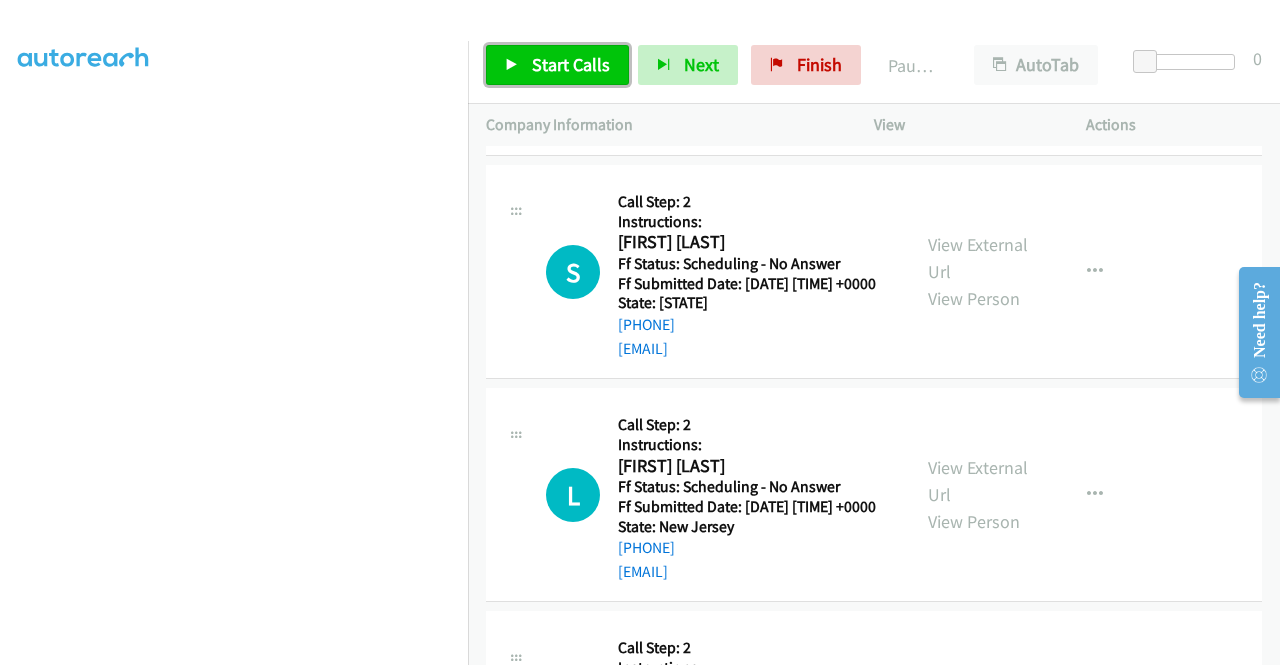 click on "Start Calls" at bounding box center [571, 64] 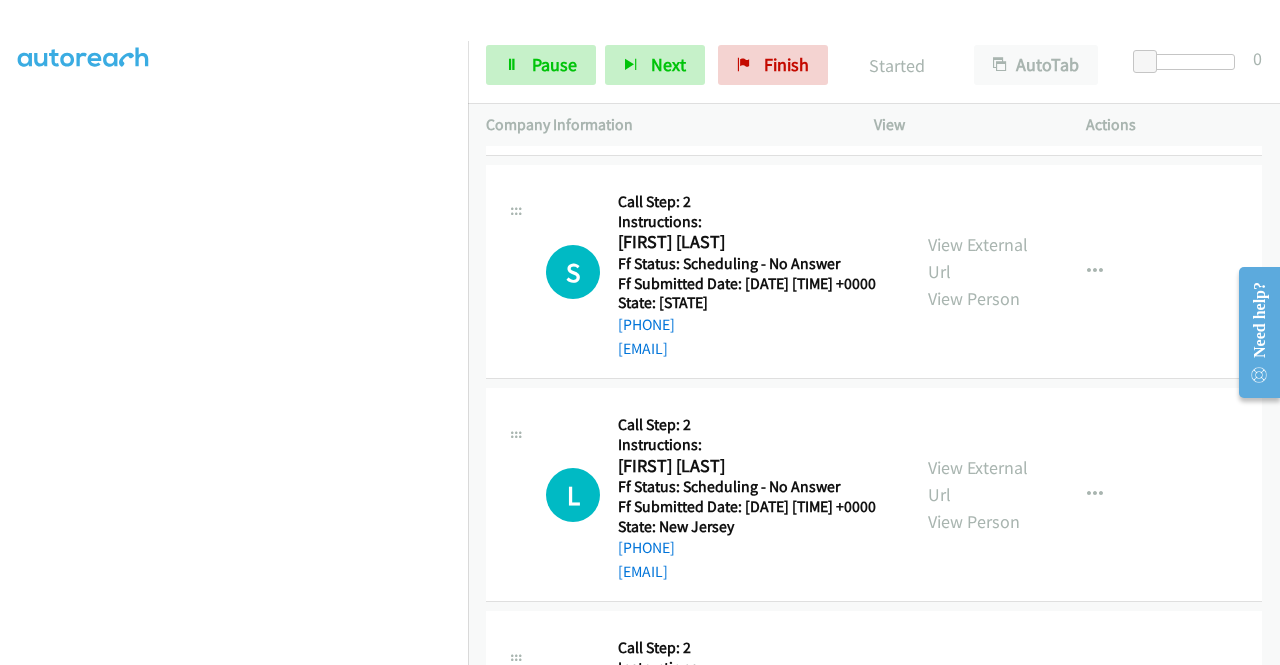 scroll, scrollTop: 256, scrollLeft: 0, axis: vertical 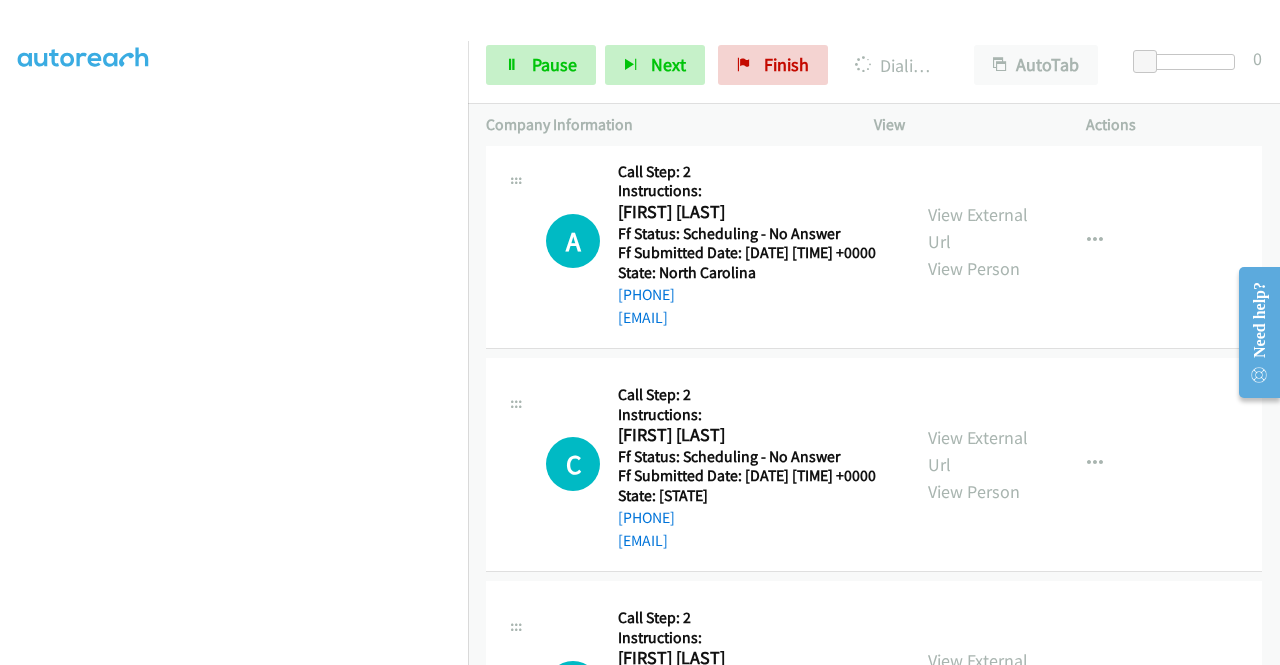 click on "View External Url" at bounding box center (978, 5) 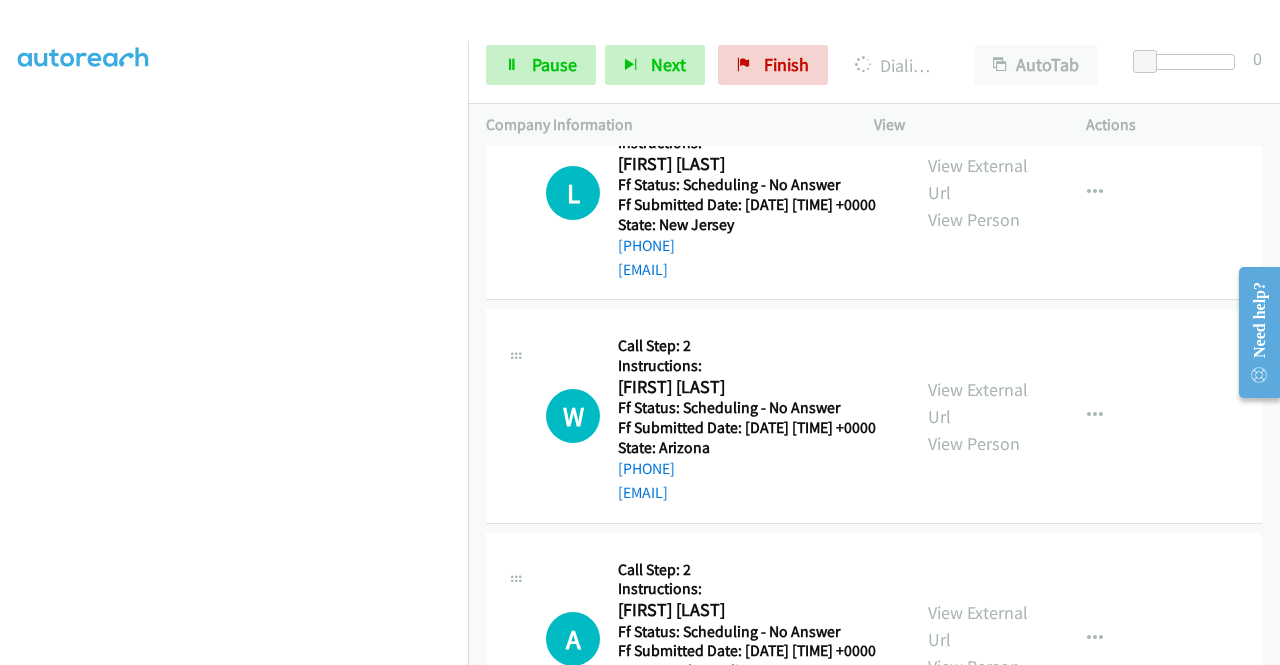 scroll, scrollTop: 7538, scrollLeft: 0, axis: vertical 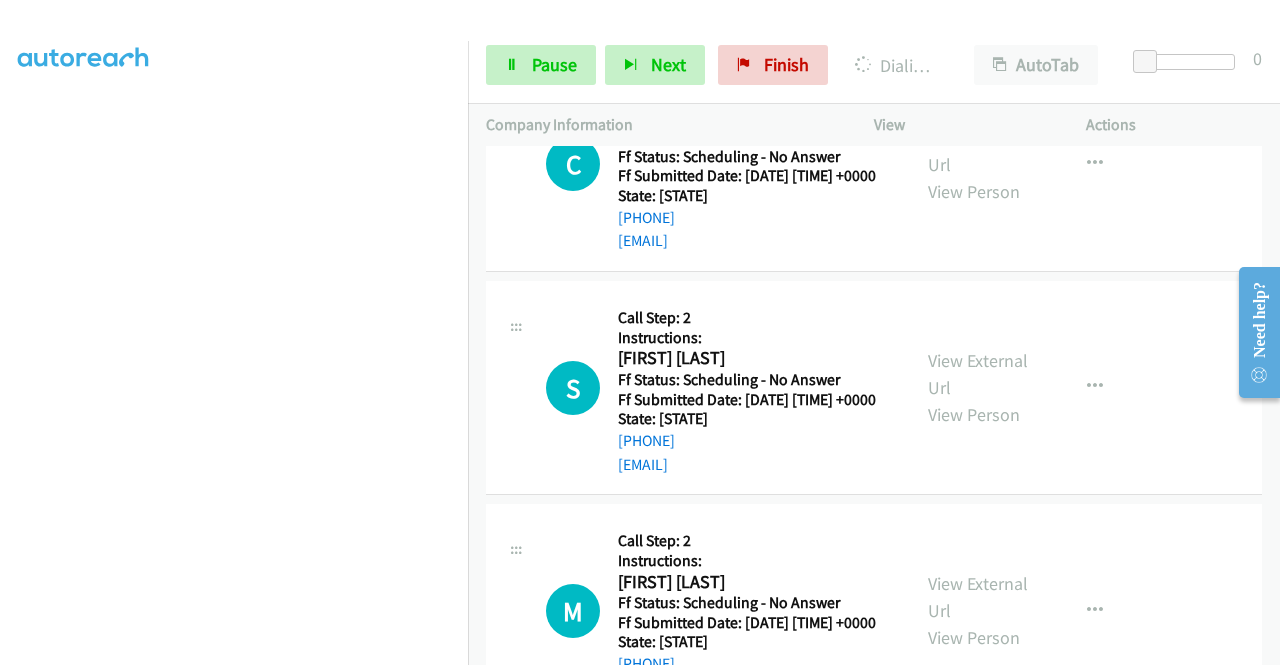click on "View External Url" at bounding box center (978, -72) 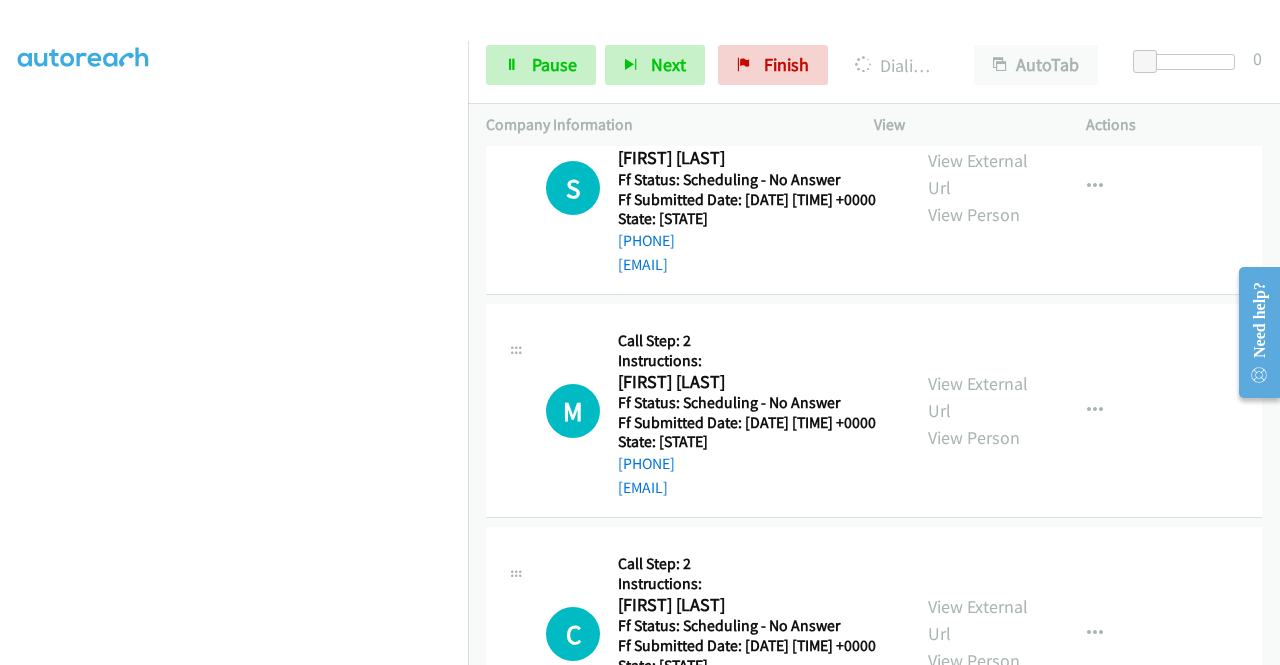 scroll, scrollTop: 8538, scrollLeft: 0, axis: vertical 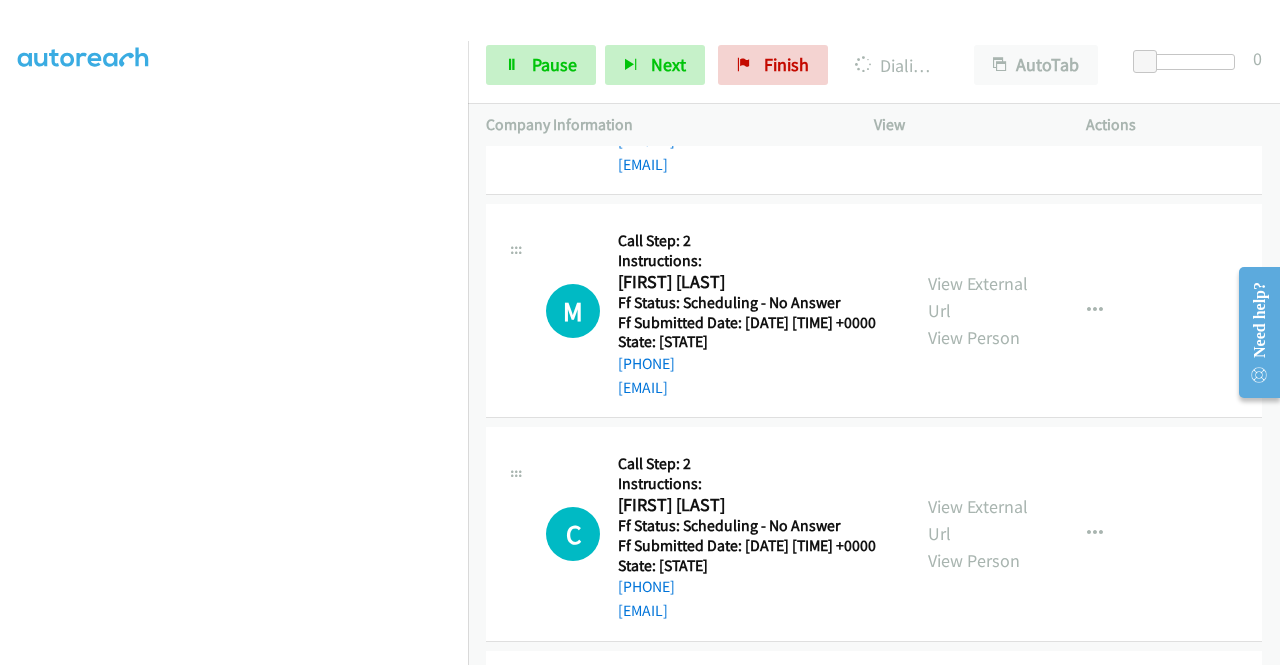 click on "View External Url" at bounding box center (978, -149) 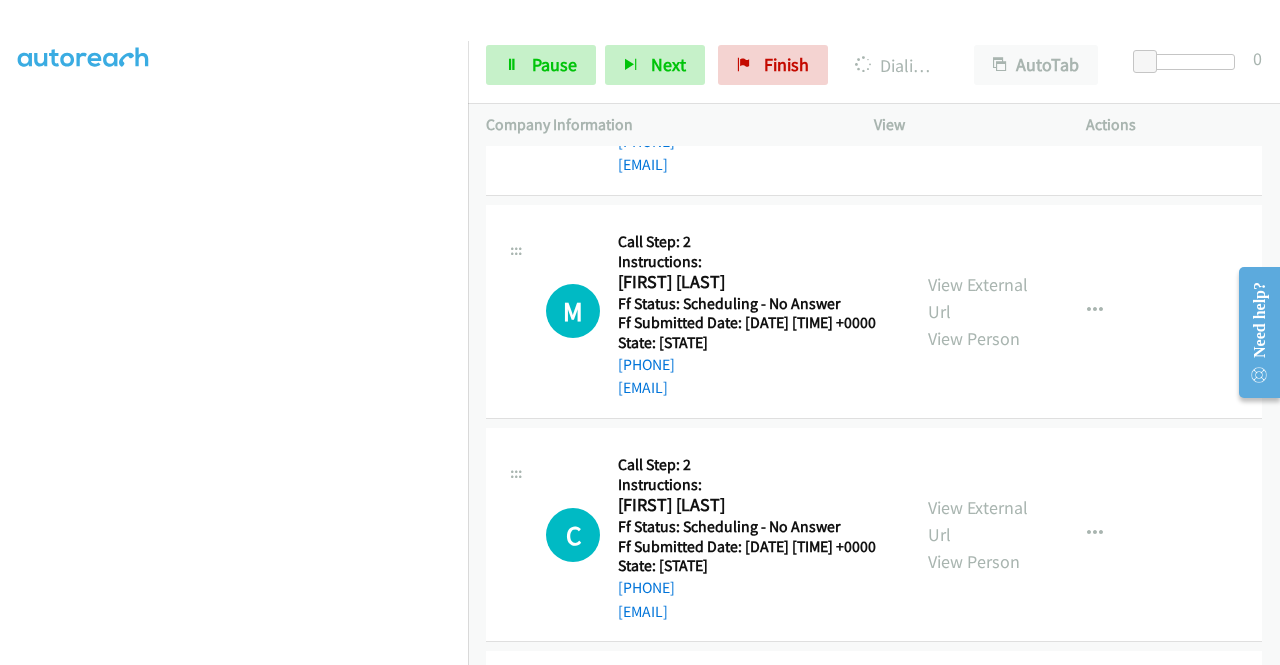 scroll, scrollTop: 8780, scrollLeft: 0, axis: vertical 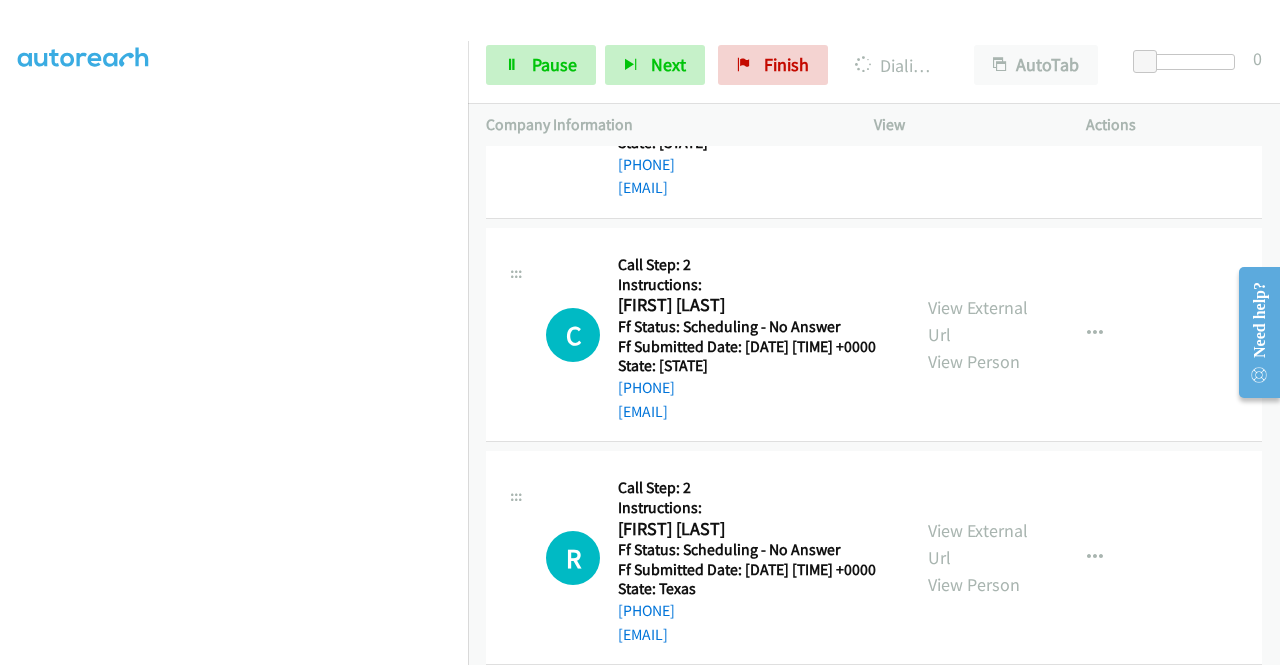 click on "View External Url" at bounding box center (978, -125) 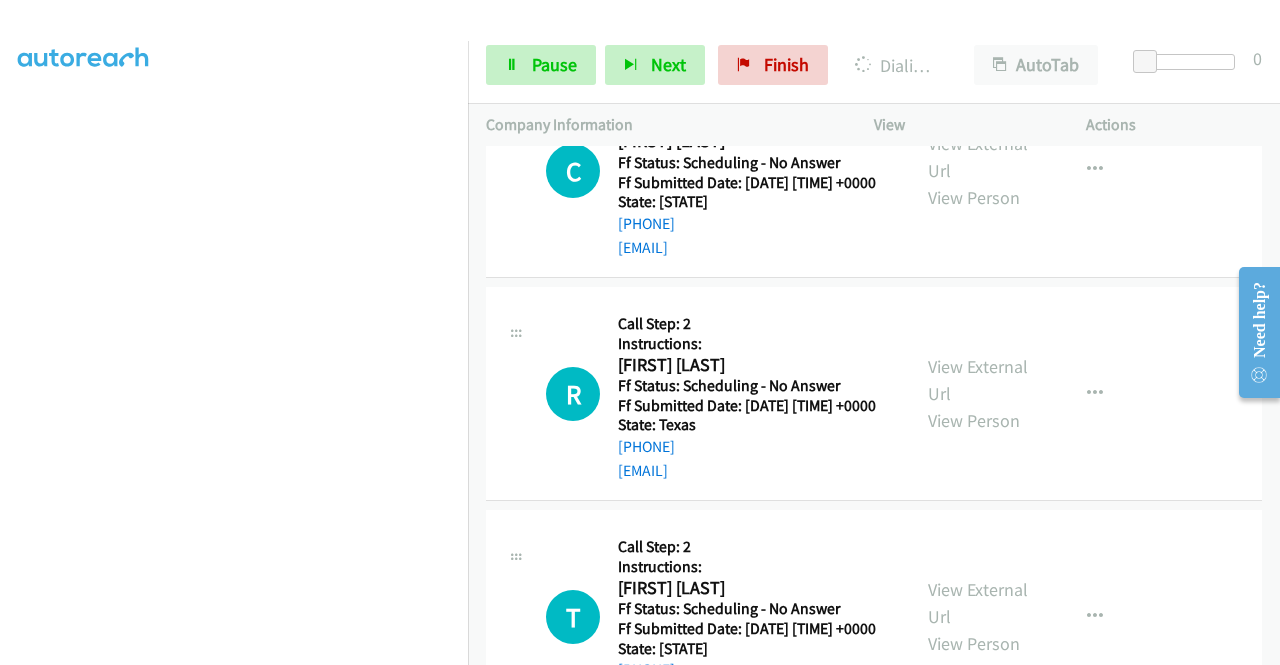 scroll, scrollTop: 9080, scrollLeft: 0, axis: vertical 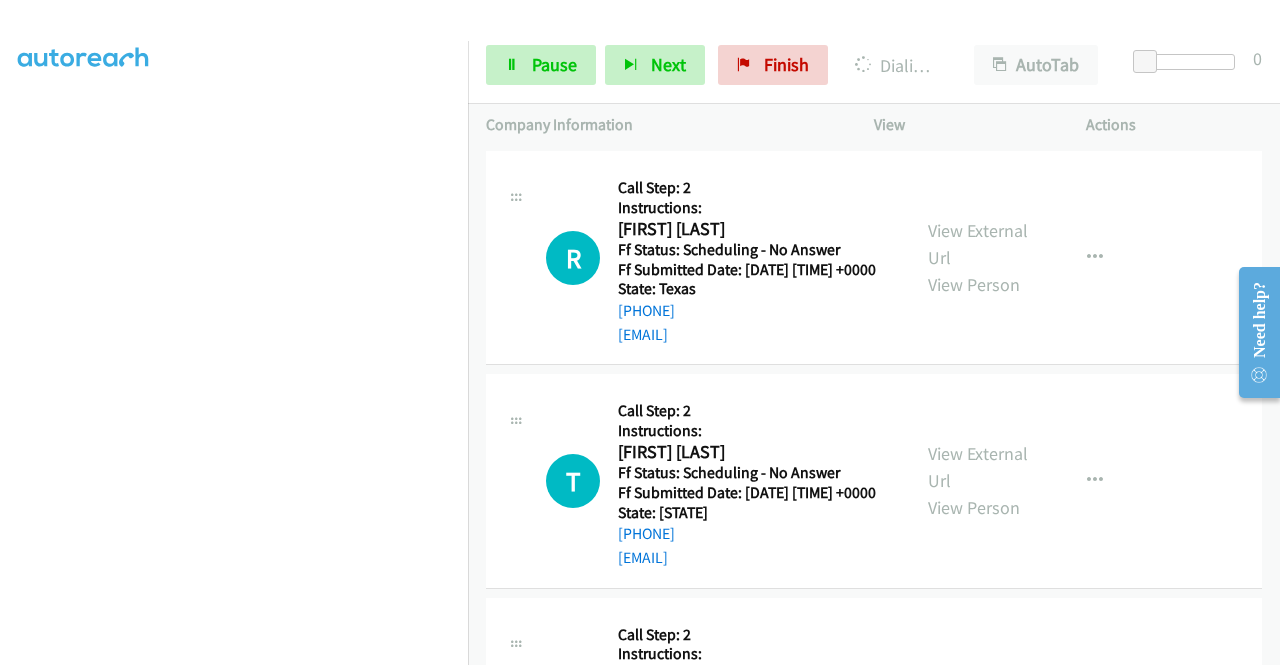 click on "View External Url" at bounding box center (978, -202) 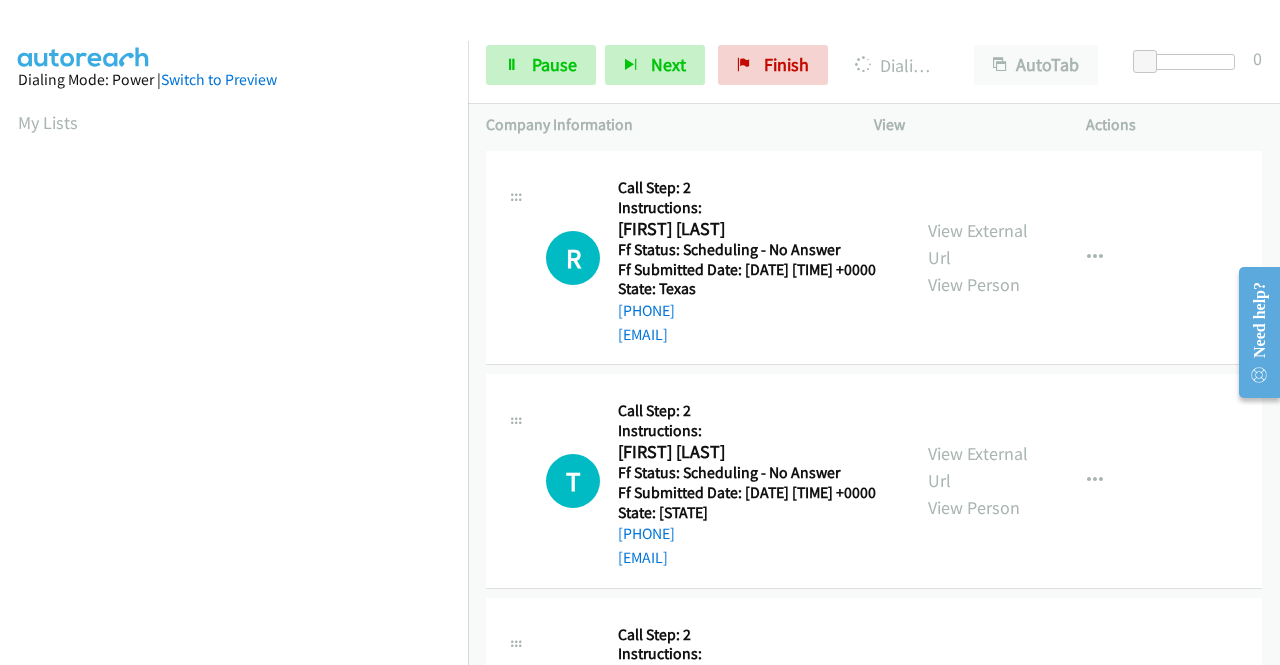 scroll, scrollTop: 400, scrollLeft: 0, axis: vertical 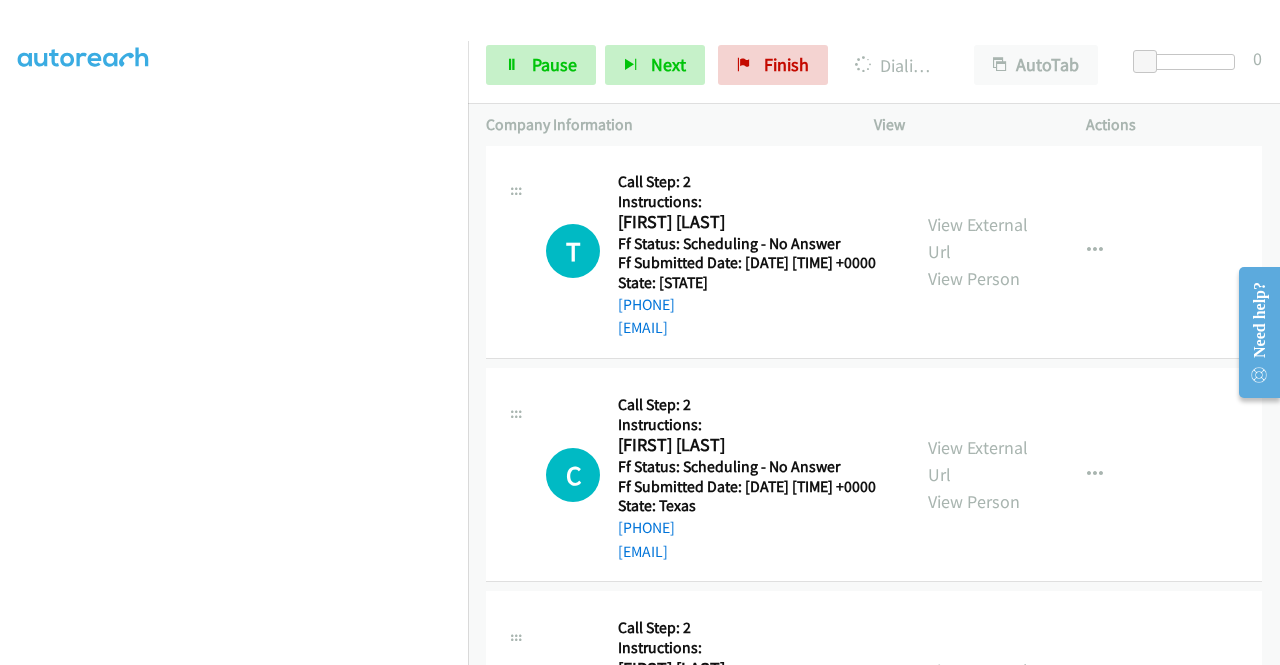 click on "View External Url" at bounding box center [978, -208] 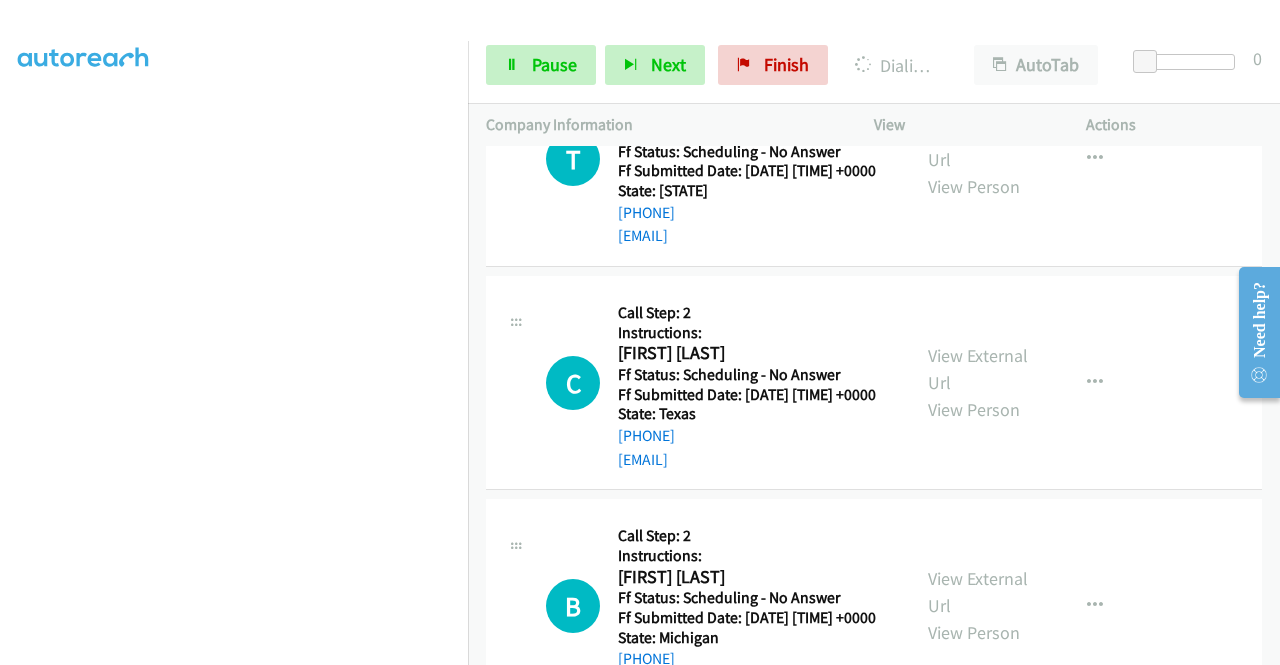 scroll, scrollTop: 9680, scrollLeft: 0, axis: vertical 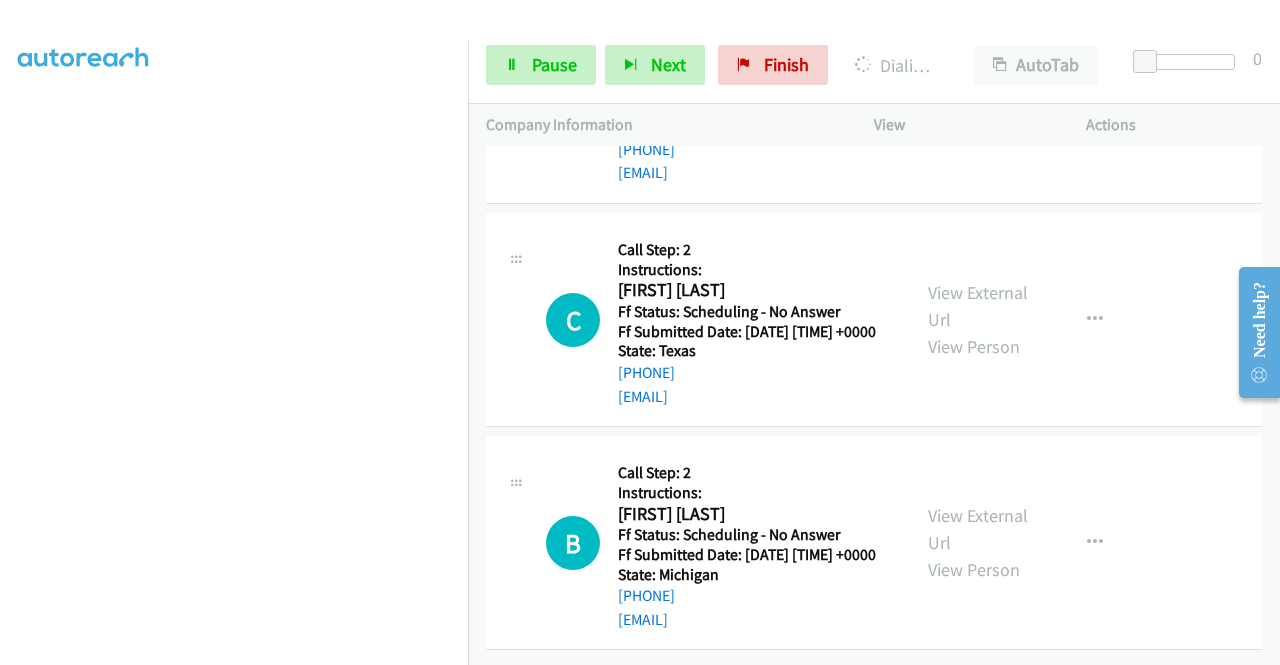 click on "View External Url" at bounding box center (978, -140) 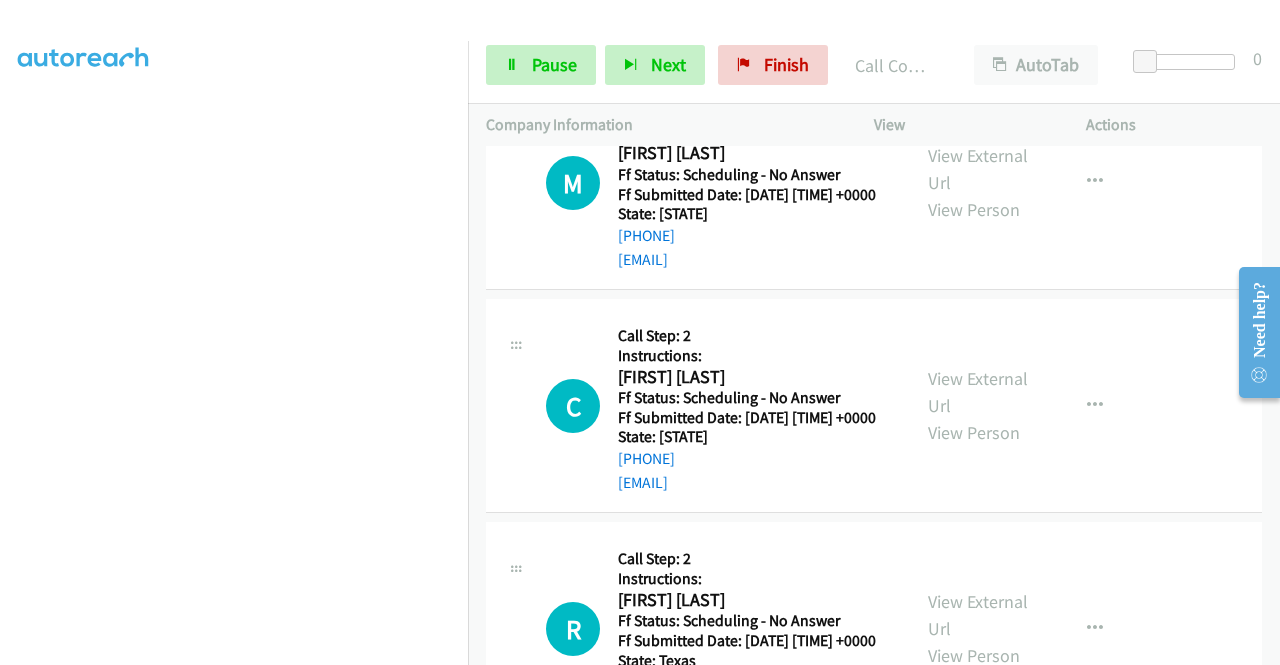 scroll, scrollTop: 9022, scrollLeft: 0, axis: vertical 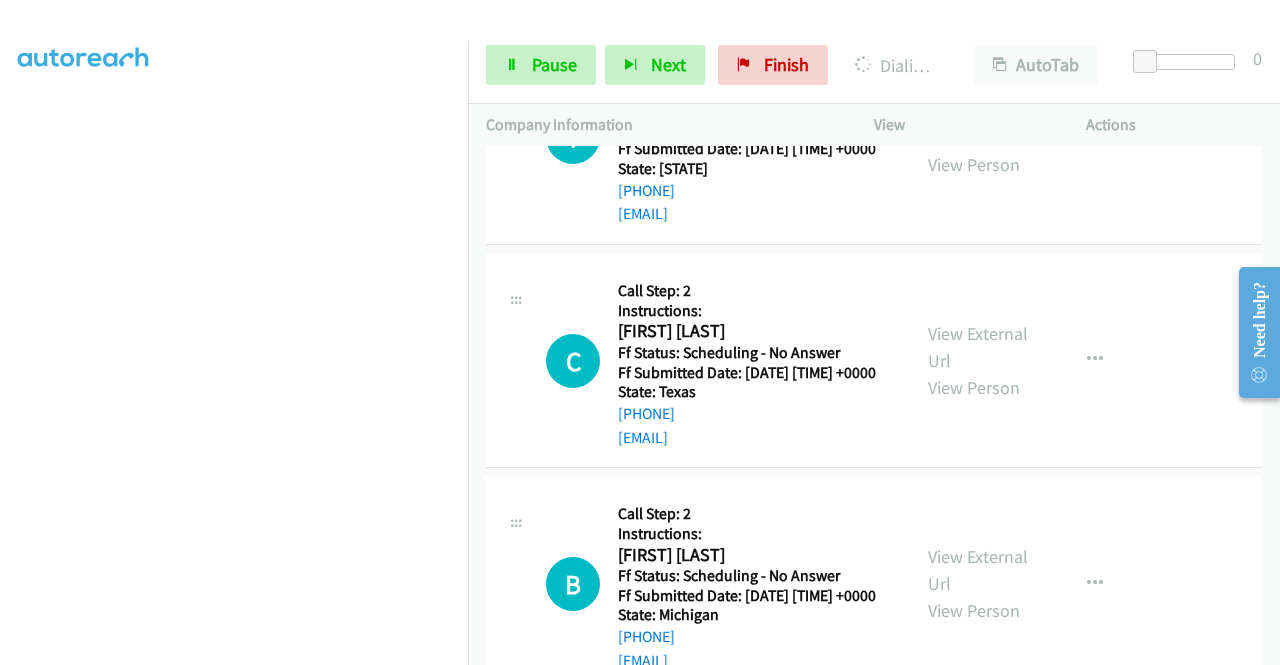 click on "M
Callback Scheduled
Call Step: 2
Instructions:
Melissa Lebsock
America/New_York
Ff Status: Scheduling - No Answer
Ff Submitted Date: 2025-07-30 13:43:17 +0000
State: Maine
+1 617-519-6523
lebsock@gmail.com
Call was successful?
View External Url
View Person
View External Url
Email
Schedule/Manage Callback
Skip Call
Add to do not call list" at bounding box center (874, -553) 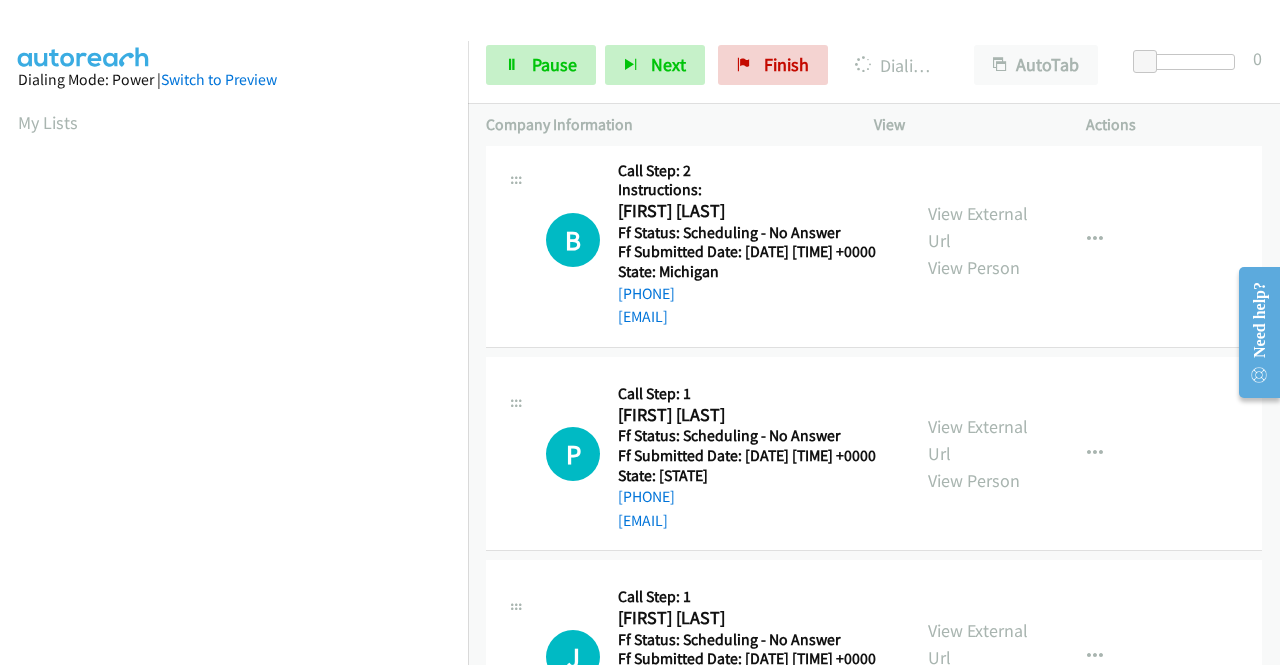 scroll, scrollTop: 10122, scrollLeft: 0, axis: vertical 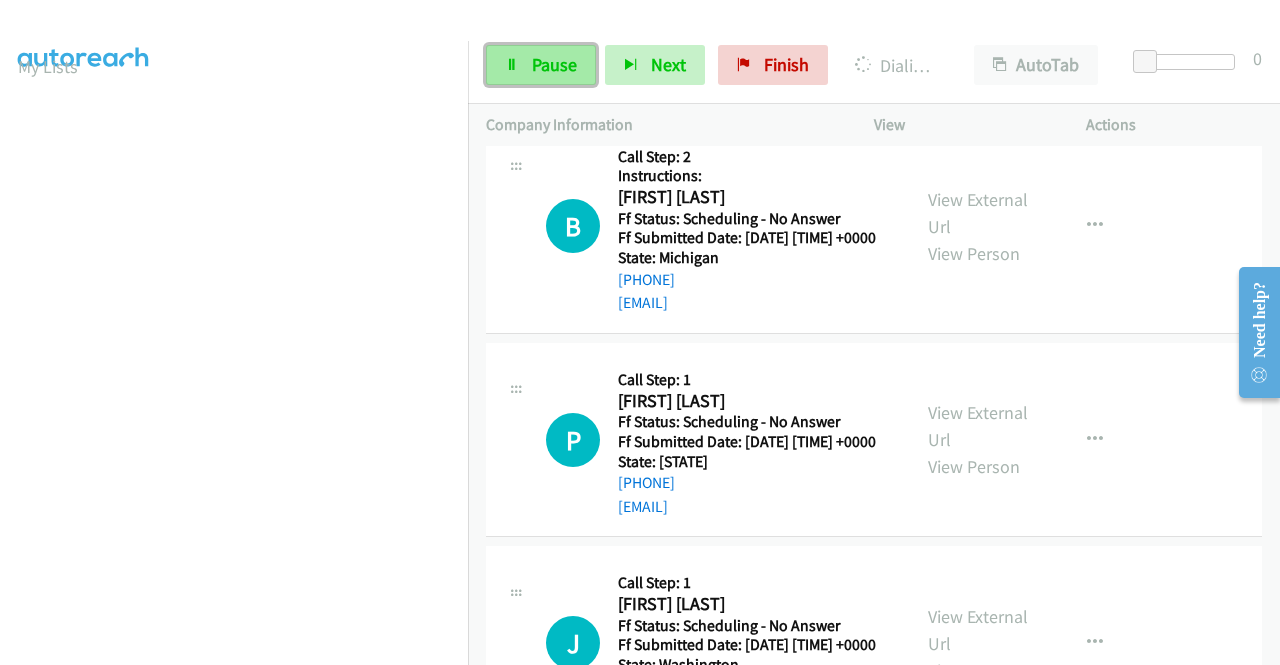 click on "Pause" at bounding box center [541, 65] 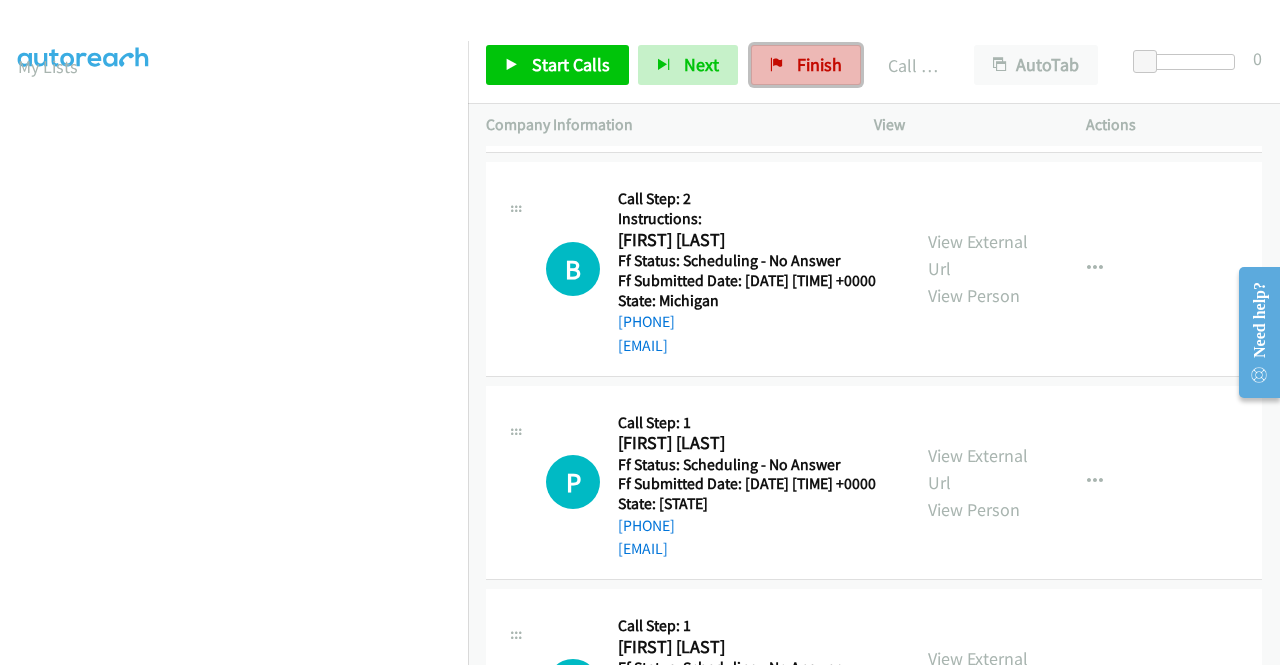 click on "Finish" at bounding box center [806, 65] 